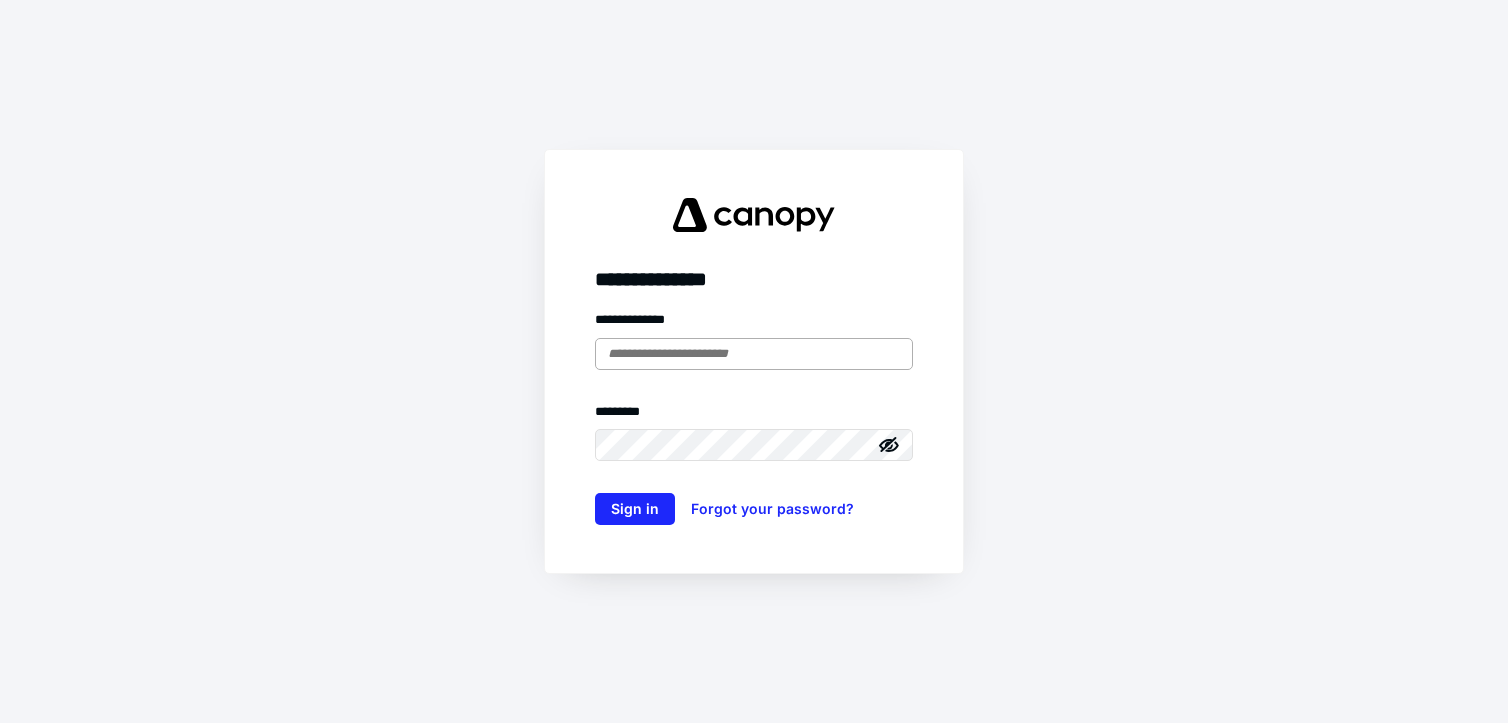 scroll, scrollTop: 0, scrollLeft: 0, axis: both 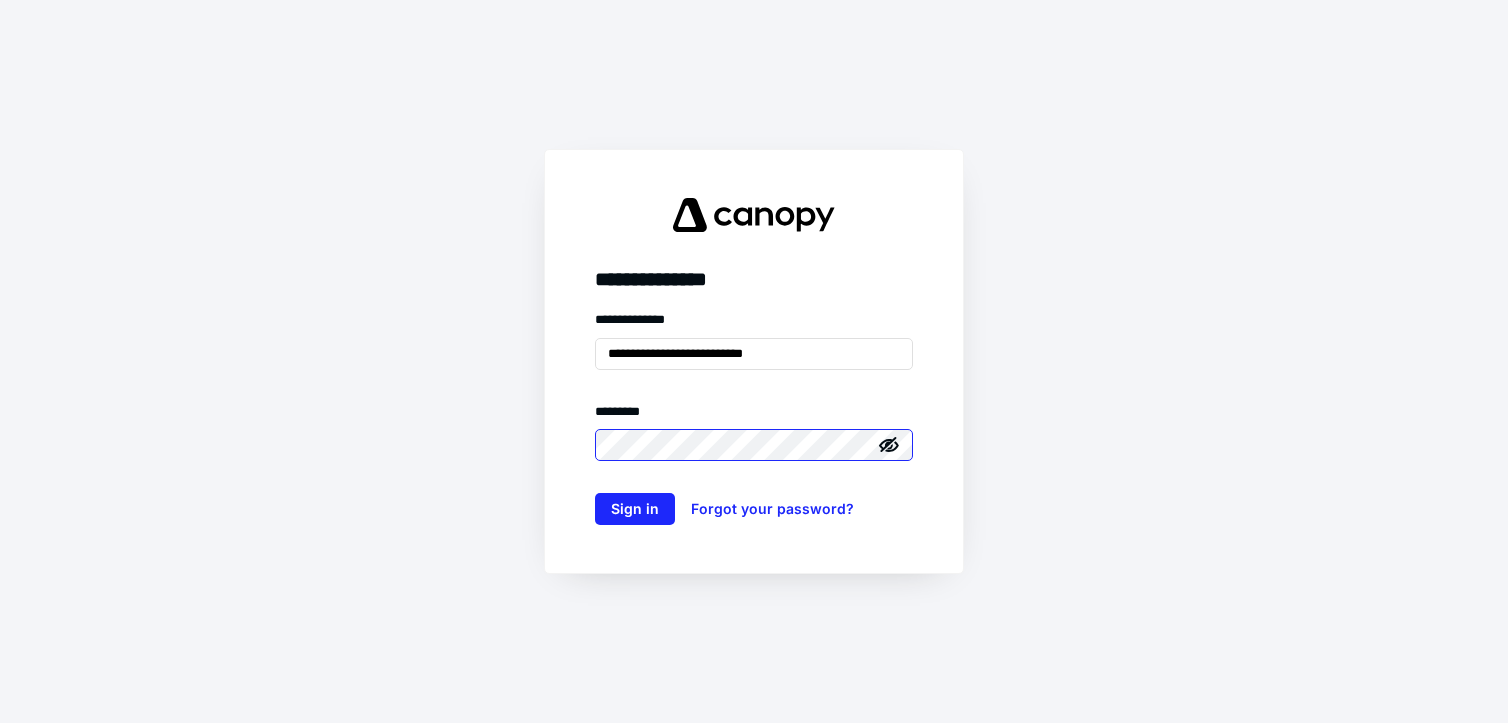 click on "Sign in" at bounding box center [635, 509] 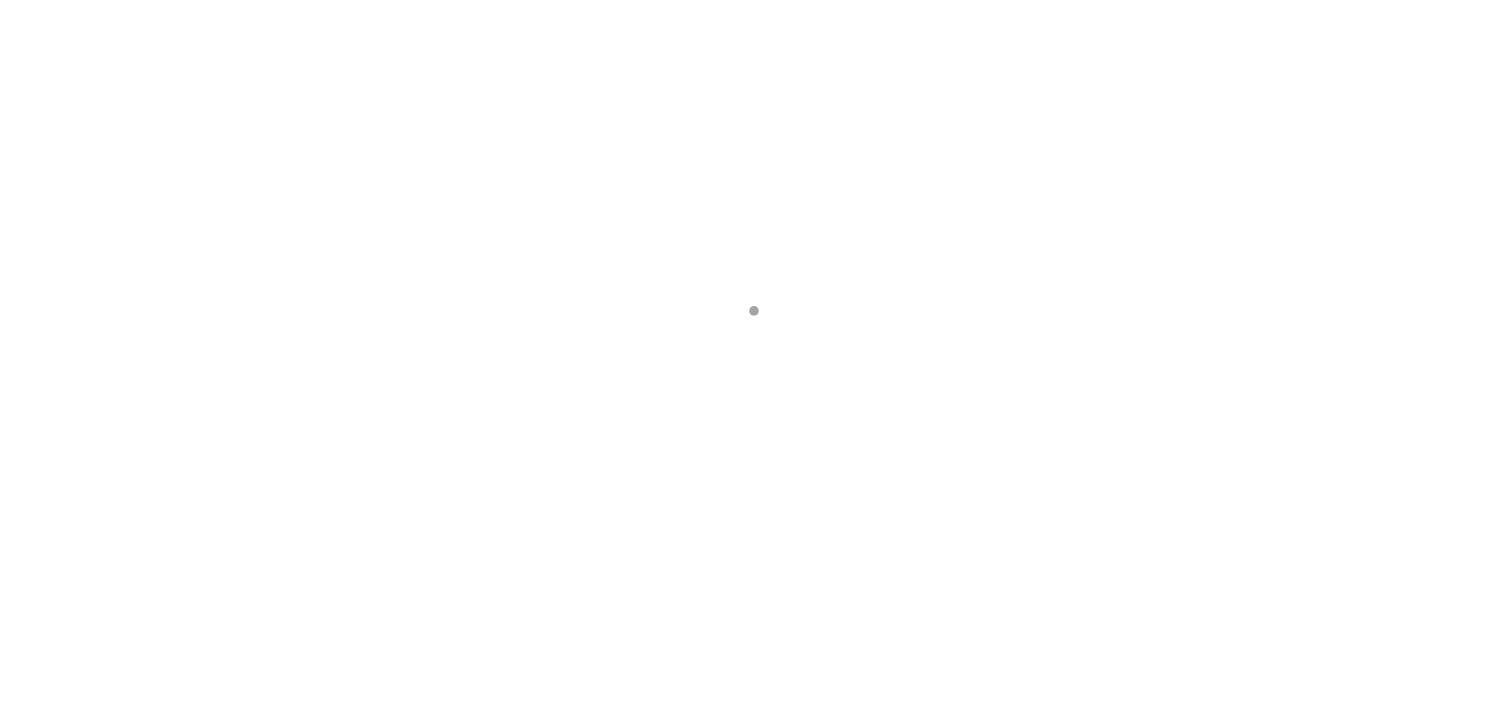 scroll, scrollTop: 0, scrollLeft: 0, axis: both 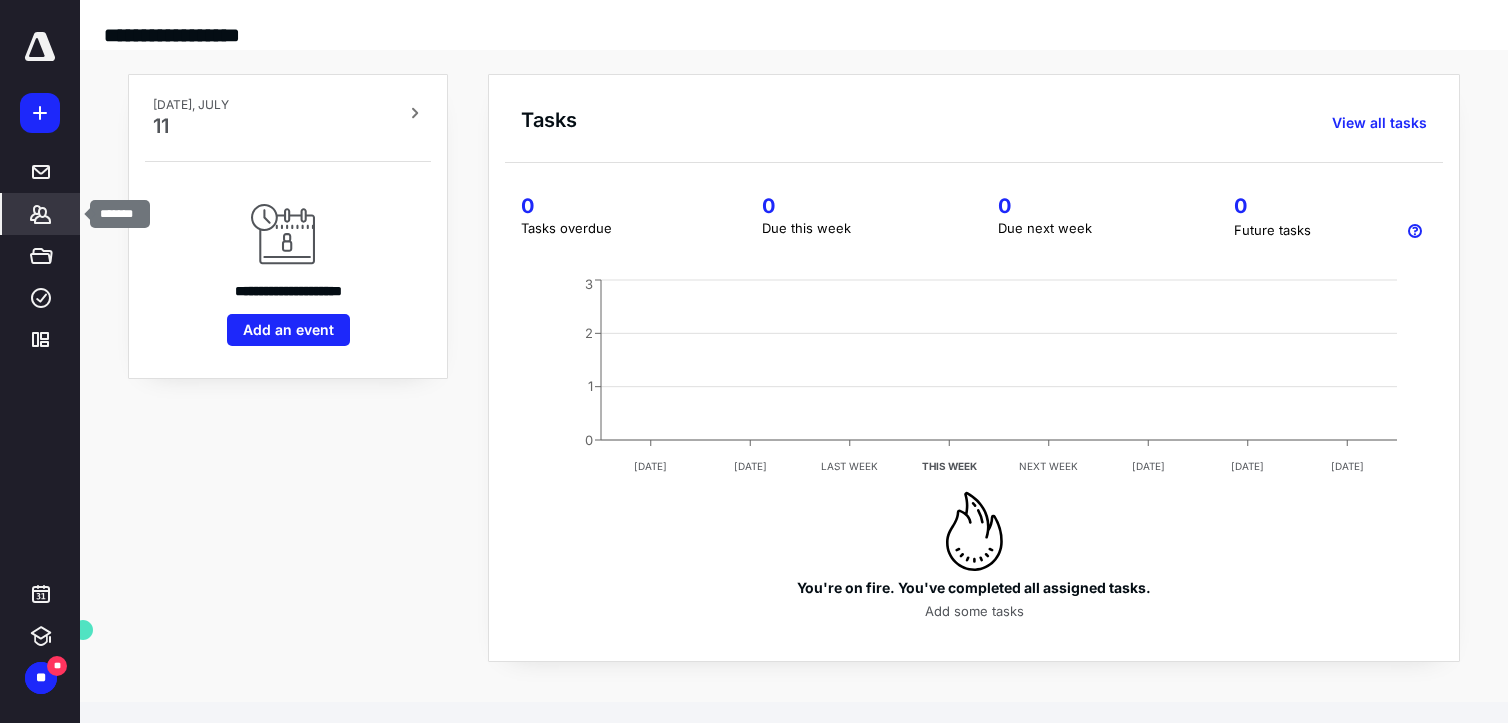 click on "*******" at bounding box center (41, 214) 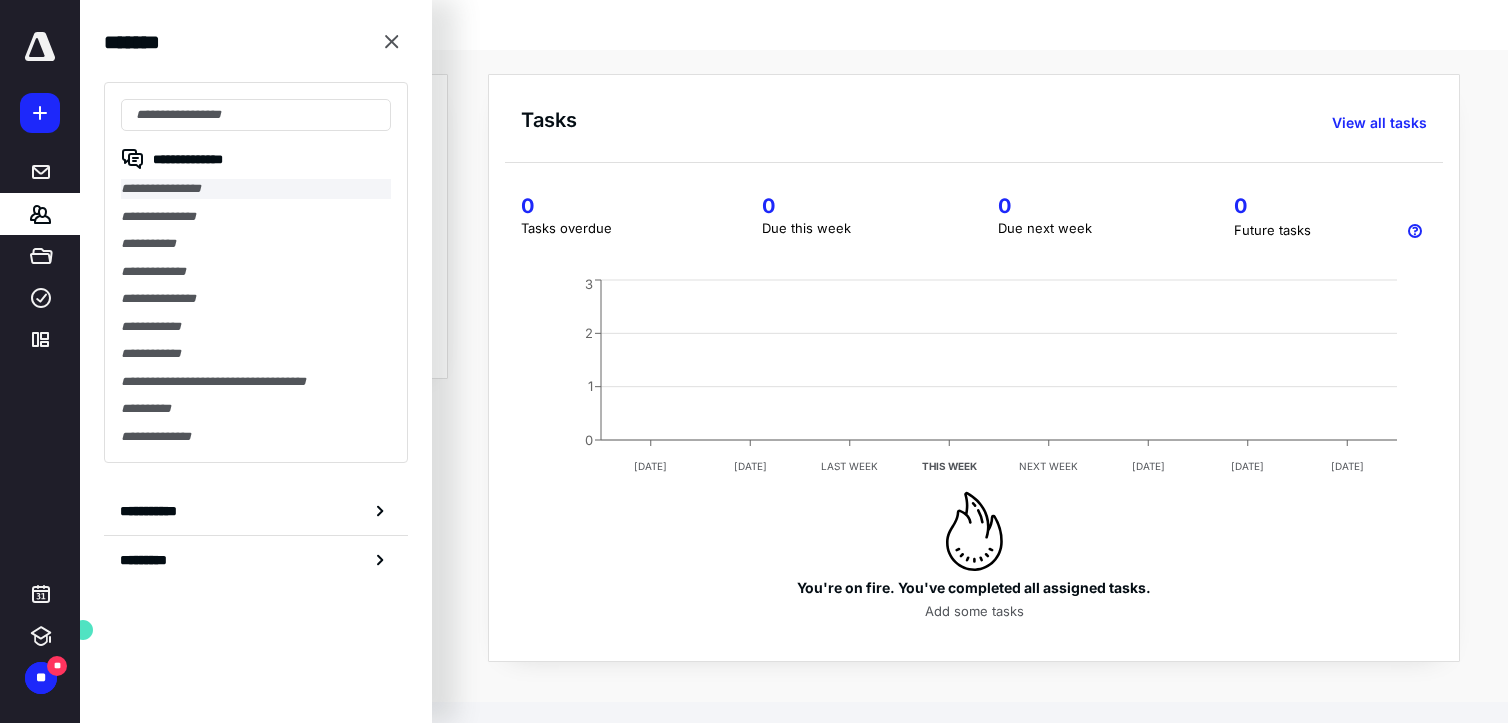 click on "**********" at bounding box center (256, 189) 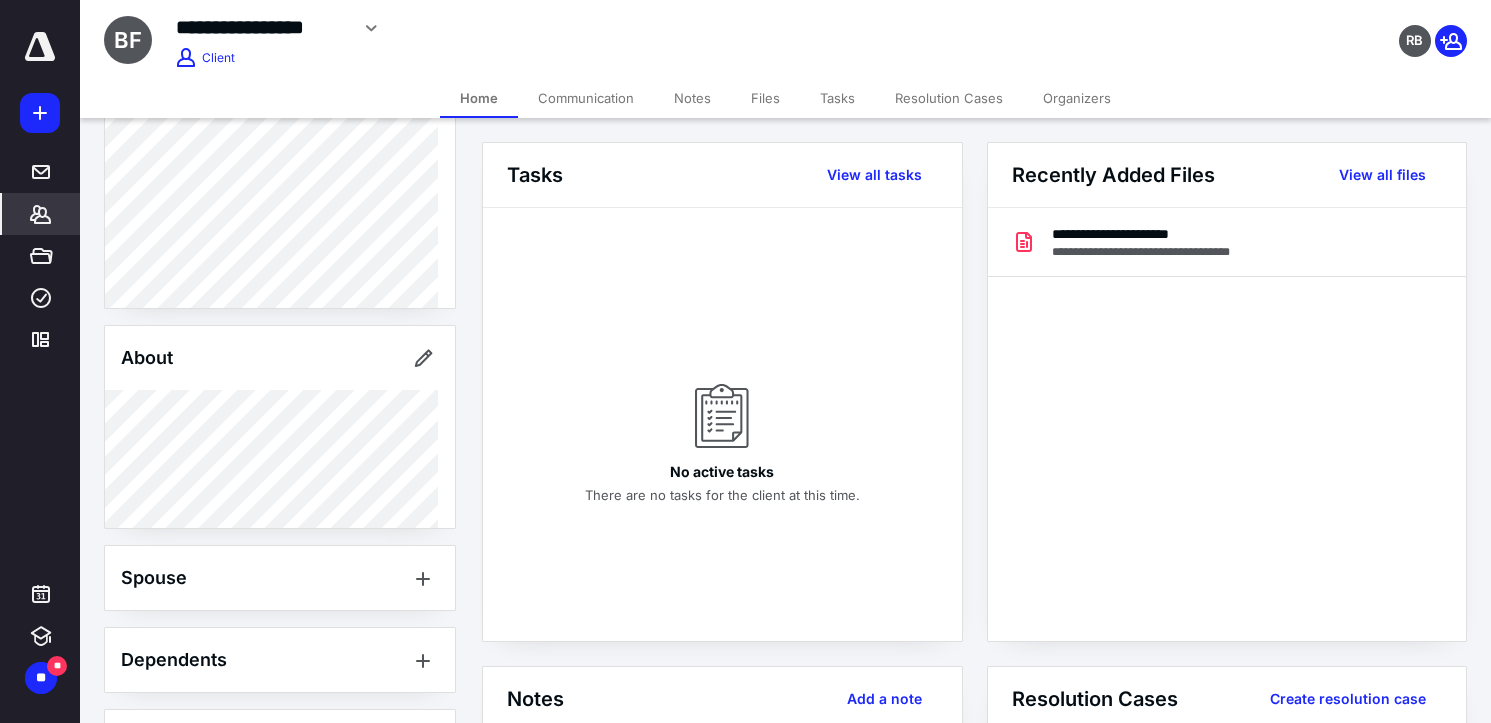 scroll, scrollTop: 100, scrollLeft: 0, axis: vertical 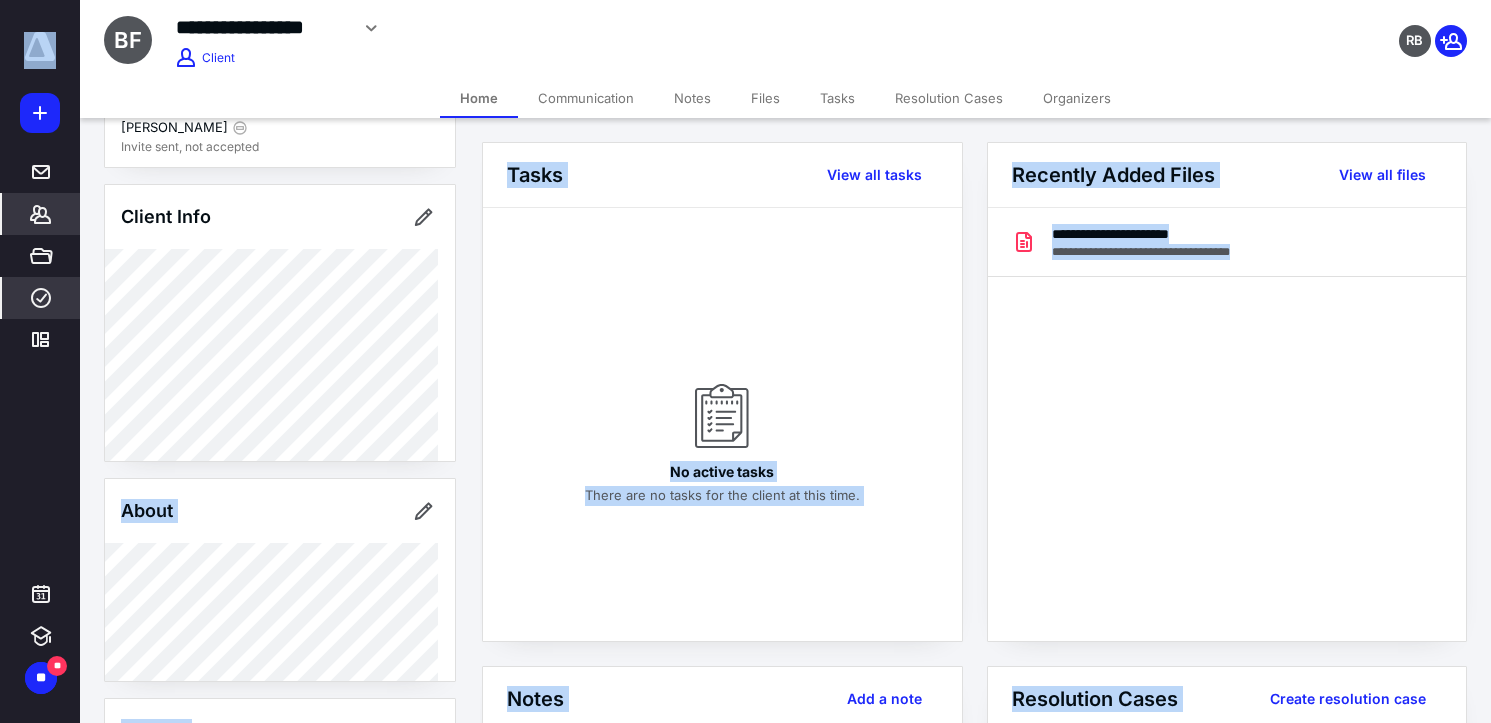 click on "**********" at bounding box center [745, 825] 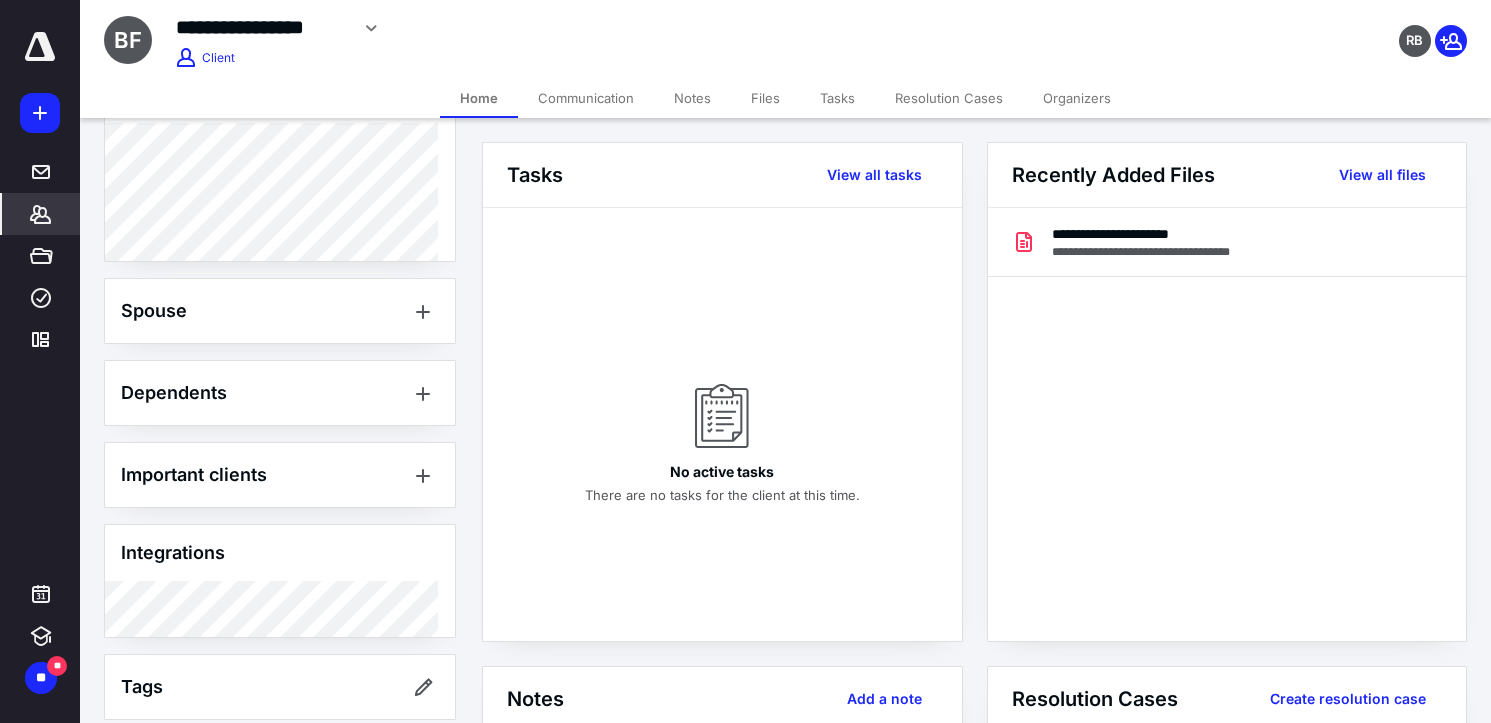 scroll, scrollTop: 541, scrollLeft: 0, axis: vertical 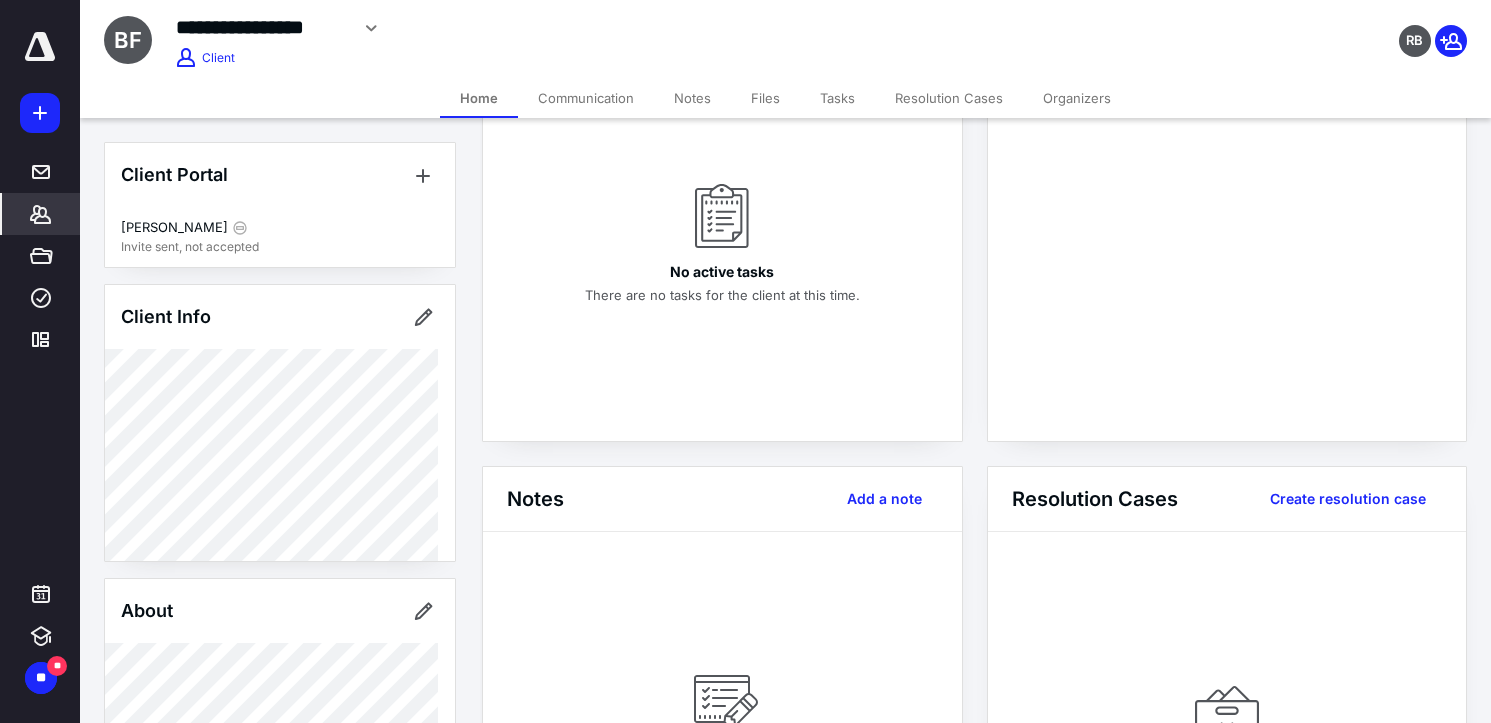 click on "**********" at bounding box center (555, 25) 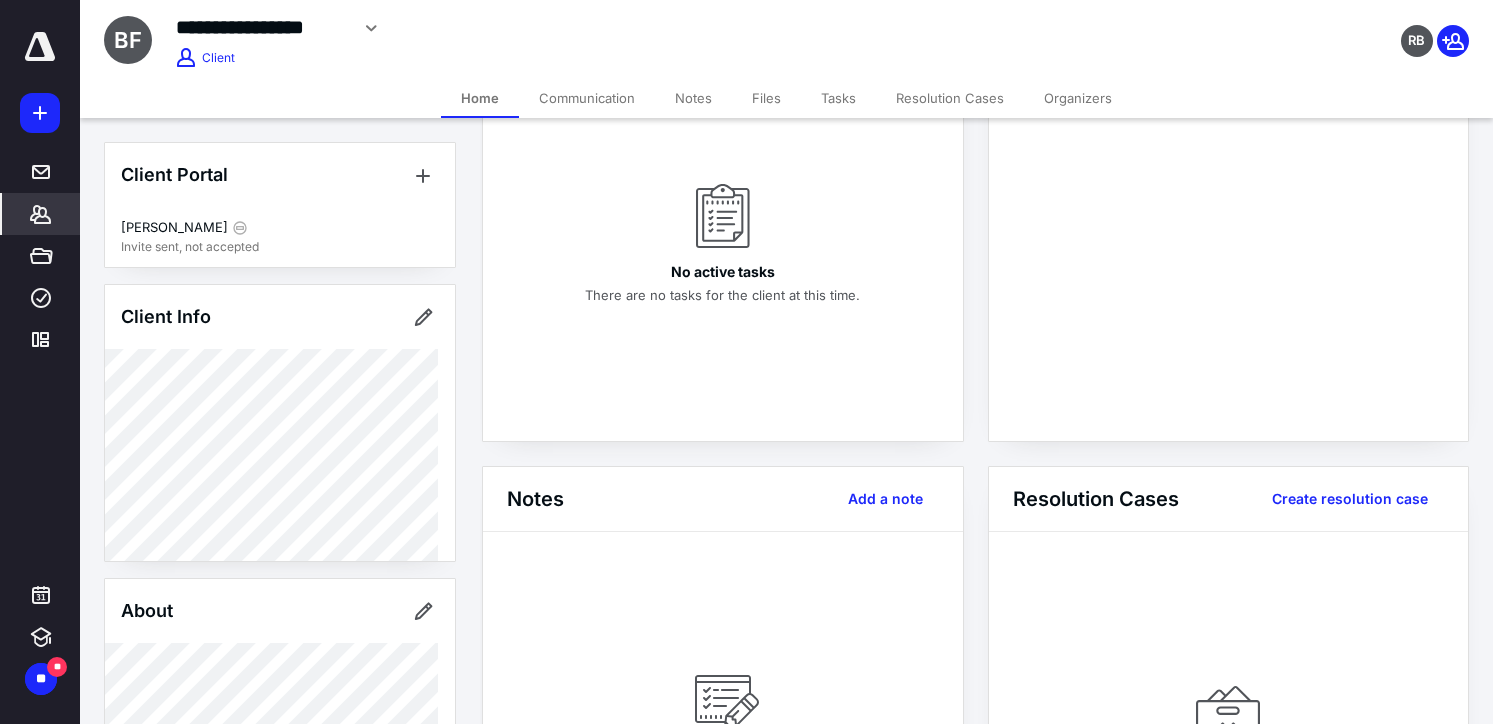 click on "*******" at bounding box center [41, 214] 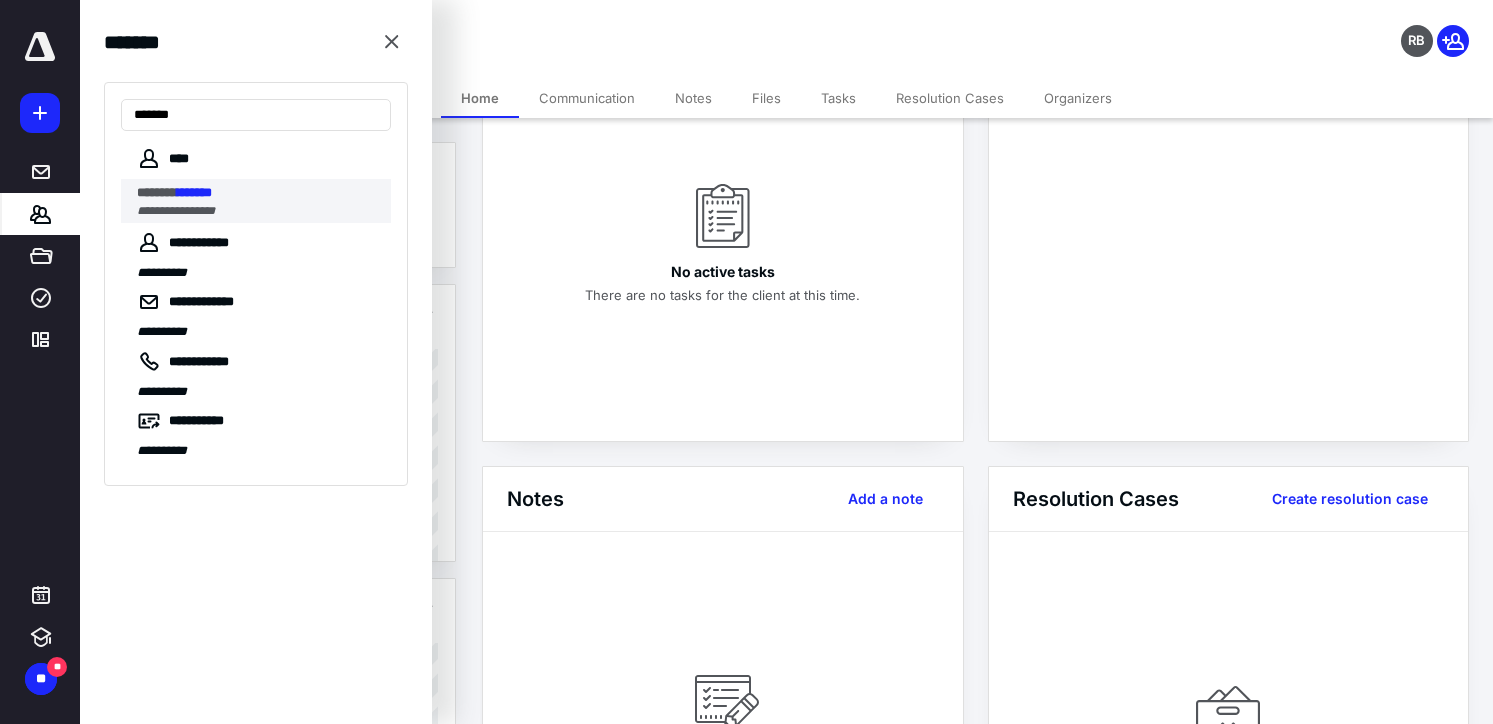 type on "*******" 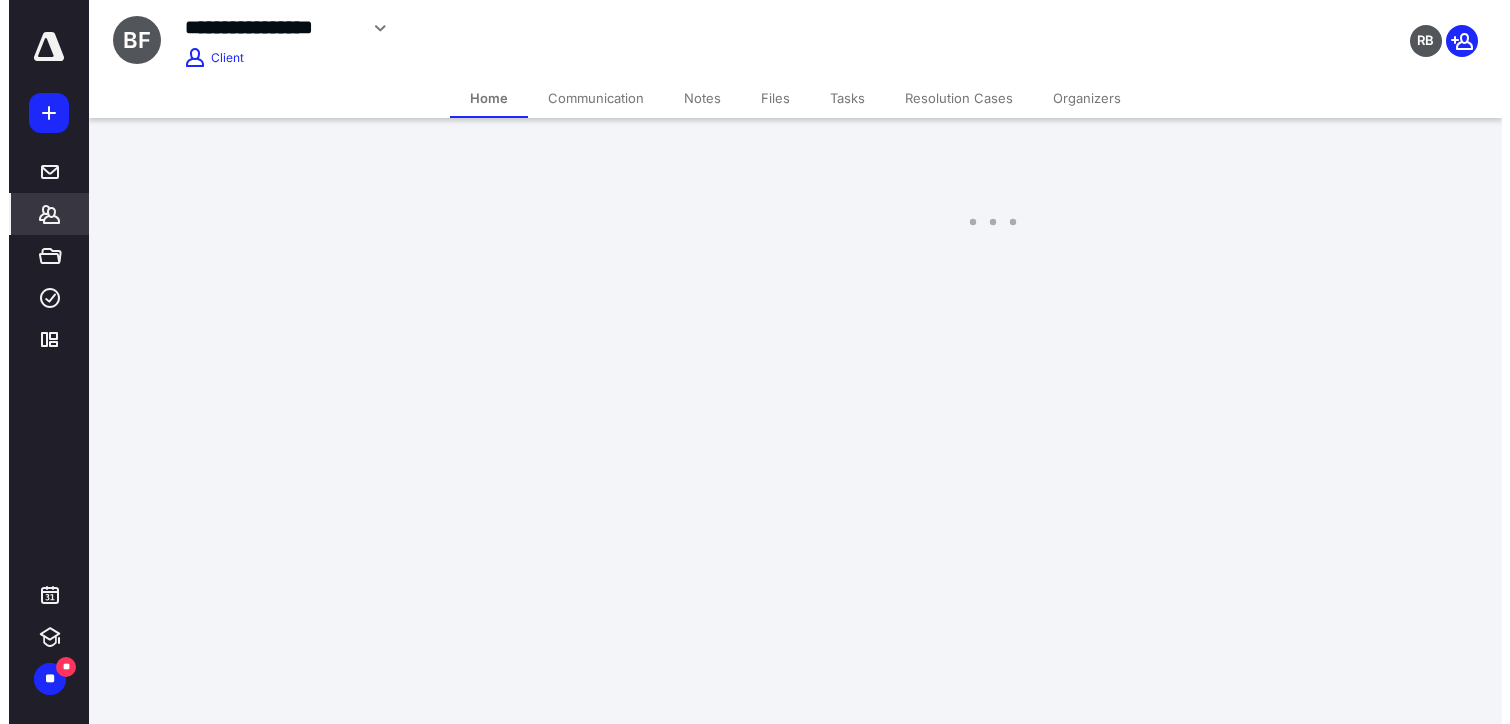 scroll, scrollTop: 0, scrollLeft: 0, axis: both 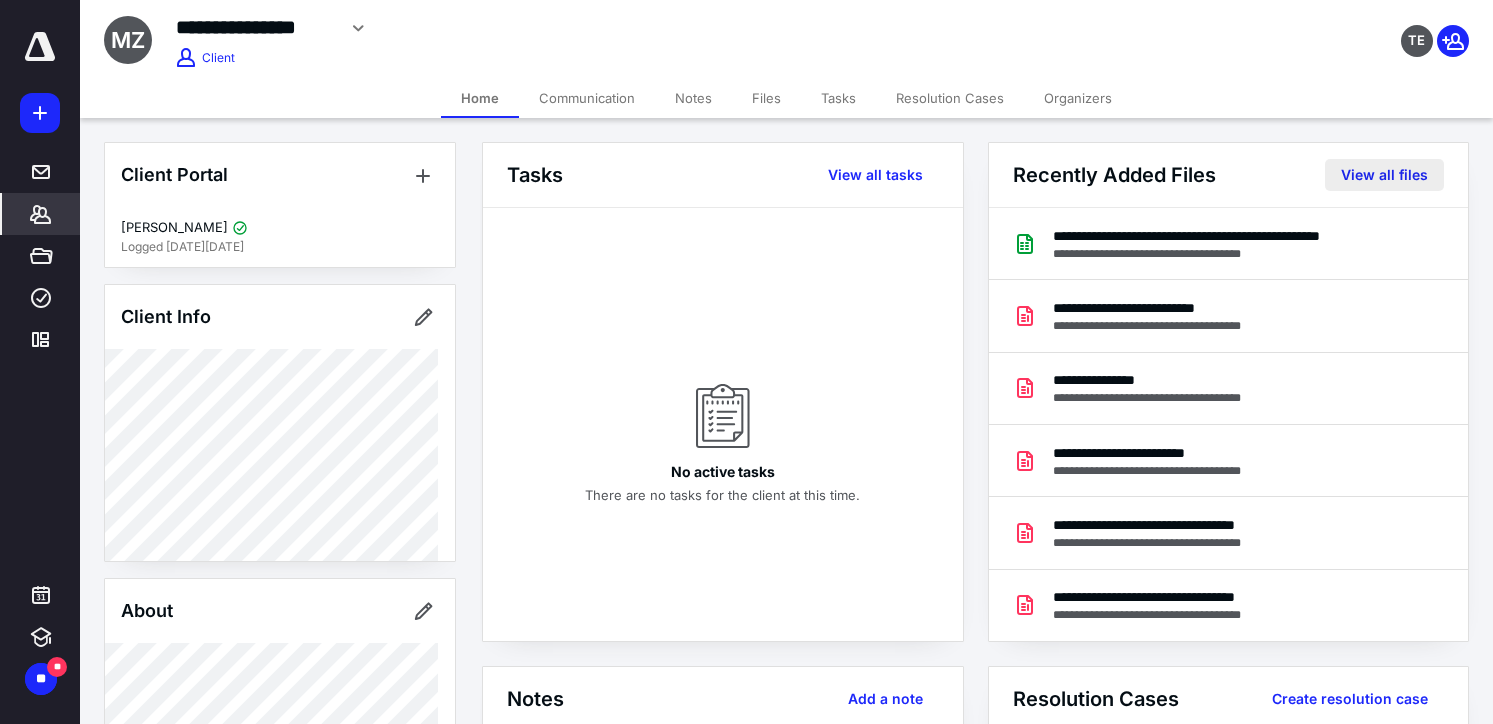 click on "View all files" at bounding box center [1384, 175] 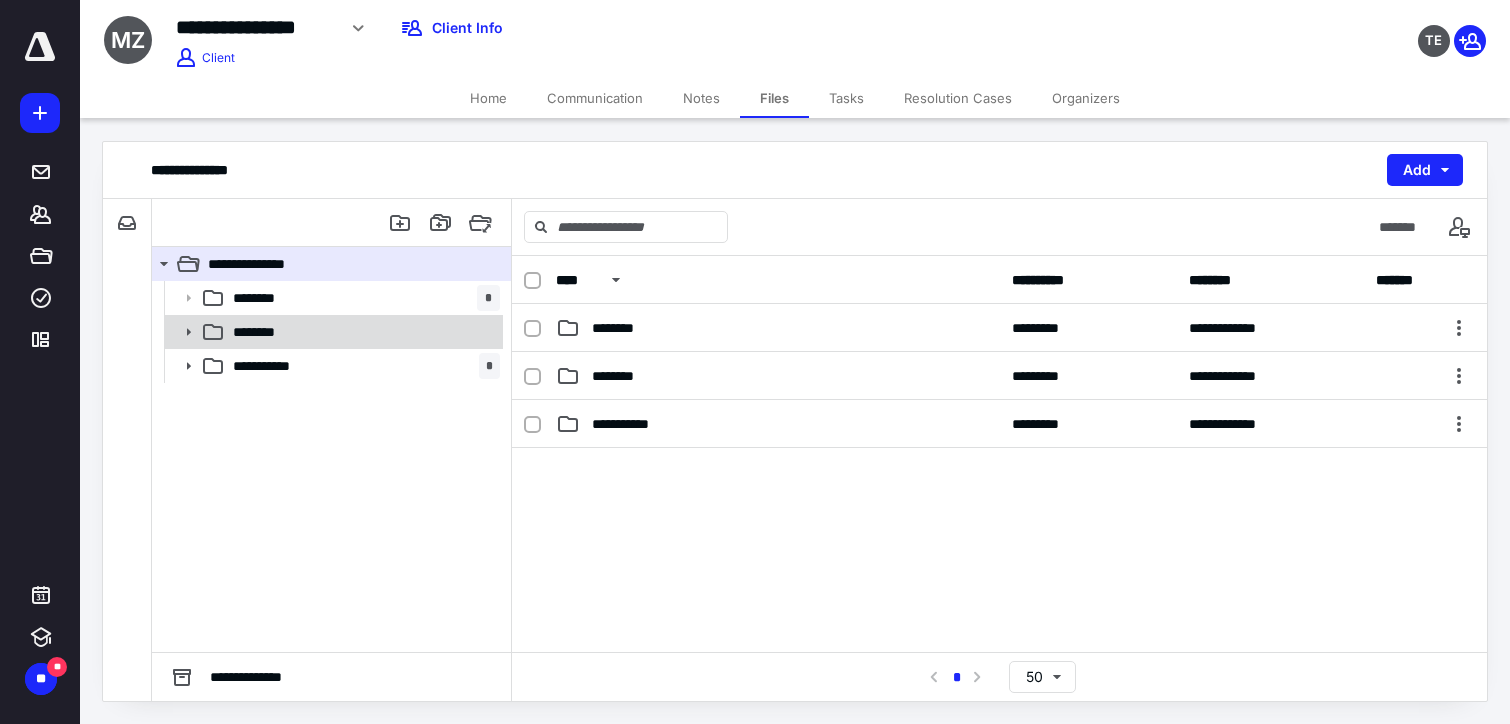 click on "********" at bounding box center (268, 332) 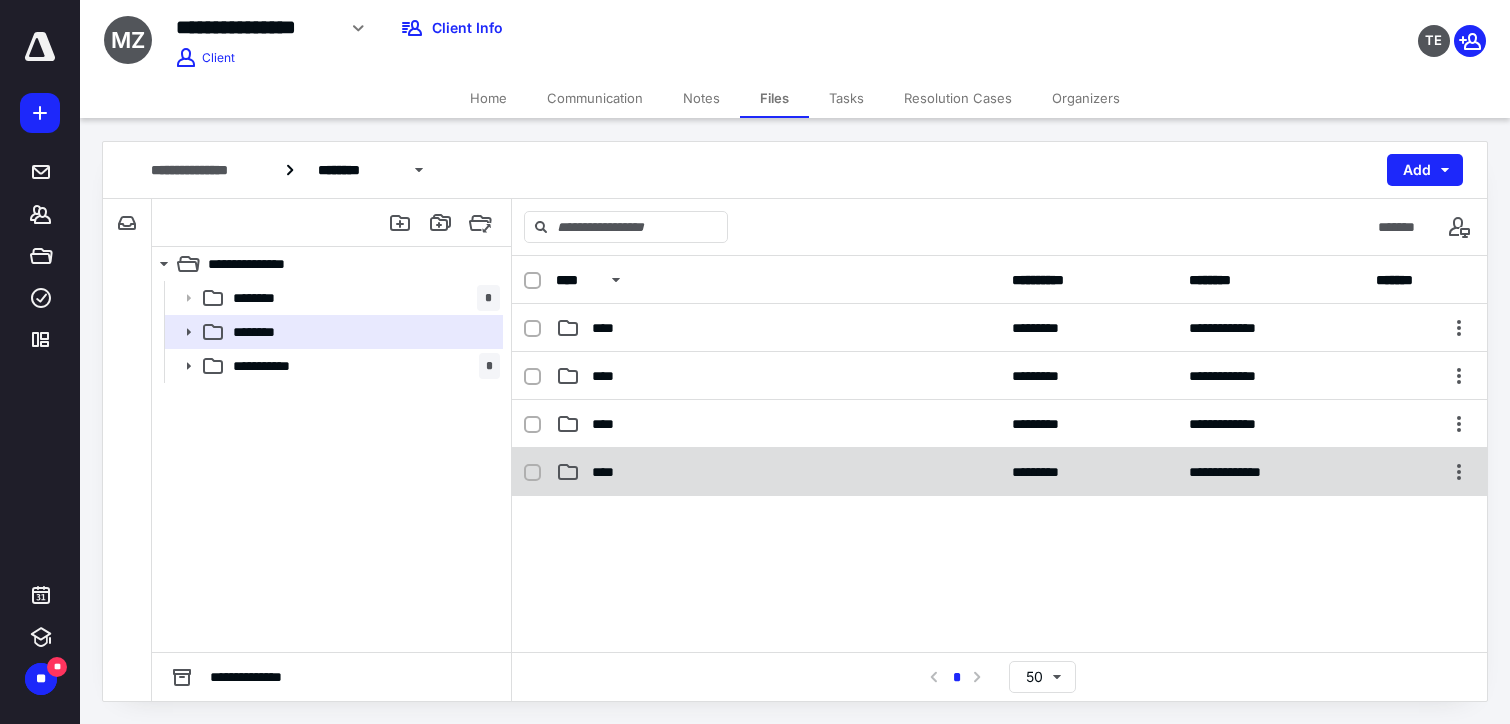 click on "****" at bounding box center [778, 472] 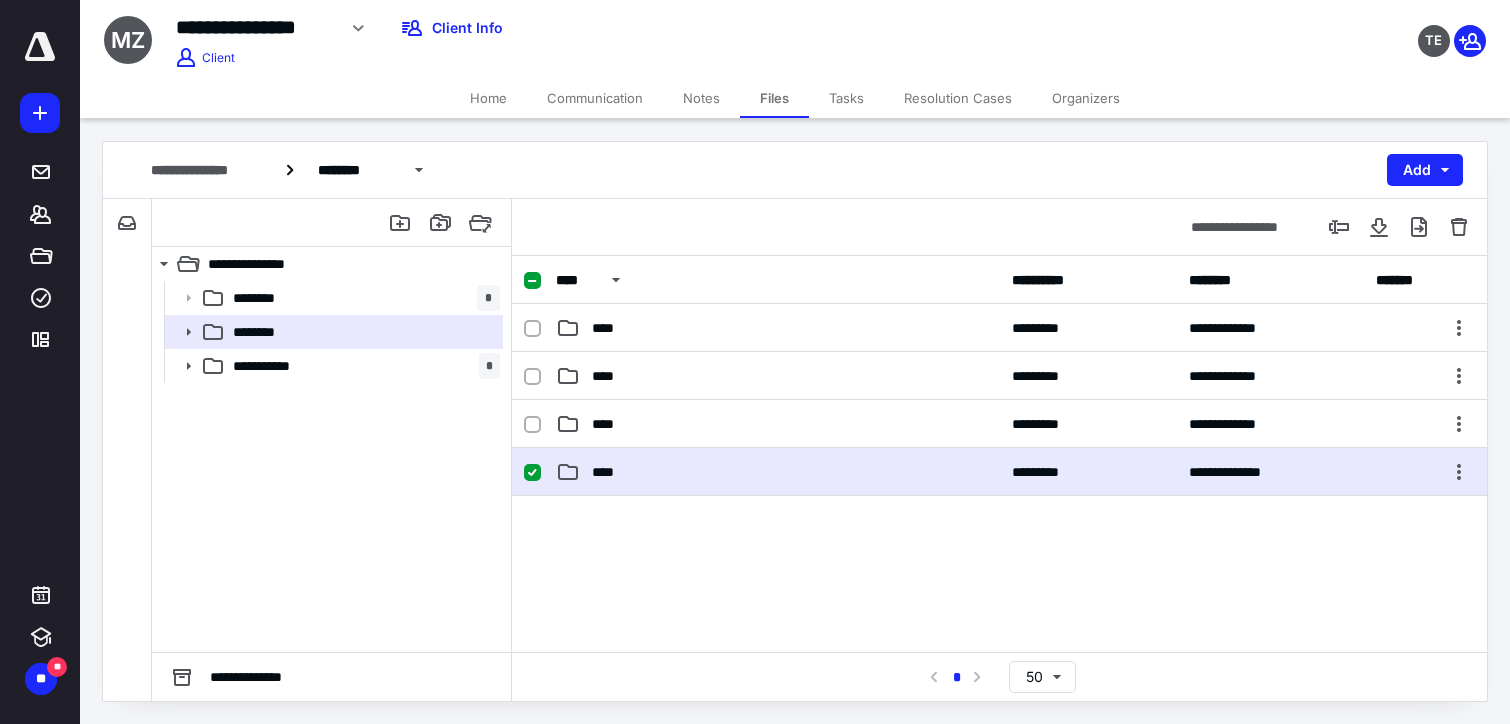 click on "****" at bounding box center (778, 472) 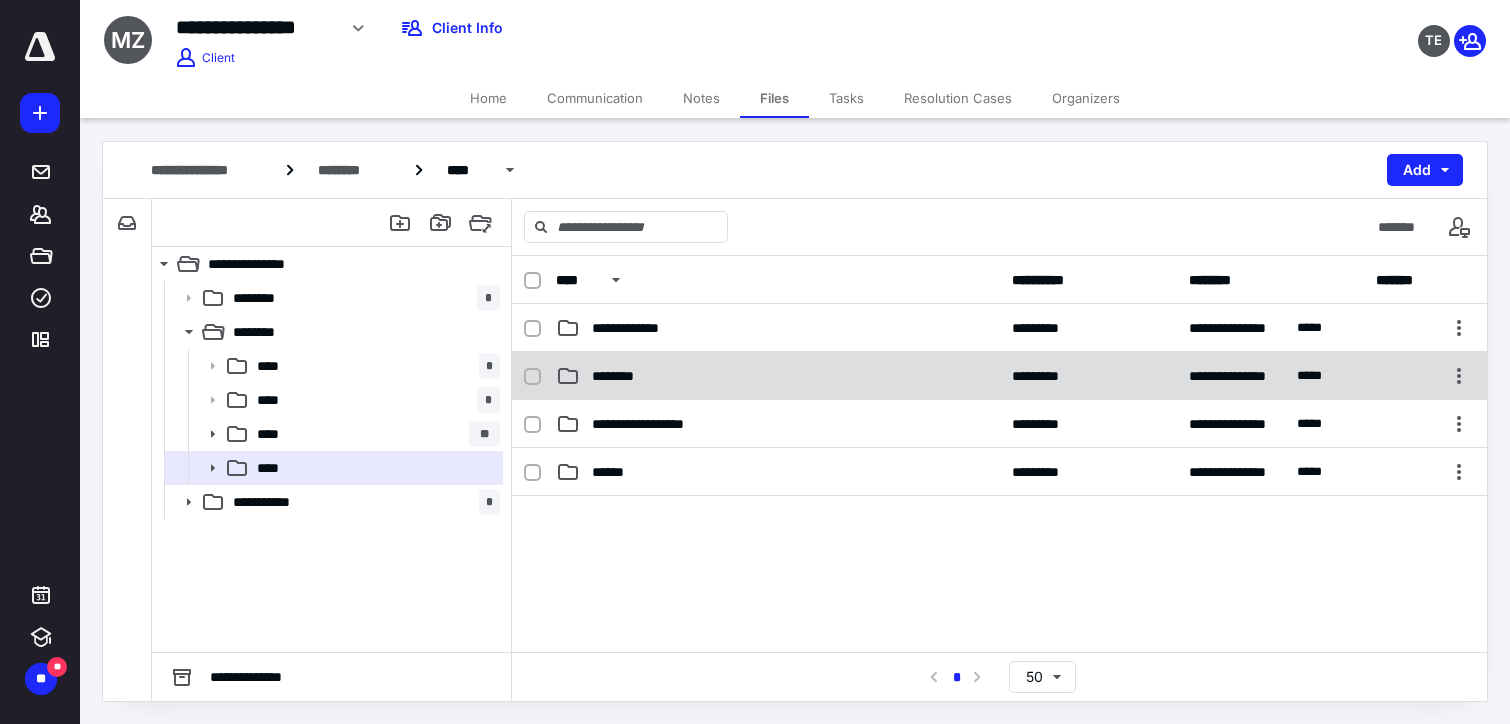 click on "**********" at bounding box center (999, 376) 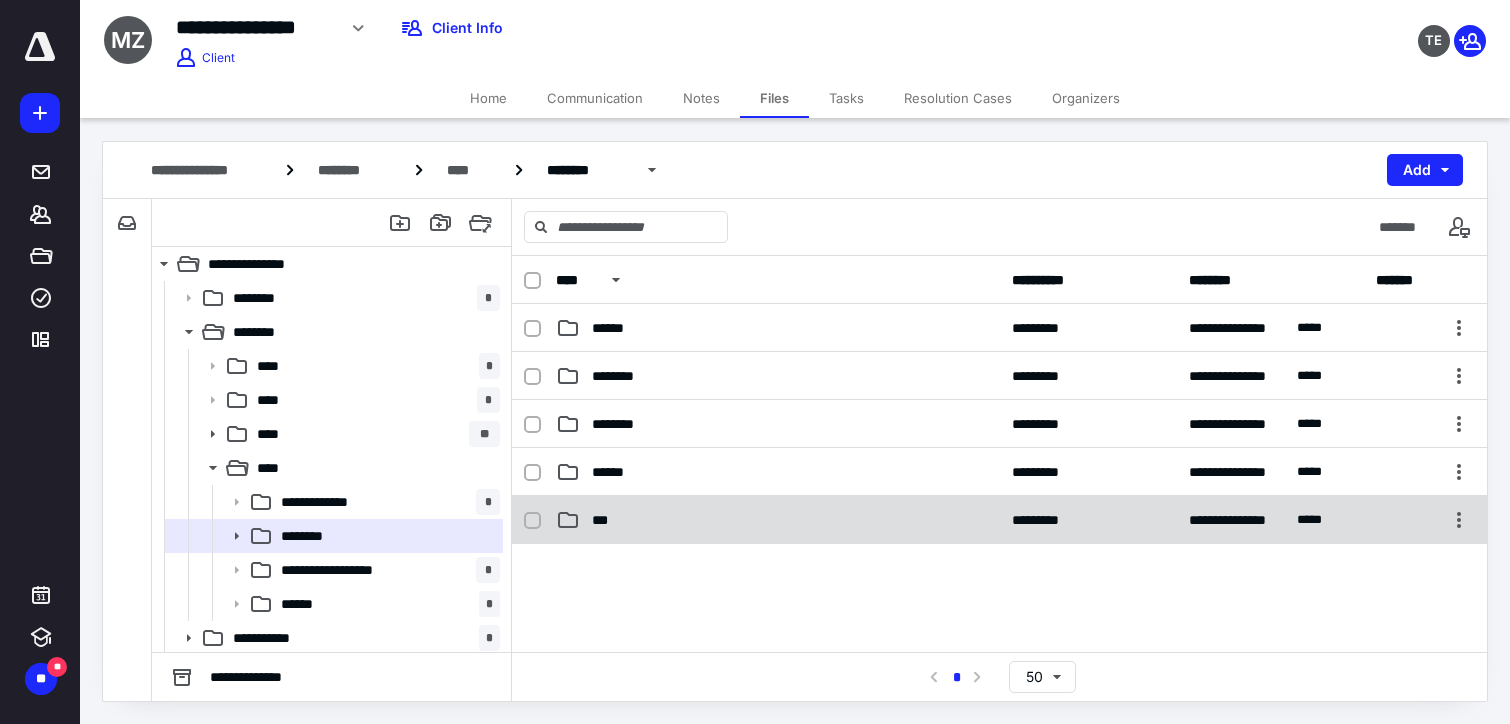 click on "***" at bounding box center [778, 520] 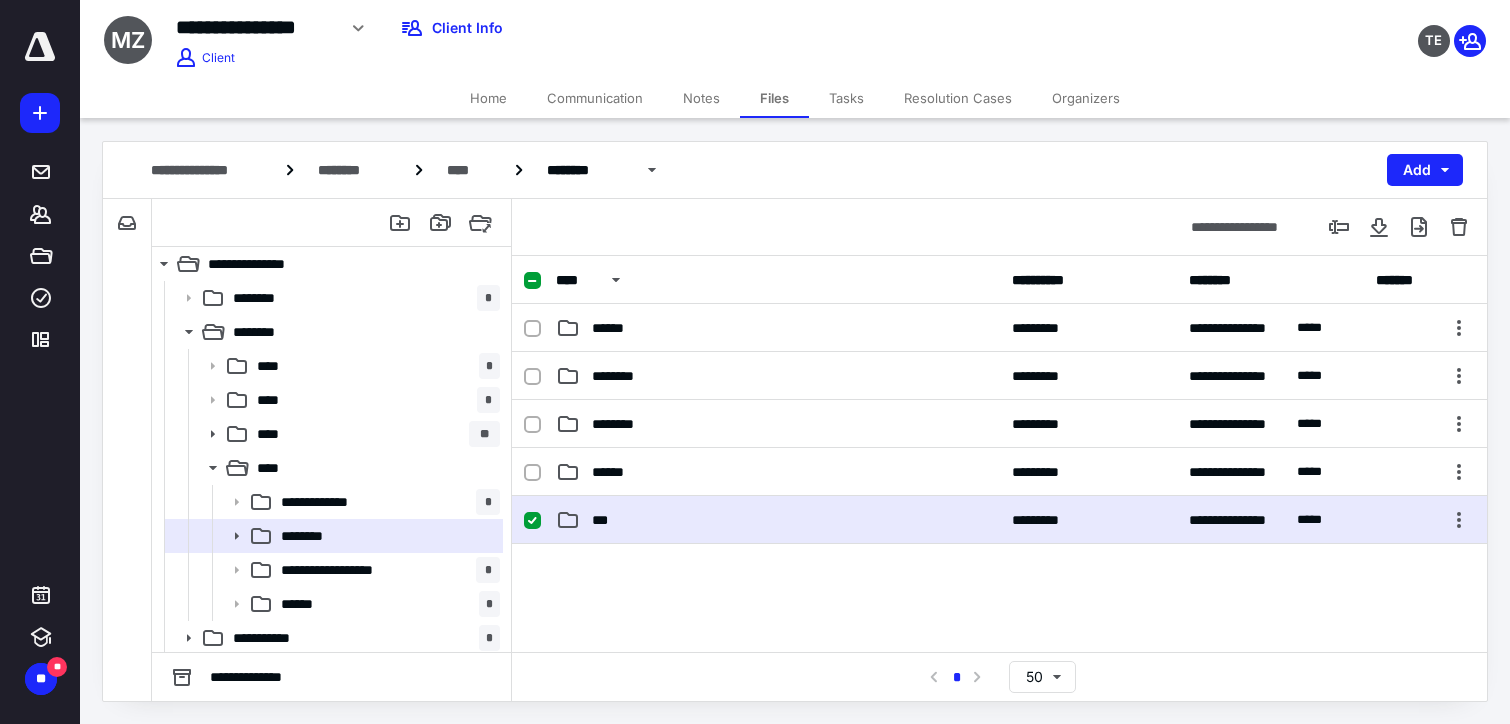 click on "***" at bounding box center [778, 520] 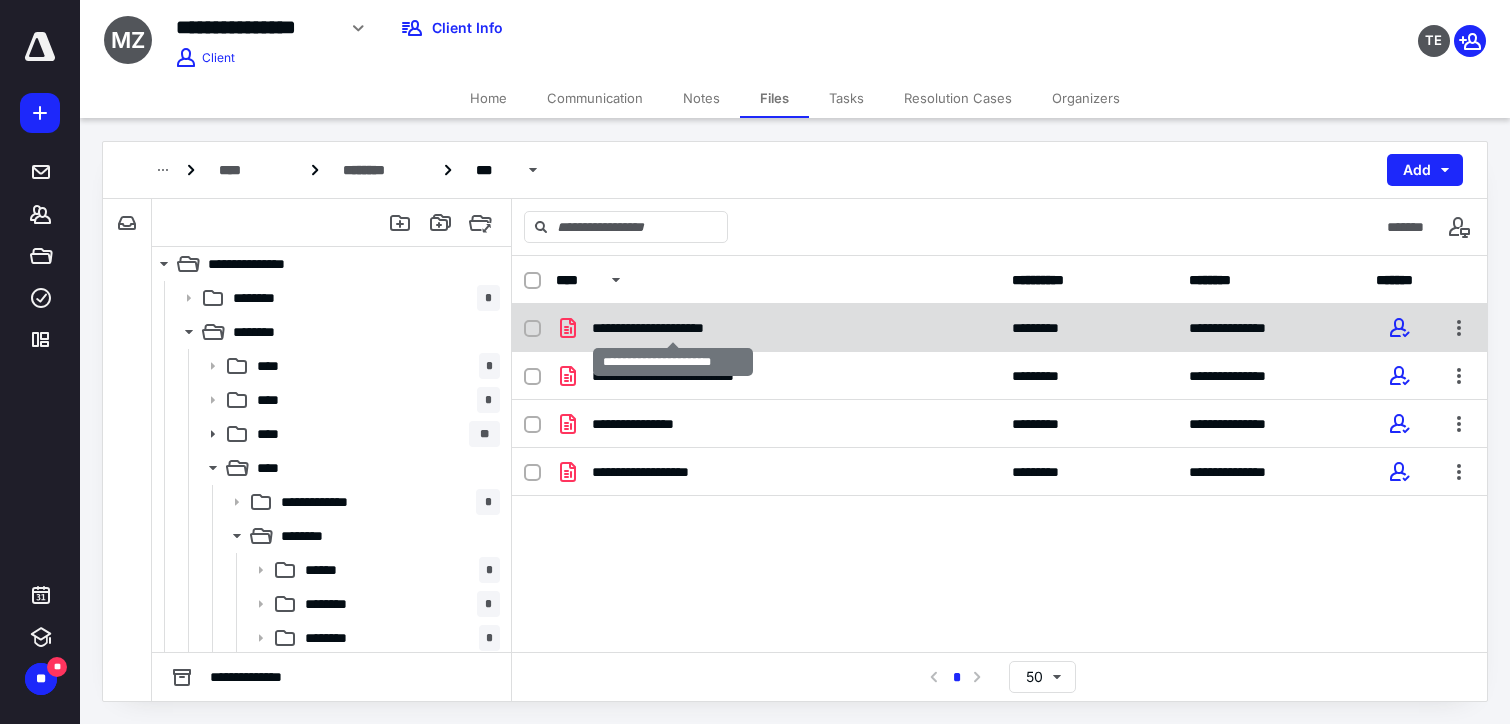 click on "**********" at bounding box center (673, 328) 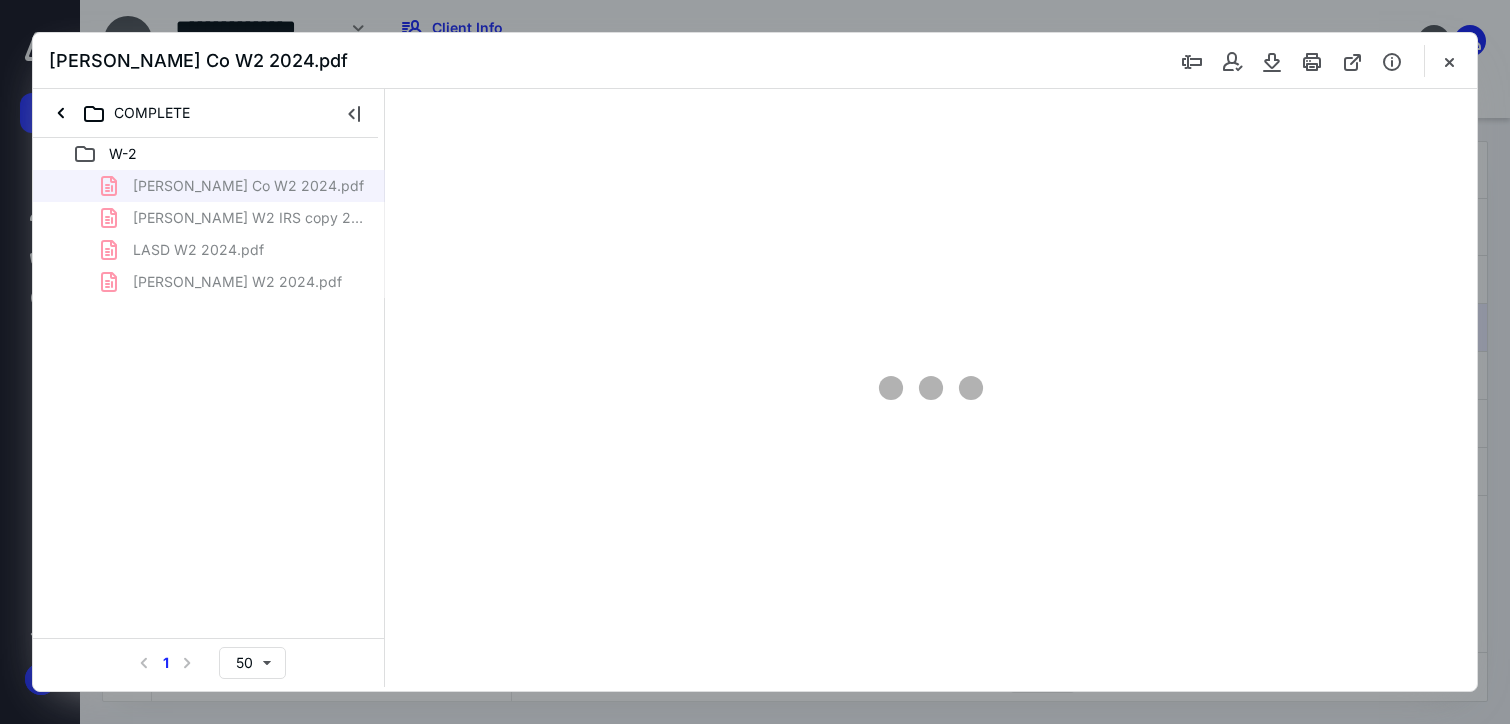scroll, scrollTop: 0, scrollLeft: 0, axis: both 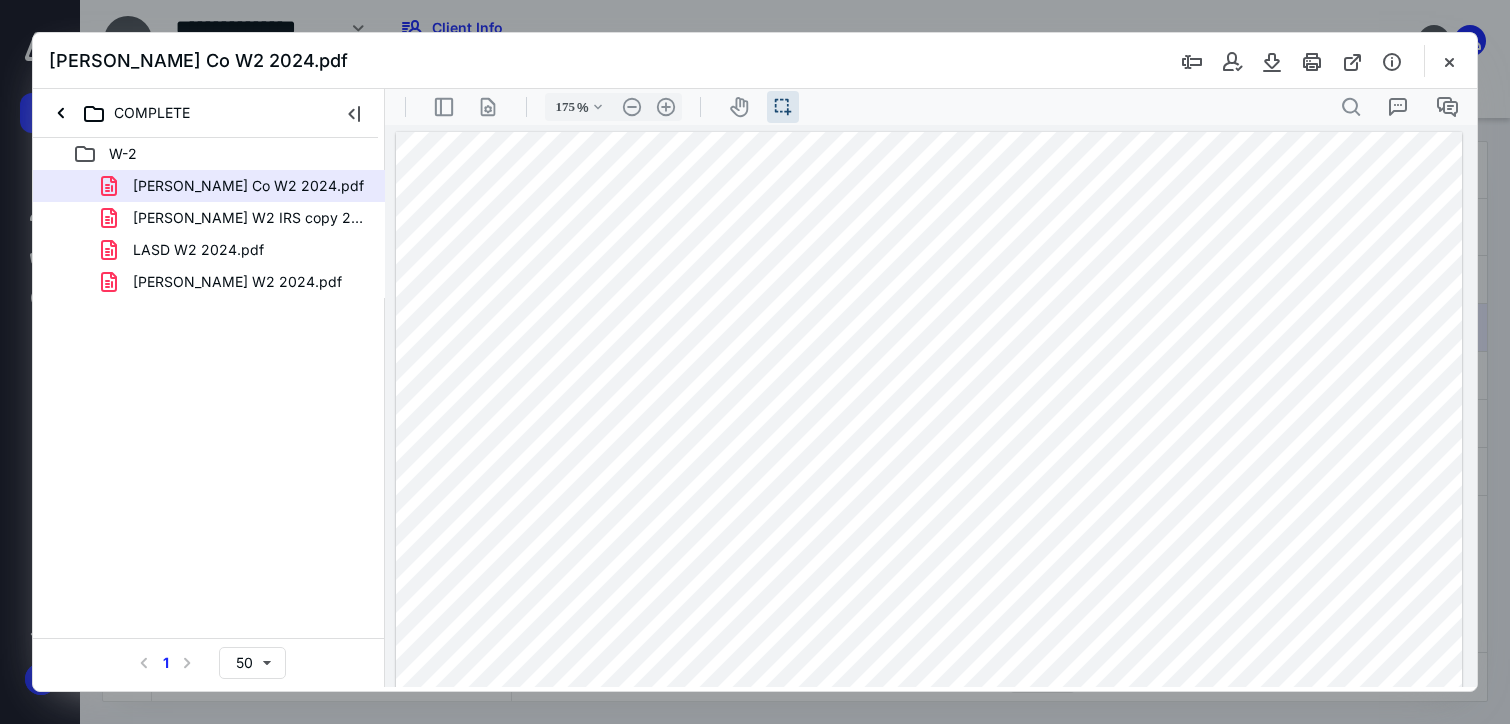 click on "LASD W2 2024.pdf" at bounding box center [198, 250] 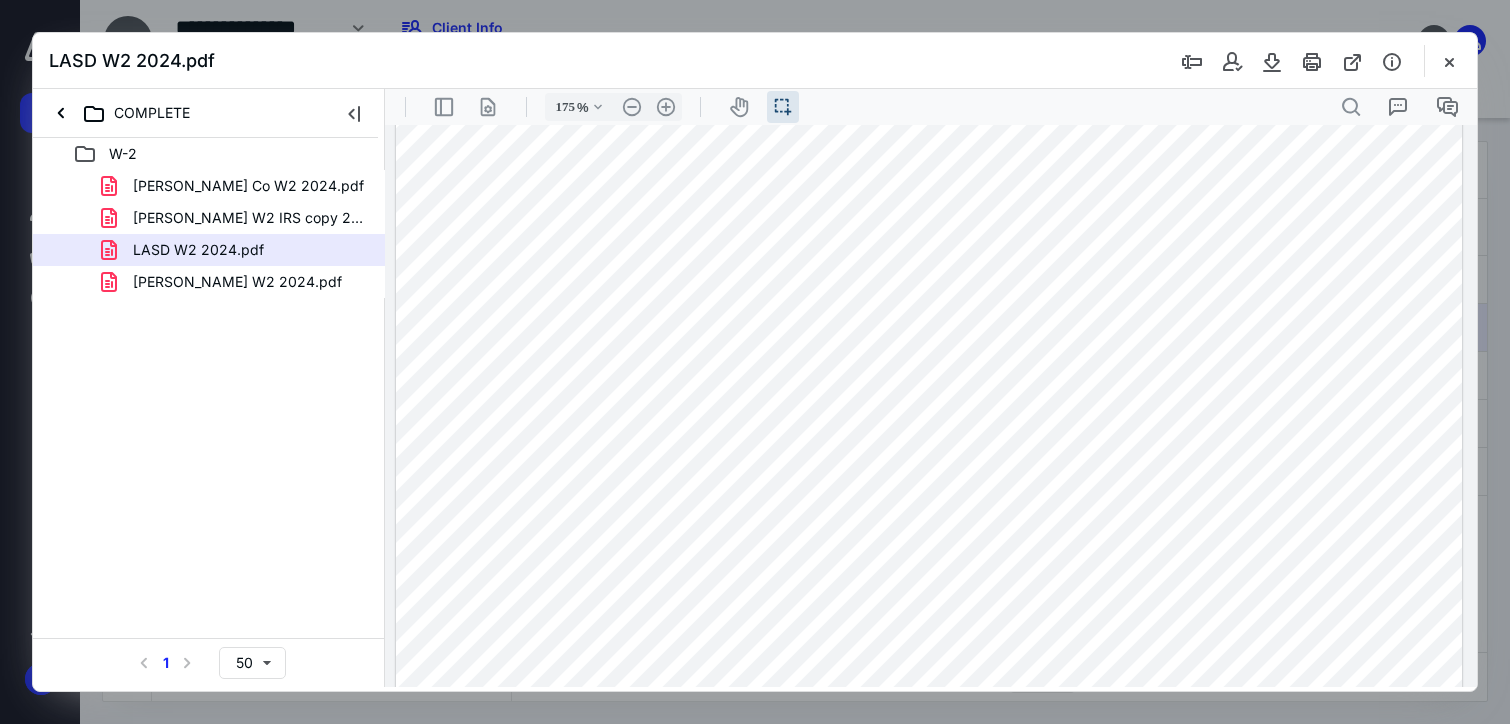 scroll, scrollTop: 100, scrollLeft: 0, axis: vertical 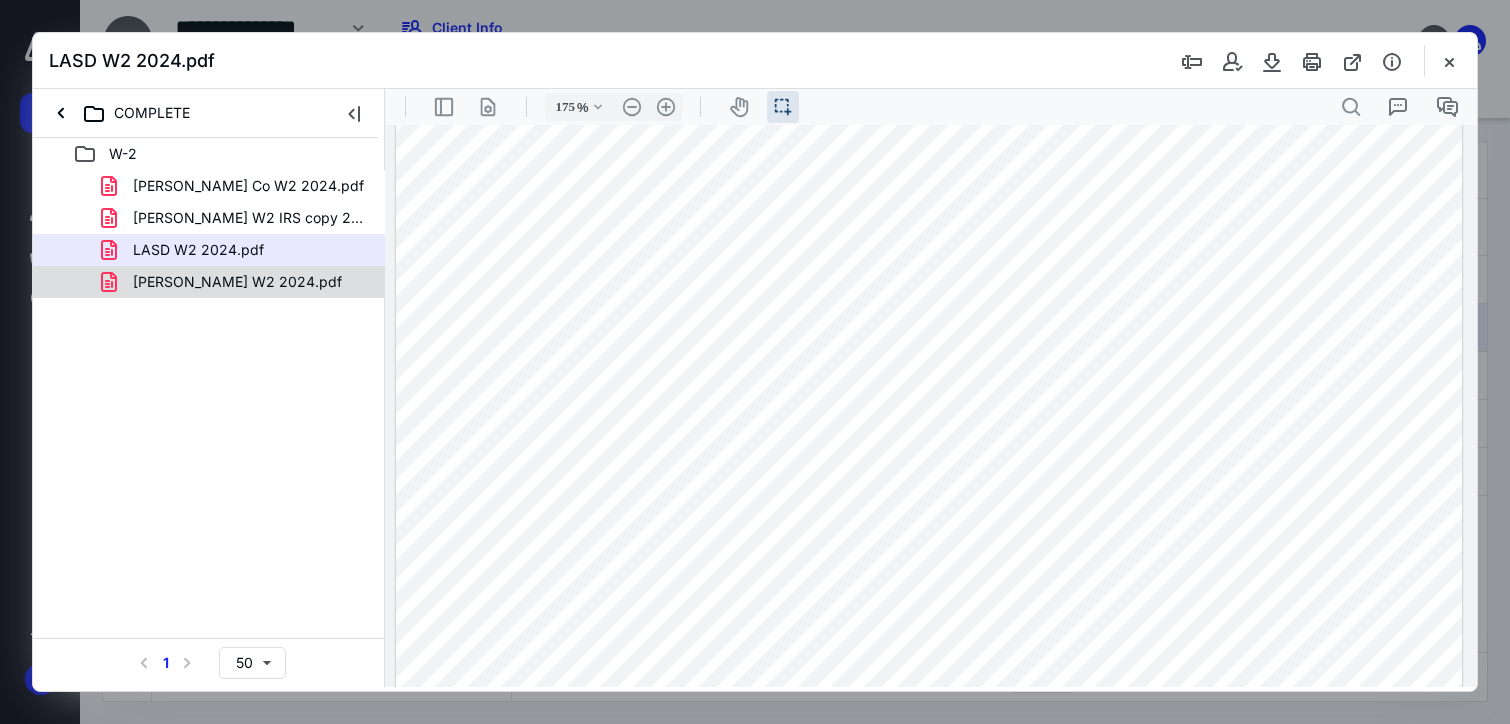click on "[PERSON_NAME] W2 2024.pdf" at bounding box center [237, 282] 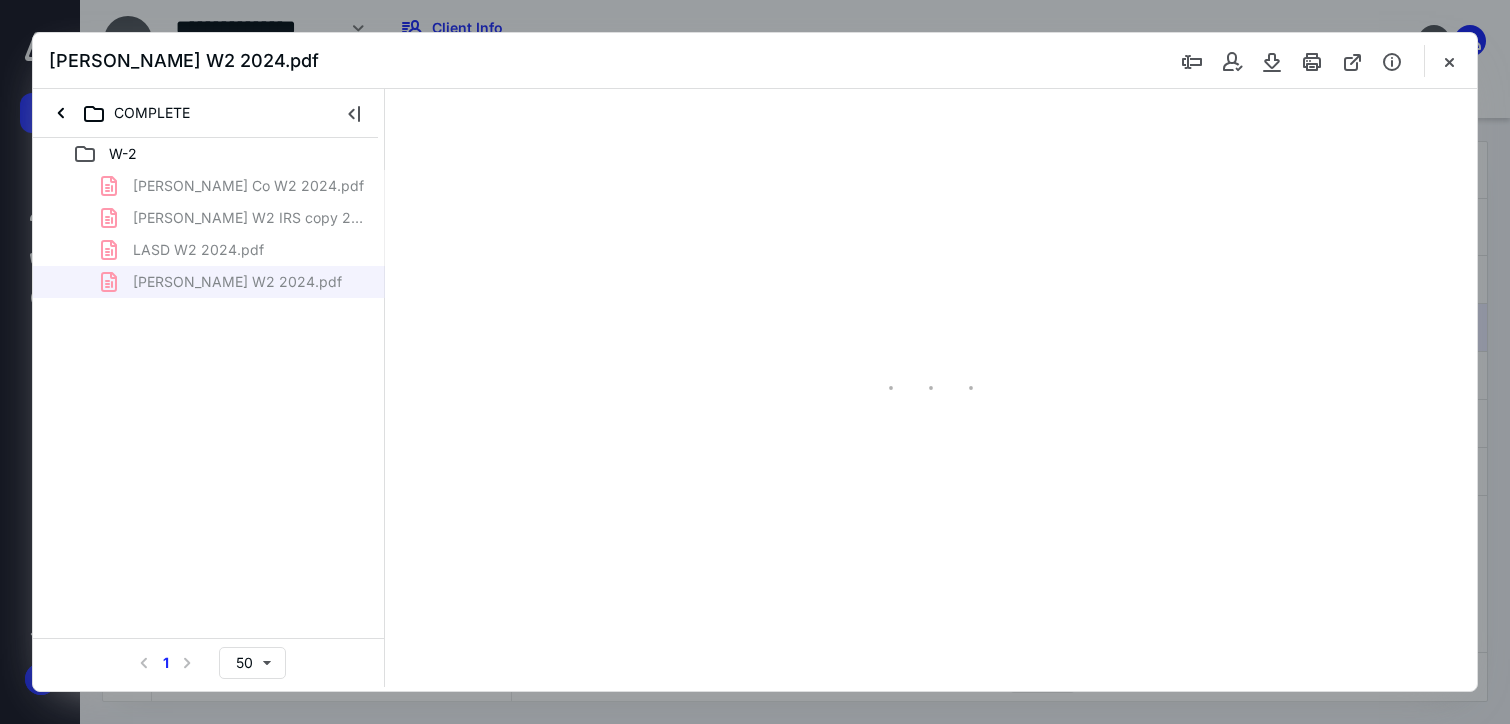 type on "175" 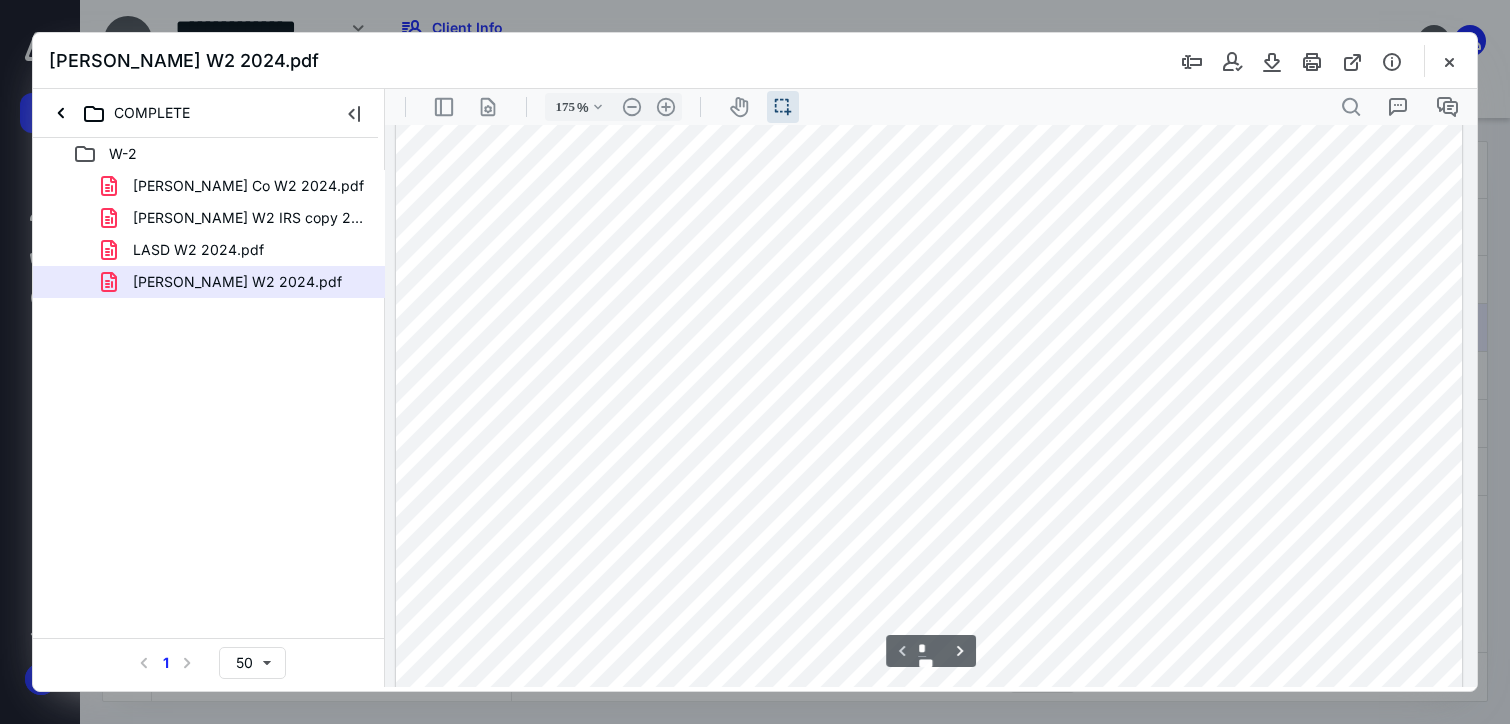scroll, scrollTop: 243, scrollLeft: 0, axis: vertical 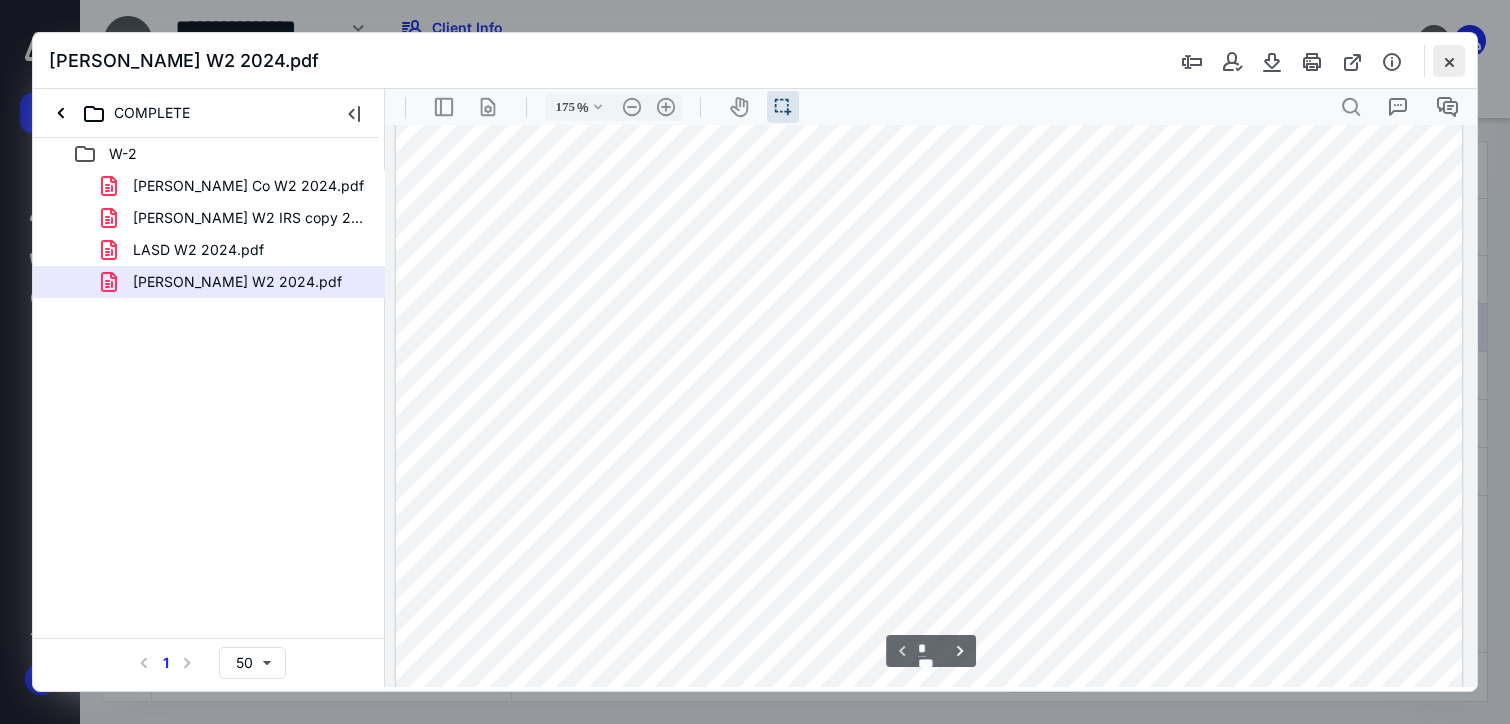 click at bounding box center [1449, 61] 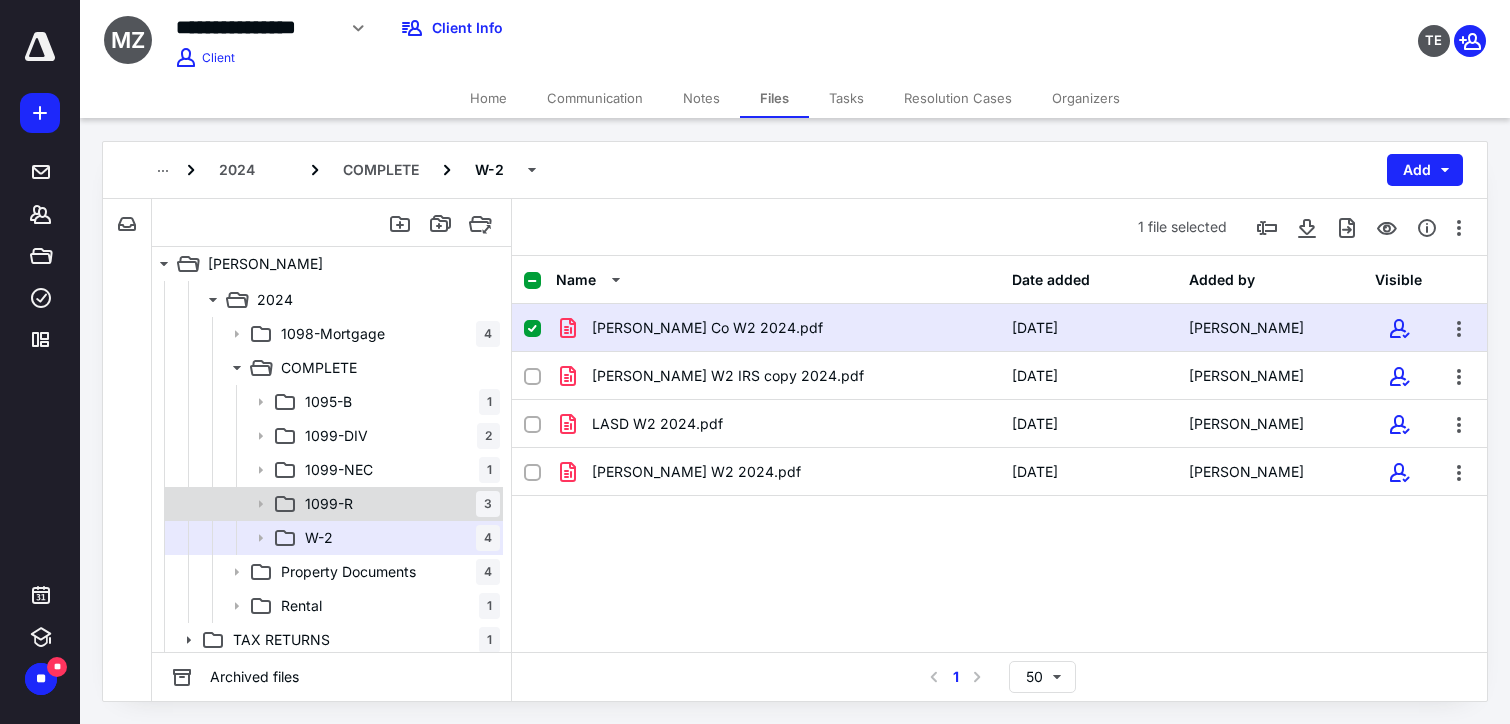 scroll, scrollTop: 173, scrollLeft: 0, axis: vertical 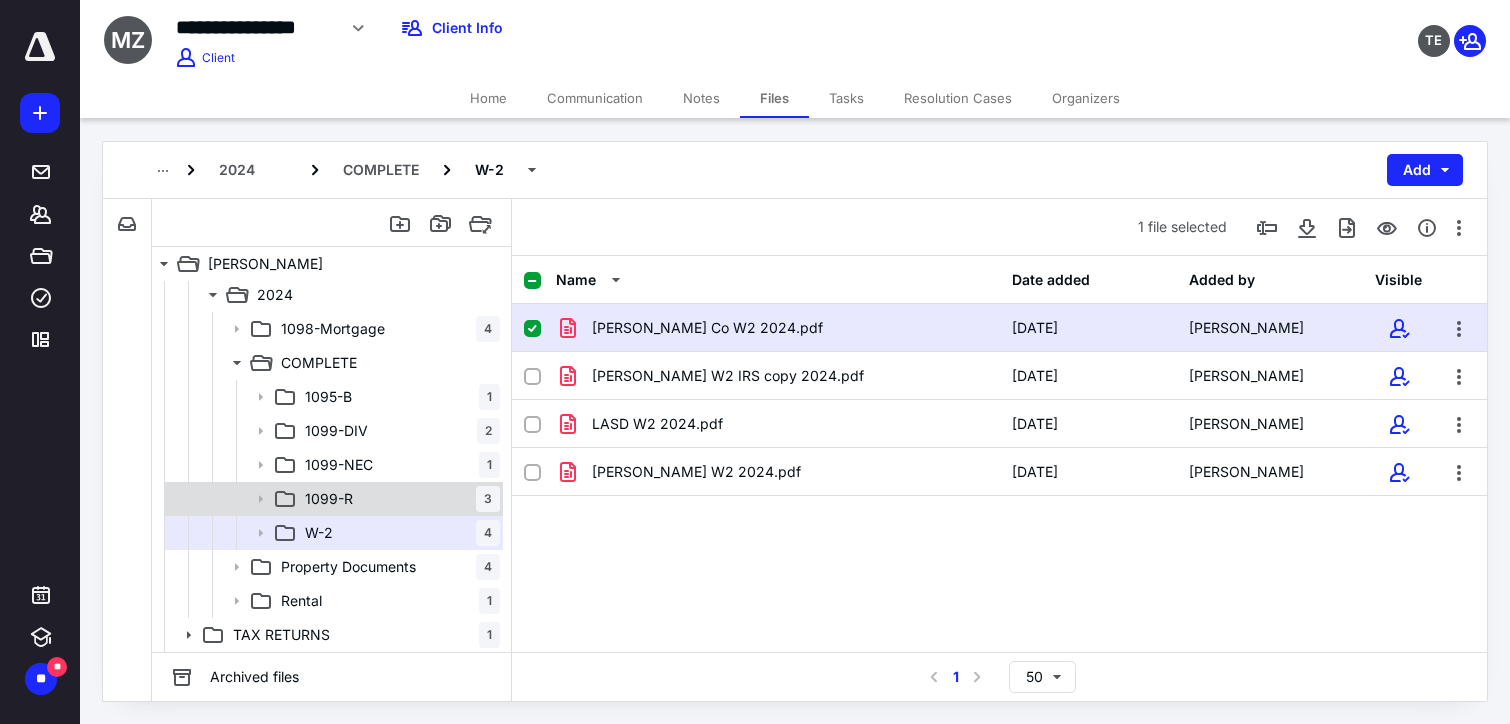 click on "1099-R 3" at bounding box center (398, 499) 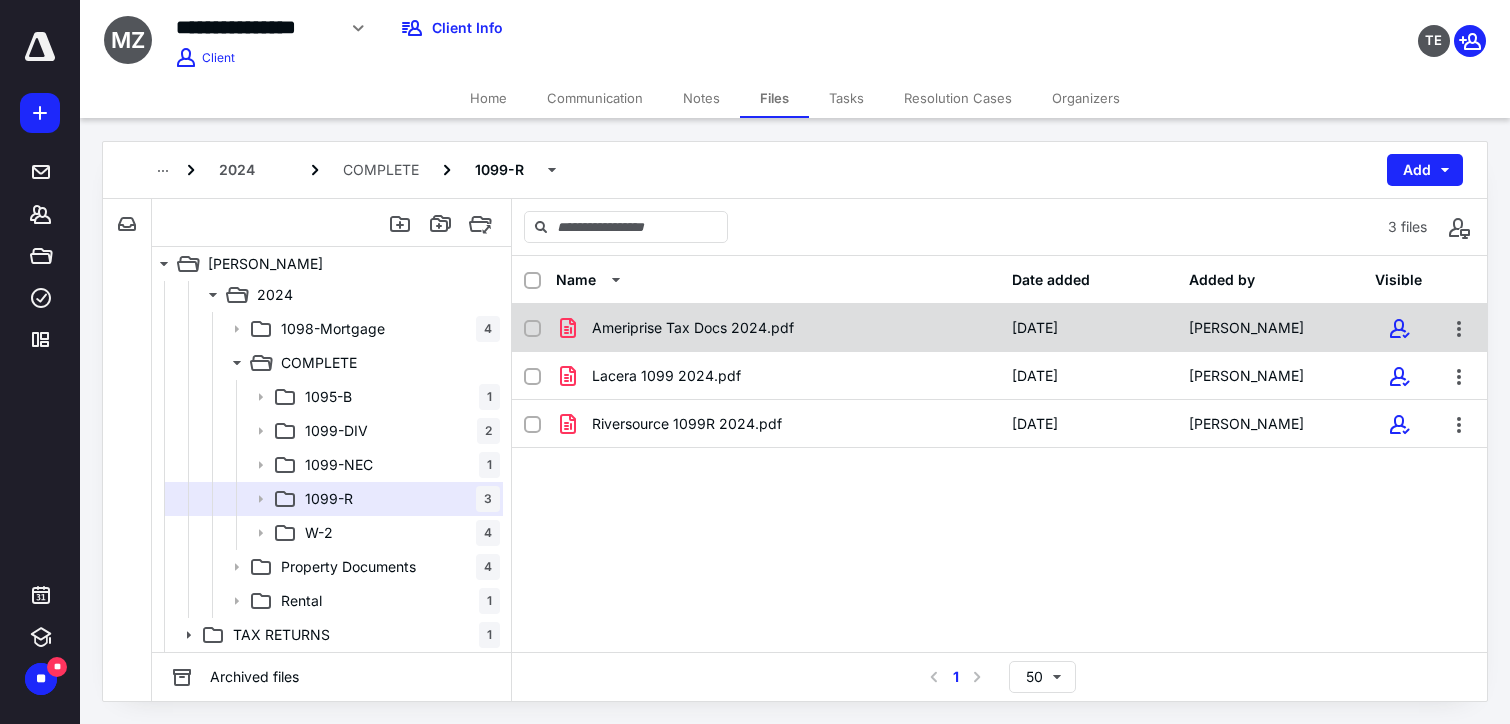 click on "Ameriprise Tax Docs 2024.pdf" at bounding box center (693, 328) 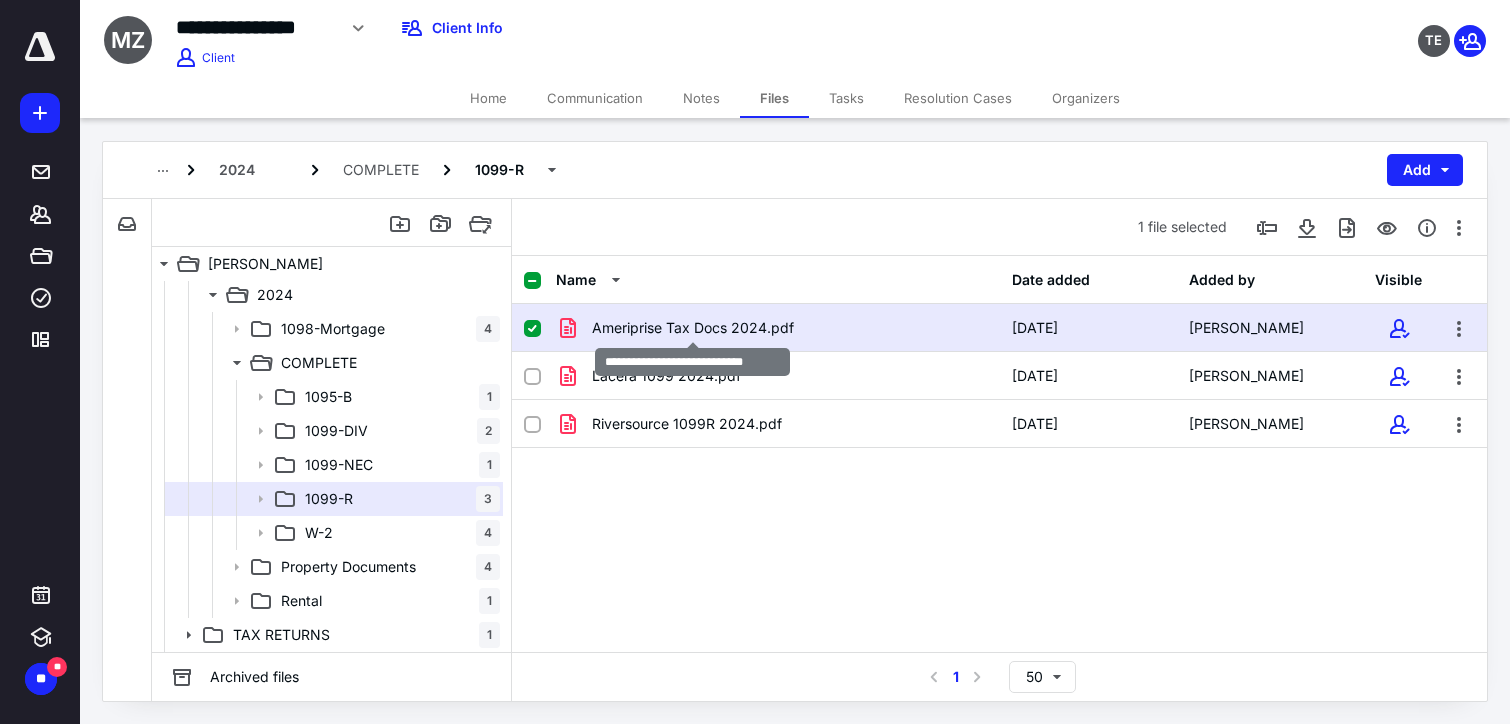click on "Ameriprise Tax Docs 2024.pdf" at bounding box center (693, 328) 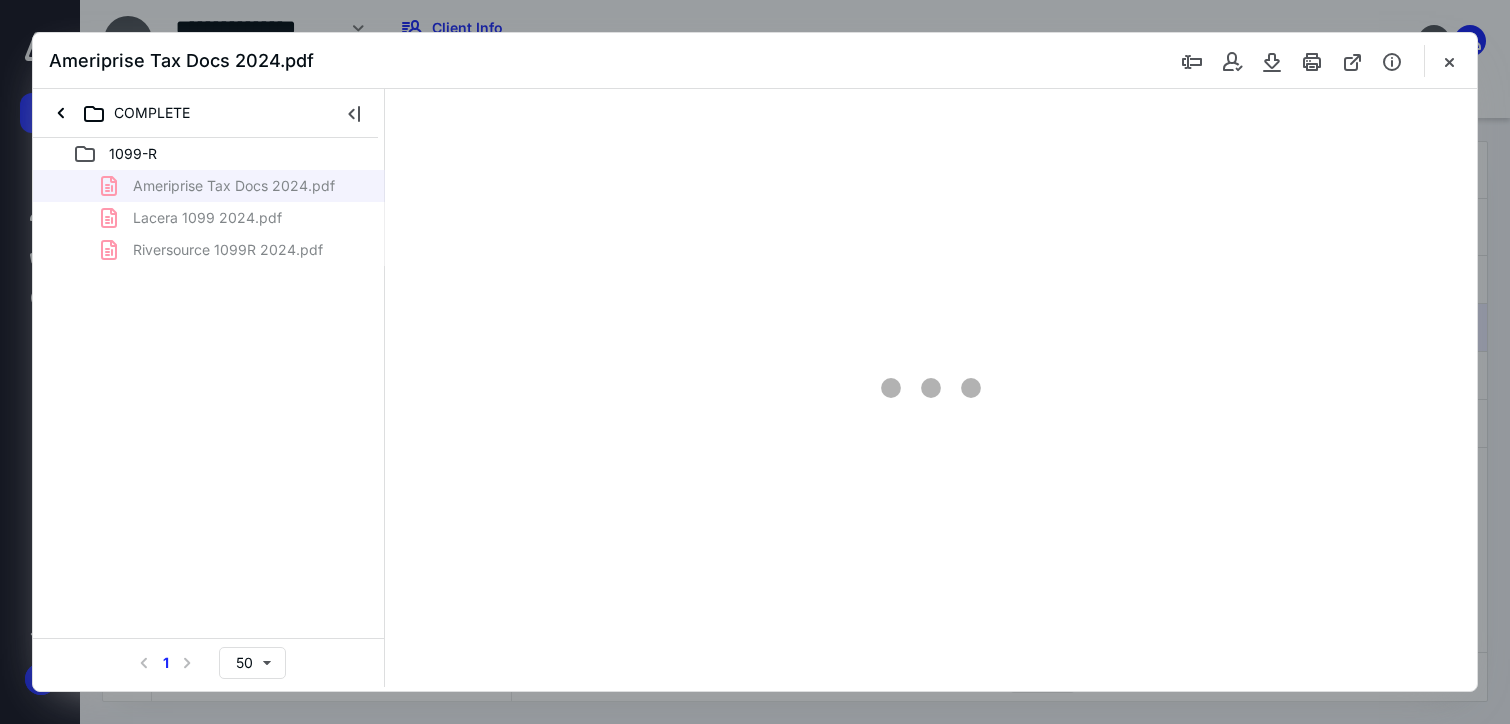 scroll, scrollTop: 0, scrollLeft: 0, axis: both 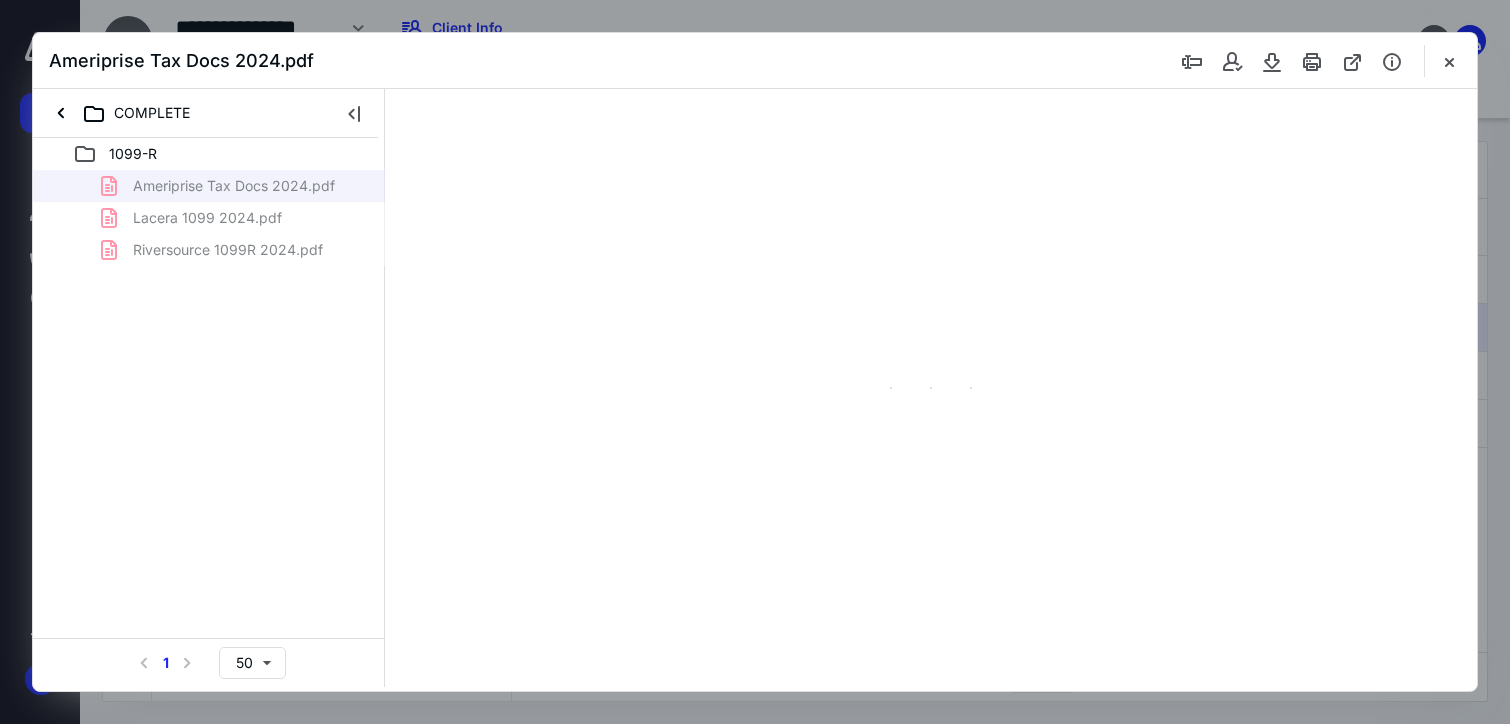 type on "175" 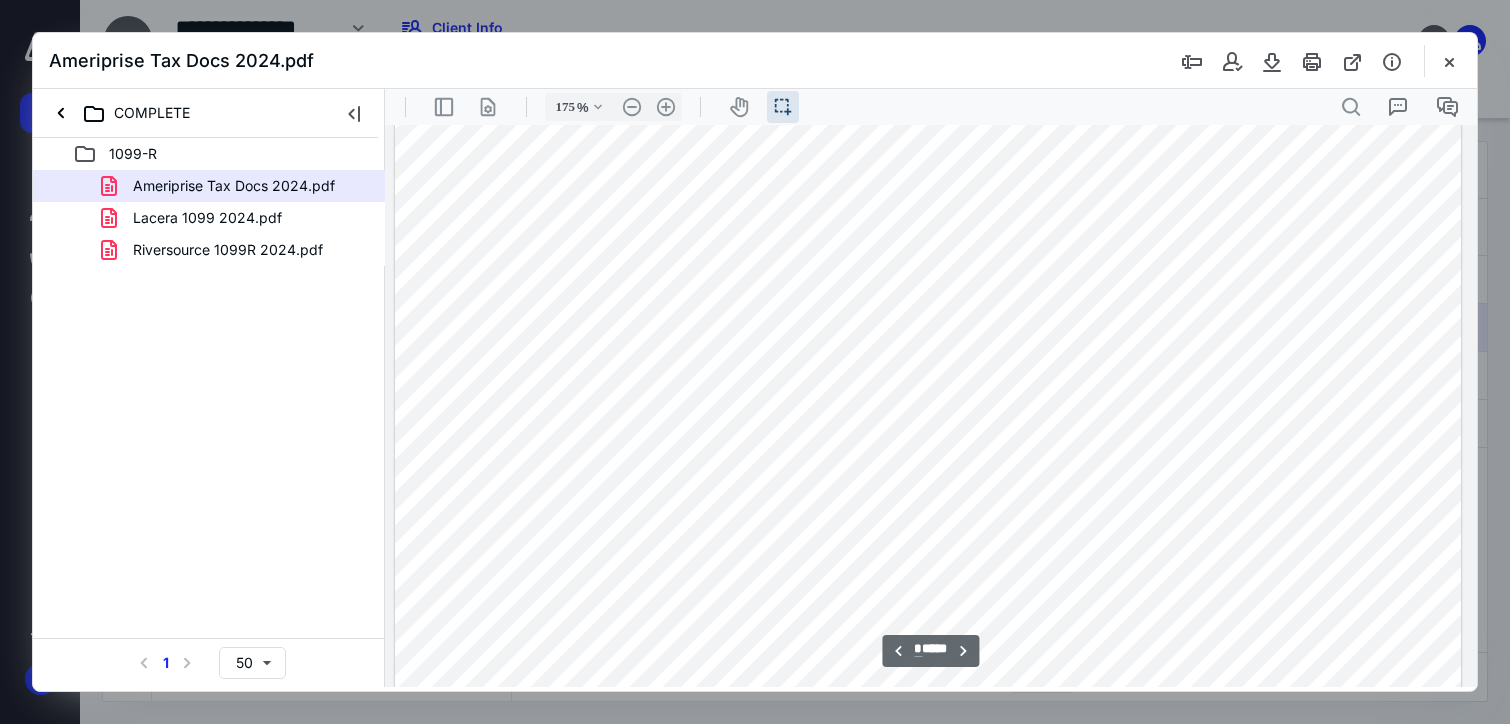 scroll, scrollTop: 3243, scrollLeft: 154, axis: both 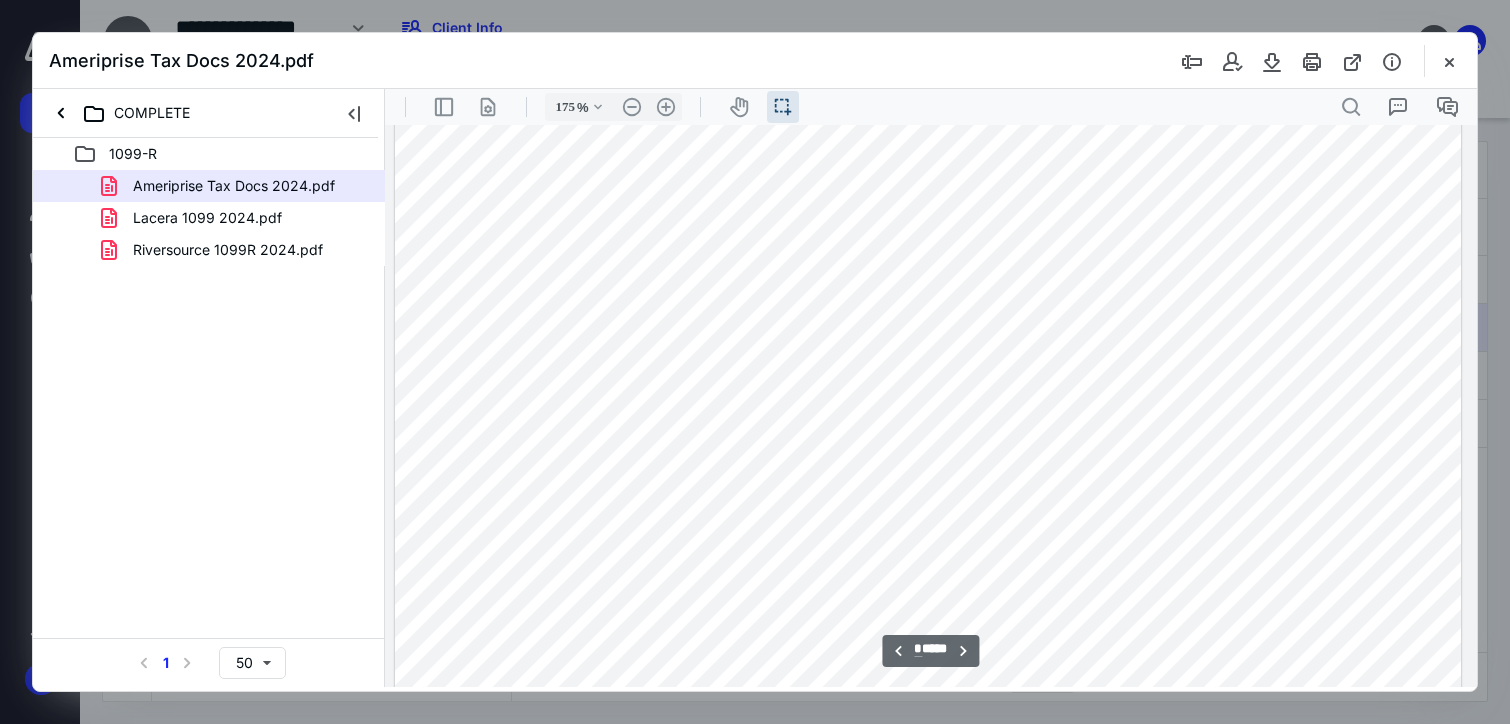 type on "*" 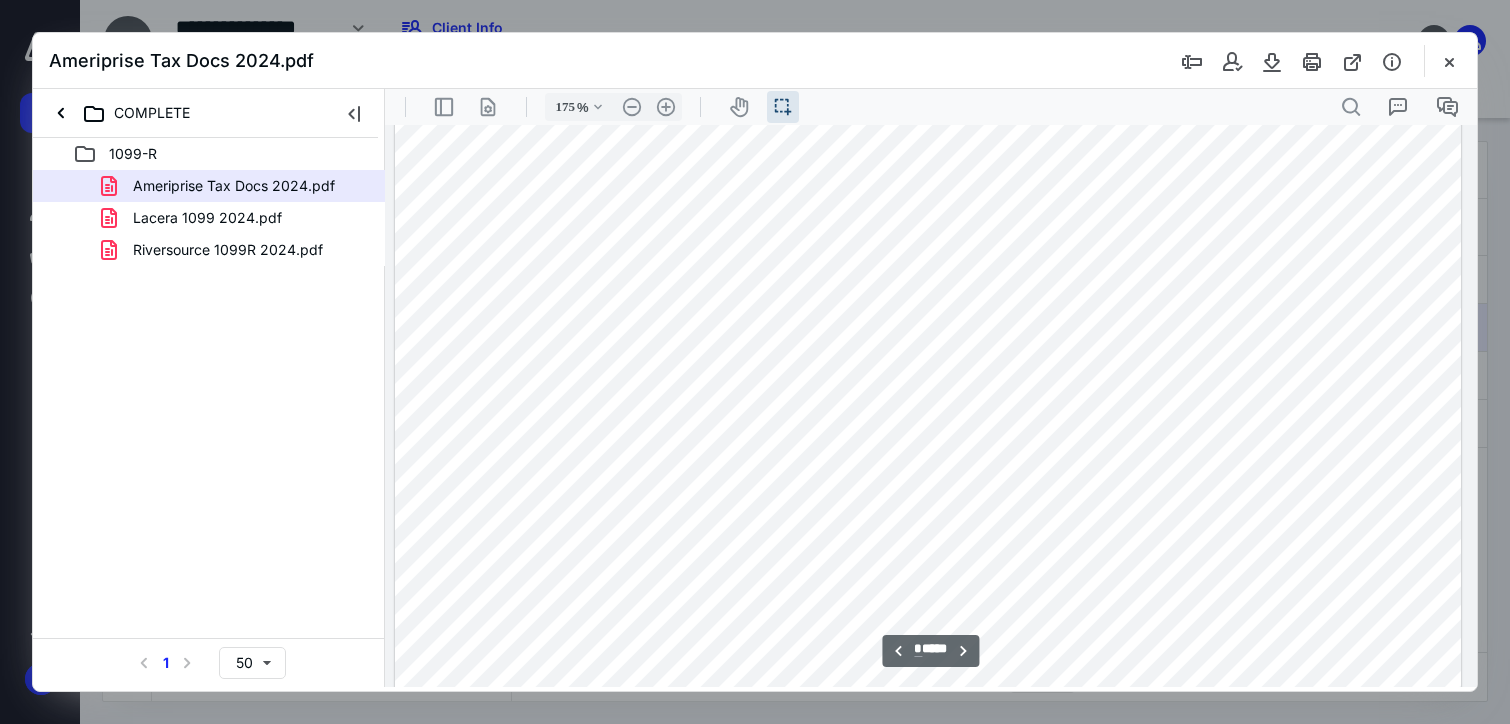 scroll, scrollTop: 3243, scrollLeft: 154, axis: both 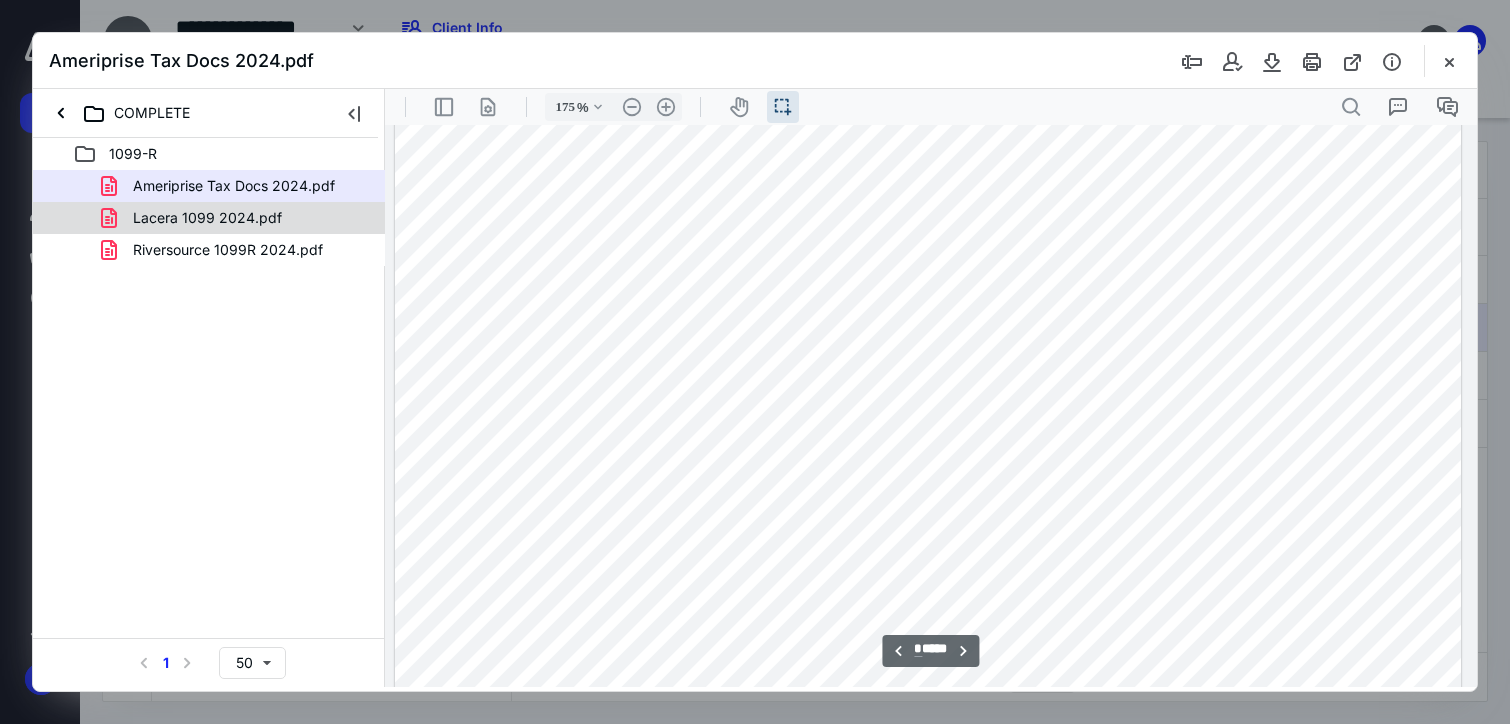 click on "Lacera 1099 2024.pdf" at bounding box center (207, 218) 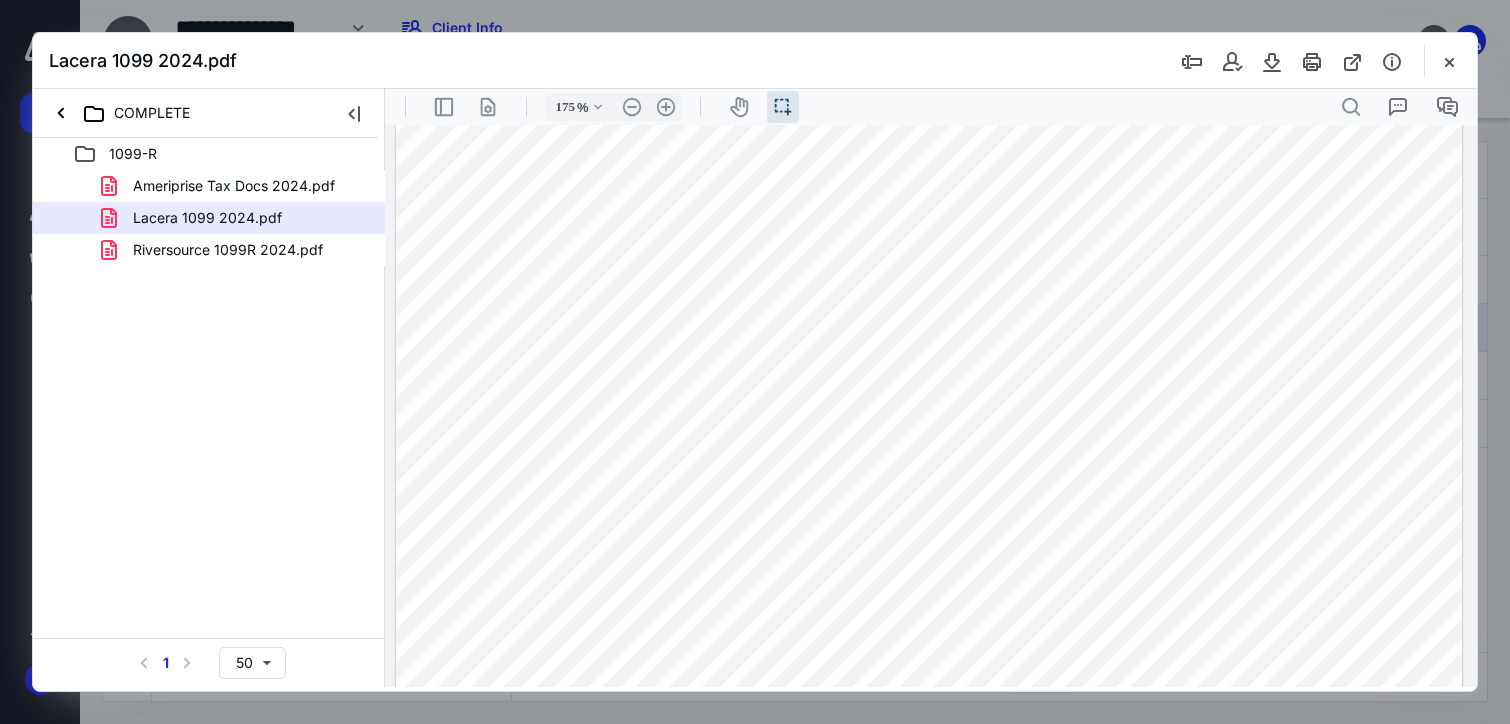 scroll, scrollTop: 200, scrollLeft: 0, axis: vertical 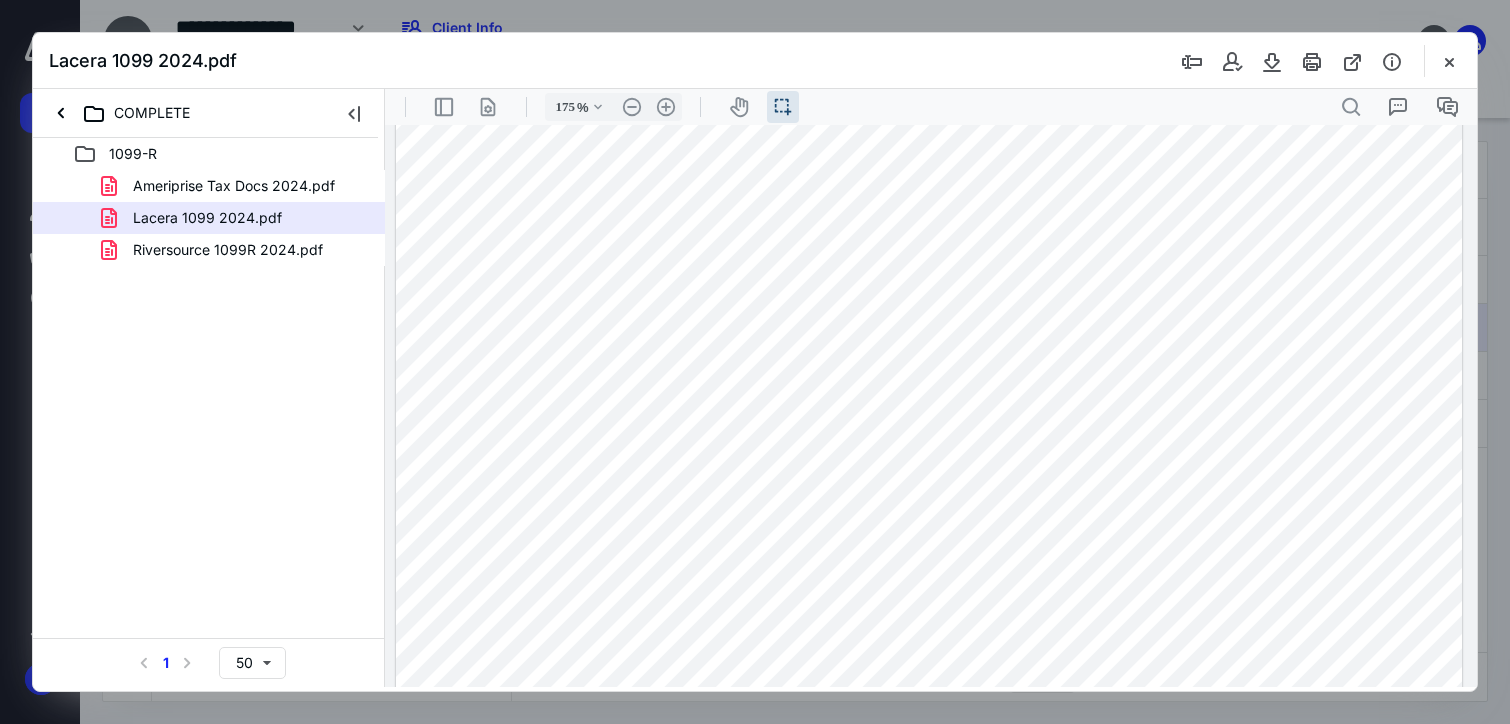 click on "Riversource 1099R 2024.pdf" at bounding box center (228, 250) 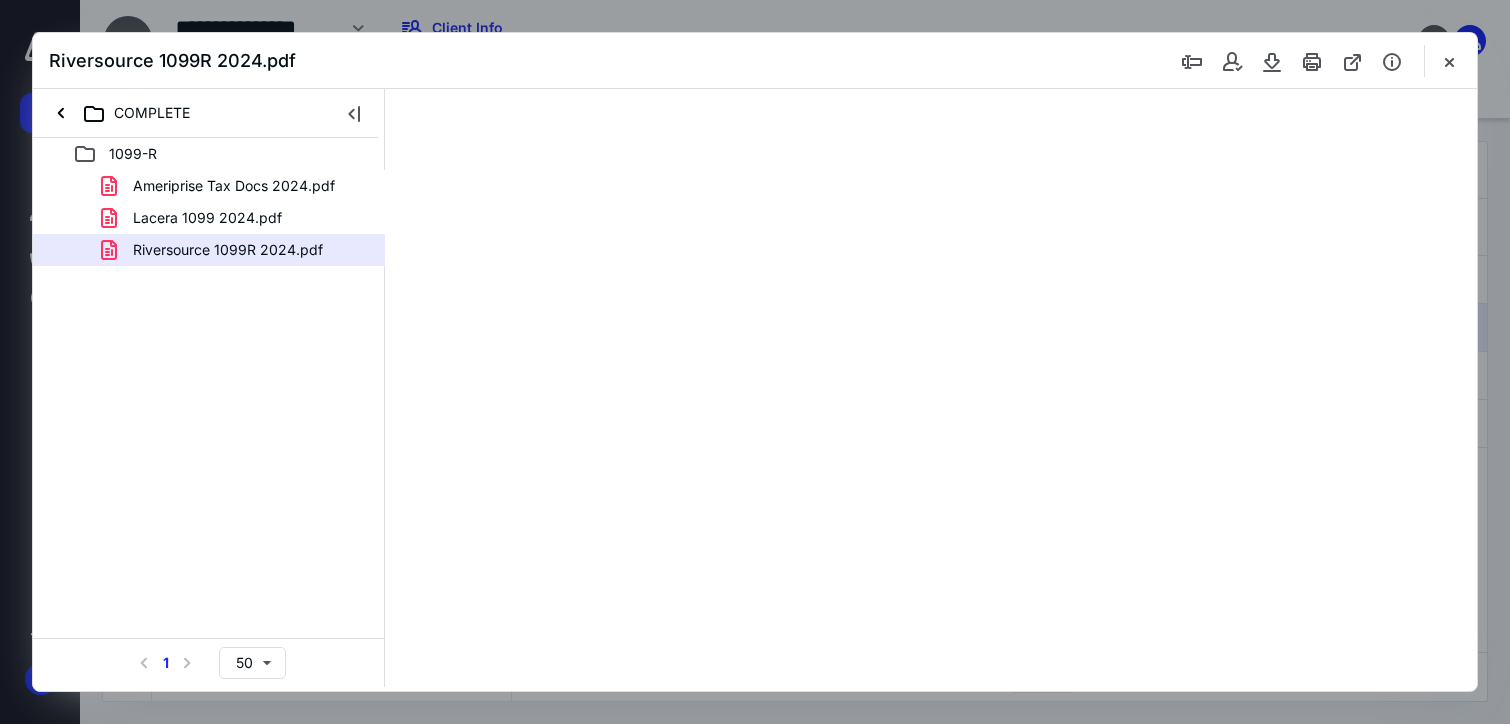 scroll, scrollTop: 0, scrollLeft: 0, axis: both 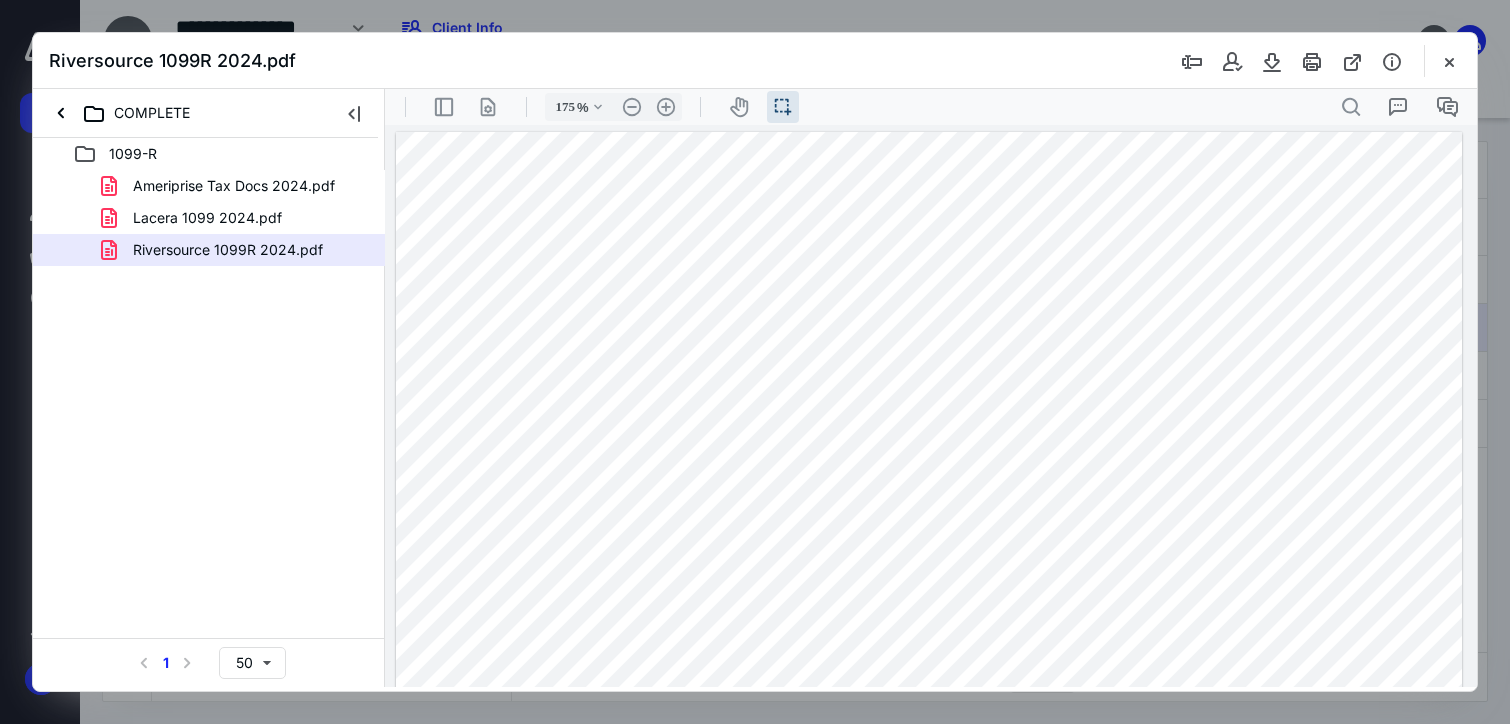 click on "Ameriprise Tax Docs 2024.pdf" at bounding box center [234, 186] 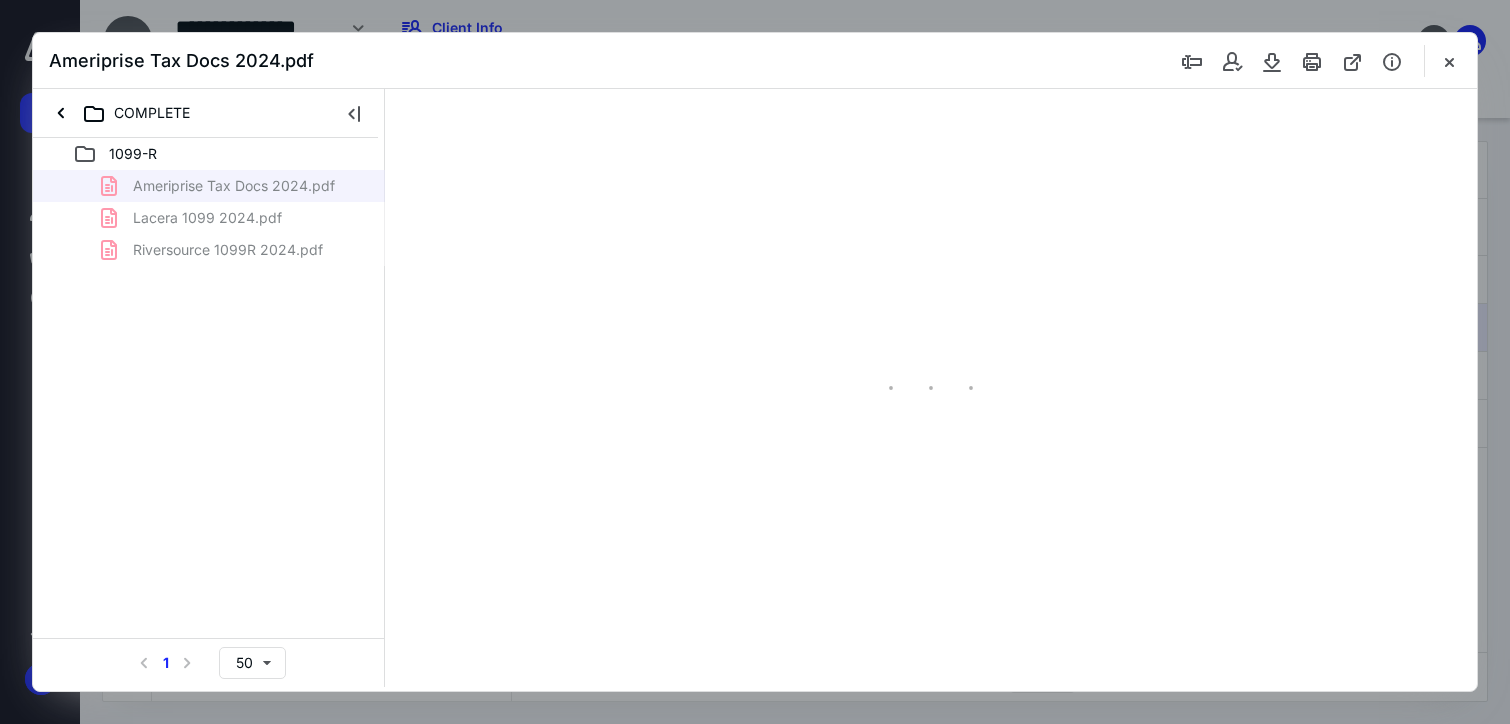 type on "175" 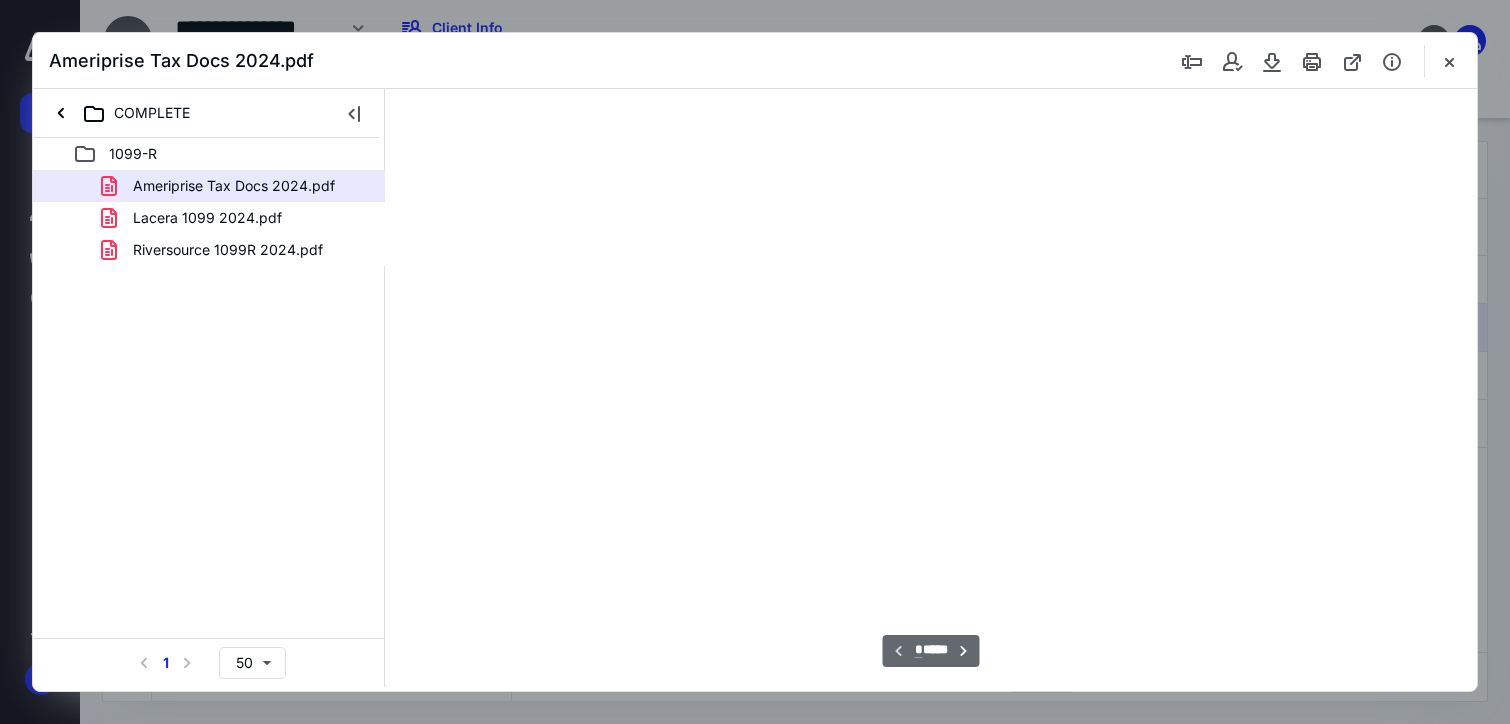 scroll, scrollTop: 43, scrollLeft: 154, axis: both 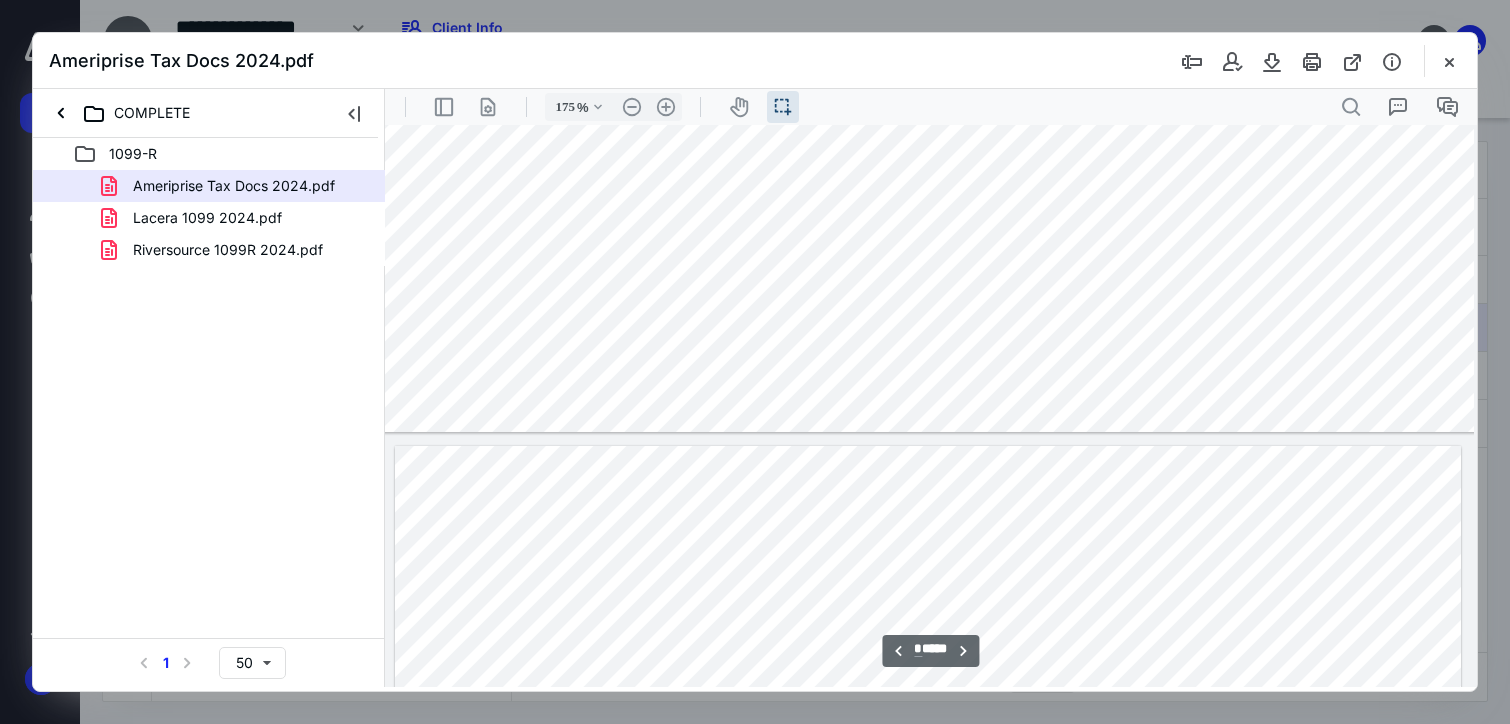 type on "*" 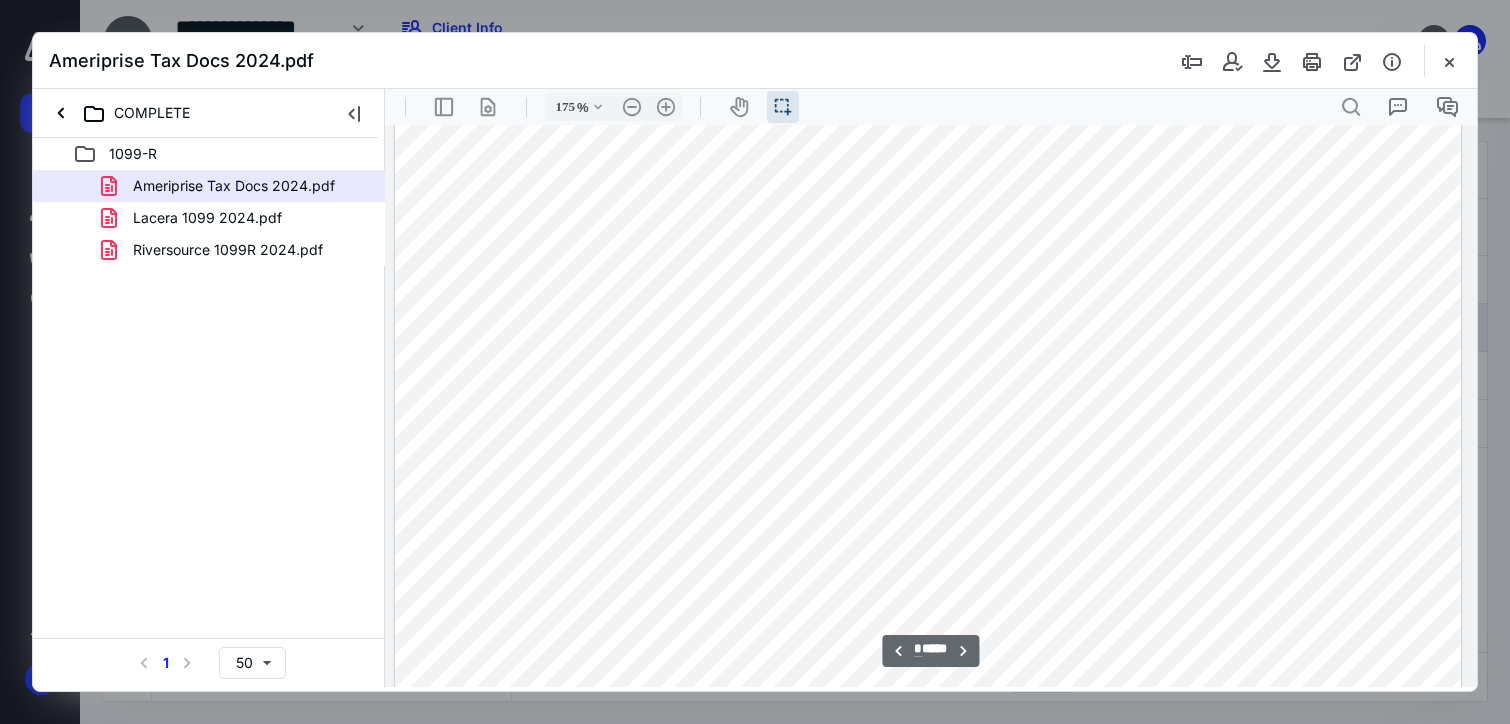 scroll, scrollTop: 3143, scrollLeft: 154, axis: both 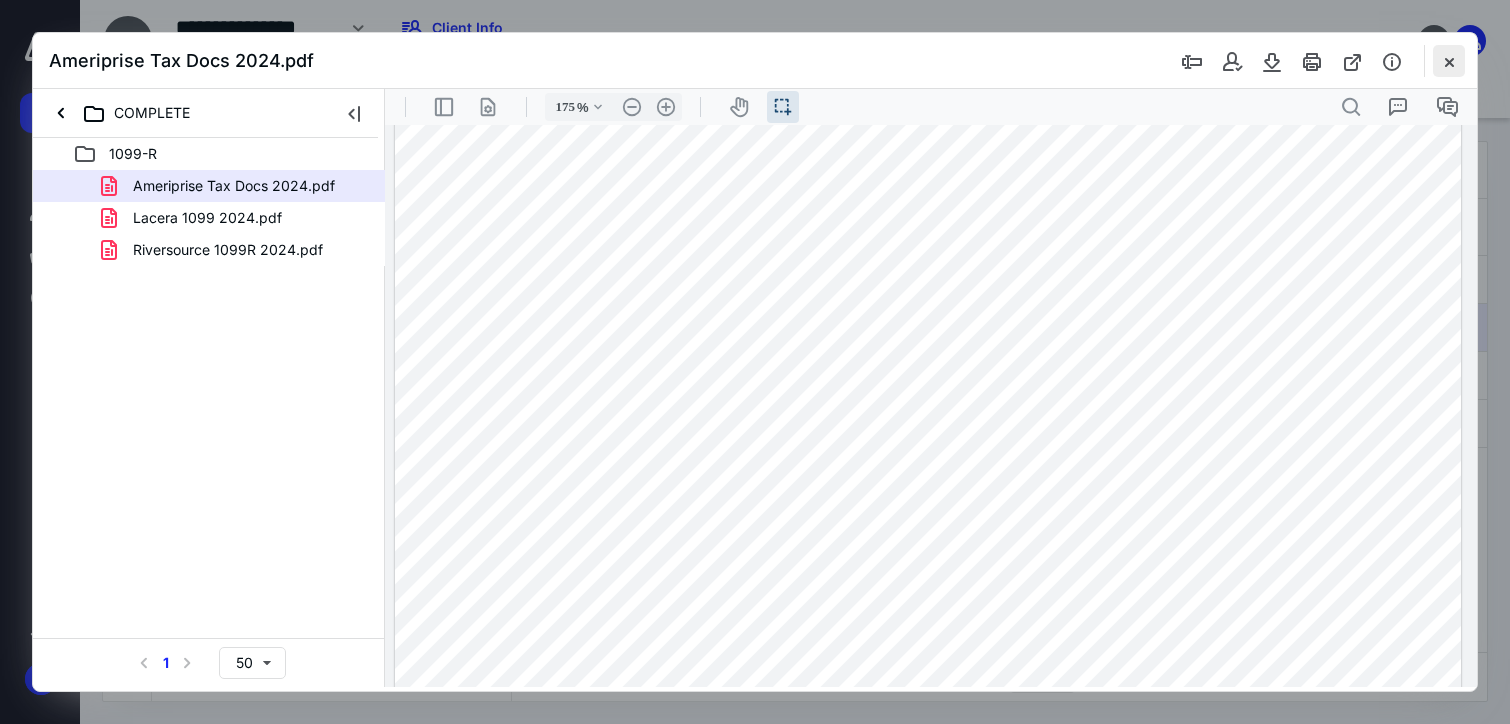 click at bounding box center [1449, 61] 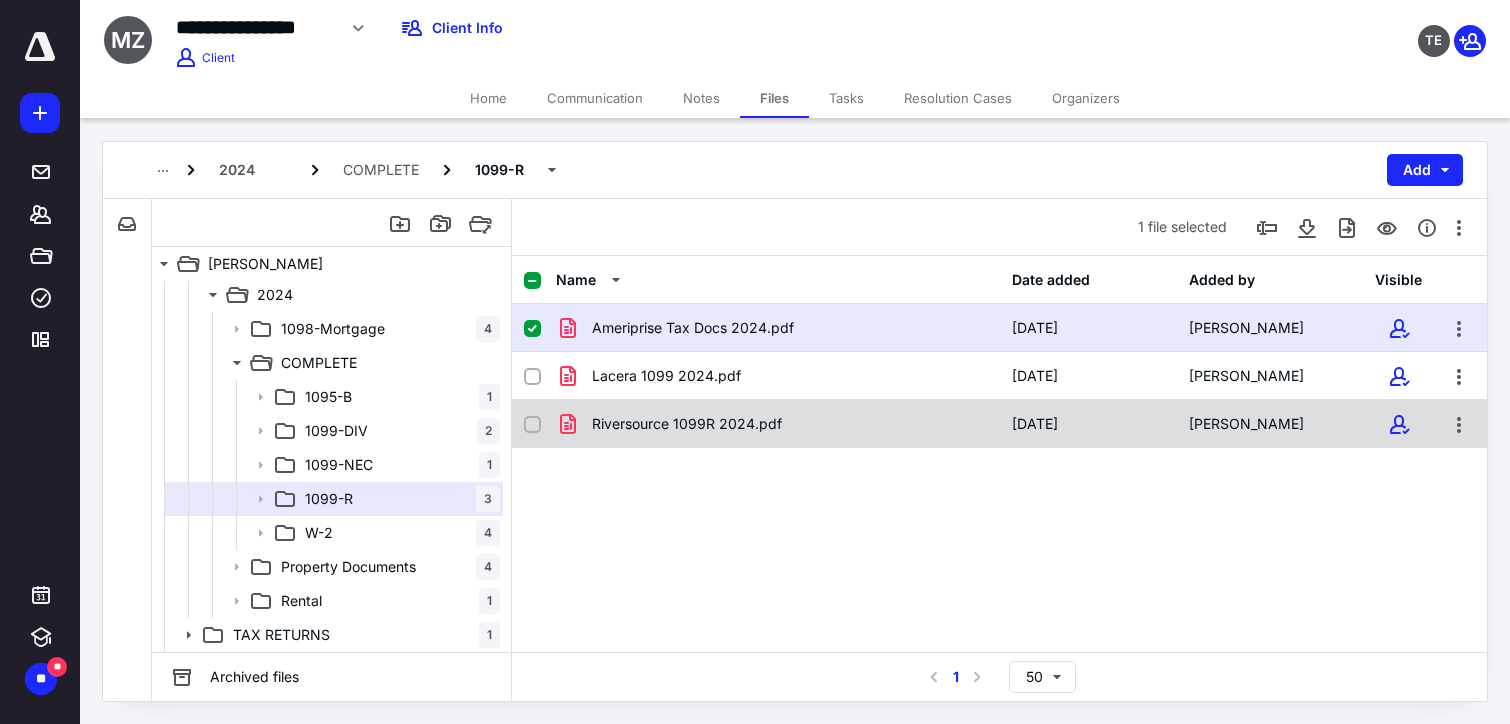click on "Riversource 1099R 2024.pdf" at bounding box center (687, 424) 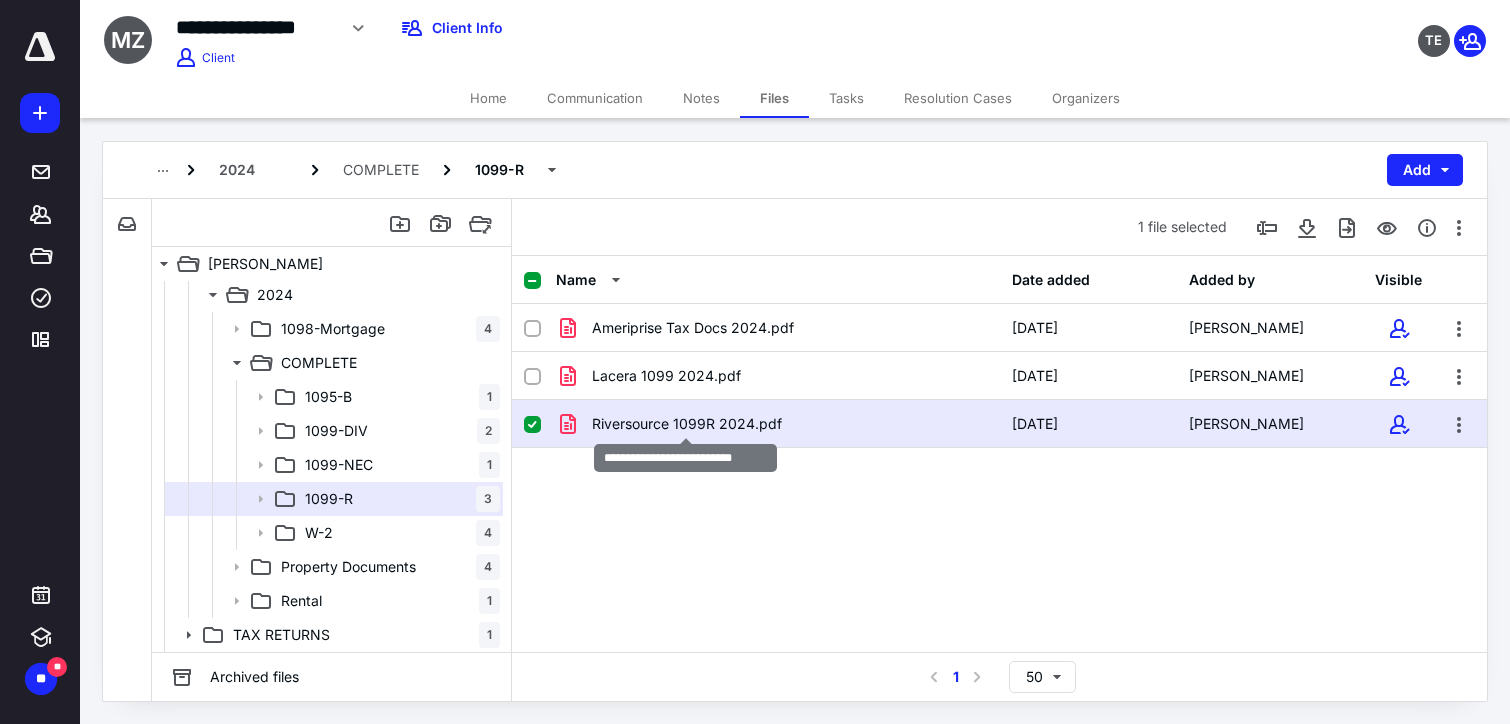 click on "Riversource 1099R 2024.pdf" at bounding box center (687, 424) 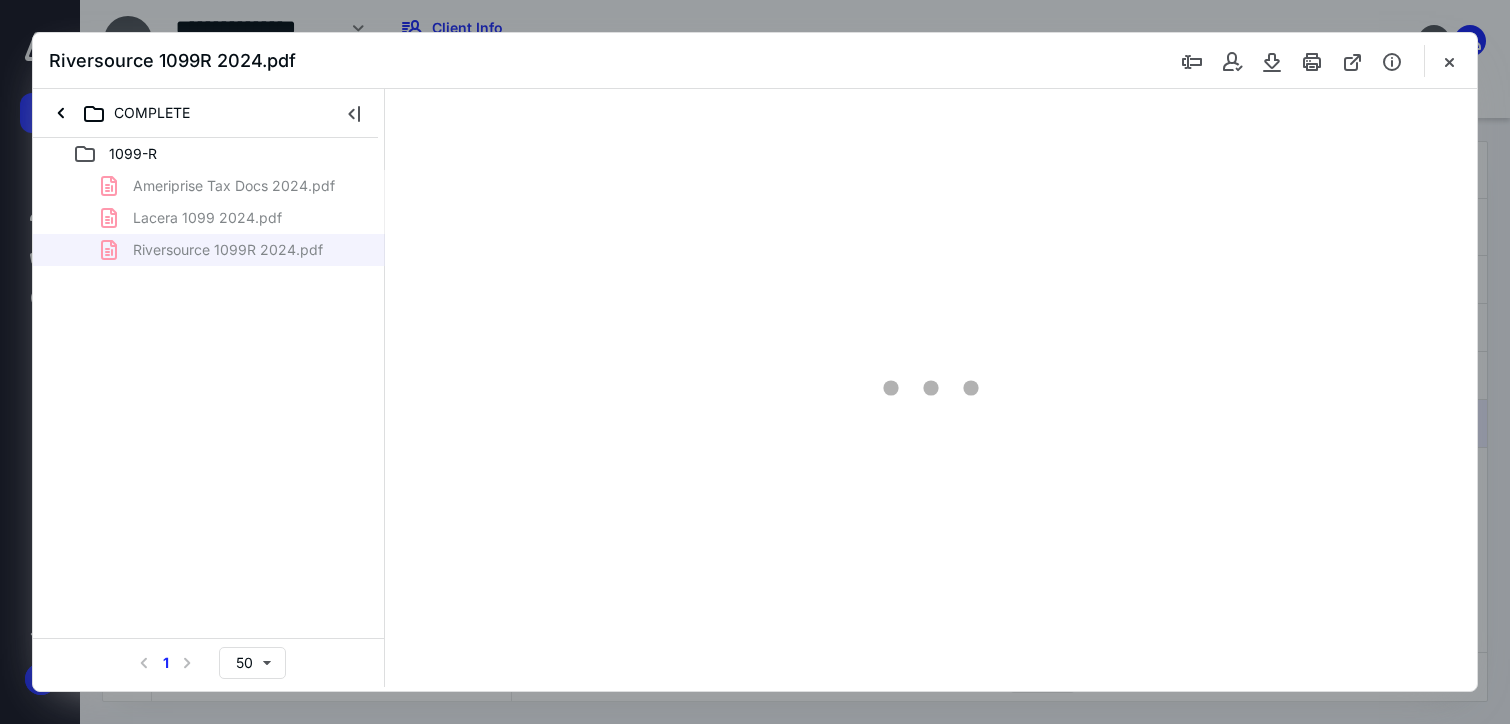 scroll, scrollTop: 0, scrollLeft: 0, axis: both 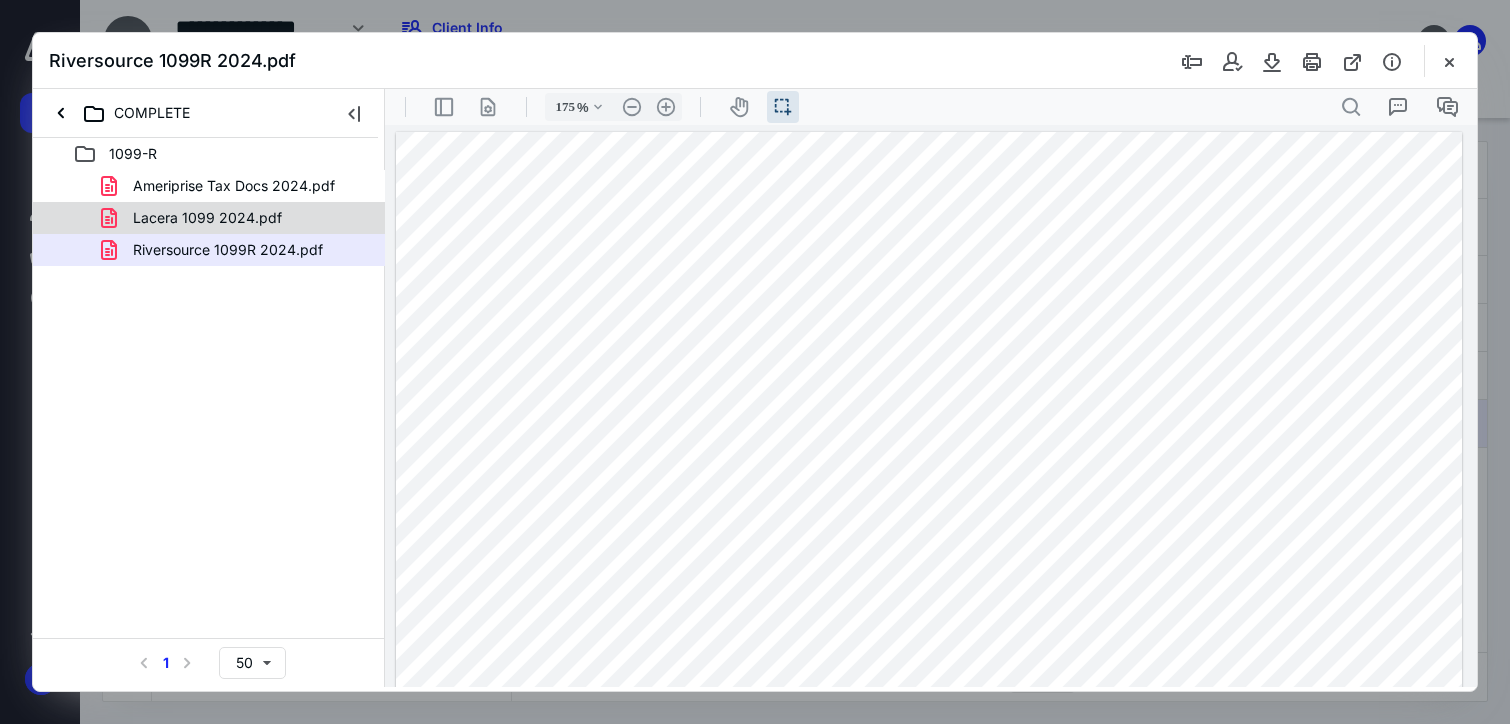 click on "Lacera 1099 2024.pdf" at bounding box center (207, 218) 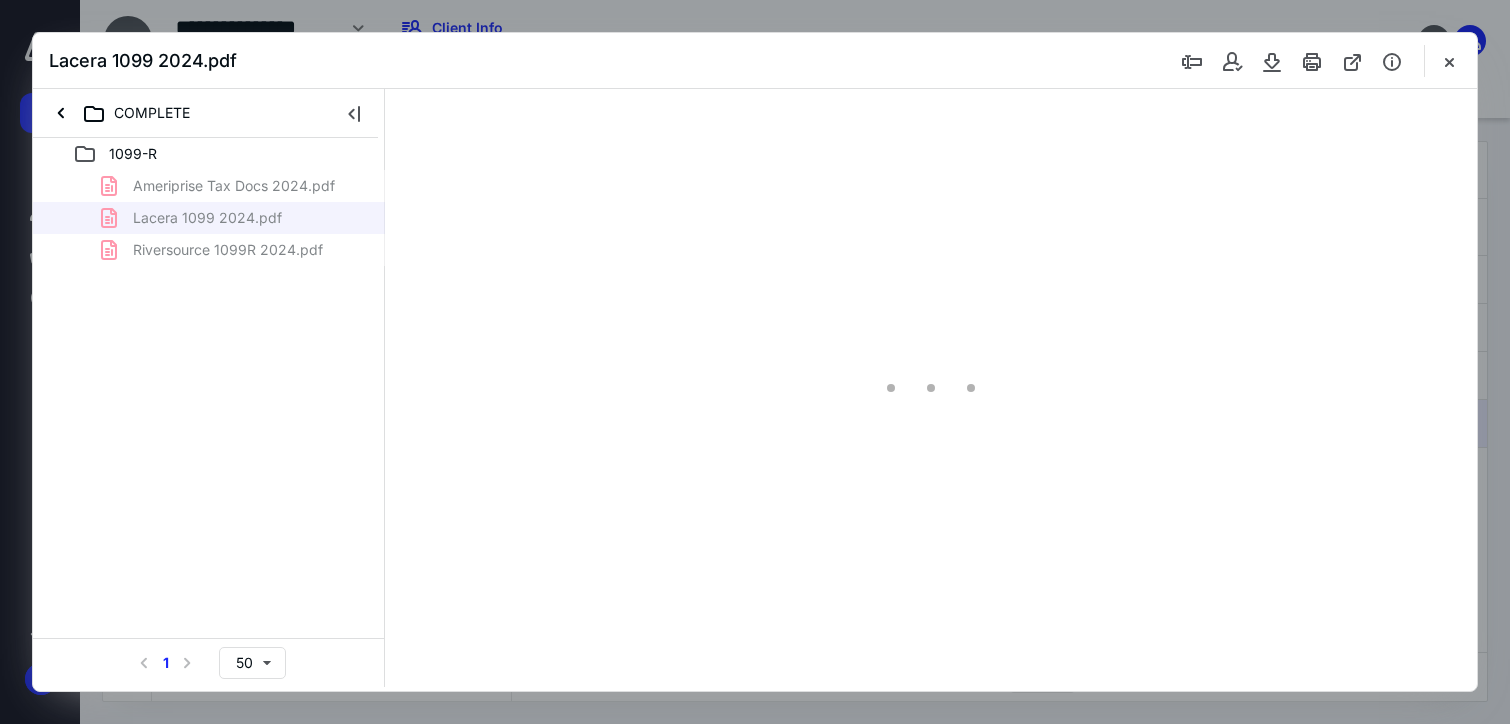 type on "175" 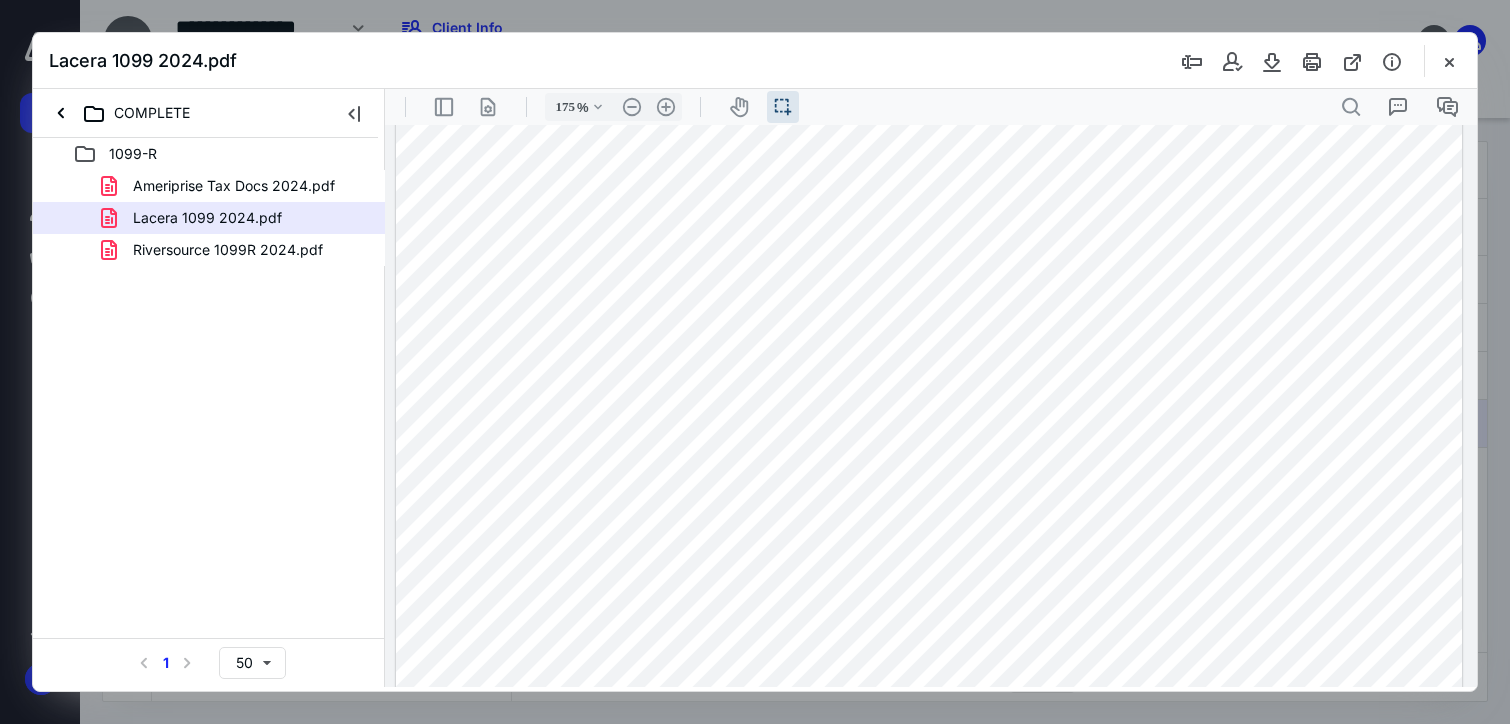 scroll, scrollTop: 831, scrollLeft: 0, axis: vertical 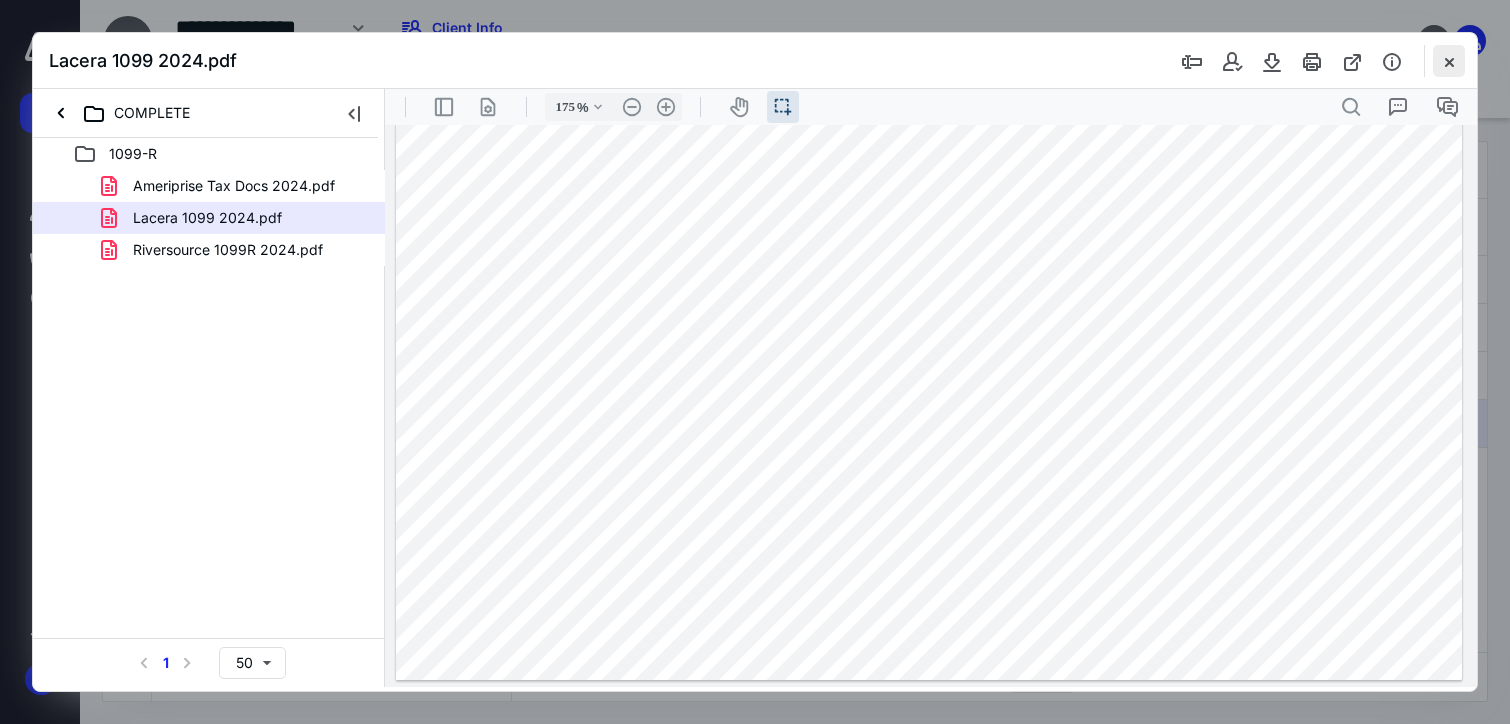 click at bounding box center (1449, 61) 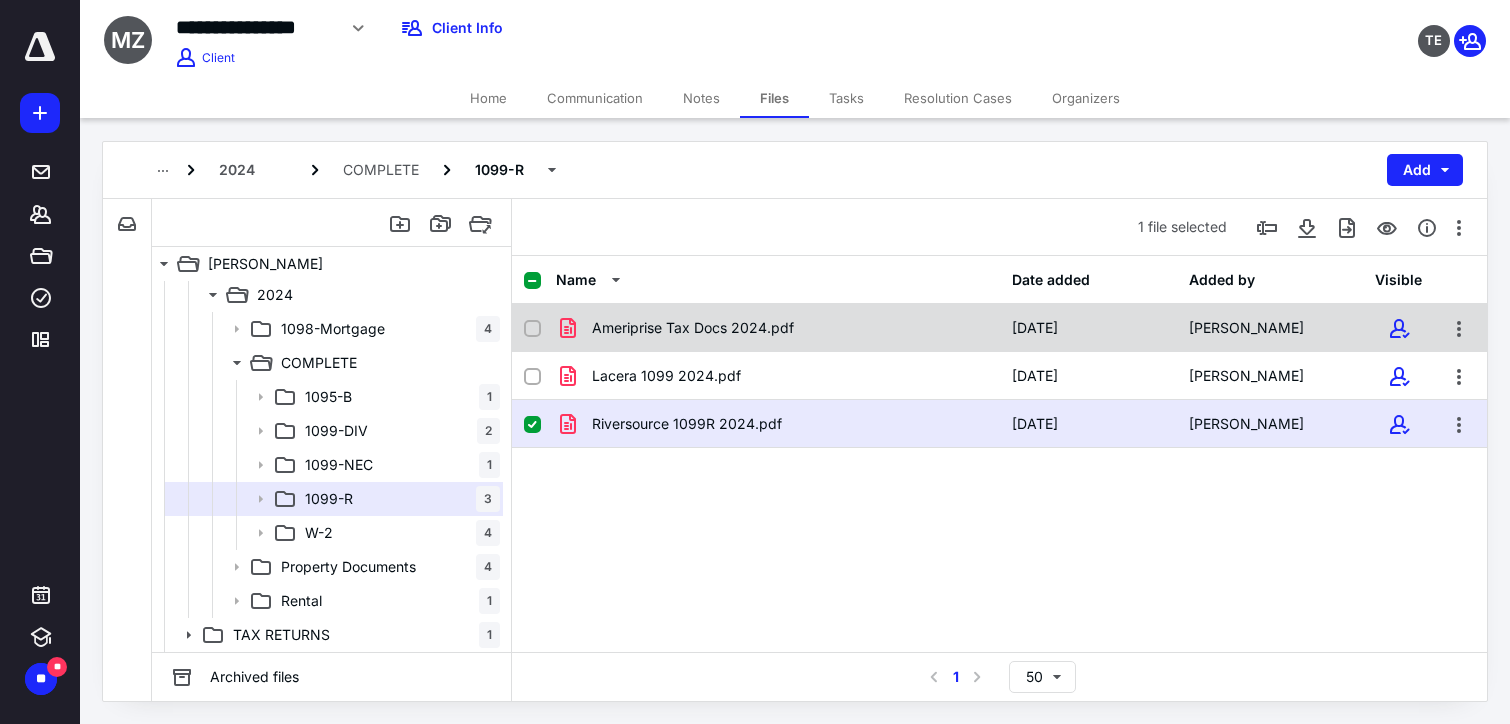 click on "Ameriprise Tax Docs 2024.pdf" at bounding box center [693, 328] 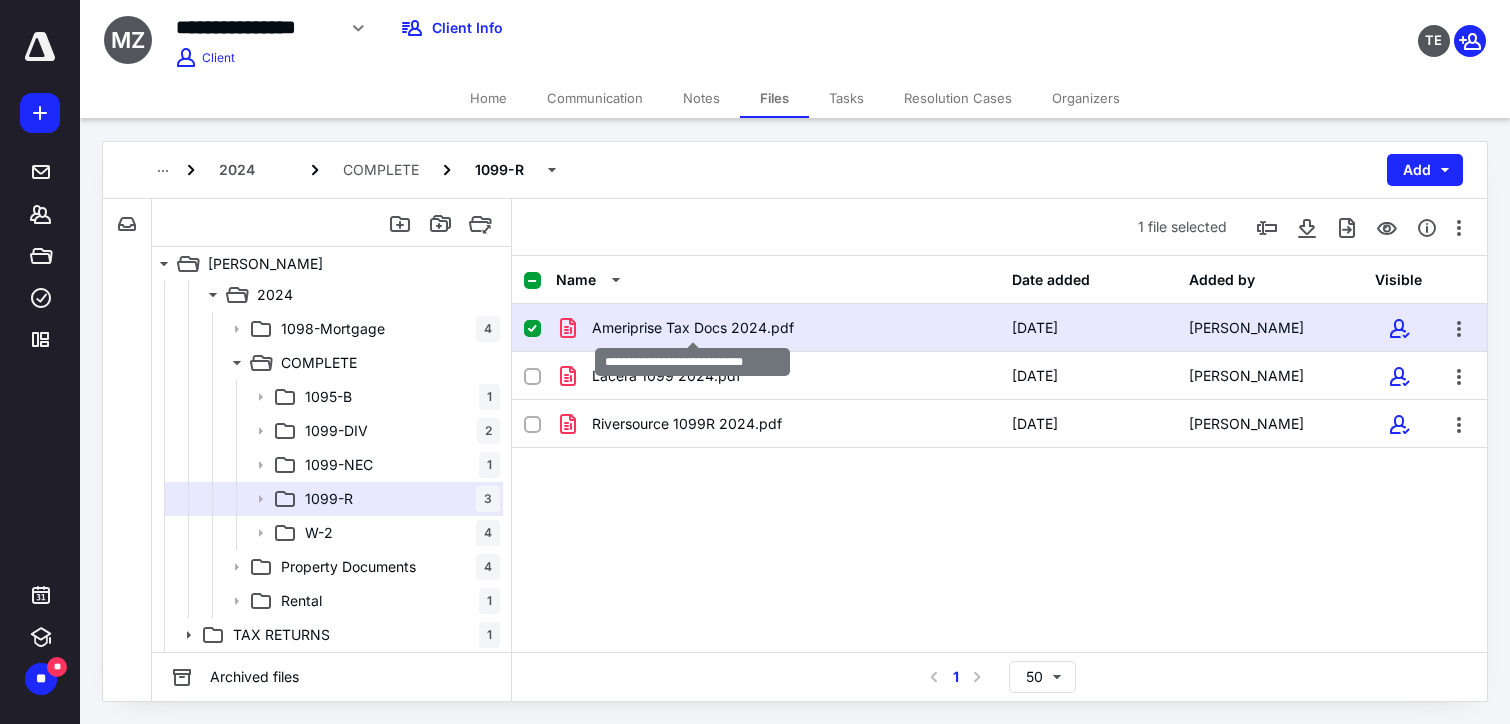 click on "Ameriprise Tax Docs 2024.pdf" at bounding box center (693, 328) 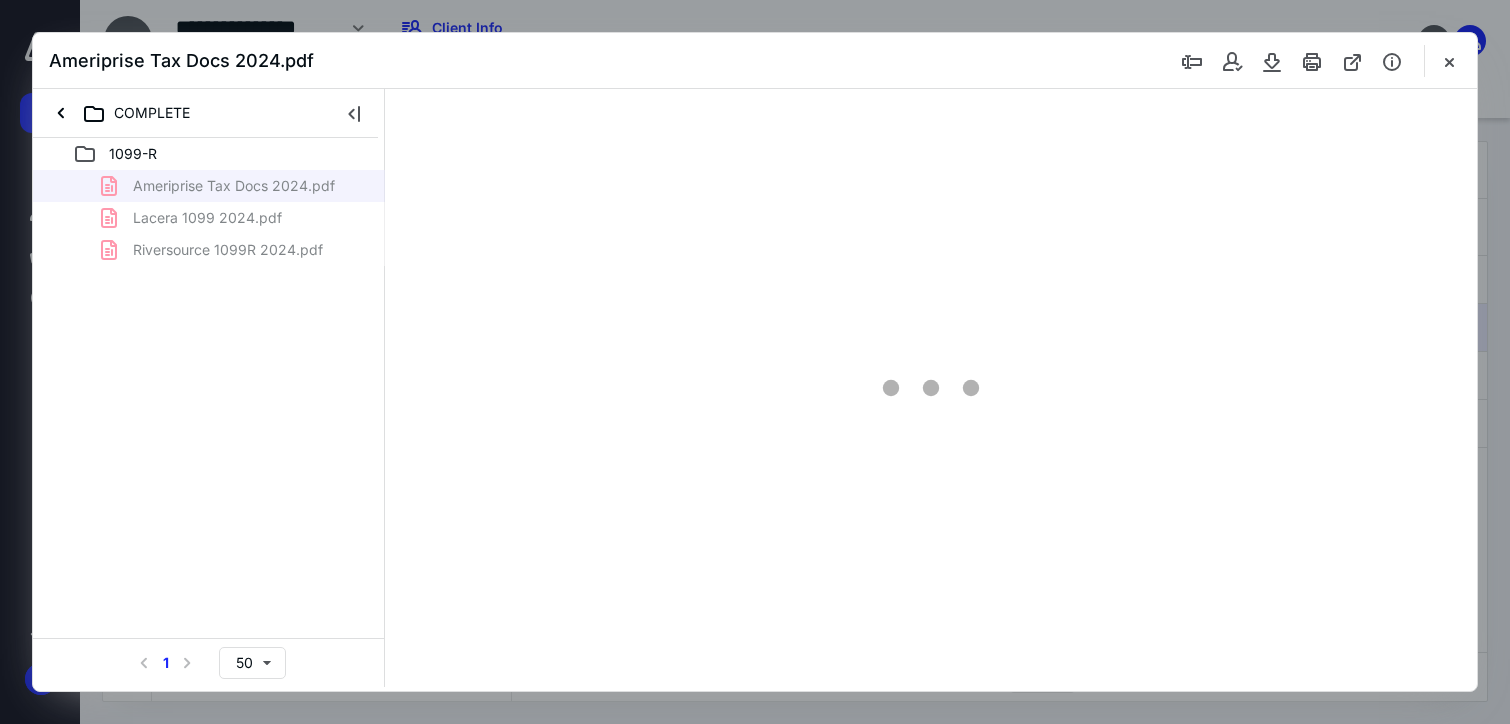scroll, scrollTop: 0, scrollLeft: 0, axis: both 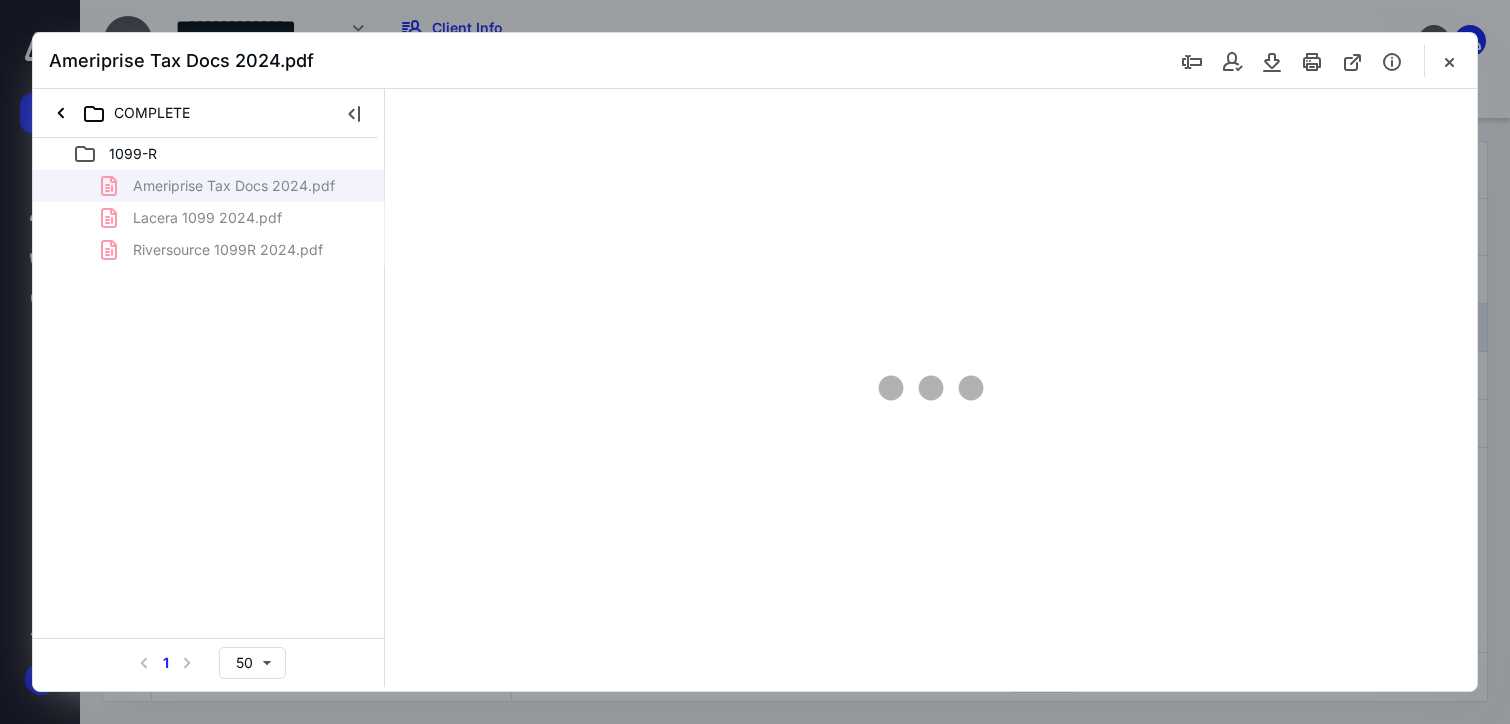 type on "175" 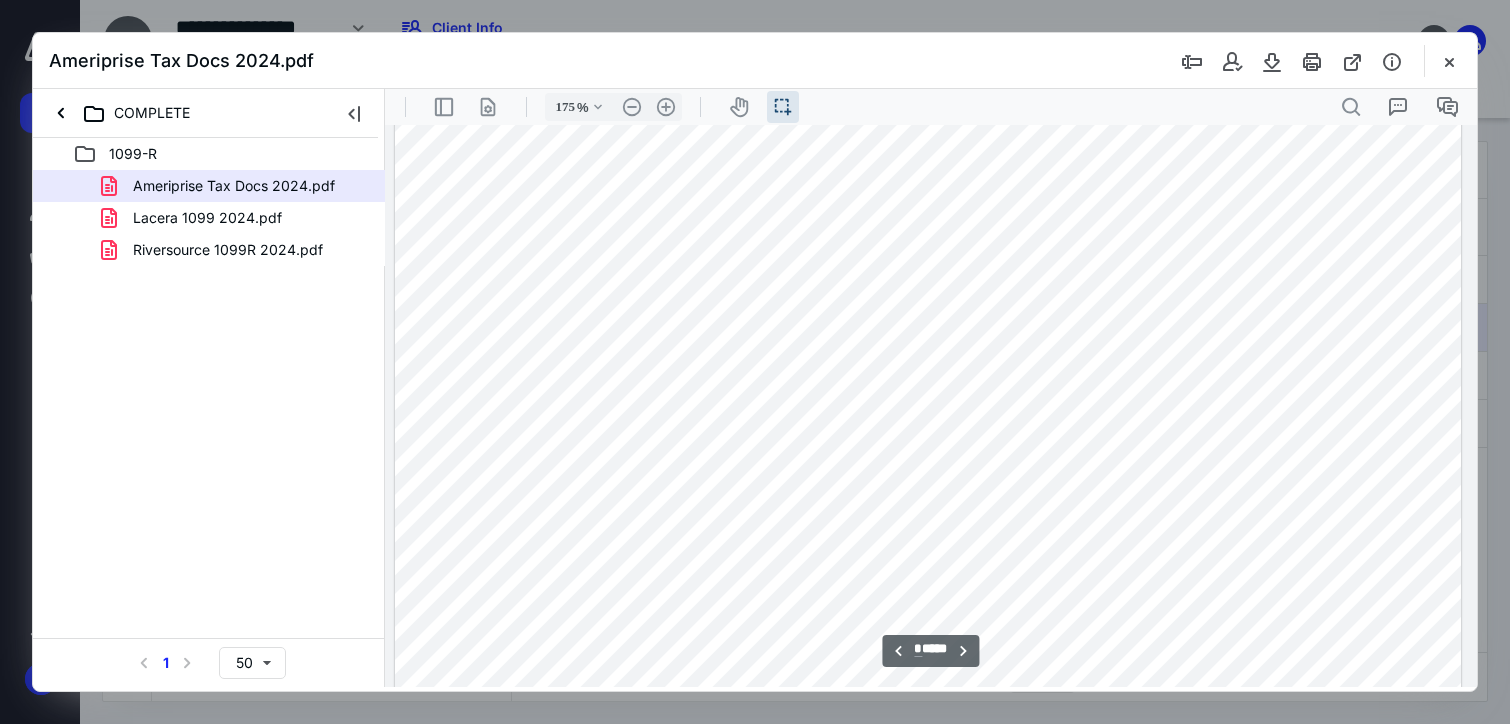 scroll, scrollTop: 11243, scrollLeft: 154, axis: both 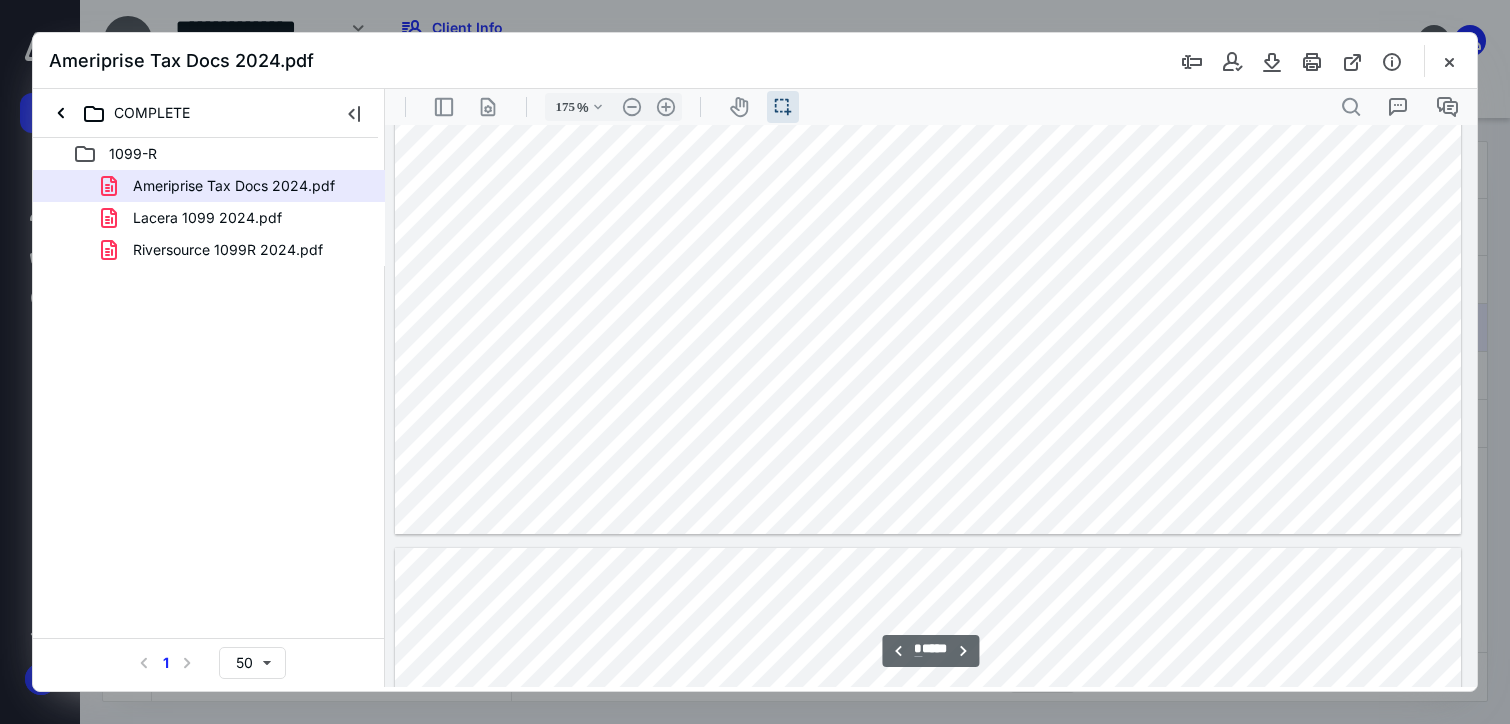 type on "**" 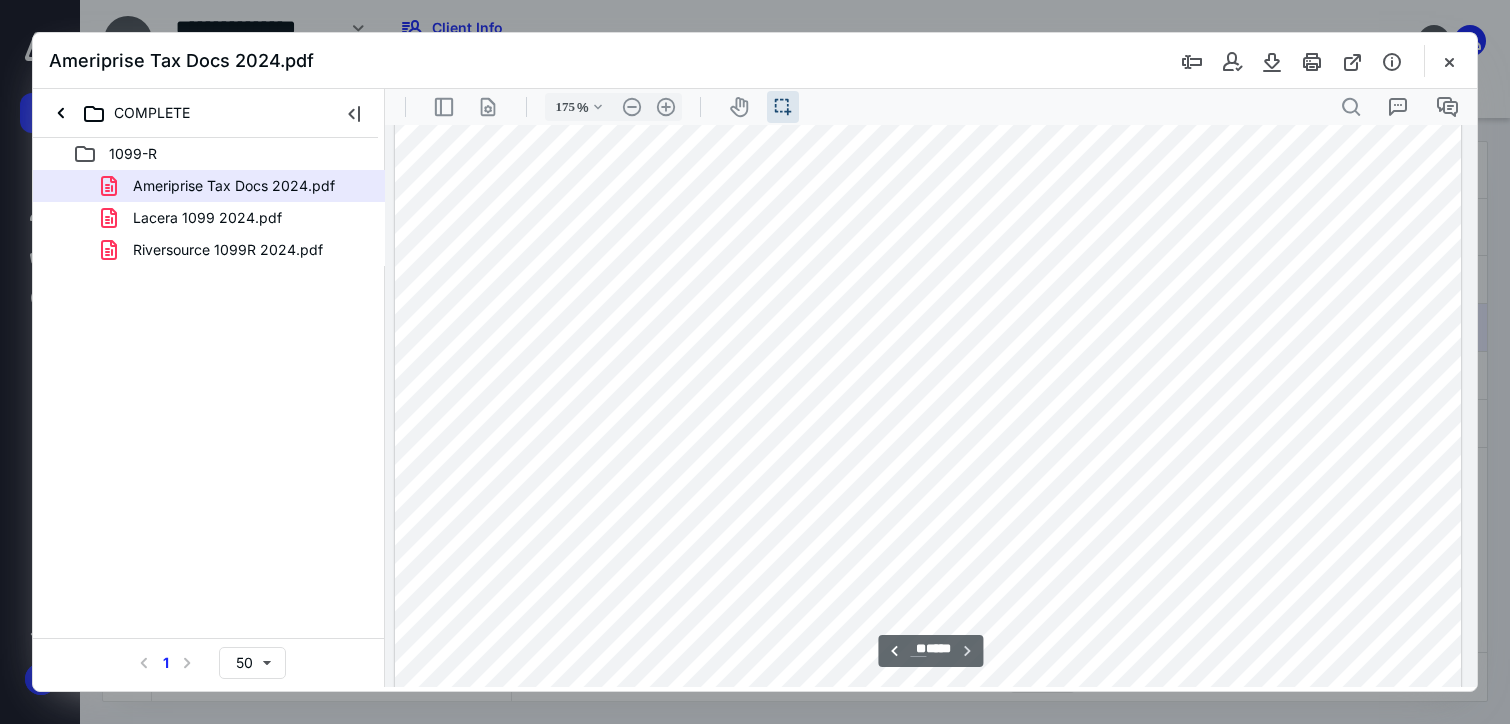 scroll, scrollTop: 13062, scrollLeft: 154, axis: both 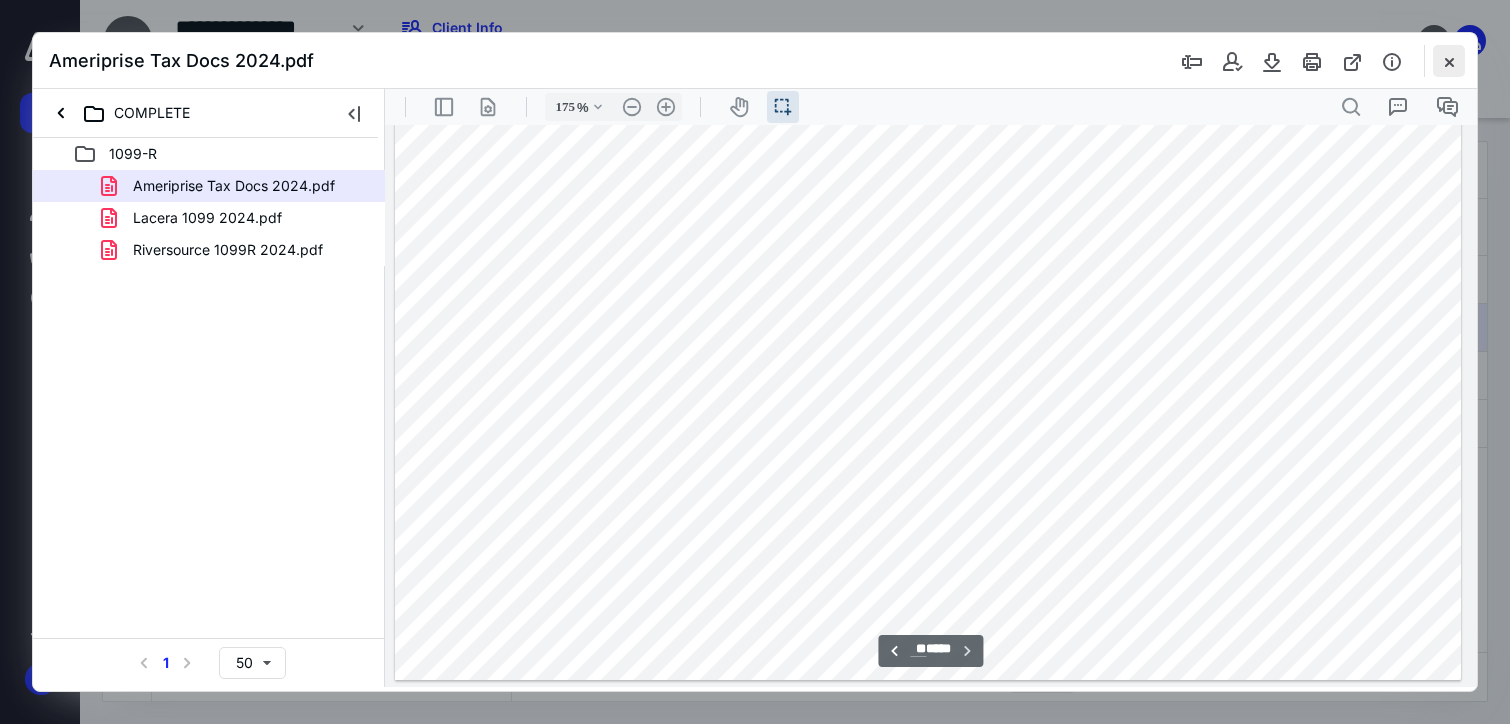 click at bounding box center (1449, 61) 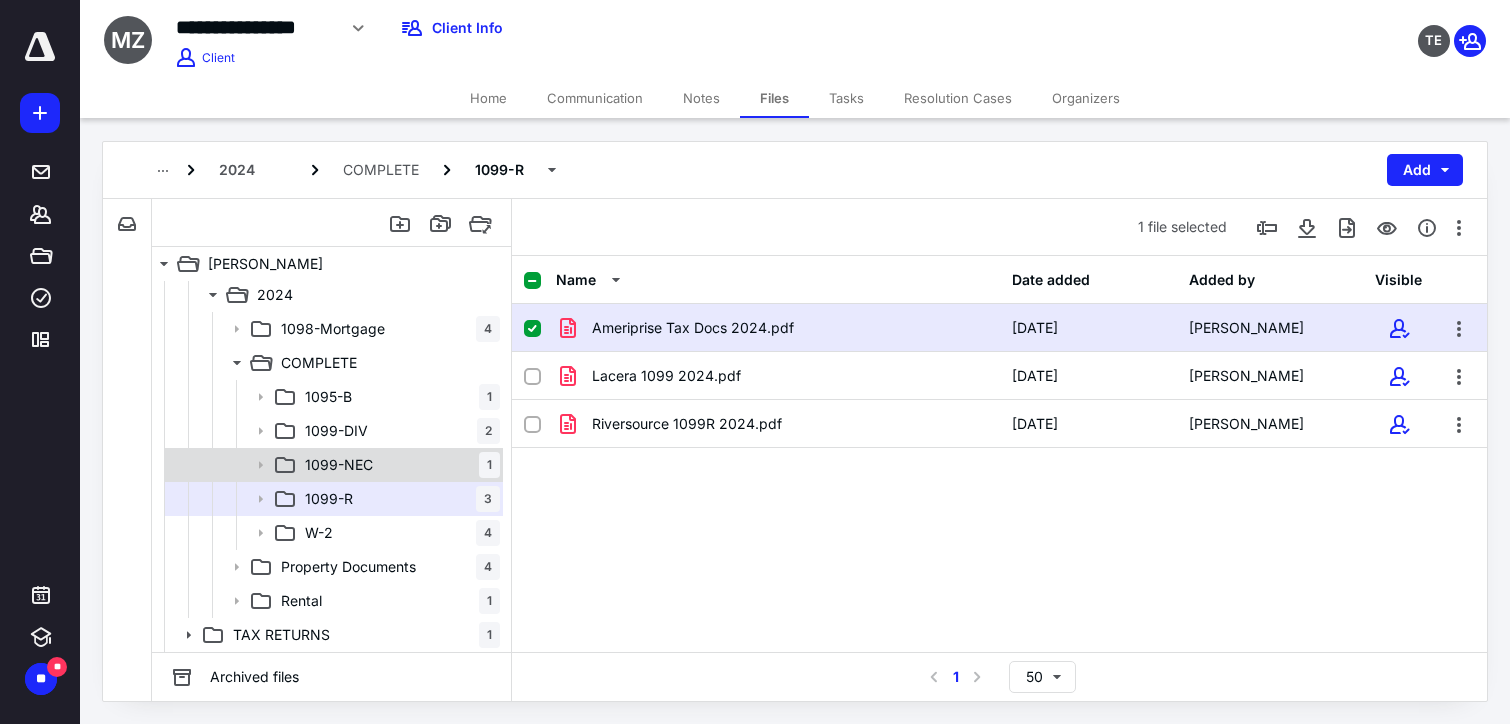 click on "1099-NEC 1" at bounding box center (398, 465) 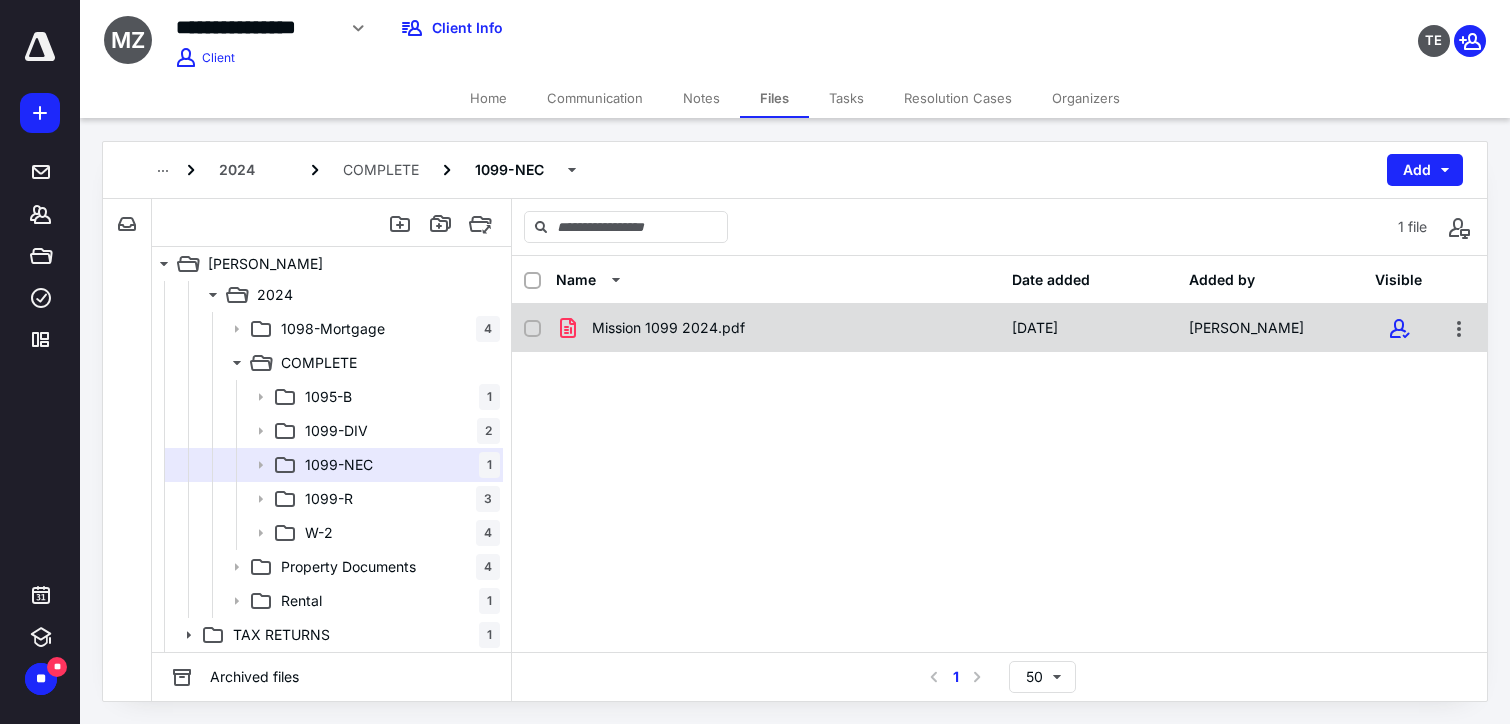click on "Mission 1099 2024.pdf" at bounding box center [668, 328] 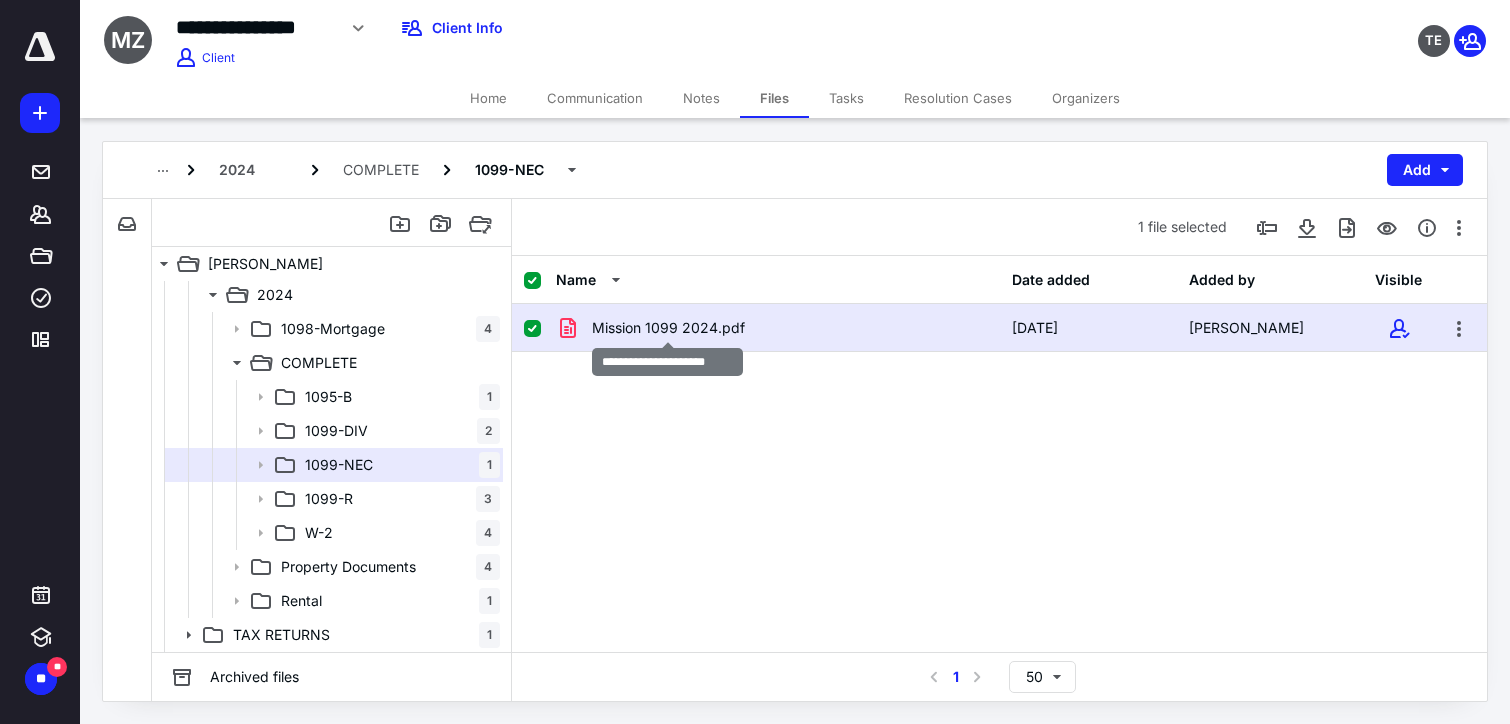 click on "Mission 1099 2024.pdf" at bounding box center [668, 328] 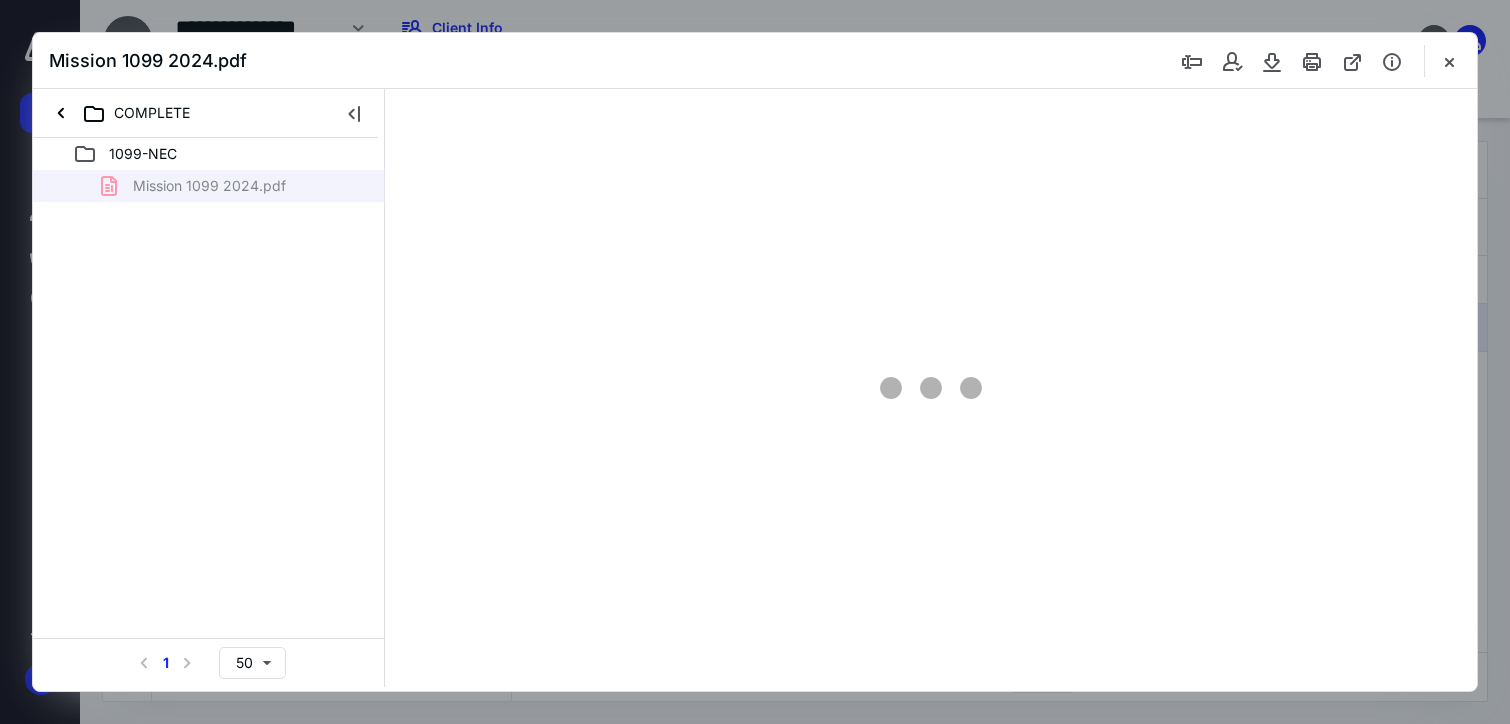 scroll, scrollTop: 0, scrollLeft: 0, axis: both 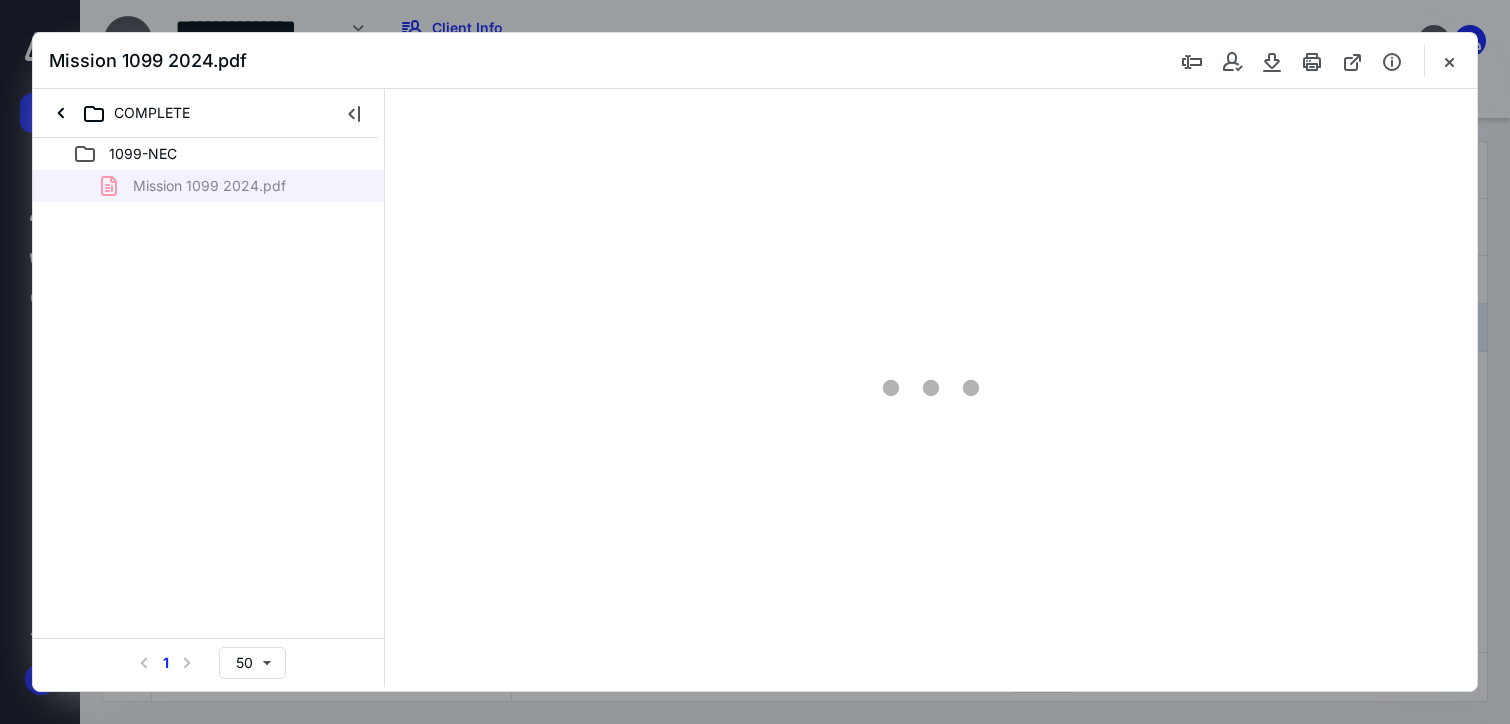 type on "175" 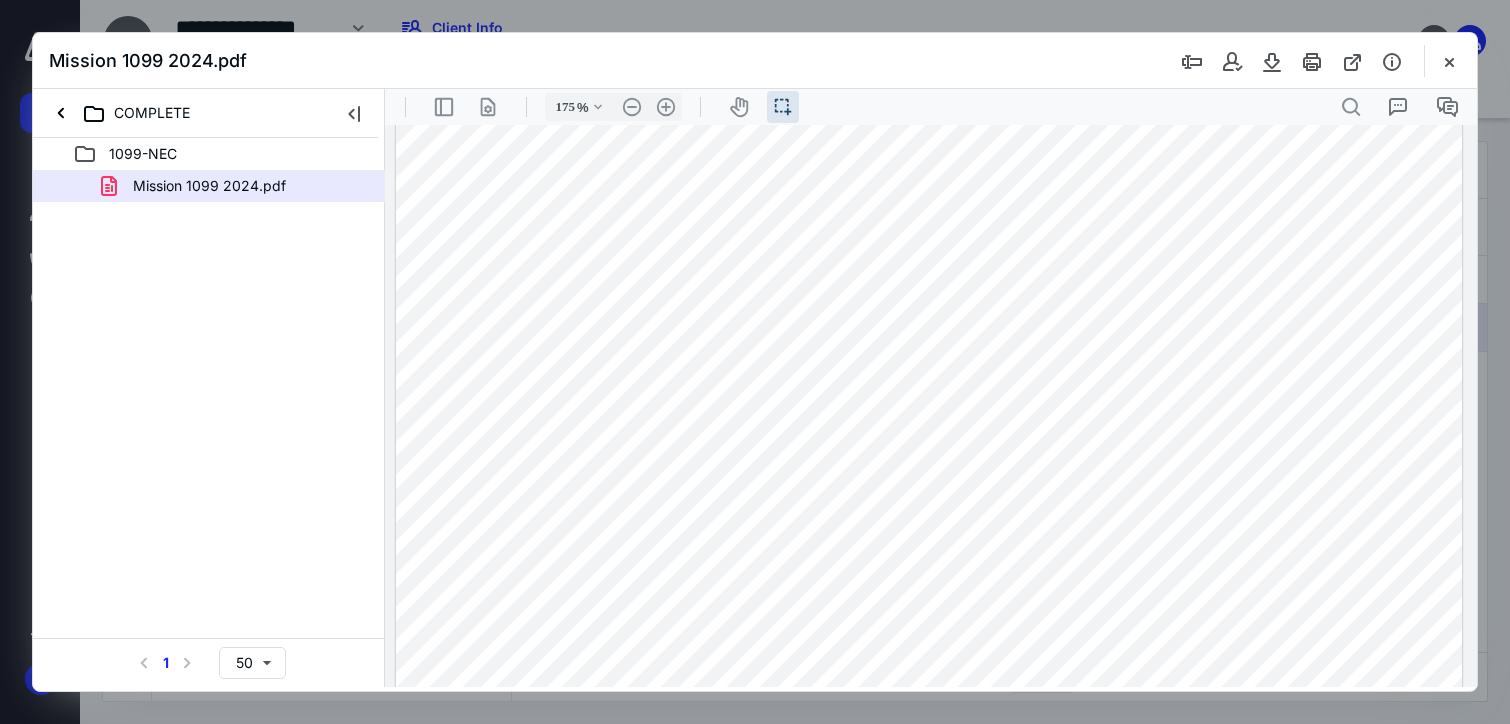scroll, scrollTop: 331, scrollLeft: 0, axis: vertical 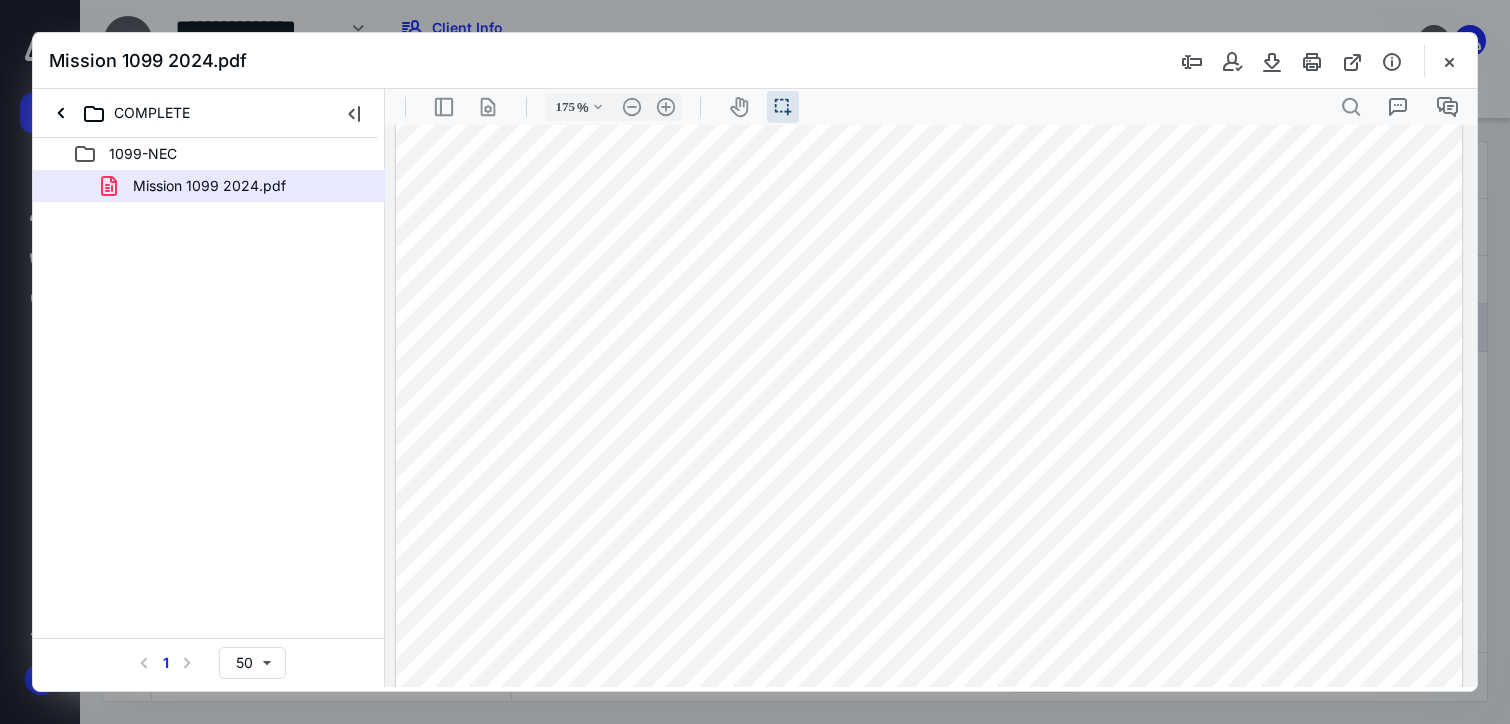click at bounding box center [929, 491] 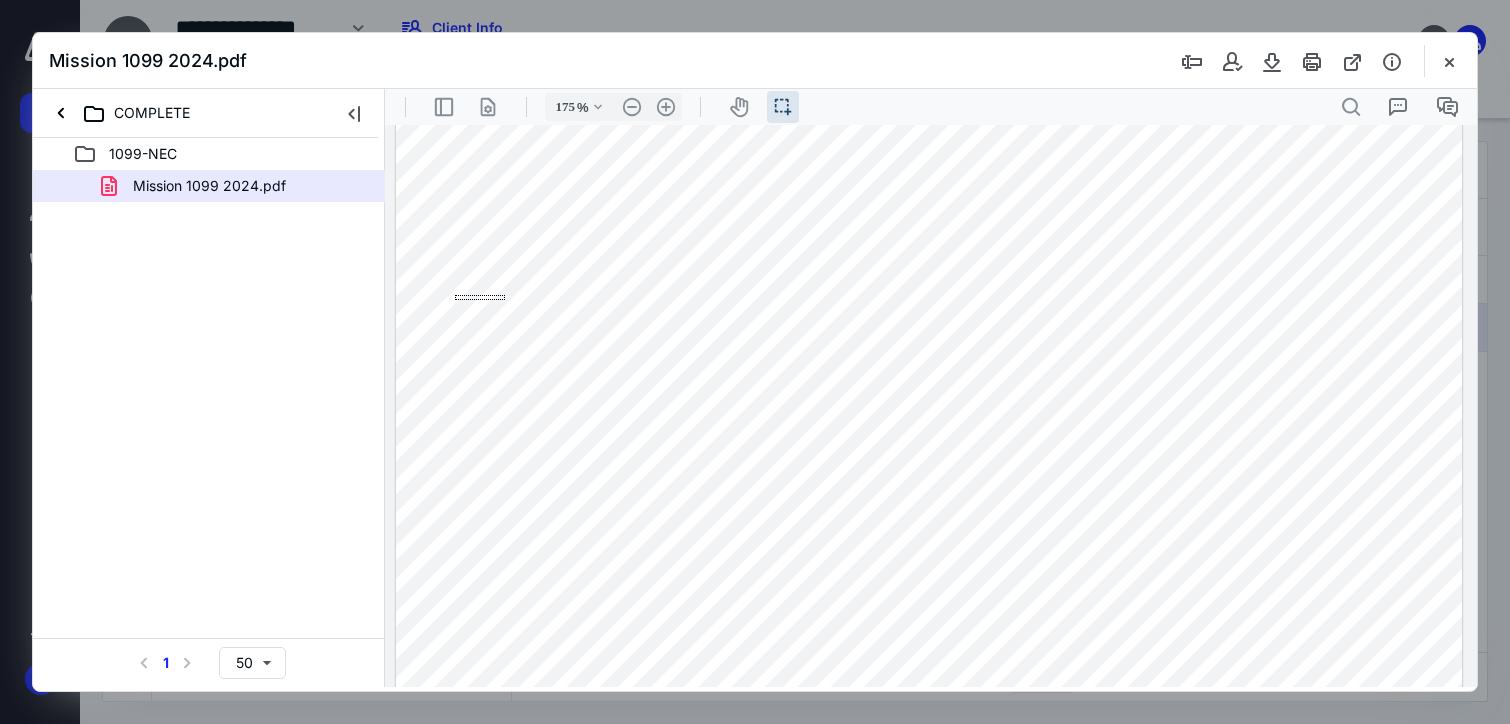 drag, startPoint x: 455, startPoint y: 295, endPoint x: 527, endPoint y: 300, distance: 72.1734 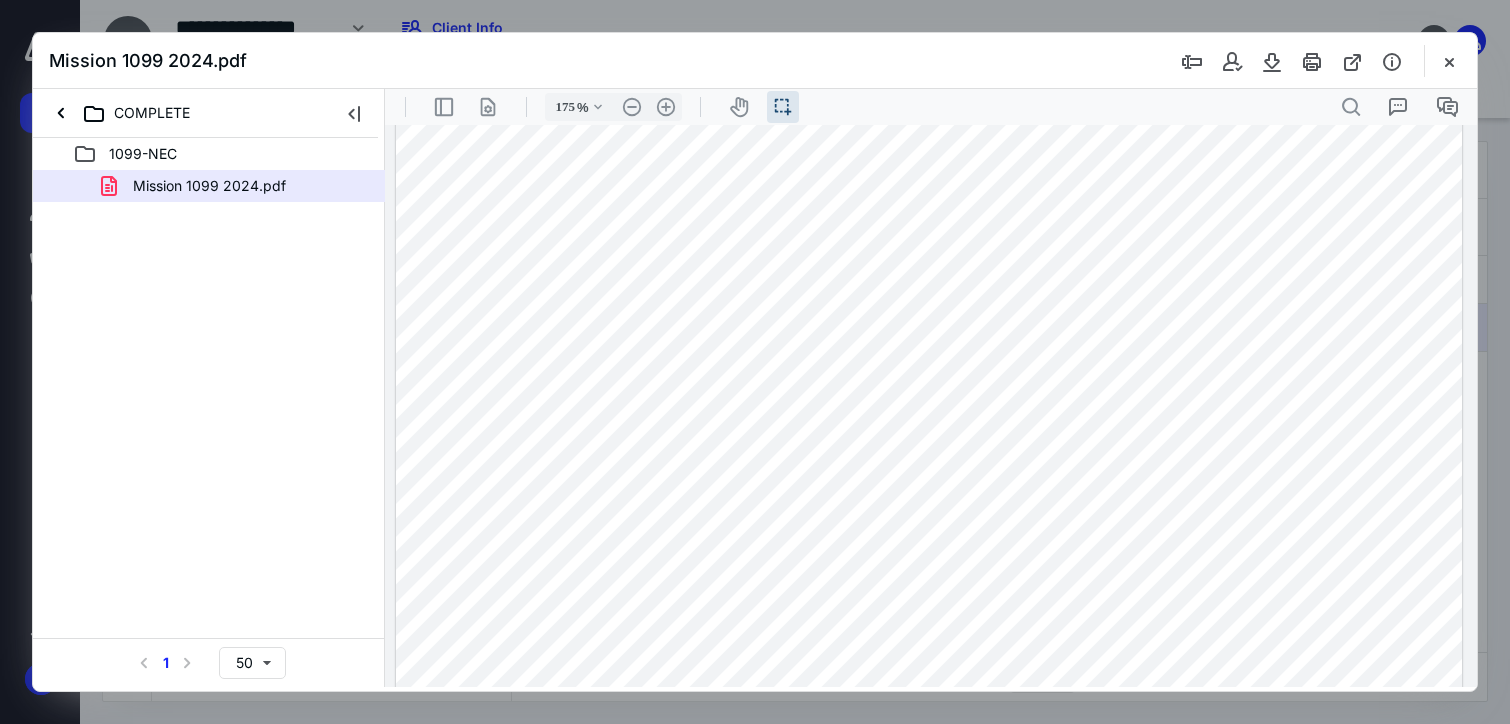 scroll, scrollTop: 0, scrollLeft: 0, axis: both 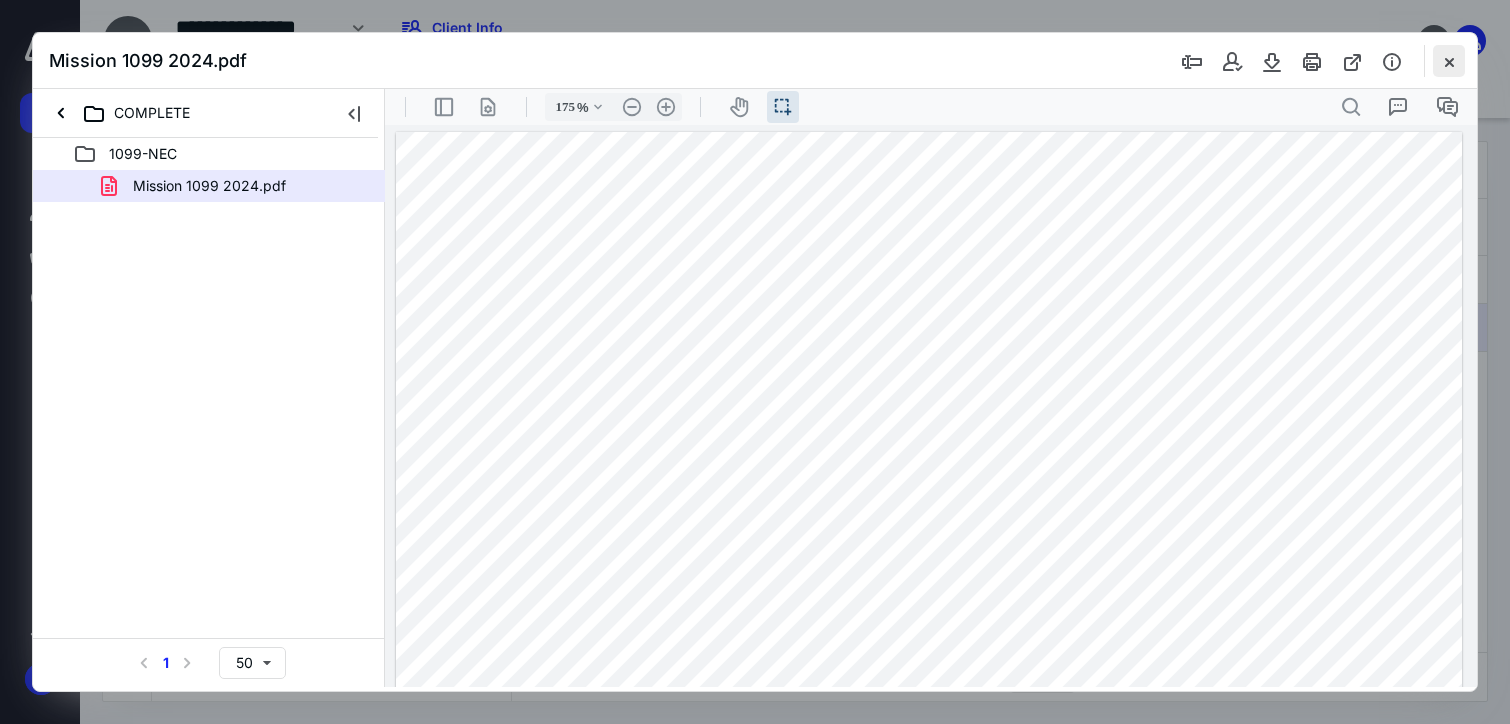 click at bounding box center (1449, 61) 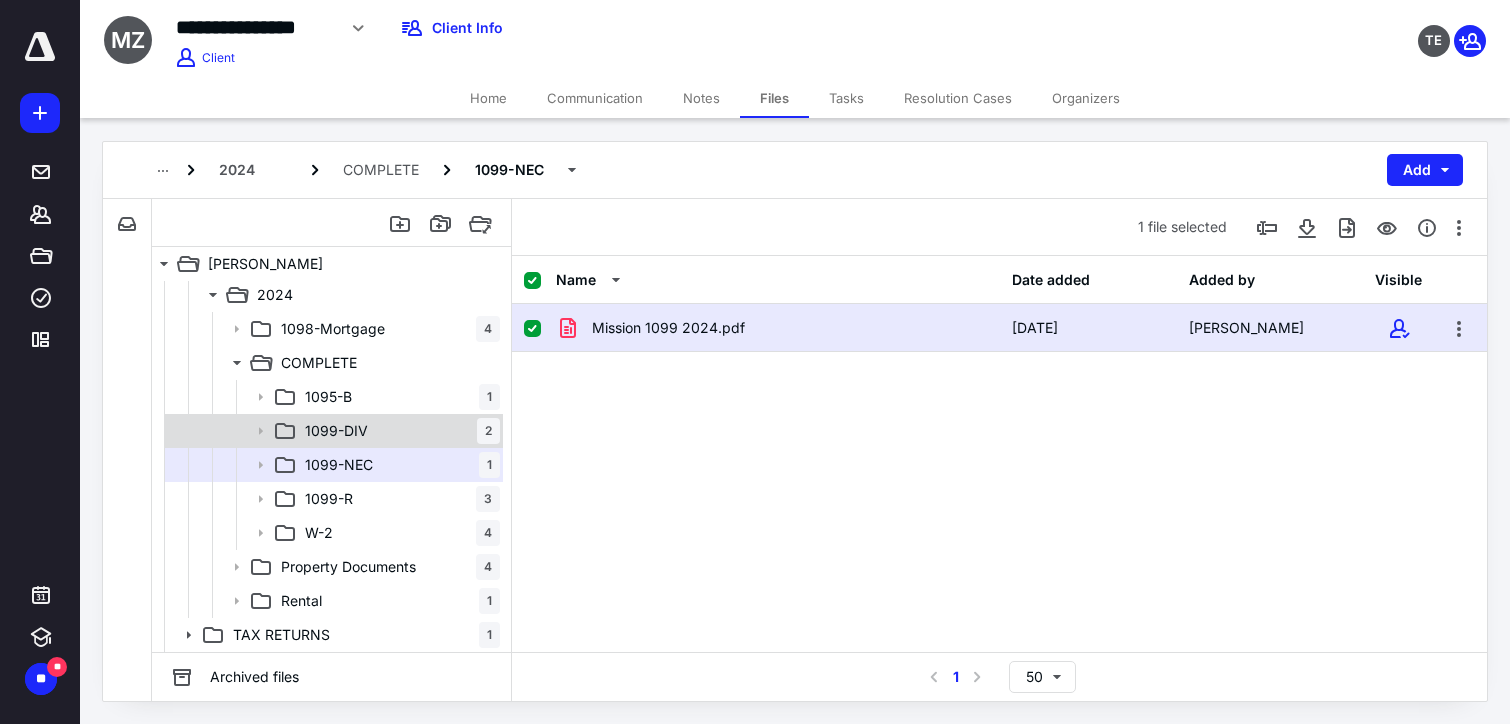 click on "1099-DIV 2" at bounding box center (398, 431) 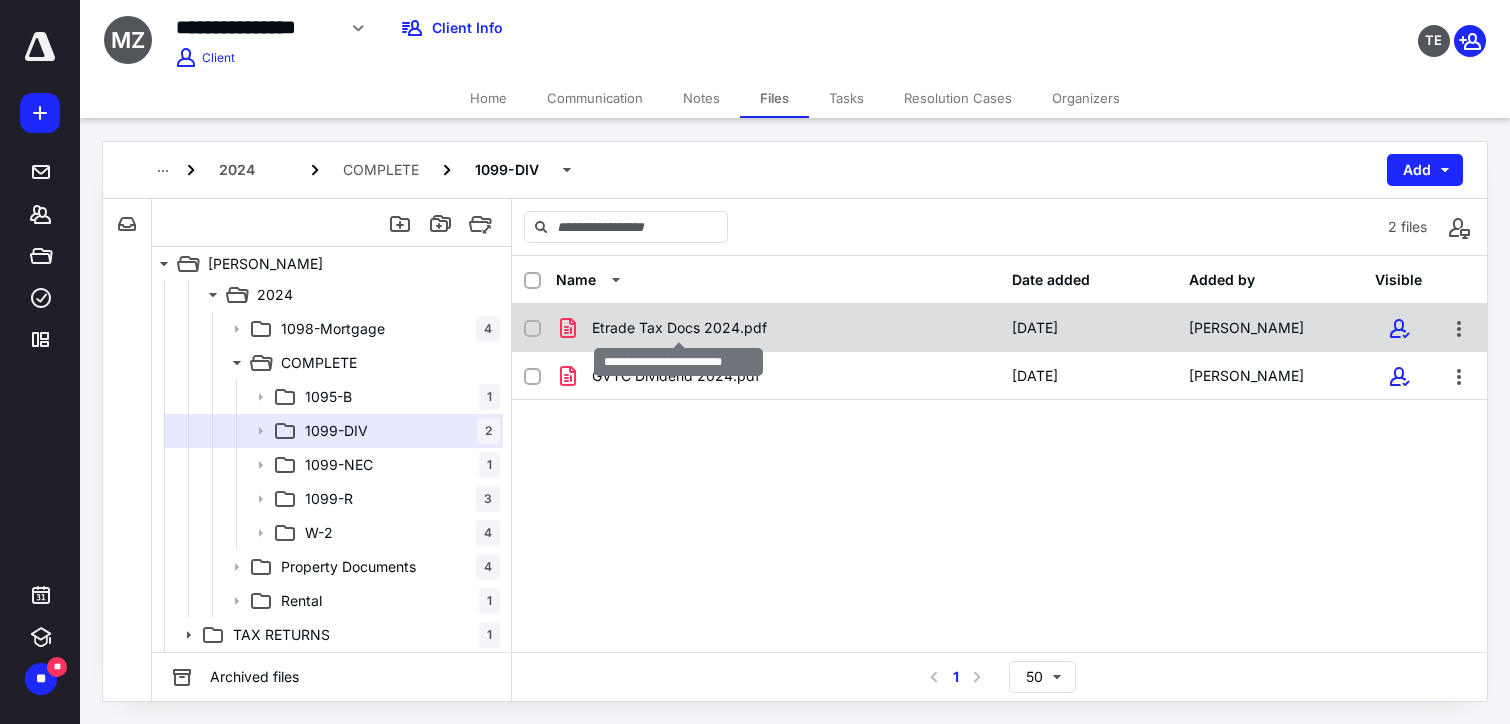 click on "Etrade Tax Docs 2024.pdf" at bounding box center [679, 328] 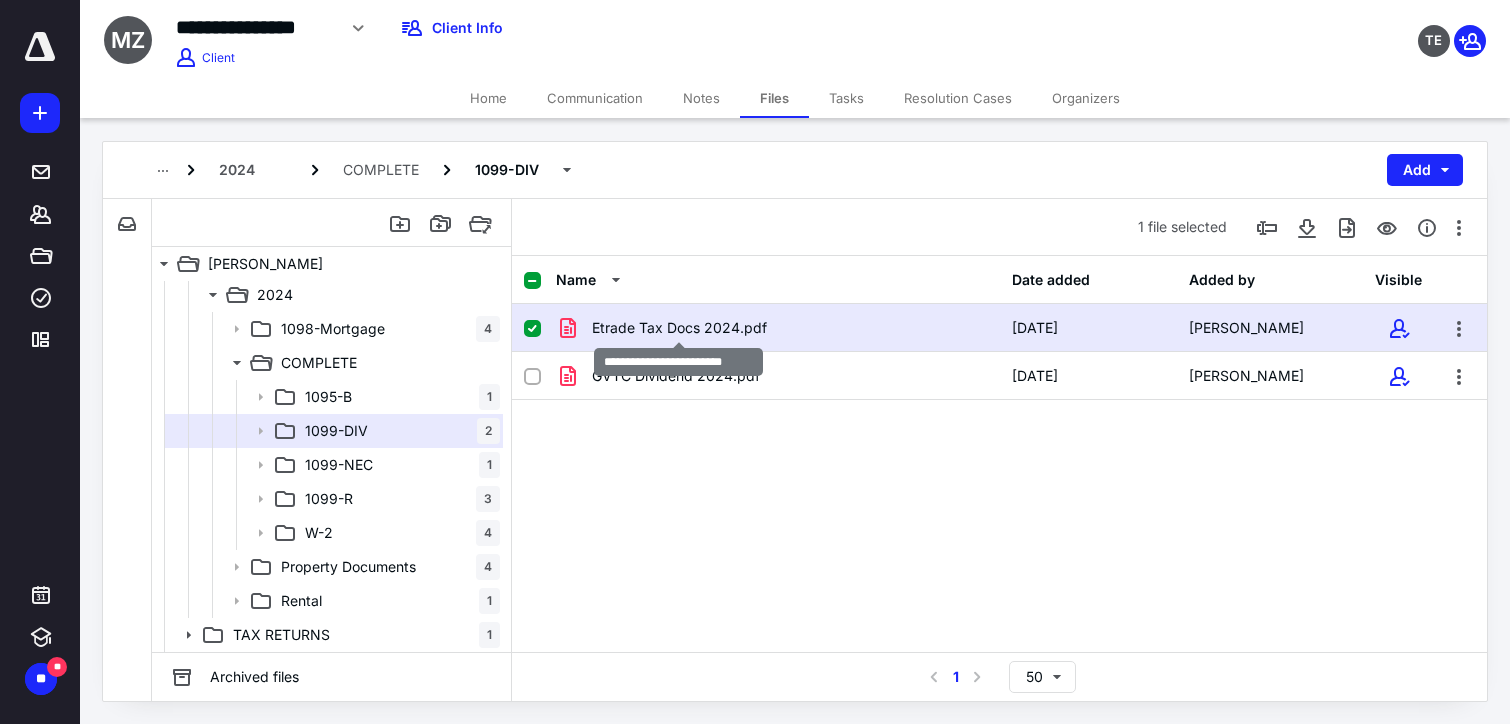 click on "Etrade Tax Docs 2024.pdf" at bounding box center [679, 328] 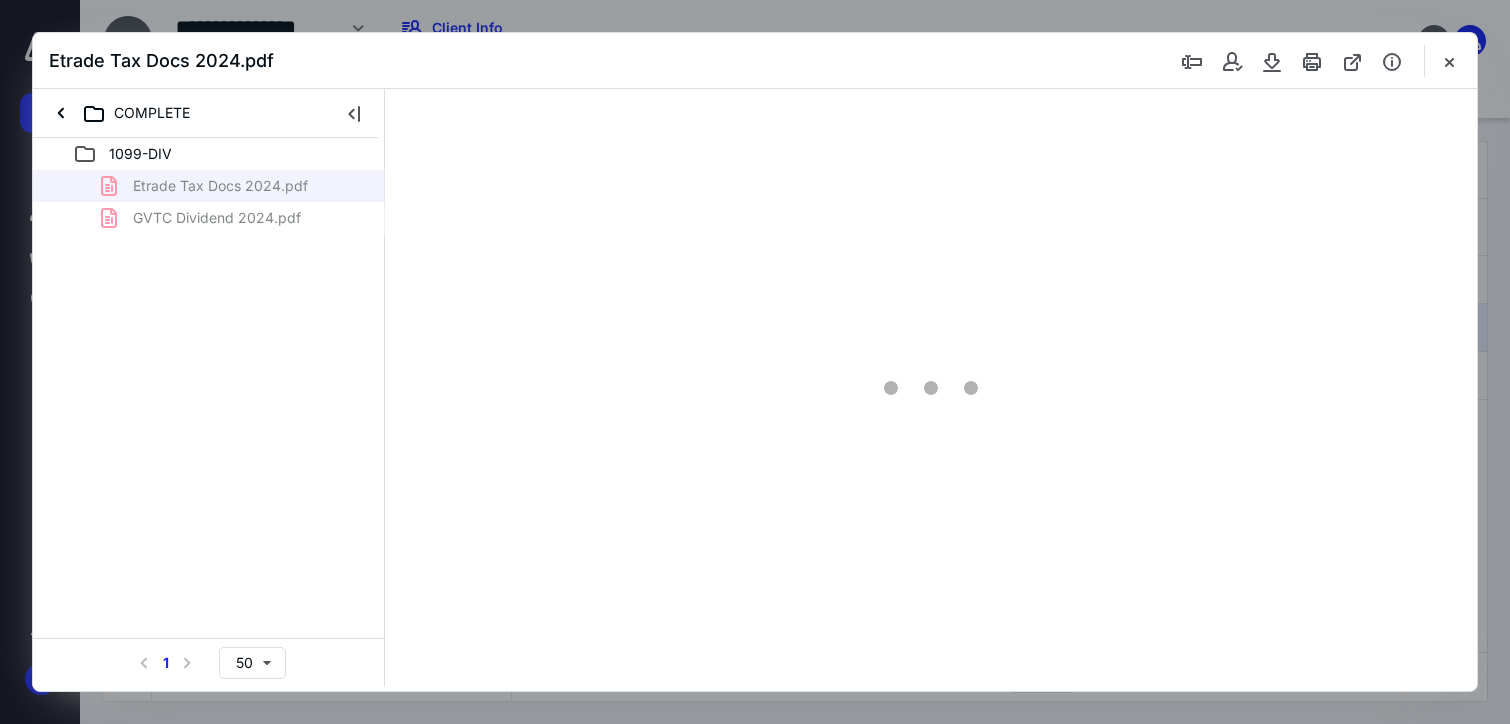 scroll, scrollTop: 0, scrollLeft: 0, axis: both 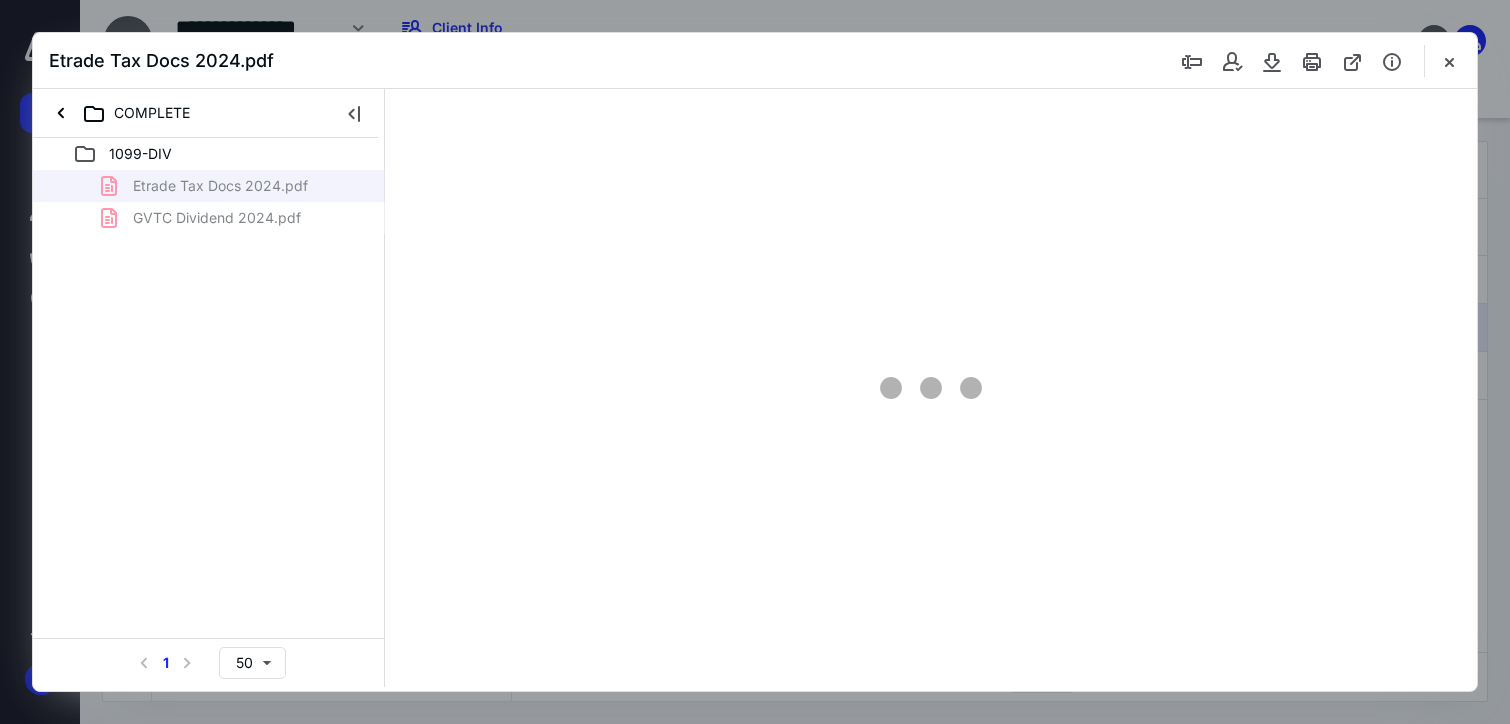 type on "136" 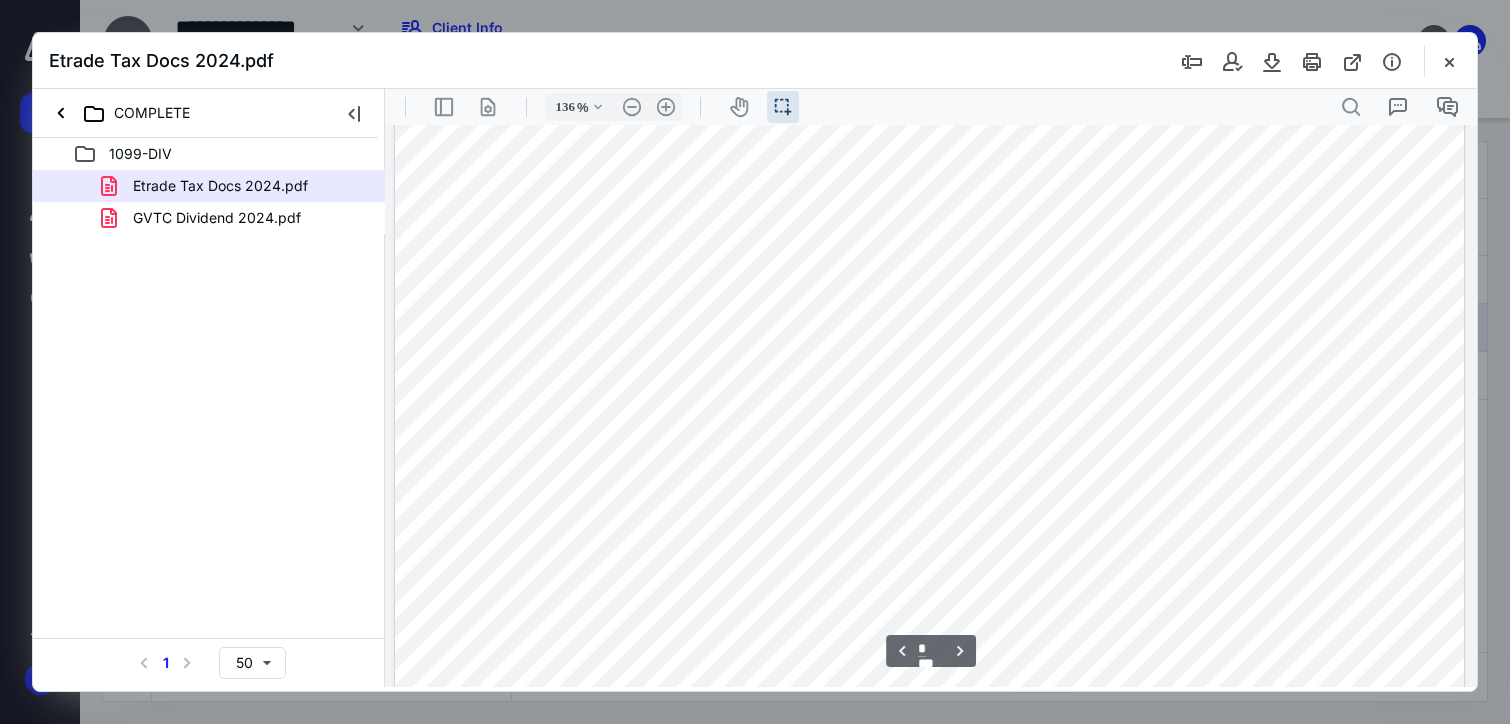 scroll, scrollTop: 1641, scrollLeft: 0, axis: vertical 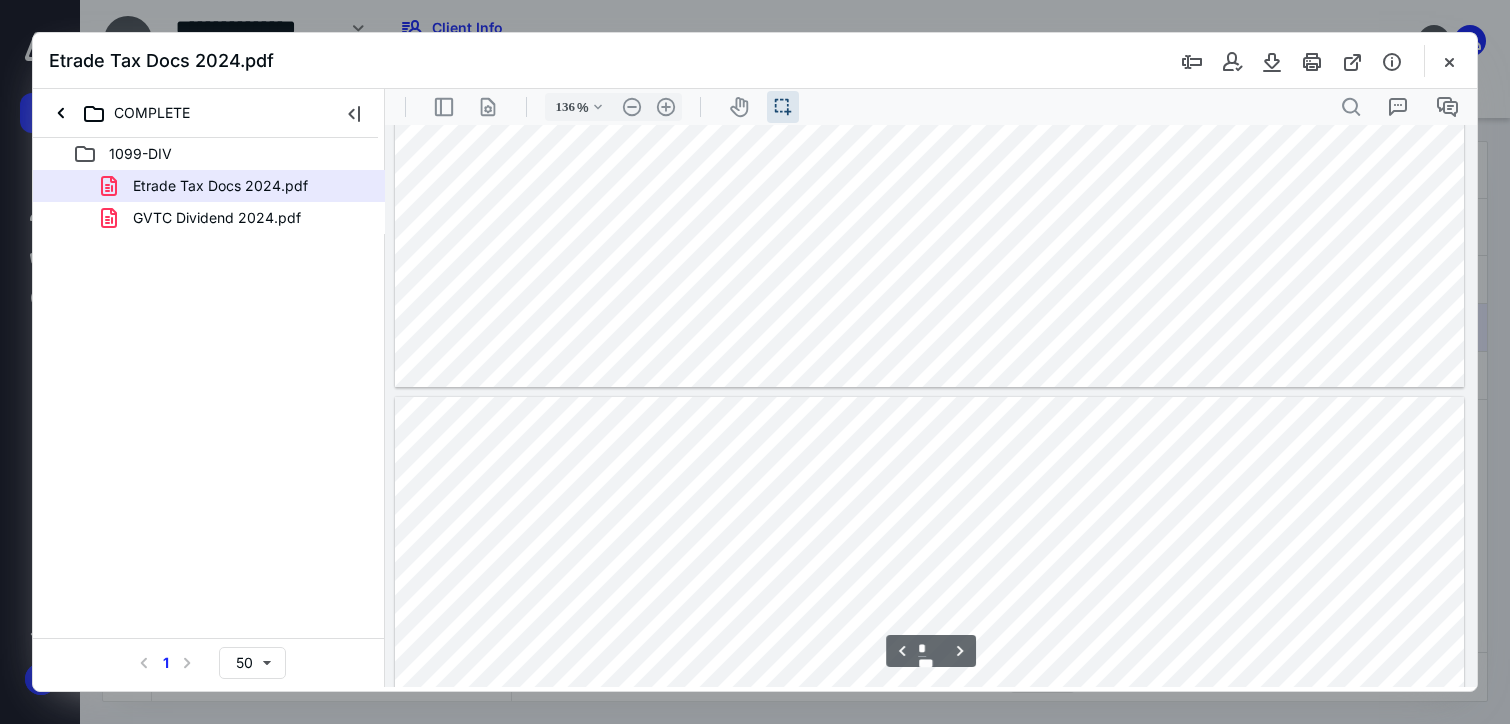 type on "*" 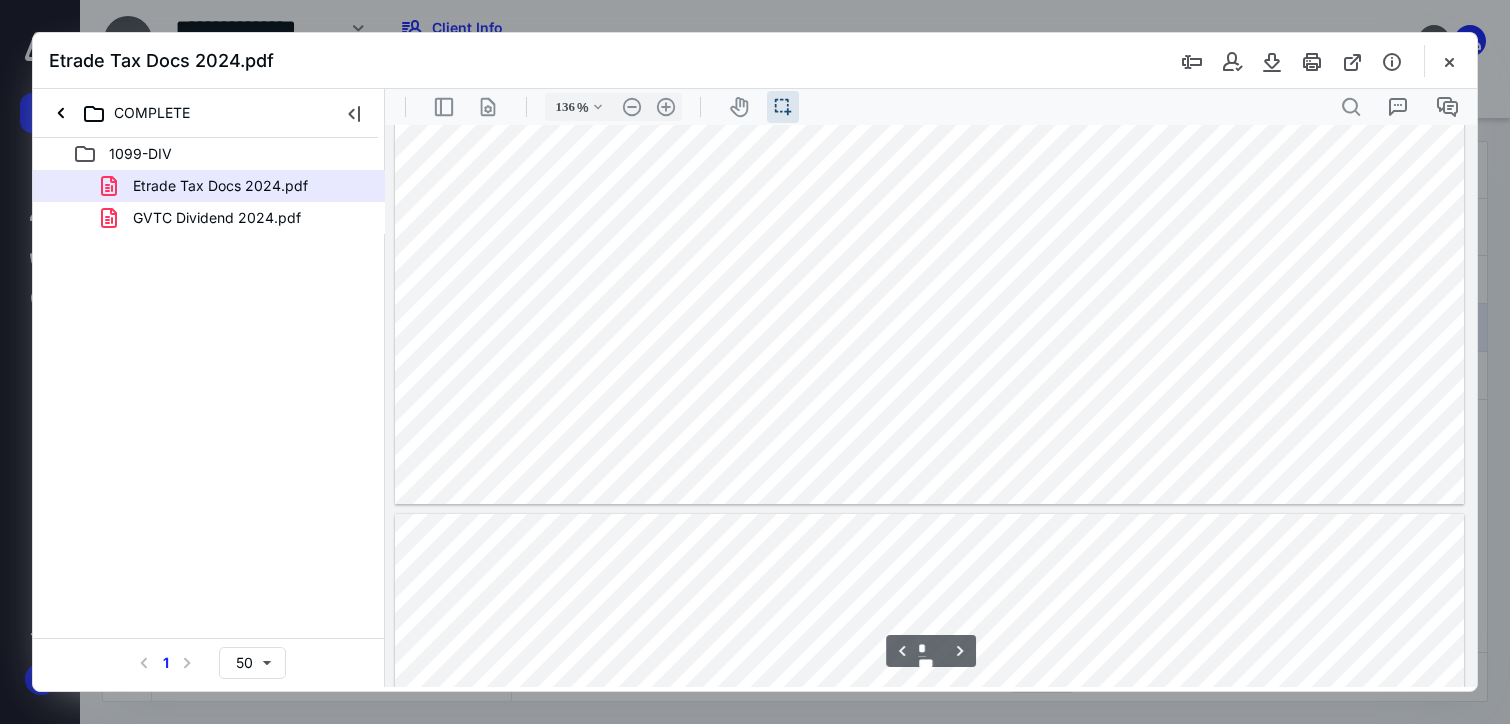 scroll, scrollTop: 1841, scrollLeft: 0, axis: vertical 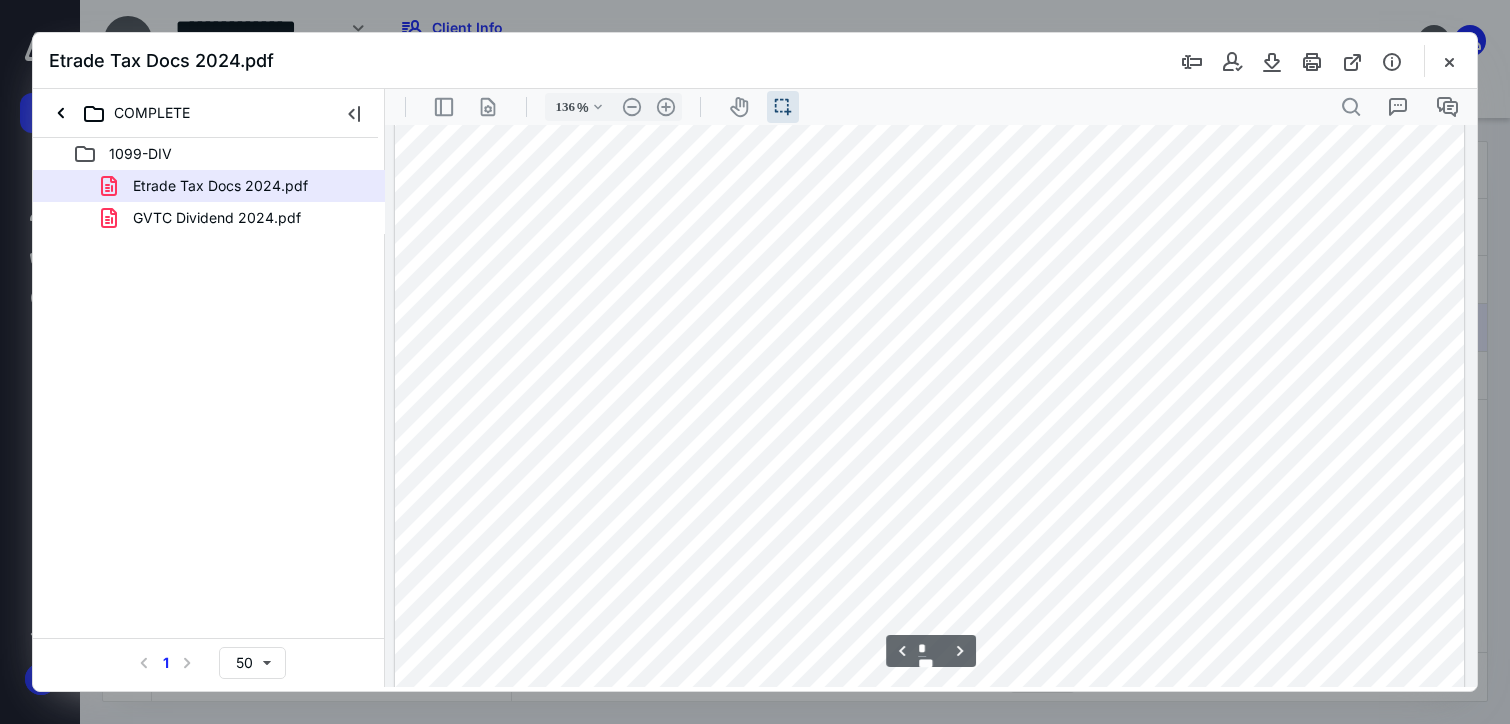 drag, startPoint x: 202, startPoint y: 189, endPoint x: 216, endPoint y: 188, distance: 14.035668 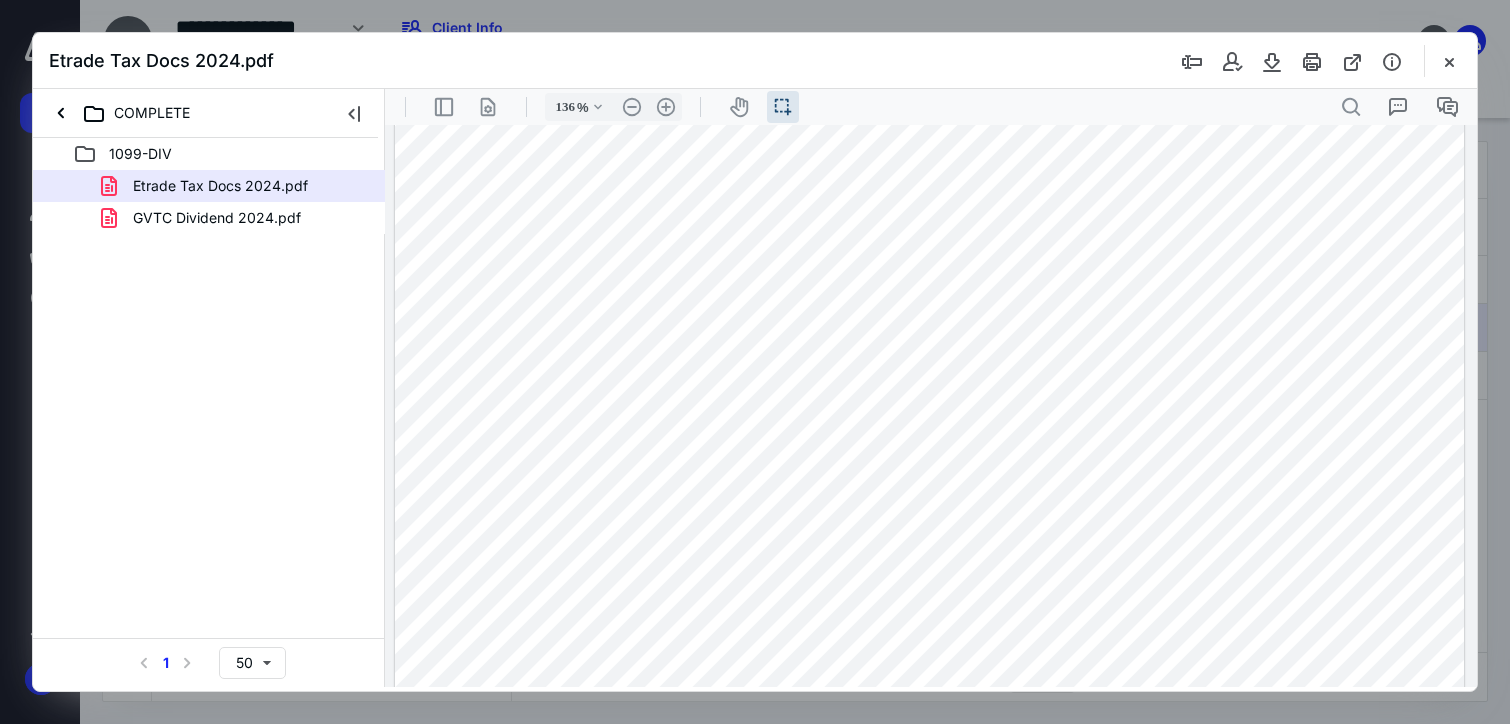 click on "GVTC Dividend 2024.pdf" at bounding box center (217, 218) 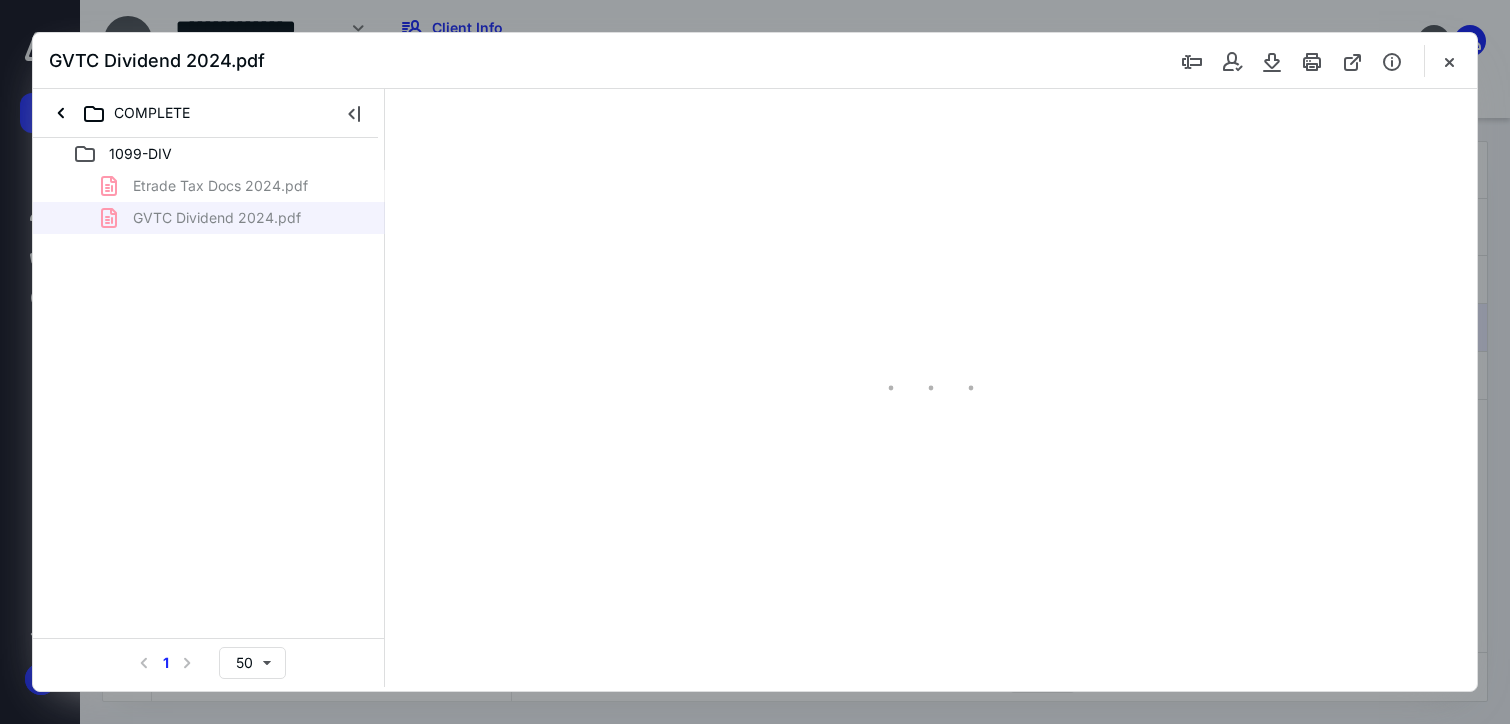 type on "175" 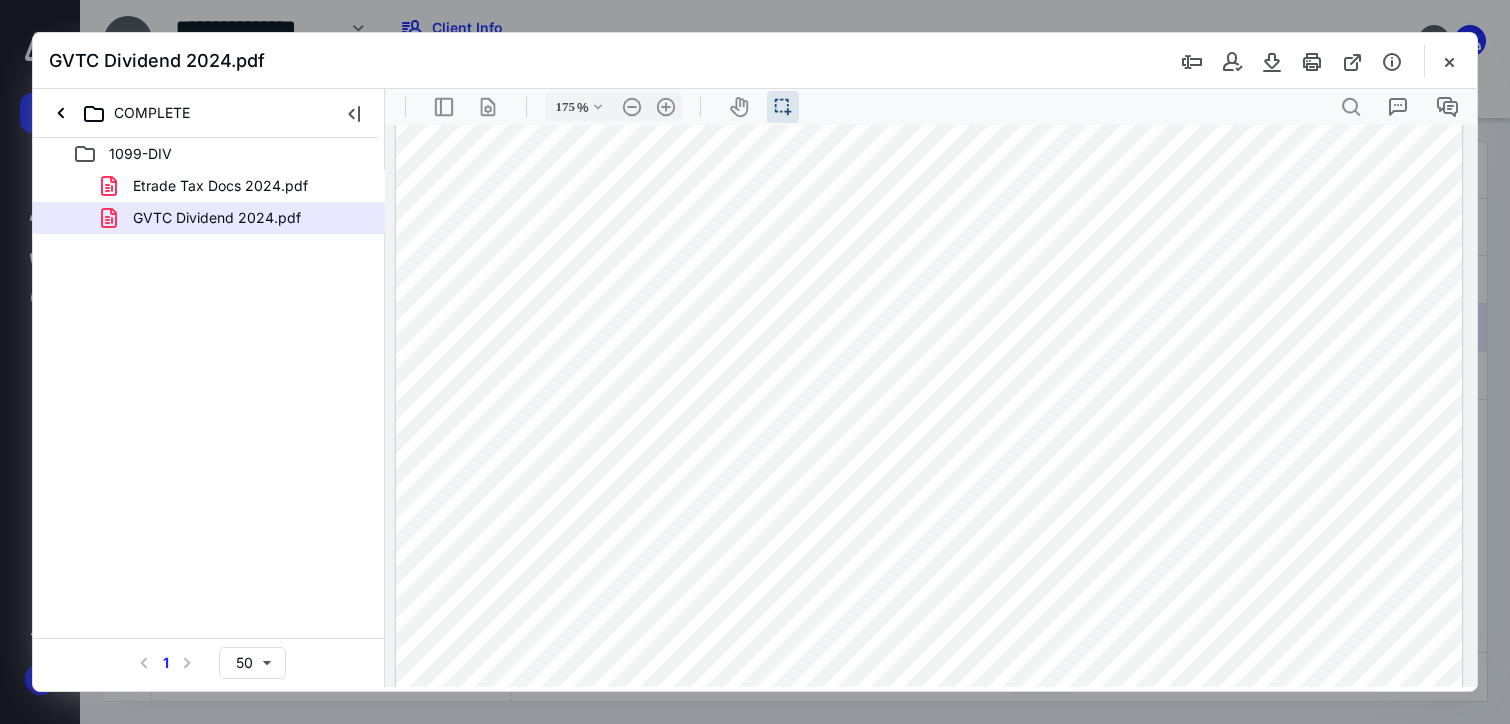 scroll, scrollTop: 531, scrollLeft: 0, axis: vertical 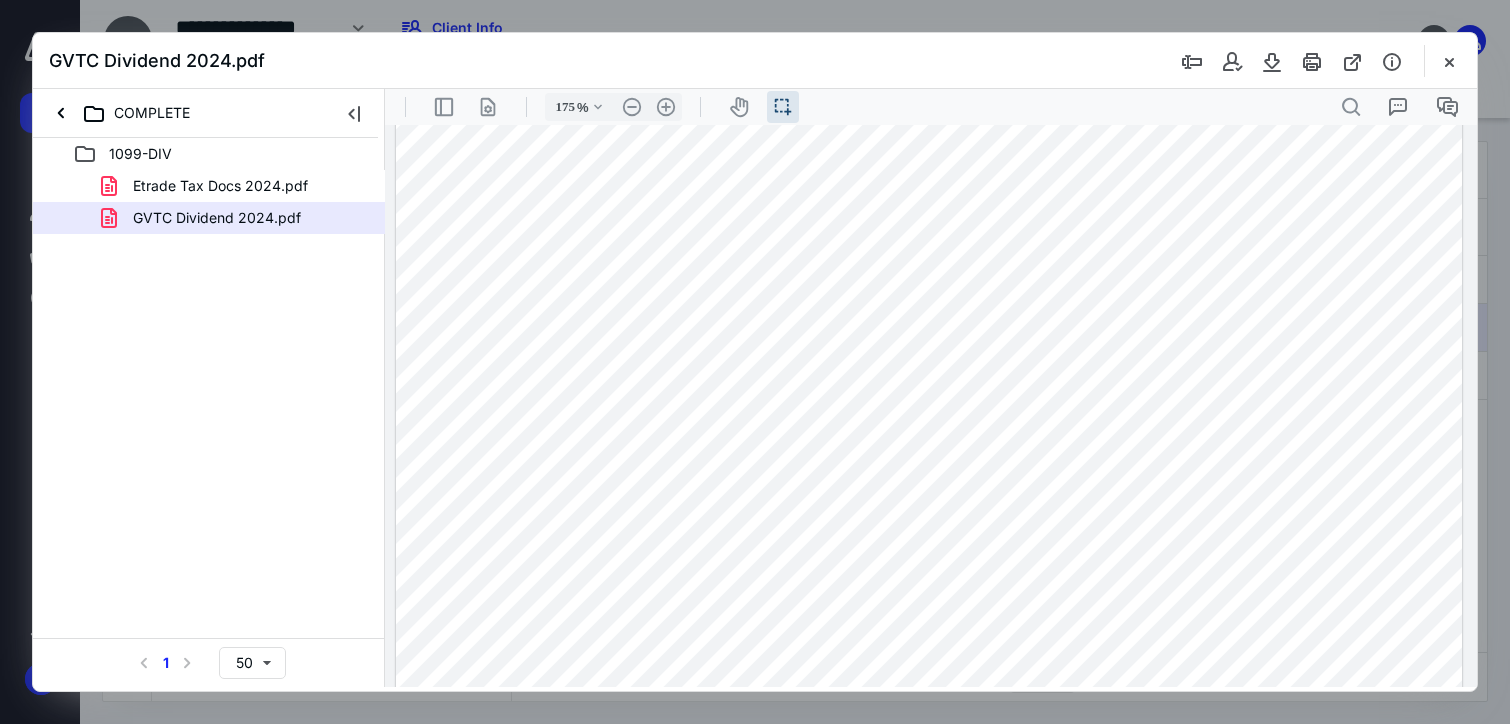 drag, startPoint x: 1005, startPoint y: 119, endPoint x: 456, endPoint y: 199, distance: 554.79816 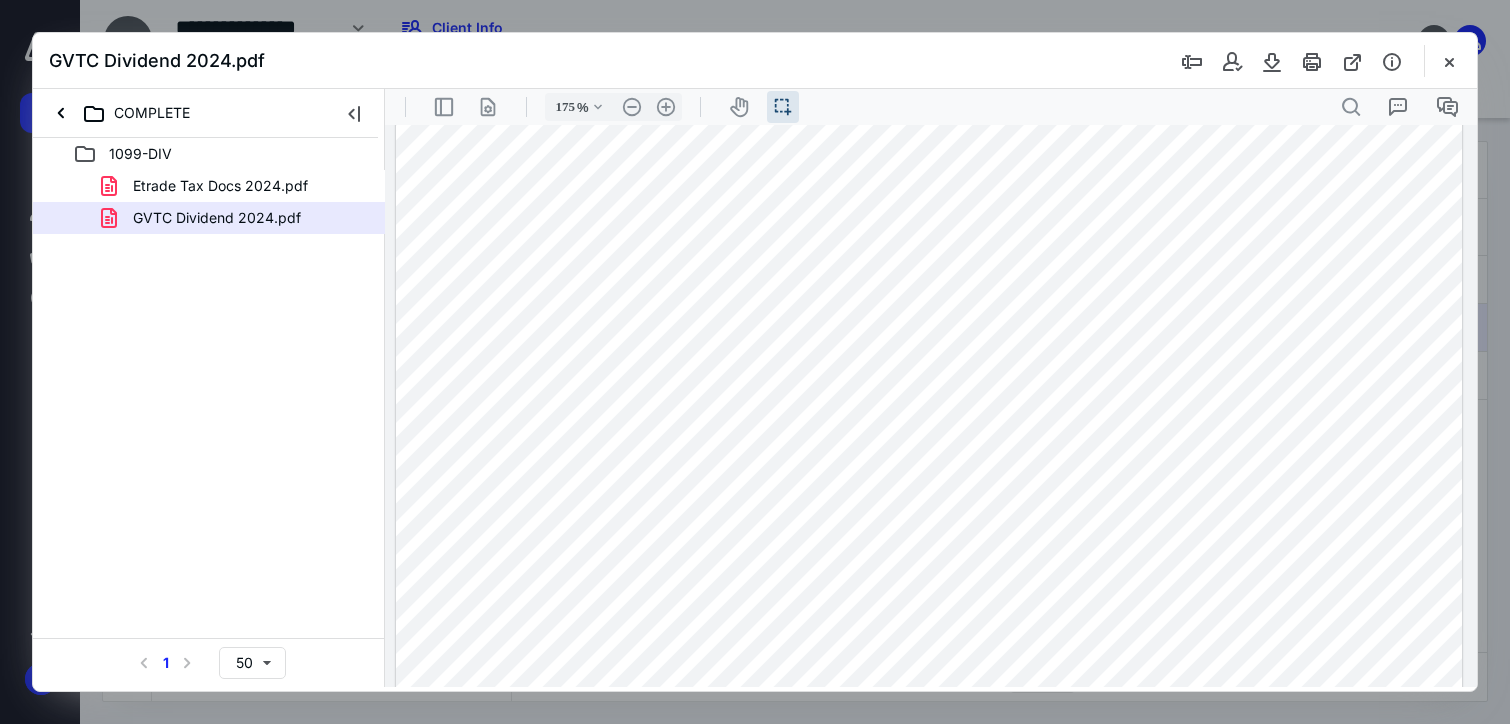 scroll, scrollTop: 131, scrollLeft: 0, axis: vertical 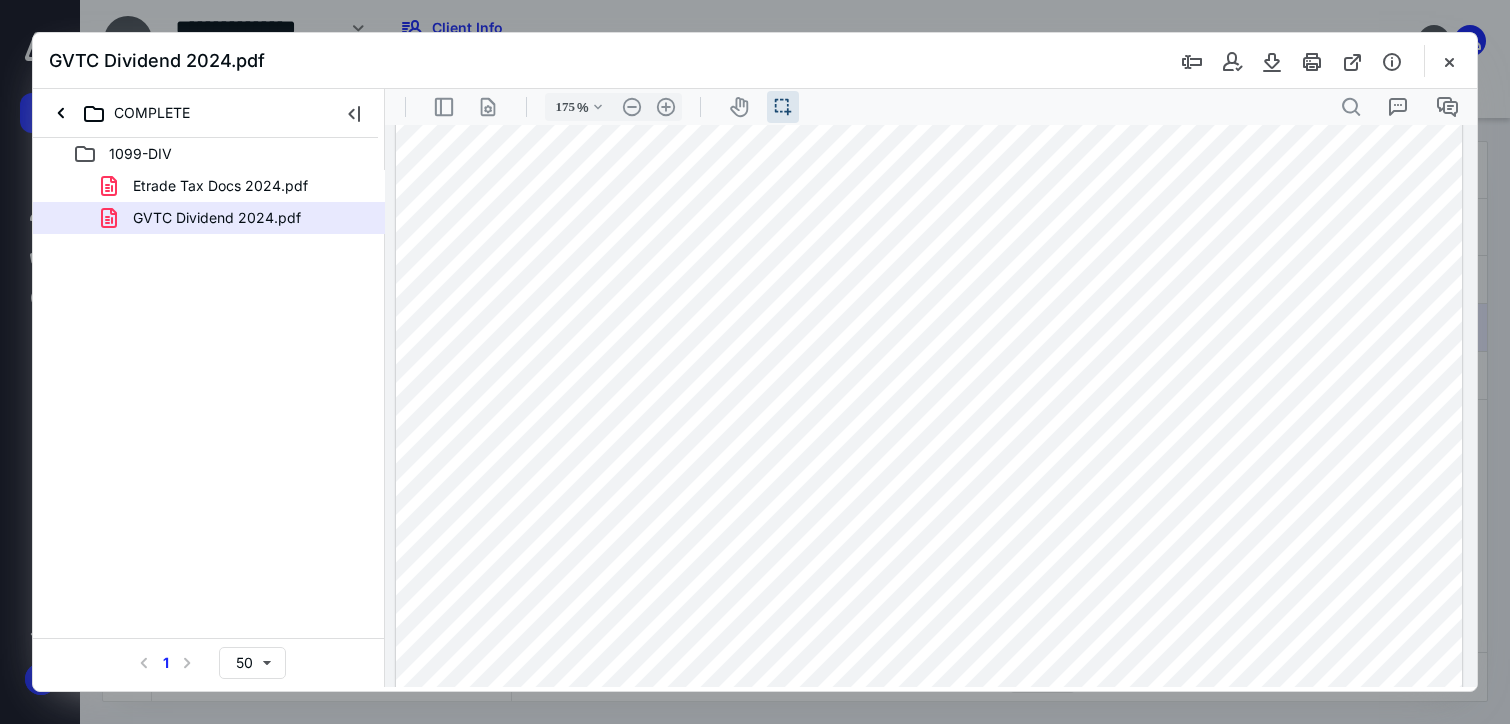 click at bounding box center [1449, 61] 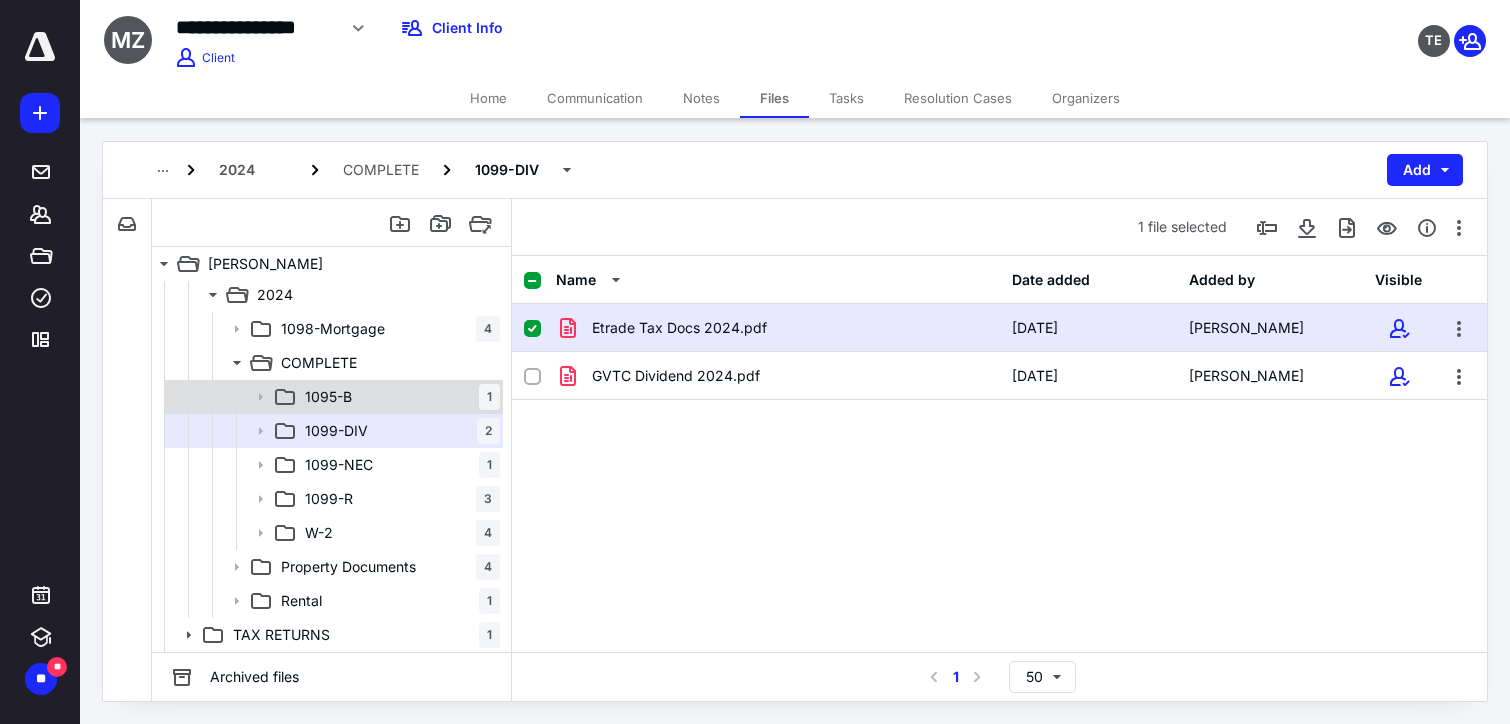 click on "1095-B 1" at bounding box center [398, 397] 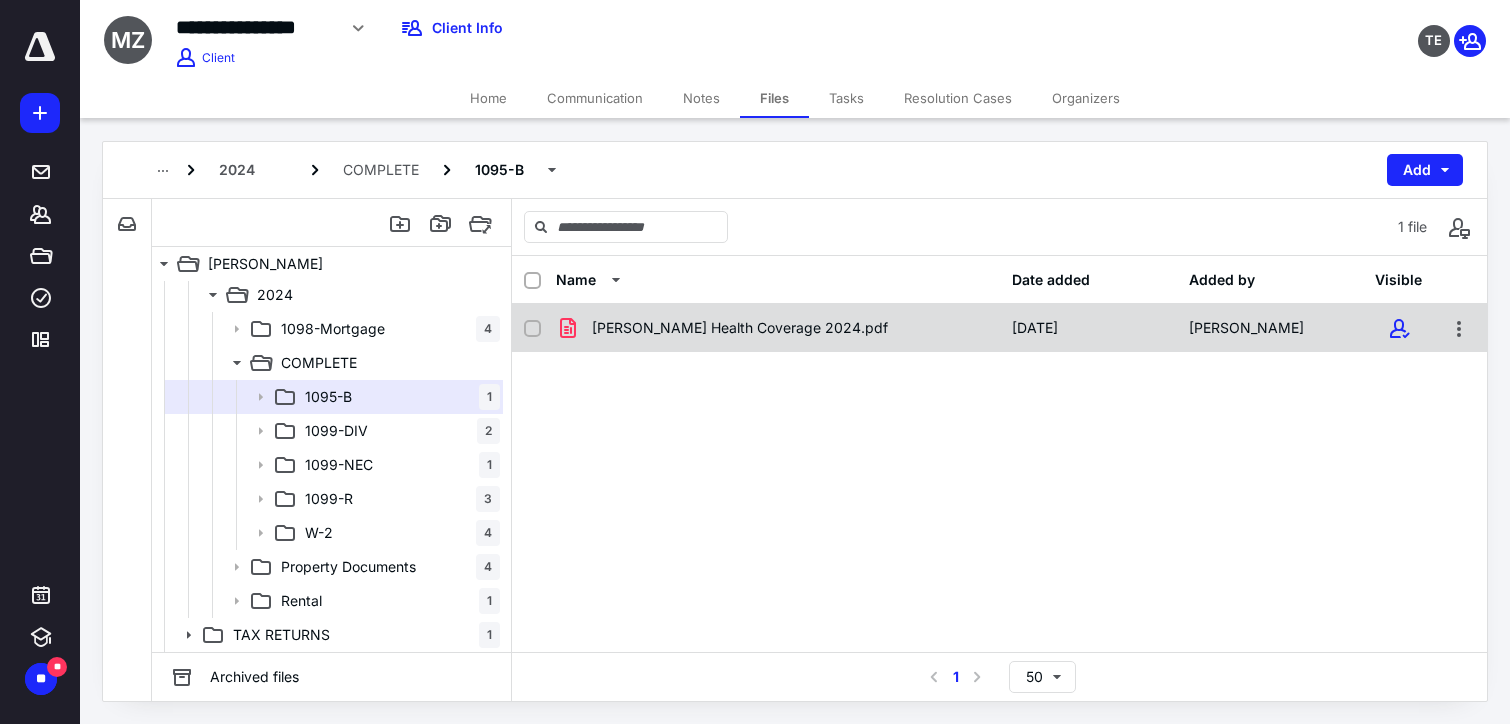click on "[PERSON_NAME] Health Coverage 2024.pdf" at bounding box center [778, 328] 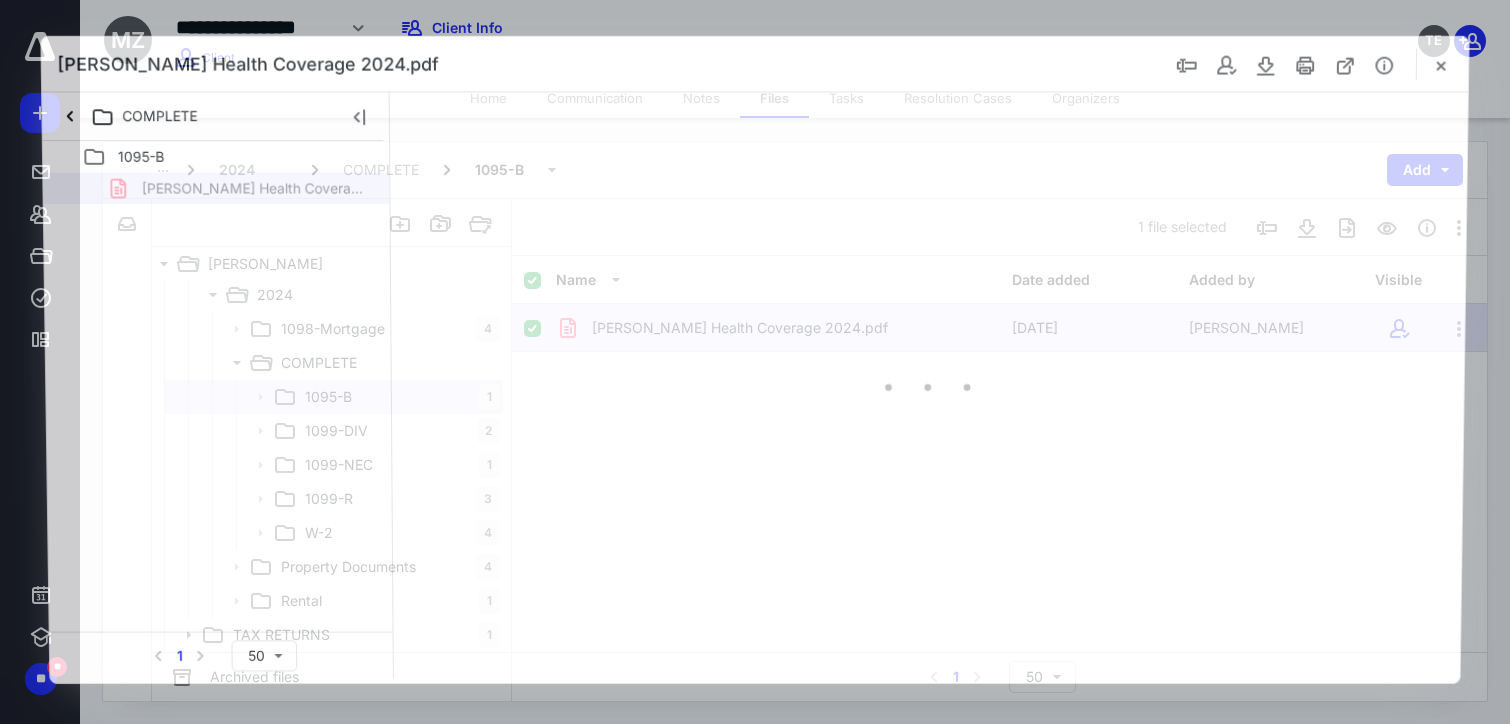 scroll, scrollTop: 0, scrollLeft: 0, axis: both 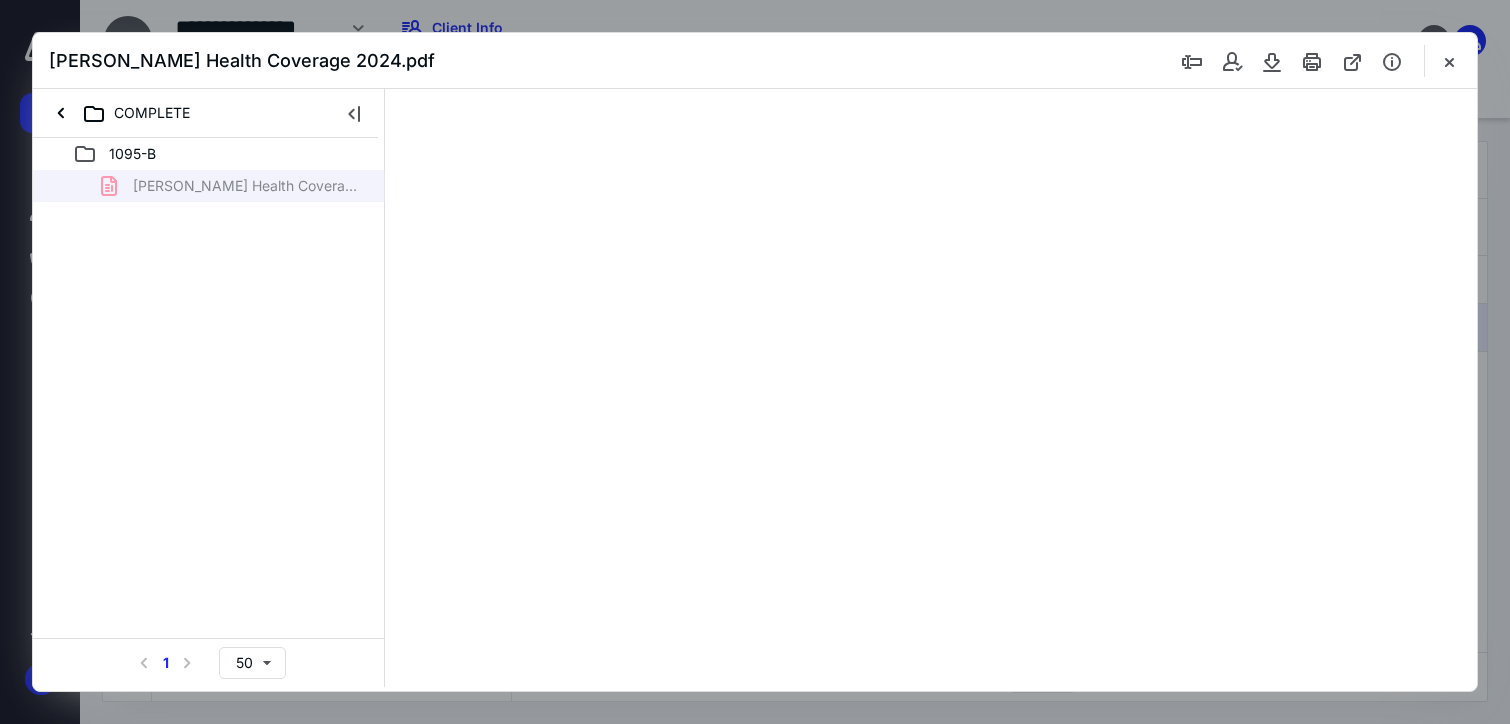 type on "136" 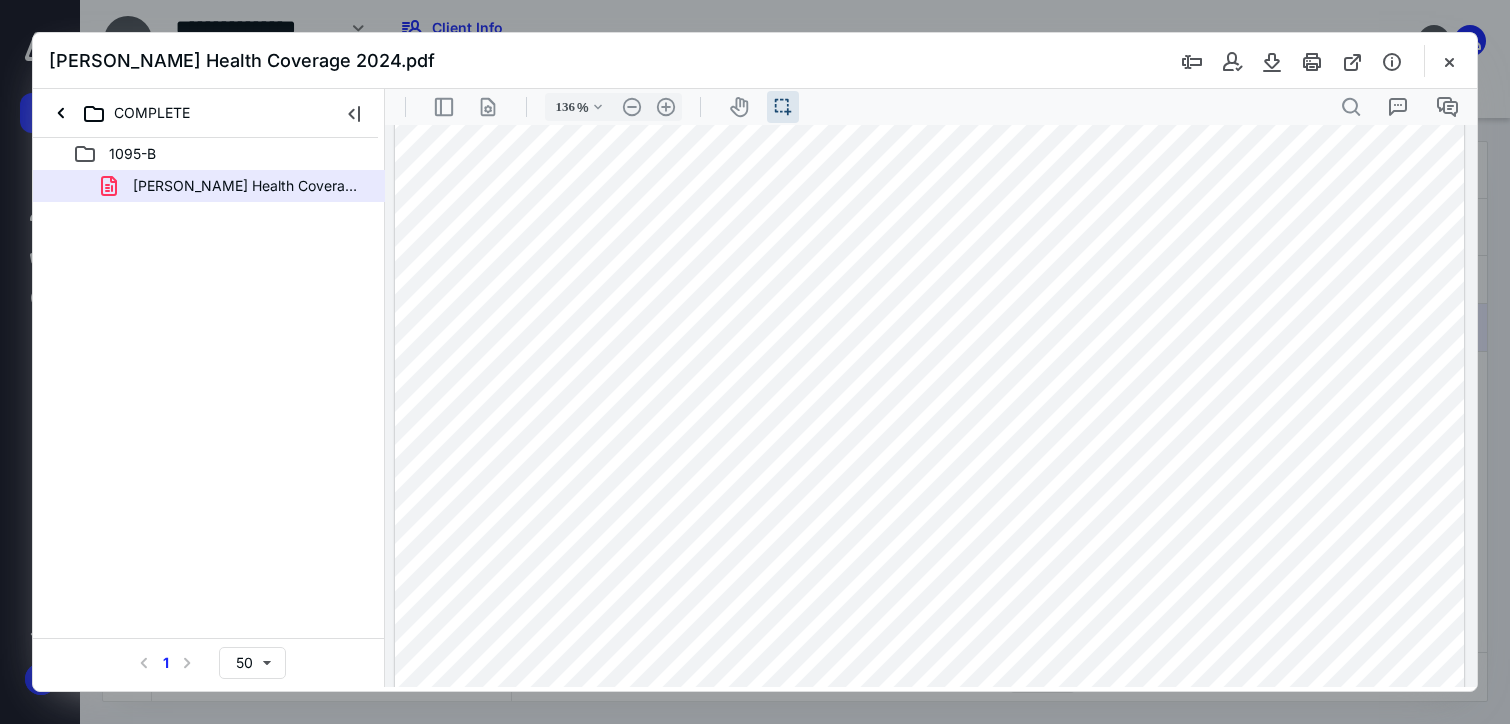 scroll, scrollTop: 274, scrollLeft: 0, axis: vertical 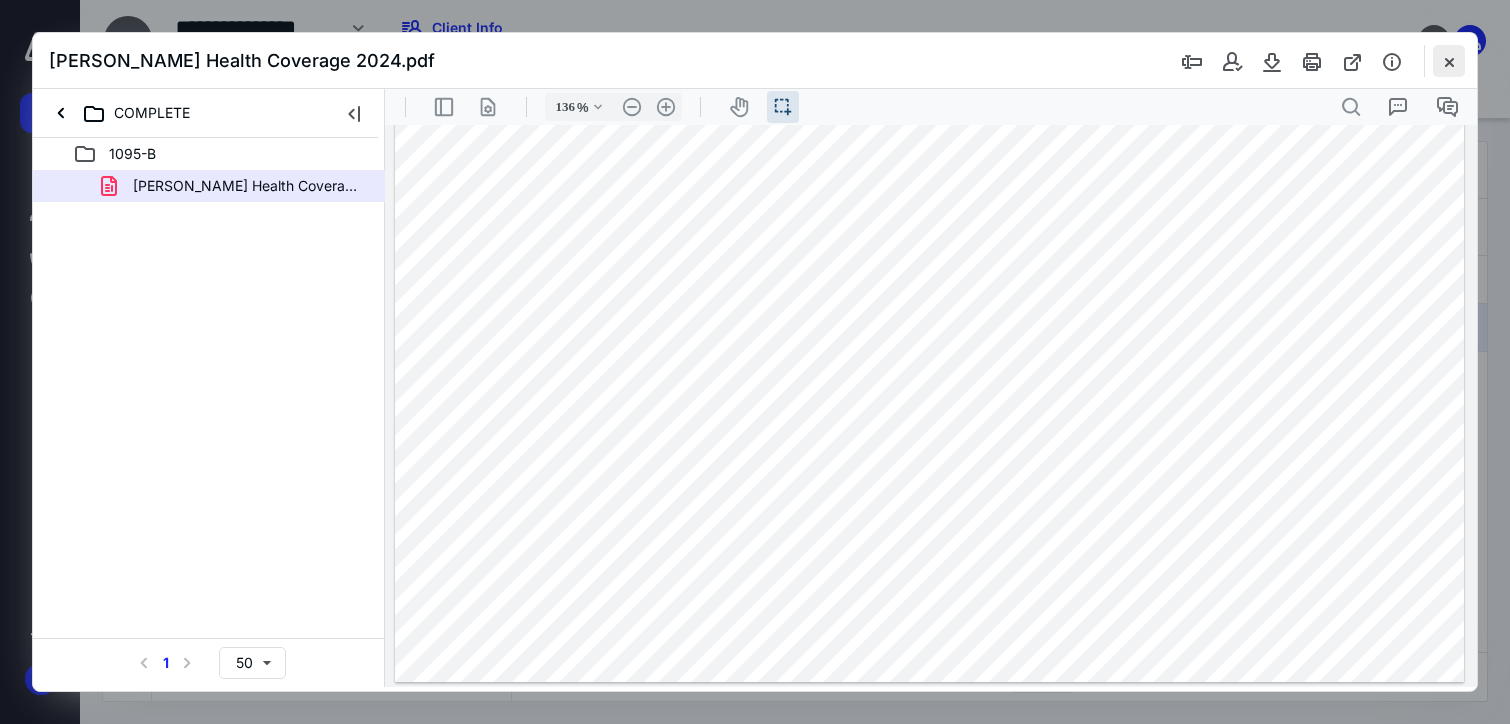 click at bounding box center [1449, 61] 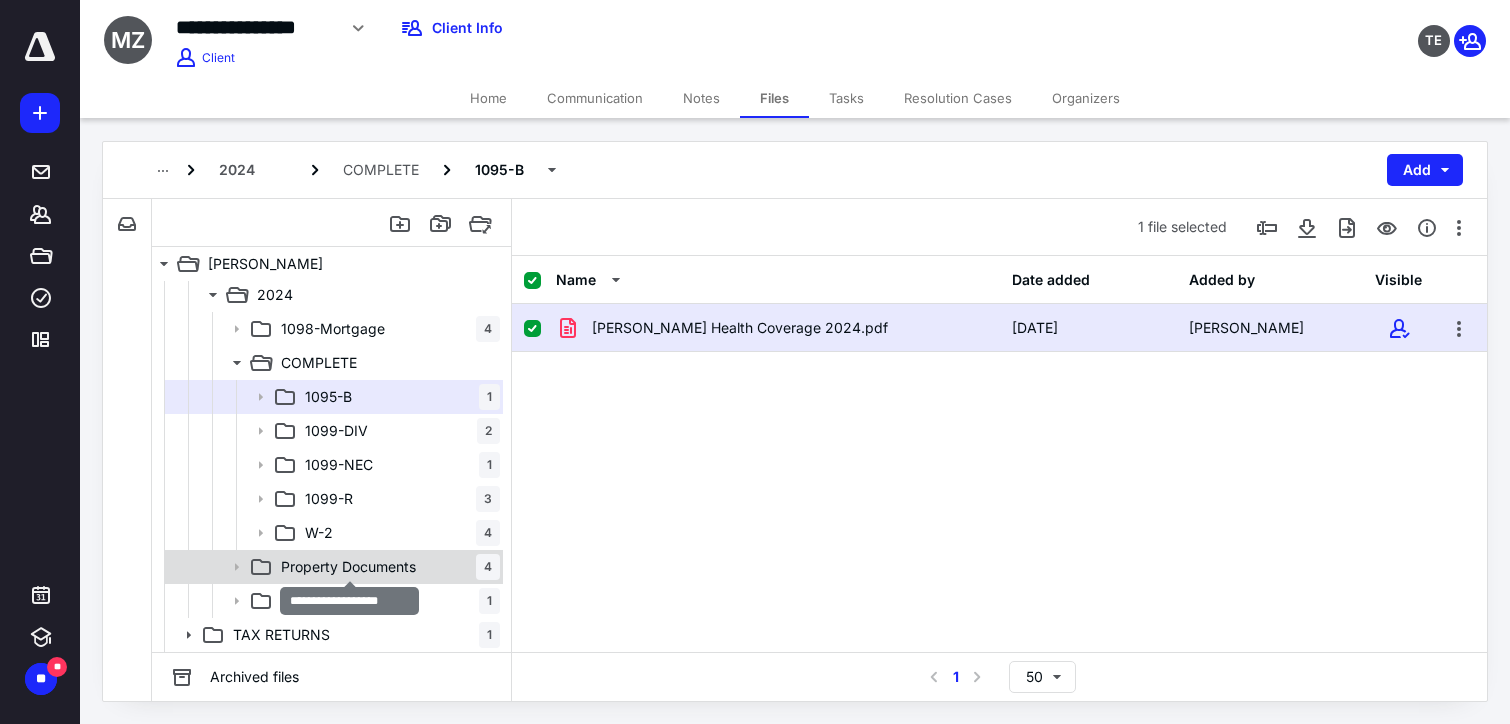 click on "Property Documents" at bounding box center [348, 567] 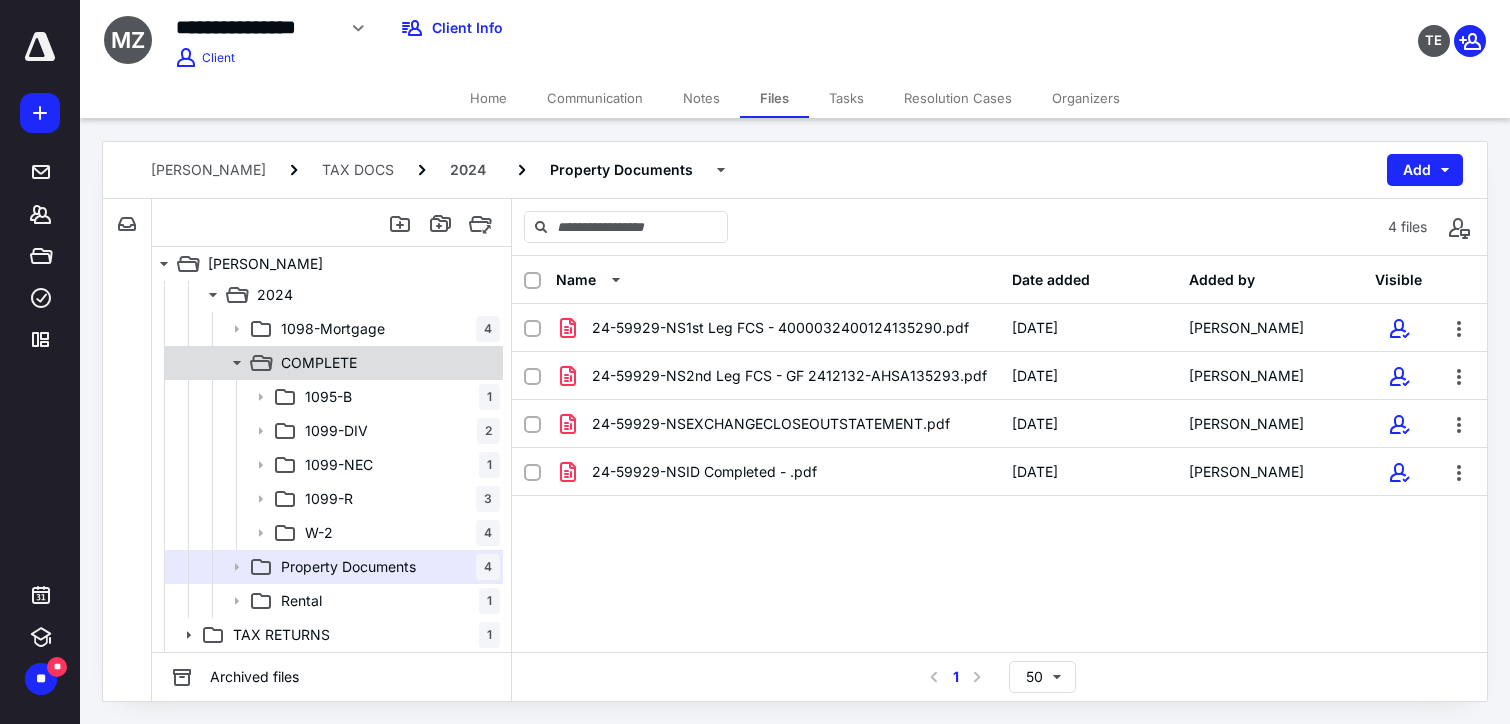 click 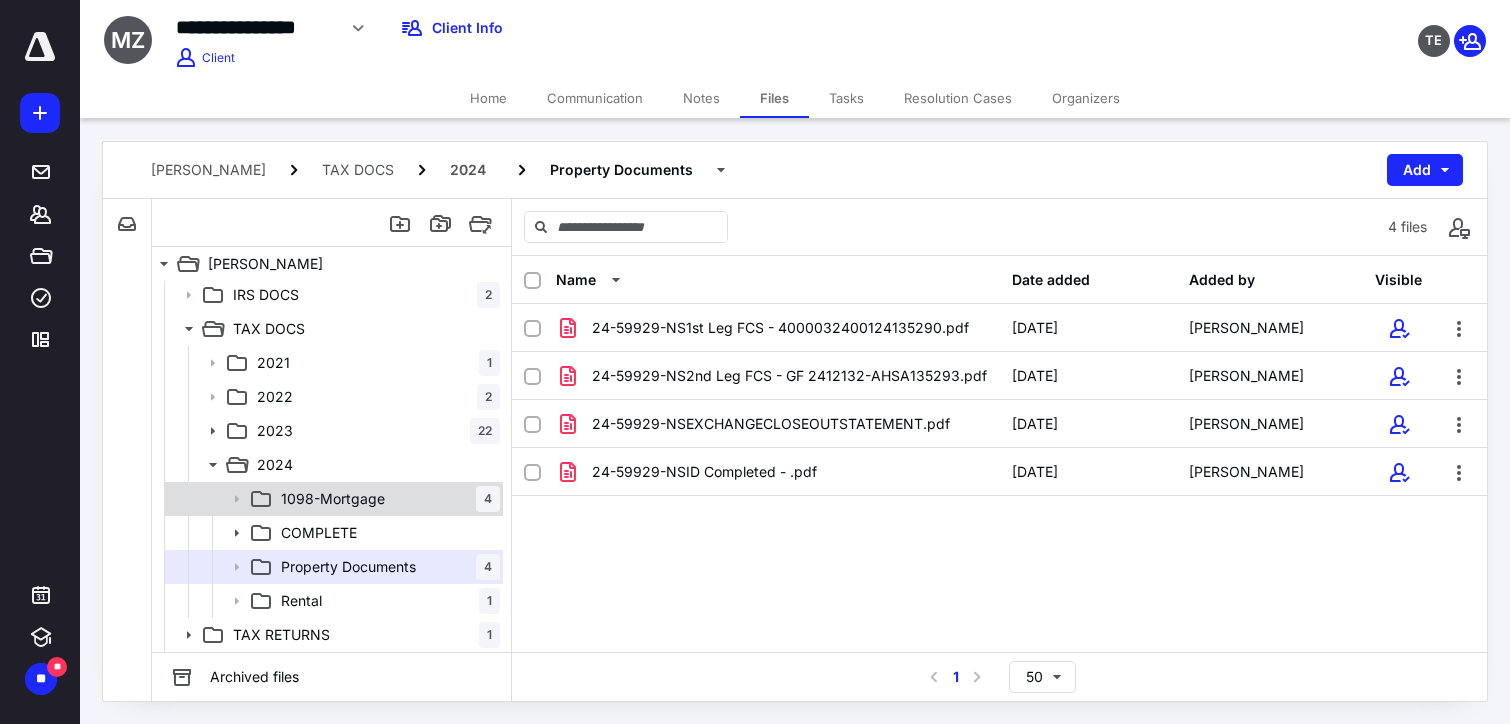 click on "1098-Mortgage 4" at bounding box center (386, 499) 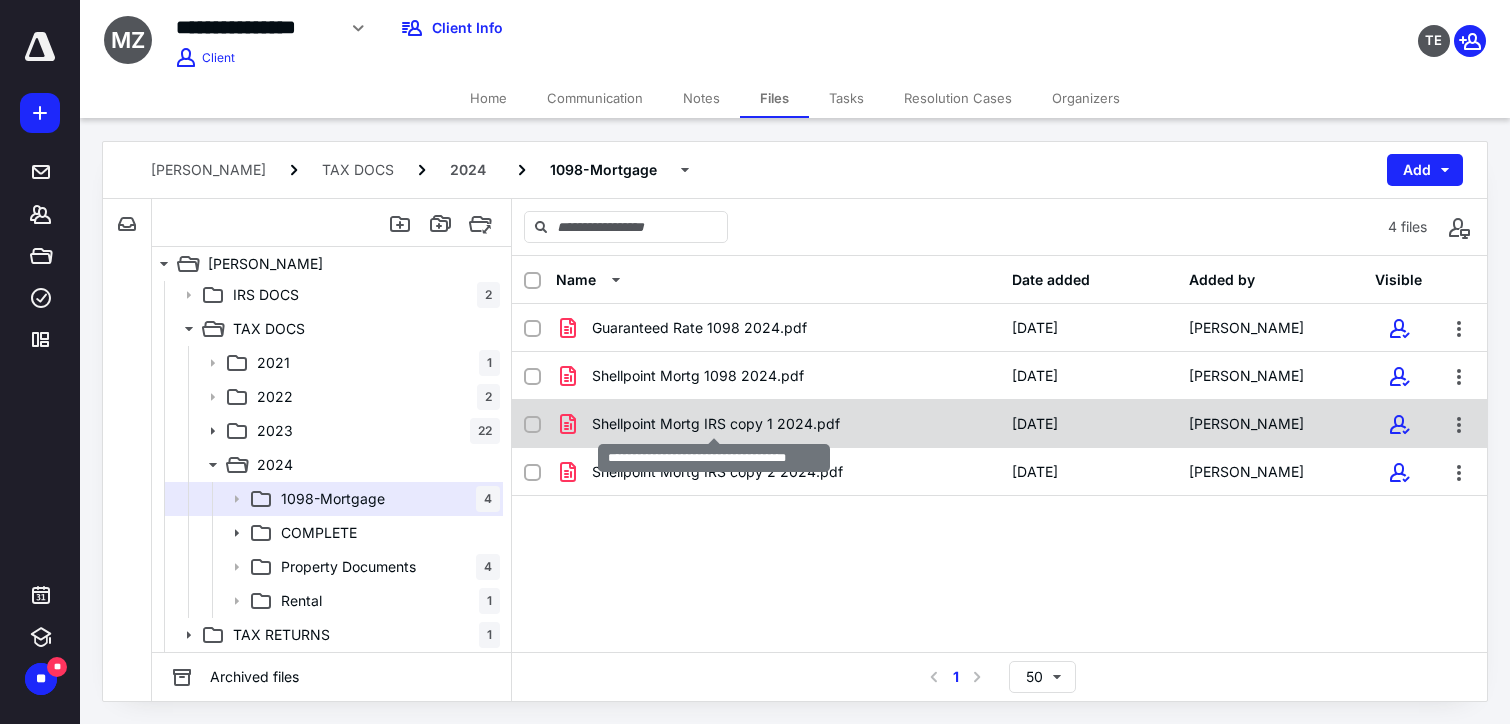 click on "Shellpoint Mortg IRS copy 1 2024.pdf" at bounding box center (716, 424) 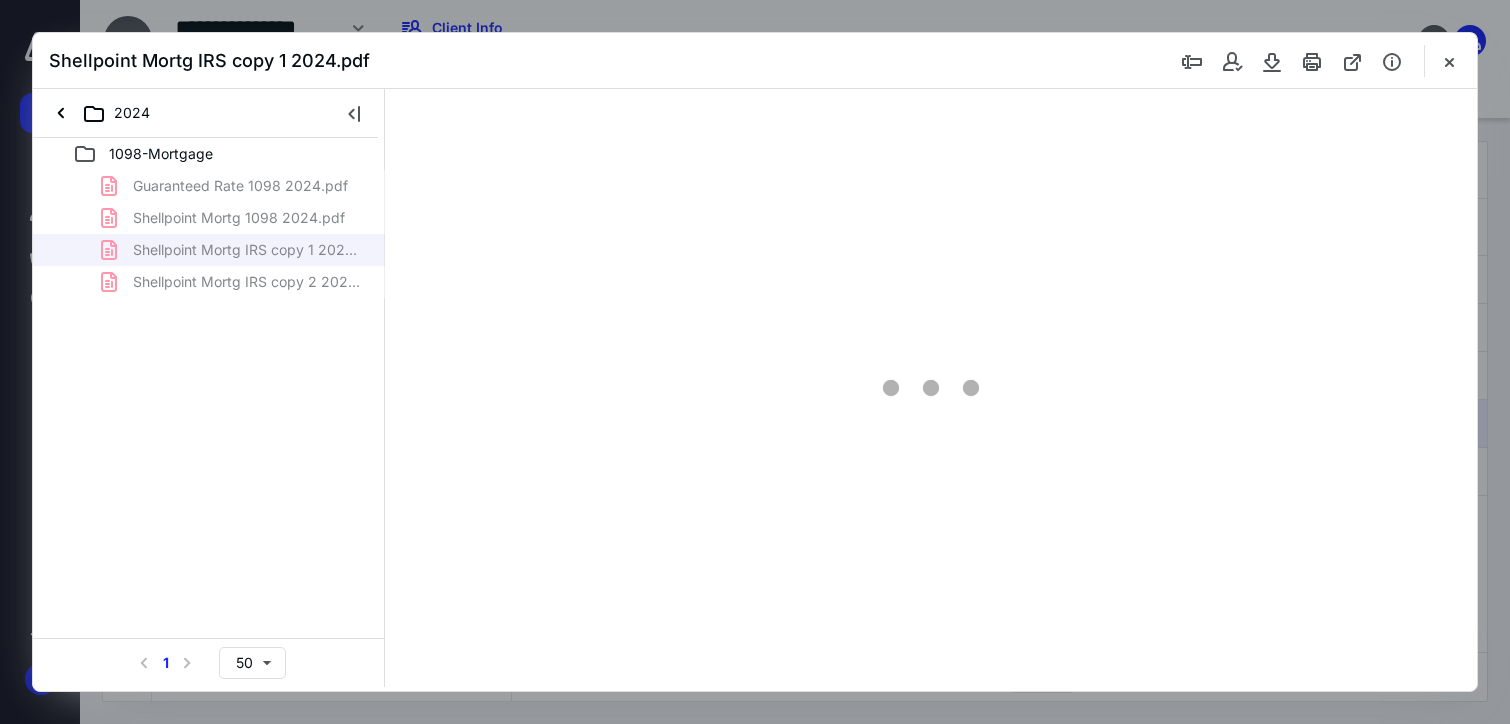 scroll, scrollTop: 0, scrollLeft: 0, axis: both 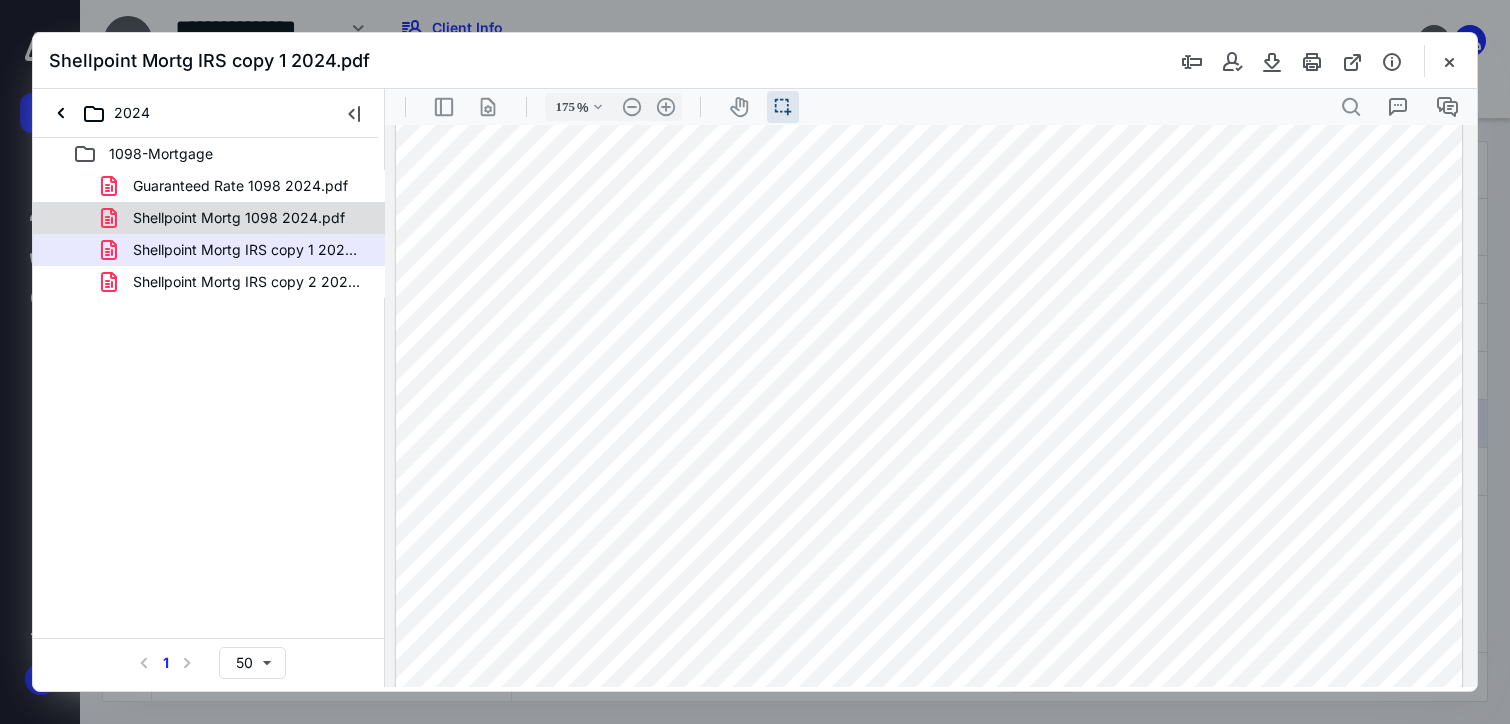 click on "Shellpoint Mortg 1098 2024.pdf" at bounding box center [239, 218] 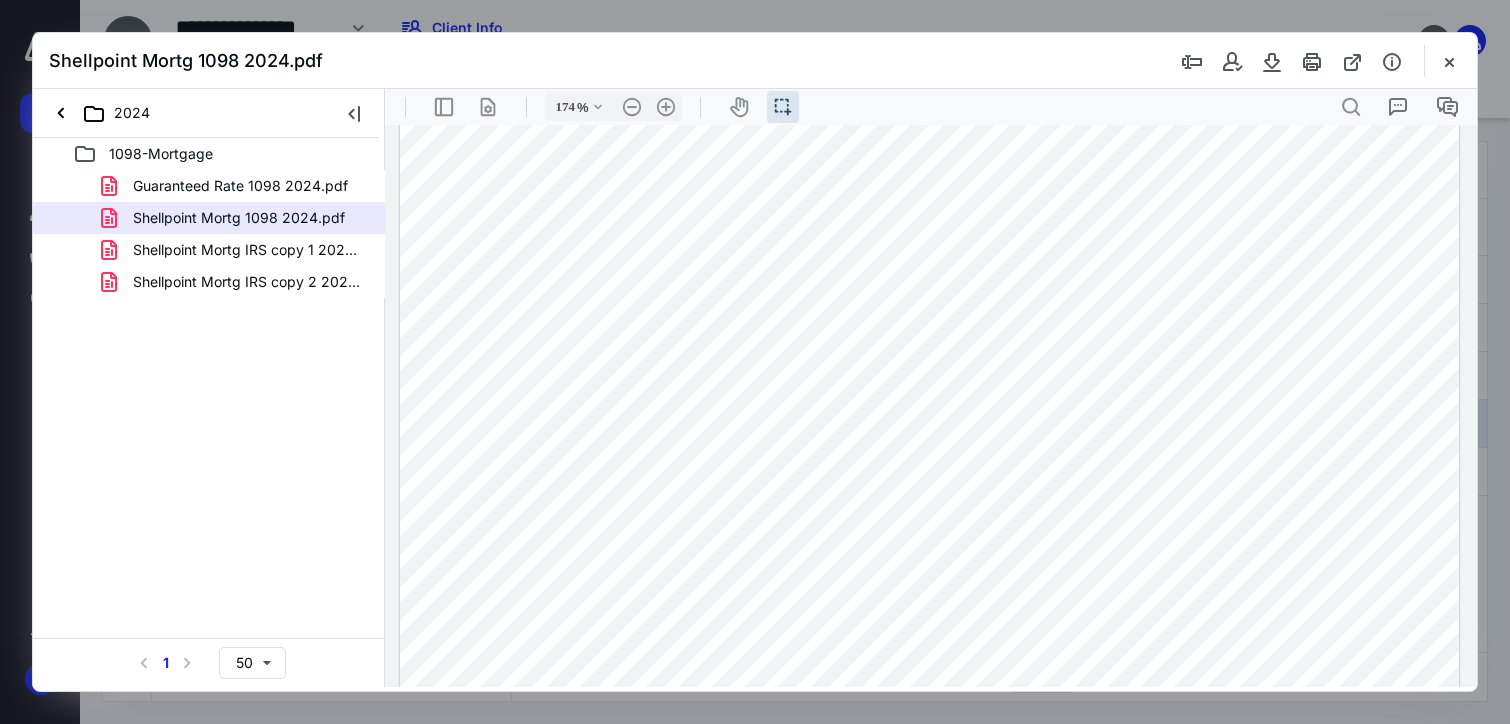 scroll, scrollTop: 1196, scrollLeft: 0, axis: vertical 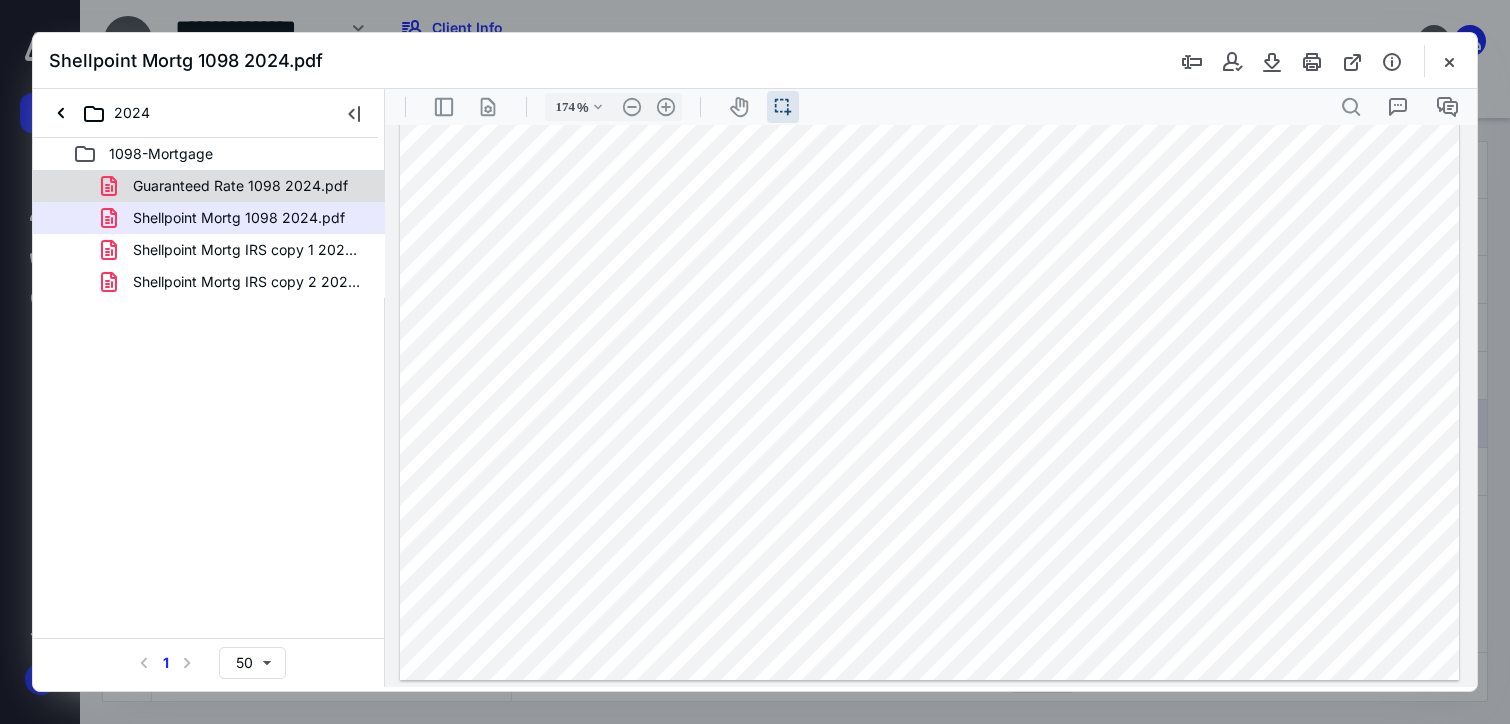 click on "Guaranteed Rate 1098 2024.pdf" at bounding box center [240, 186] 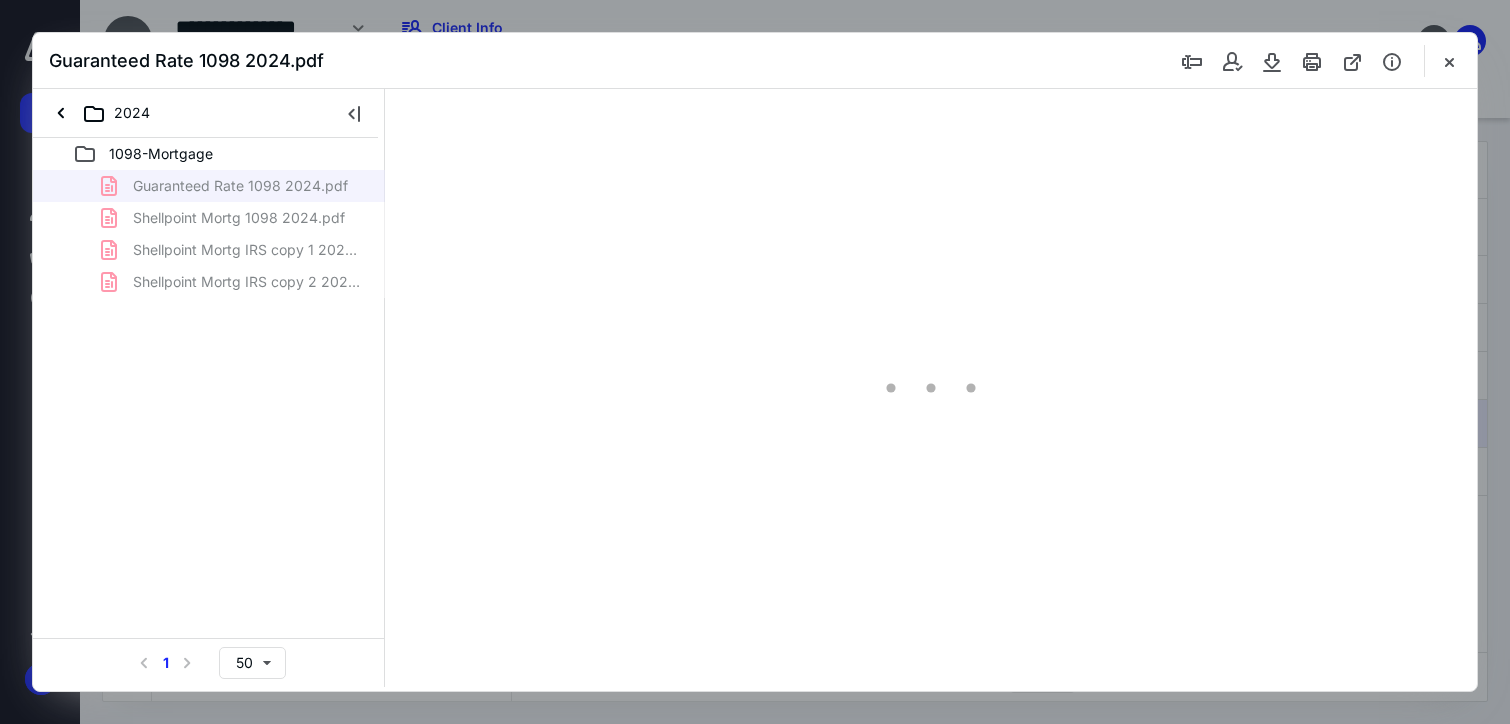 type on "174" 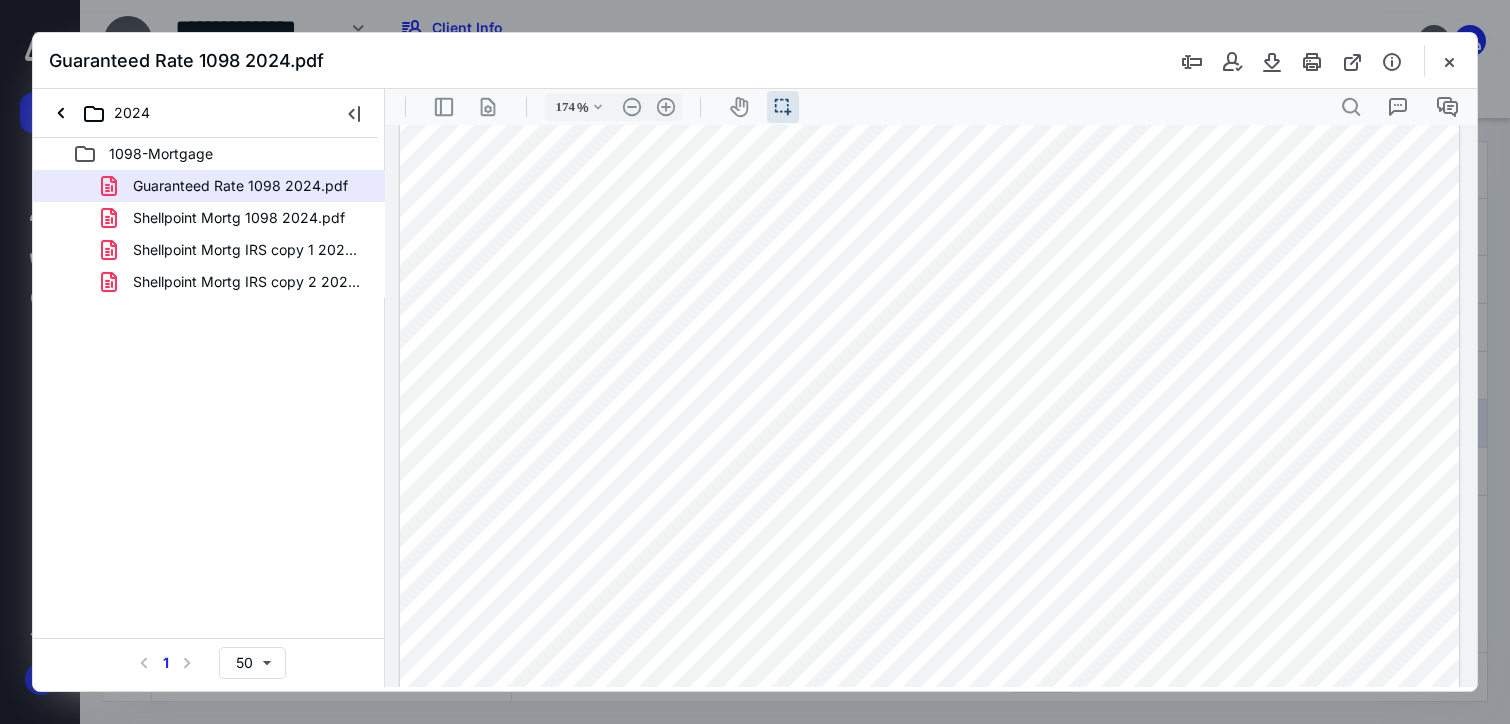scroll, scrollTop: 0, scrollLeft: 0, axis: both 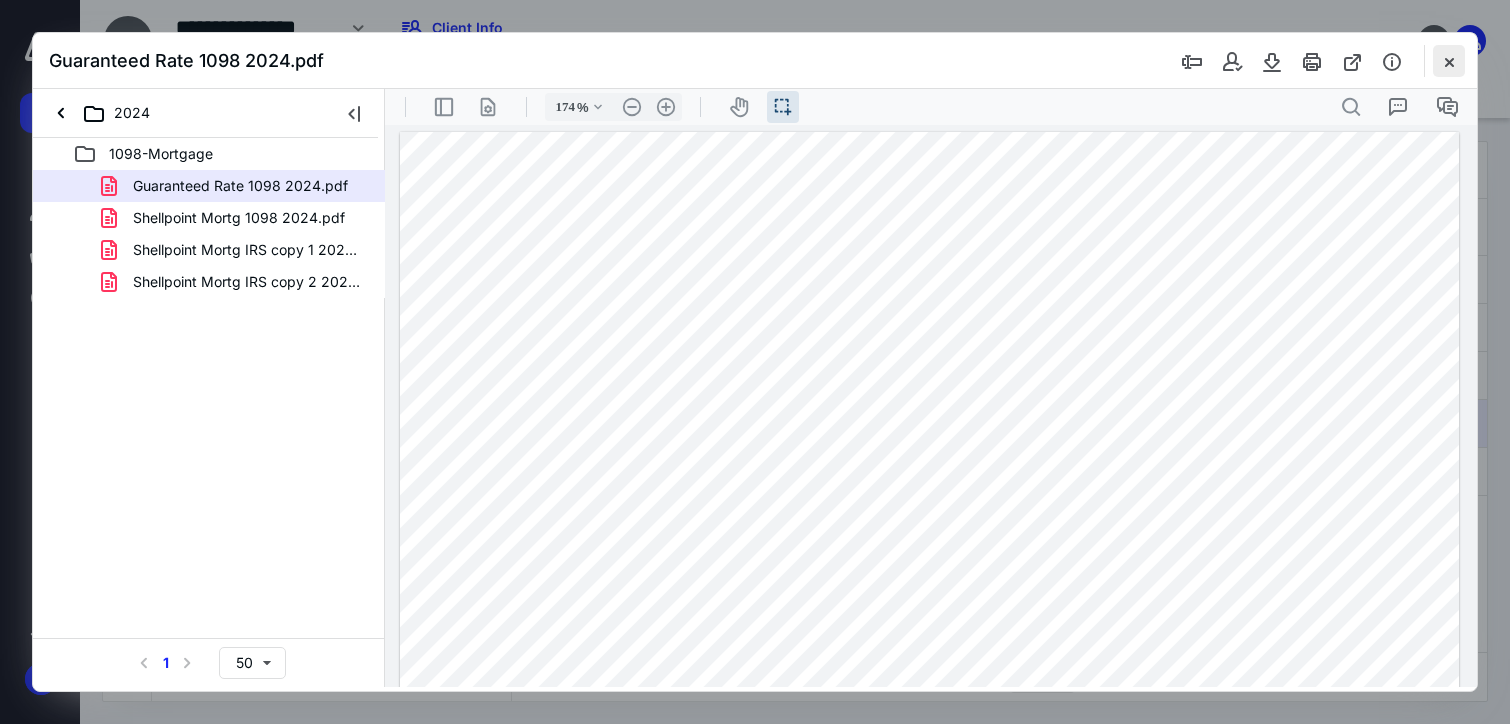 click at bounding box center [1449, 61] 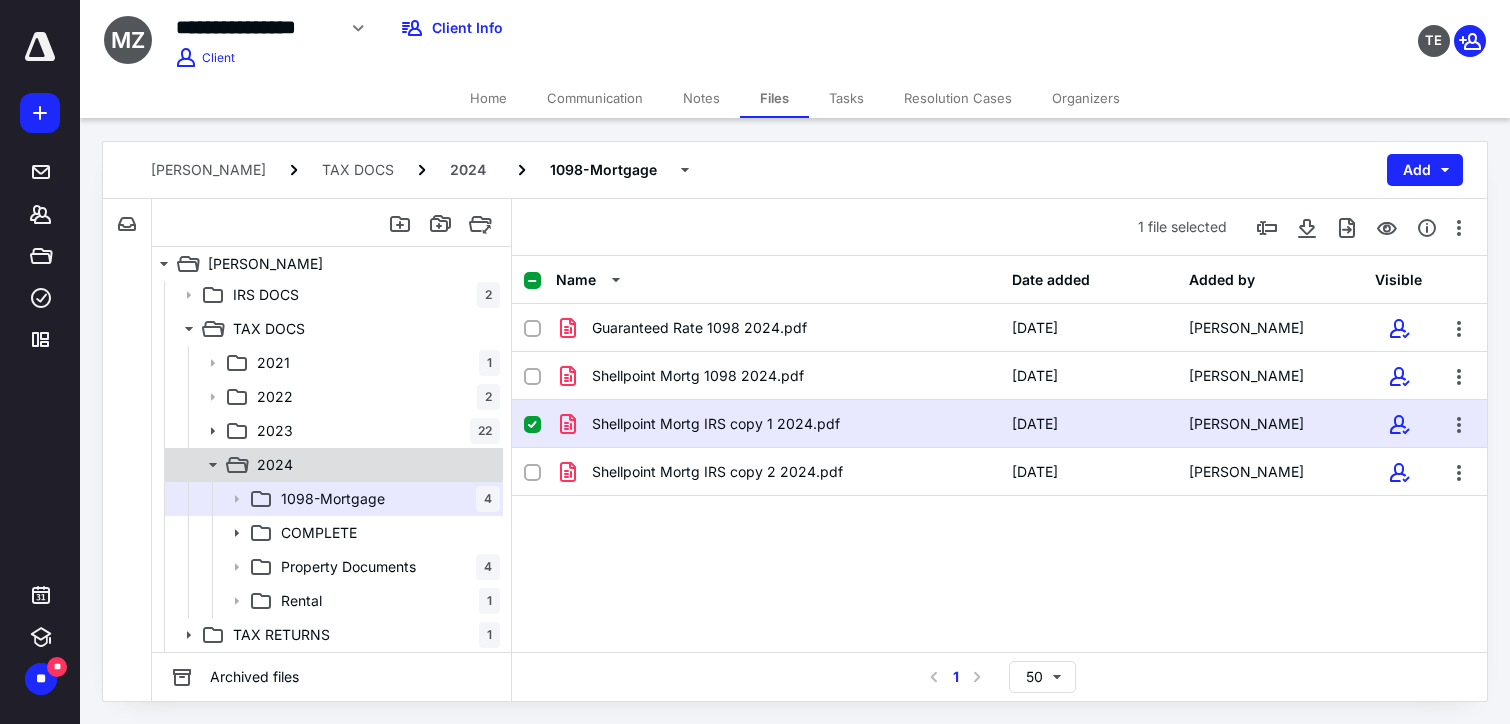 click on "2024" at bounding box center (374, 465) 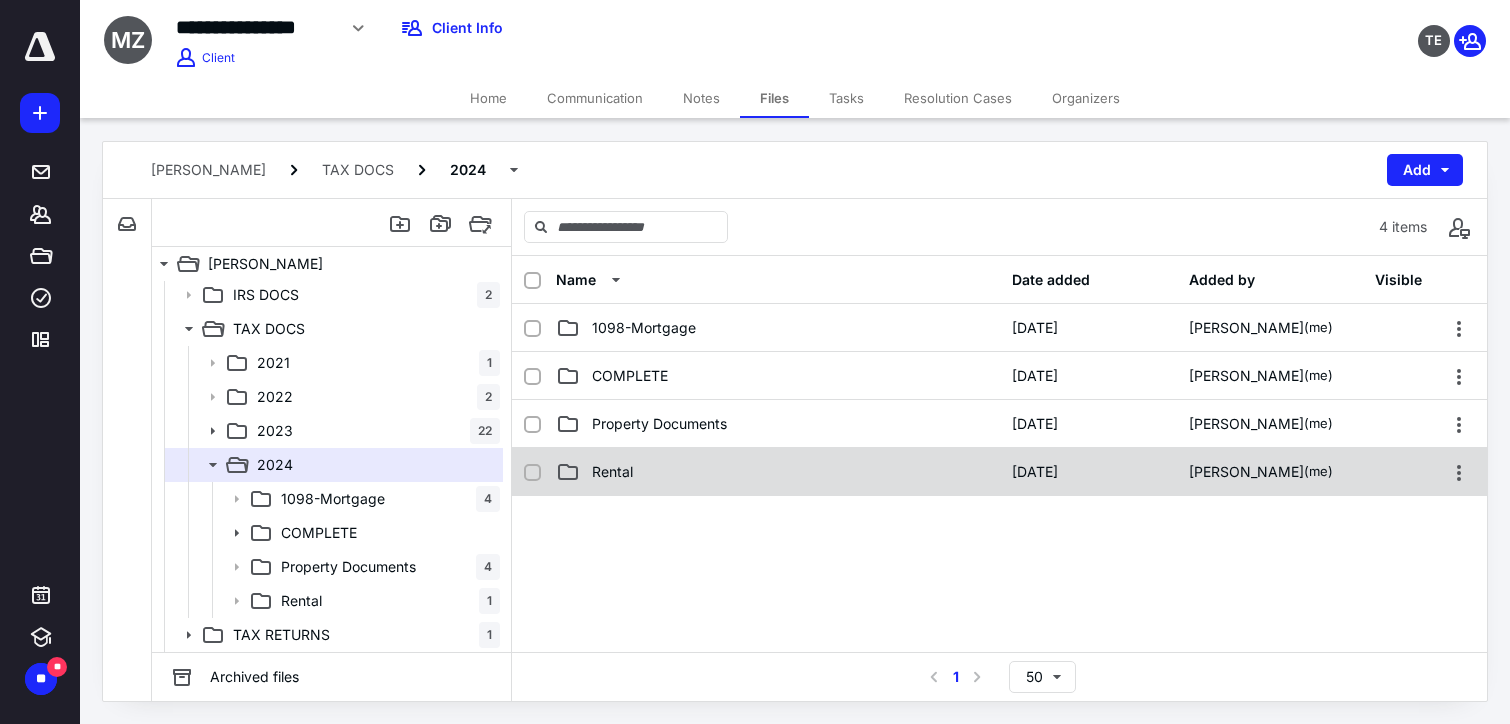 click on "Rental" at bounding box center (778, 472) 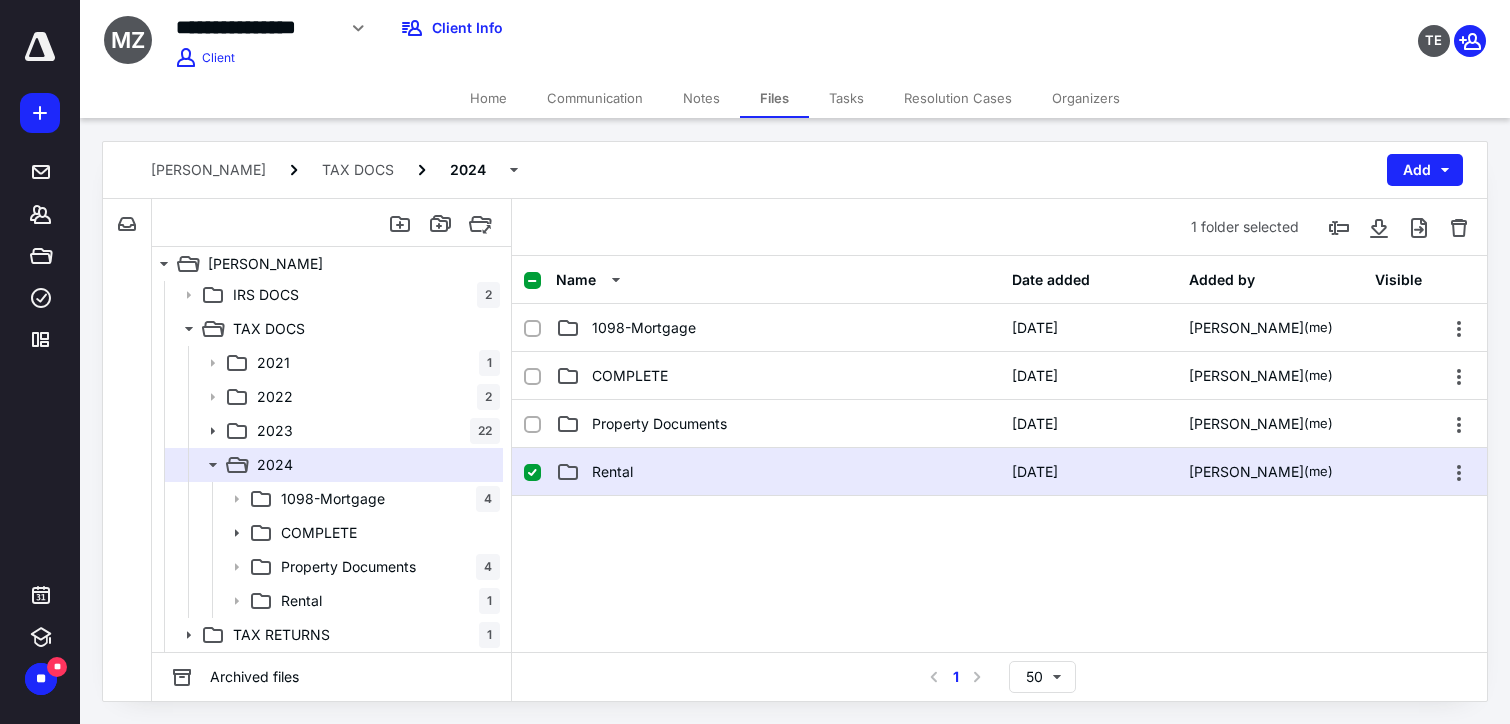 click on "Rental" at bounding box center [778, 472] 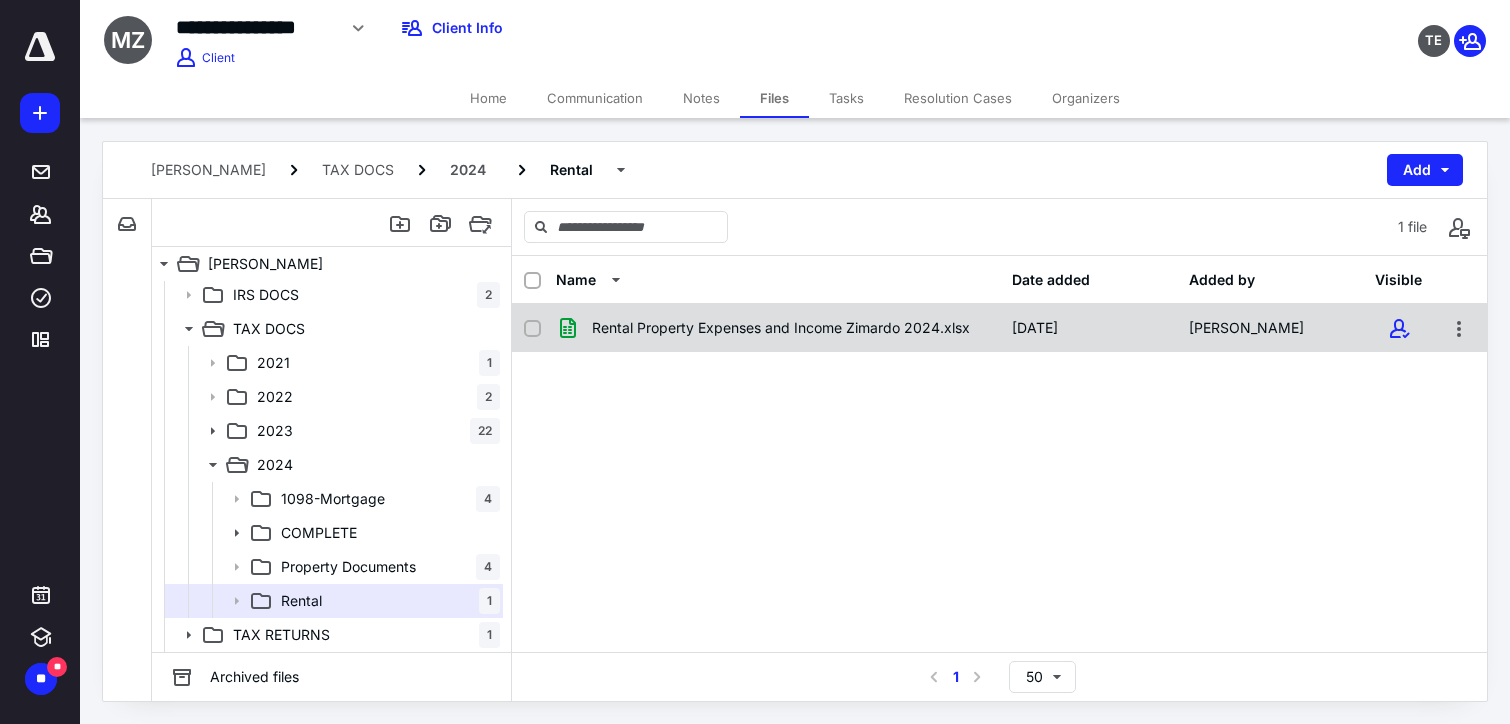 click on "Rental Property Expenses and Income Zimardo 2024.xlsx [DATE] [PERSON_NAME]" at bounding box center (999, 328) 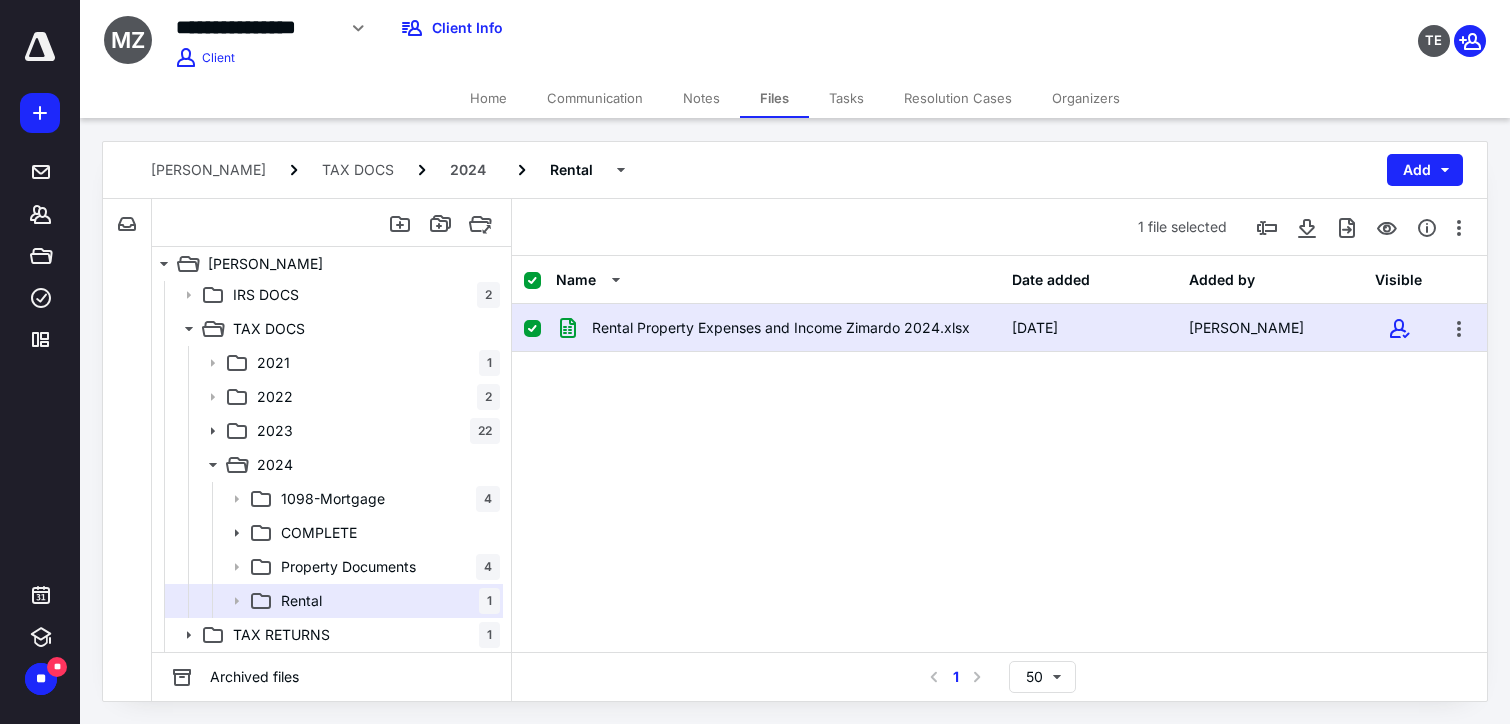 click on "Rental Property Expenses and Income Zimardo 2024.xlsx [DATE] [PERSON_NAME]" at bounding box center [999, 328] 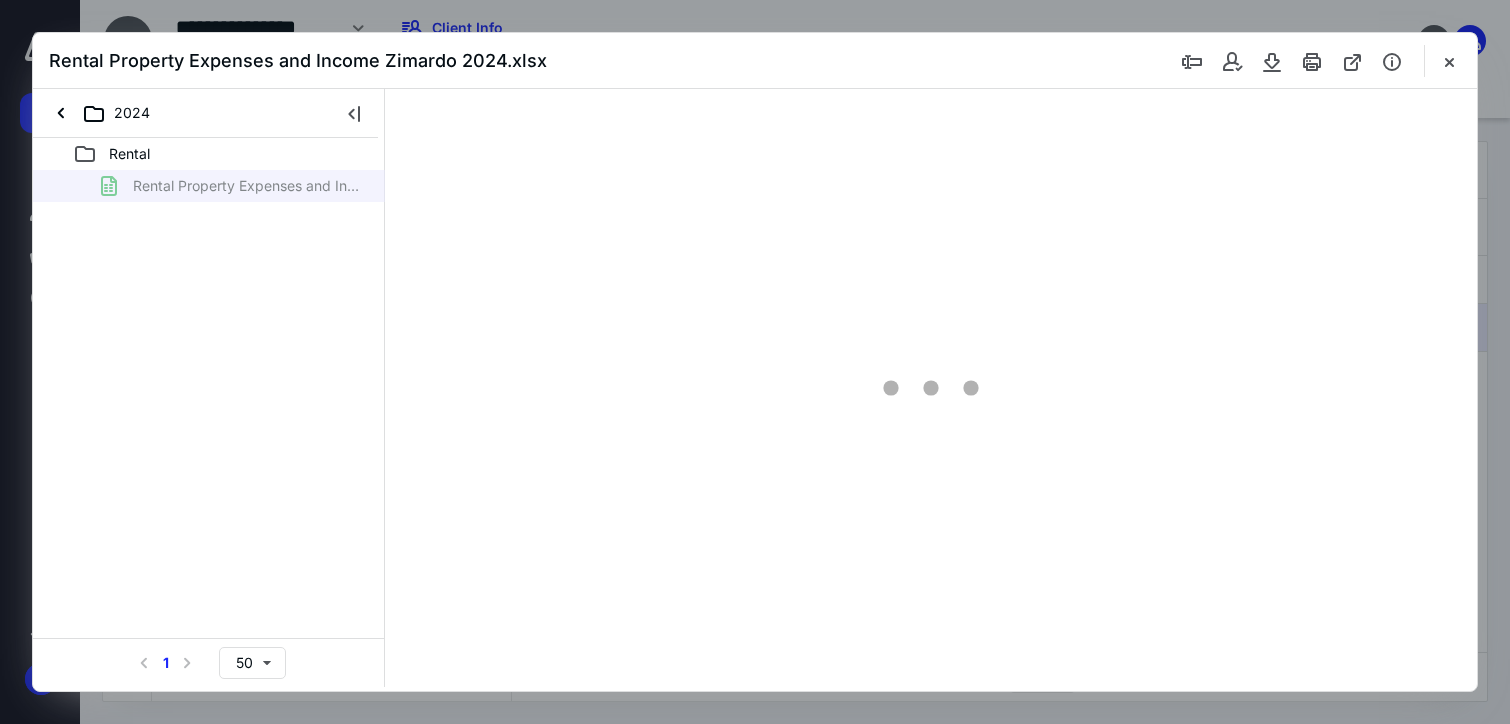scroll, scrollTop: 0, scrollLeft: 0, axis: both 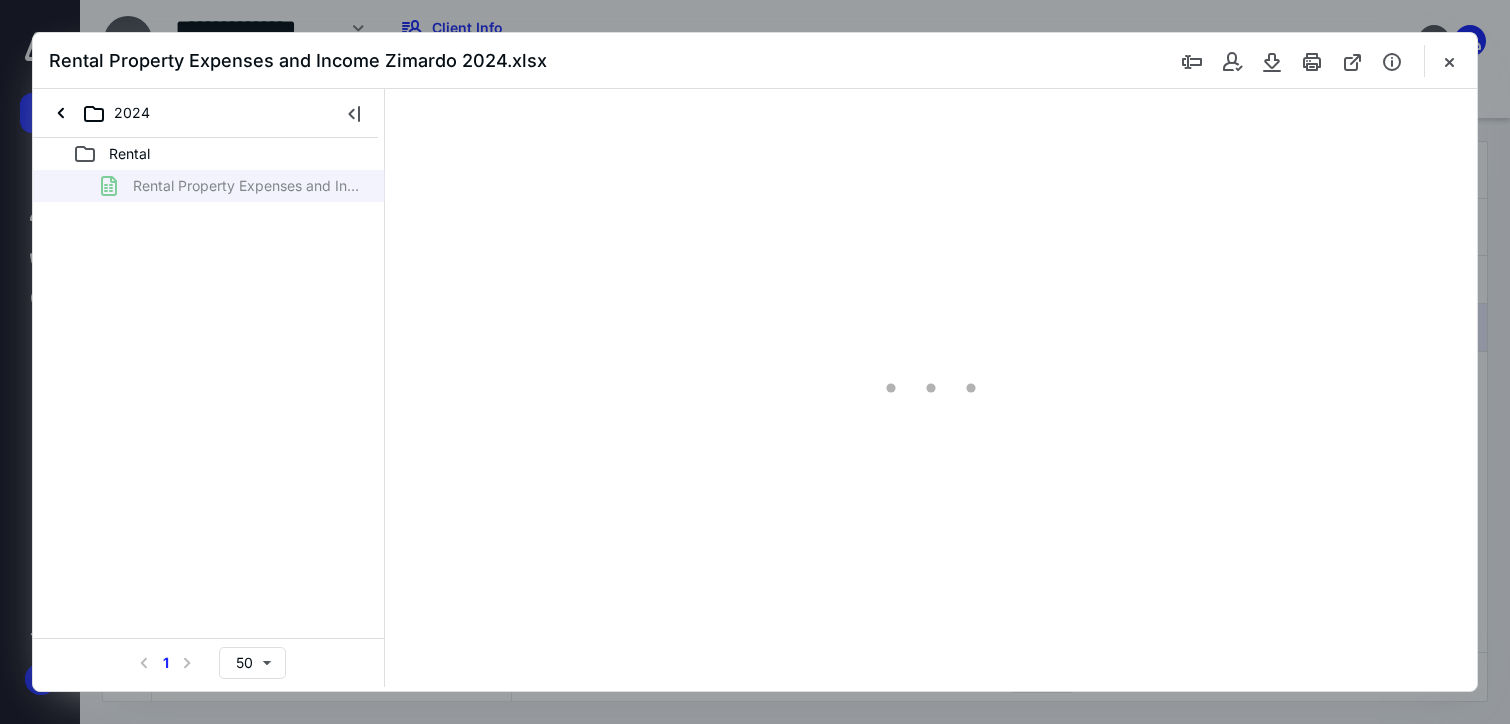 type on "167" 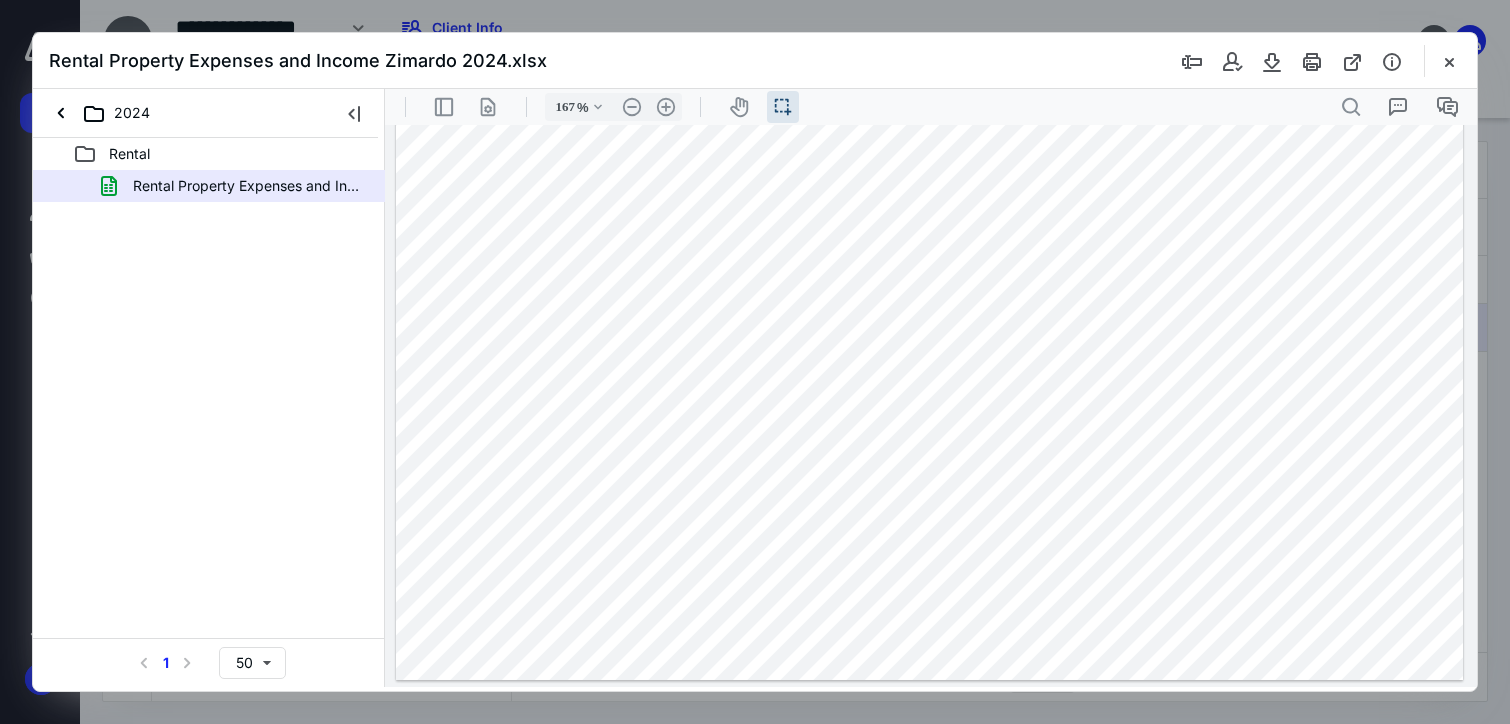 scroll, scrollTop: 0, scrollLeft: 0, axis: both 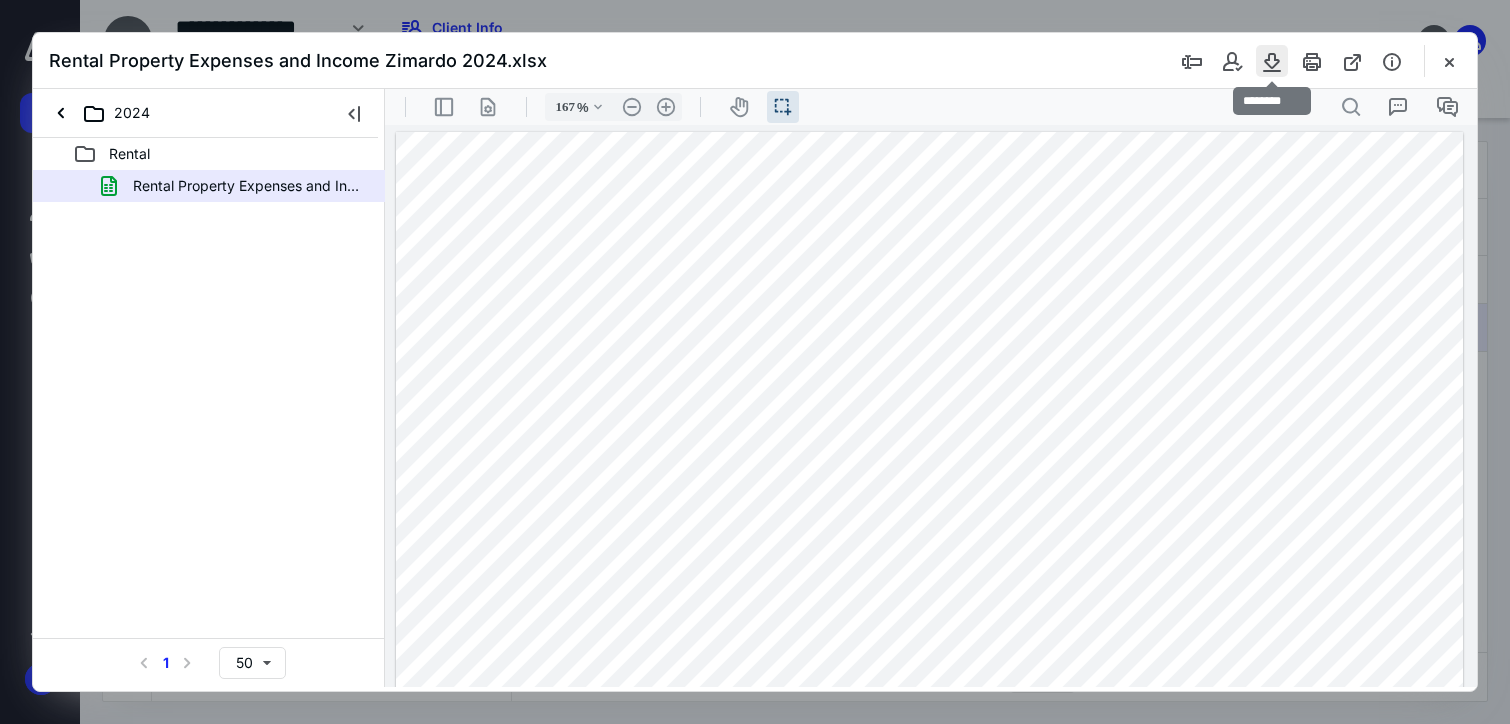 click at bounding box center [1272, 61] 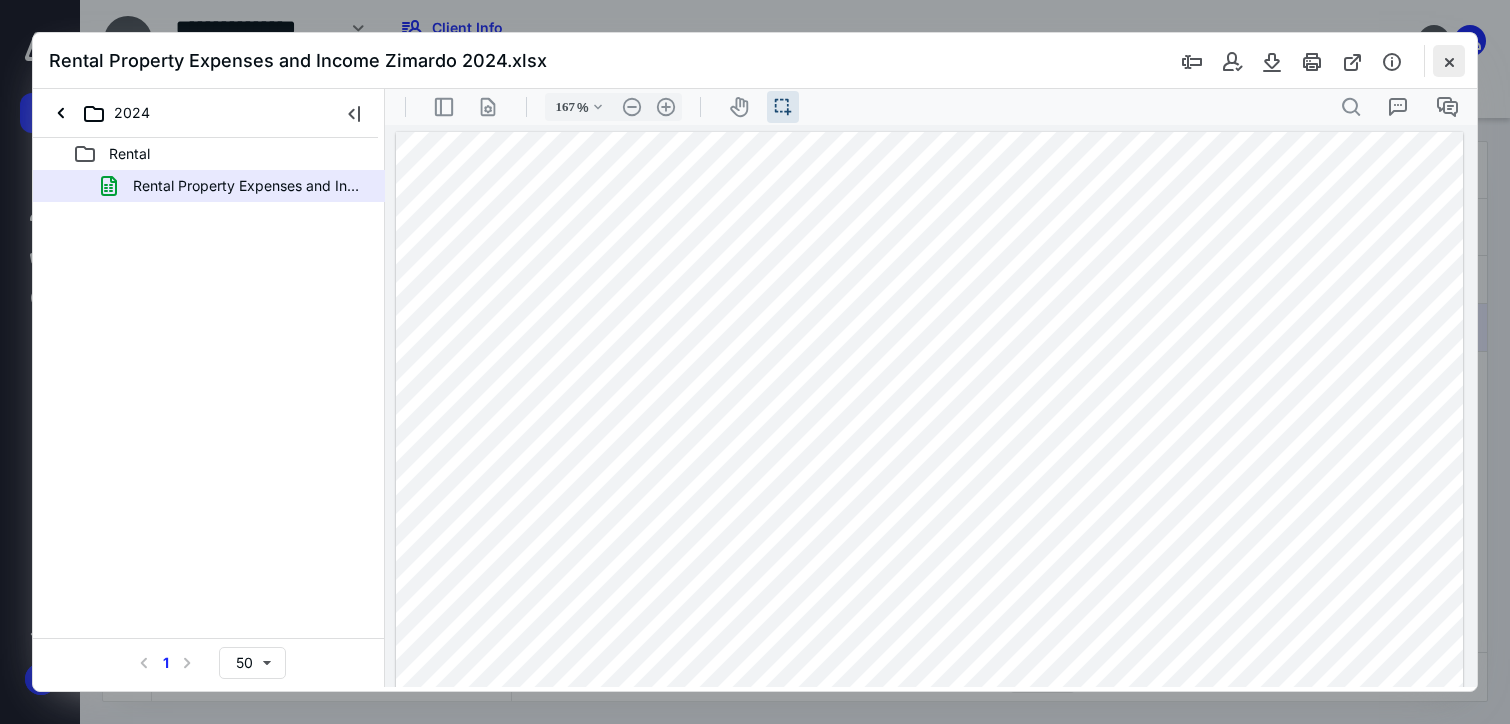 click at bounding box center [1449, 61] 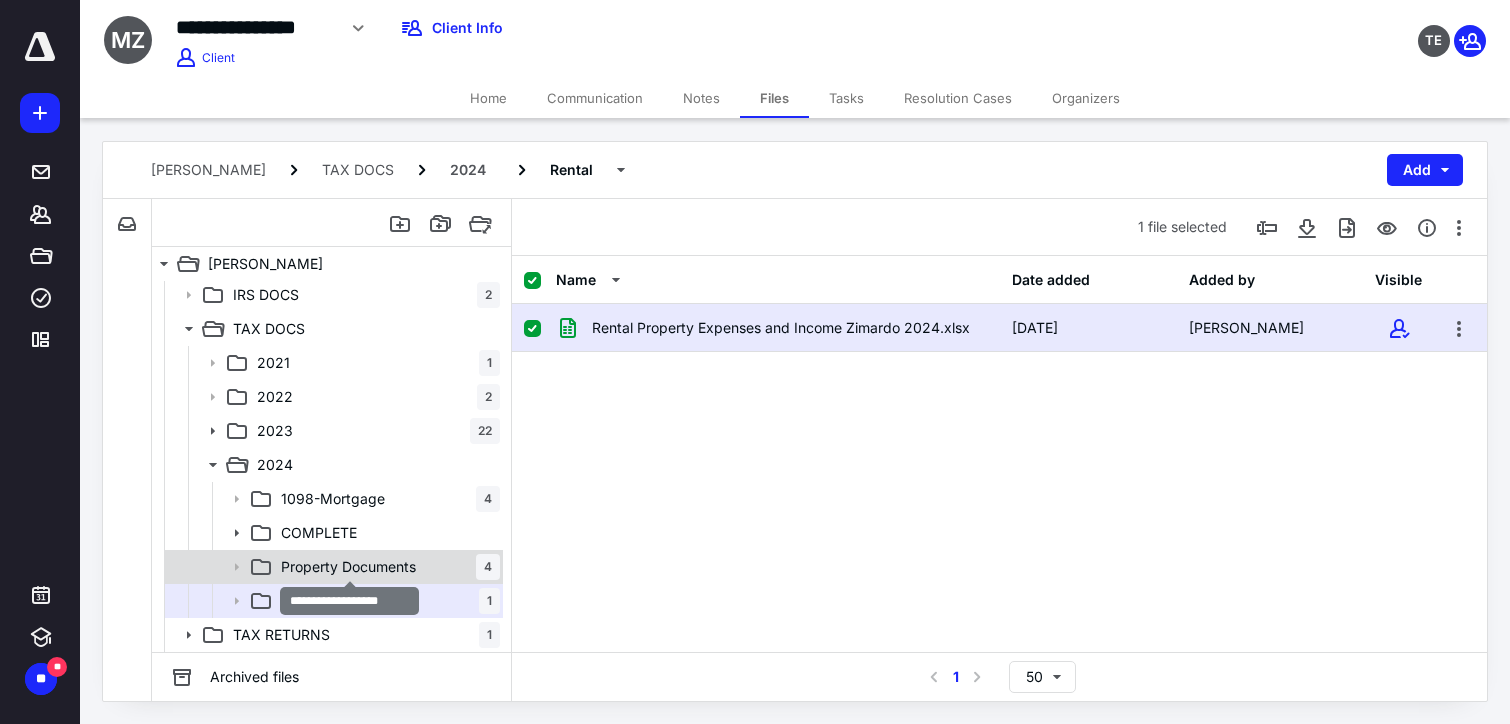 click on "Property Documents" at bounding box center (348, 567) 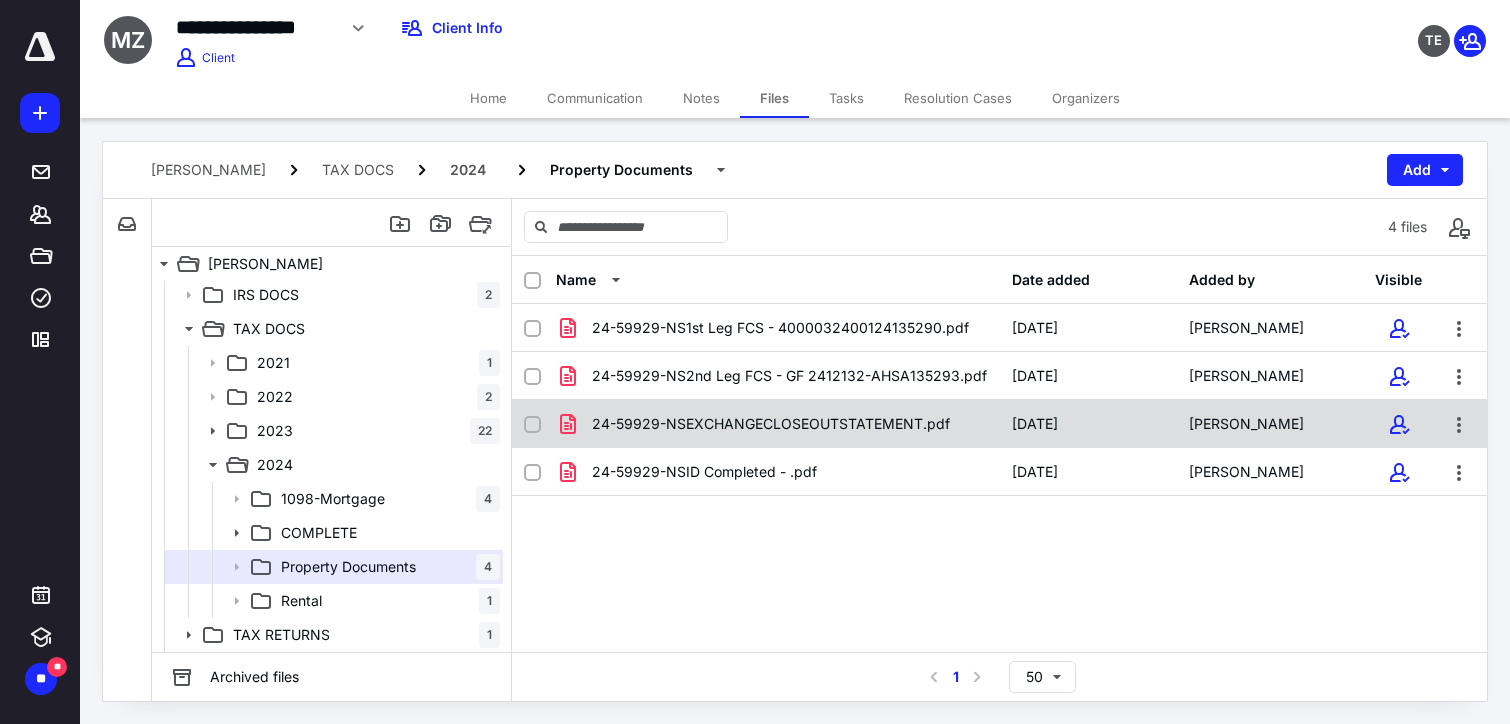click on "24-59929-NSEXCHANGECLOSEOUTSTATEMENT.pdf" at bounding box center (778, 424) 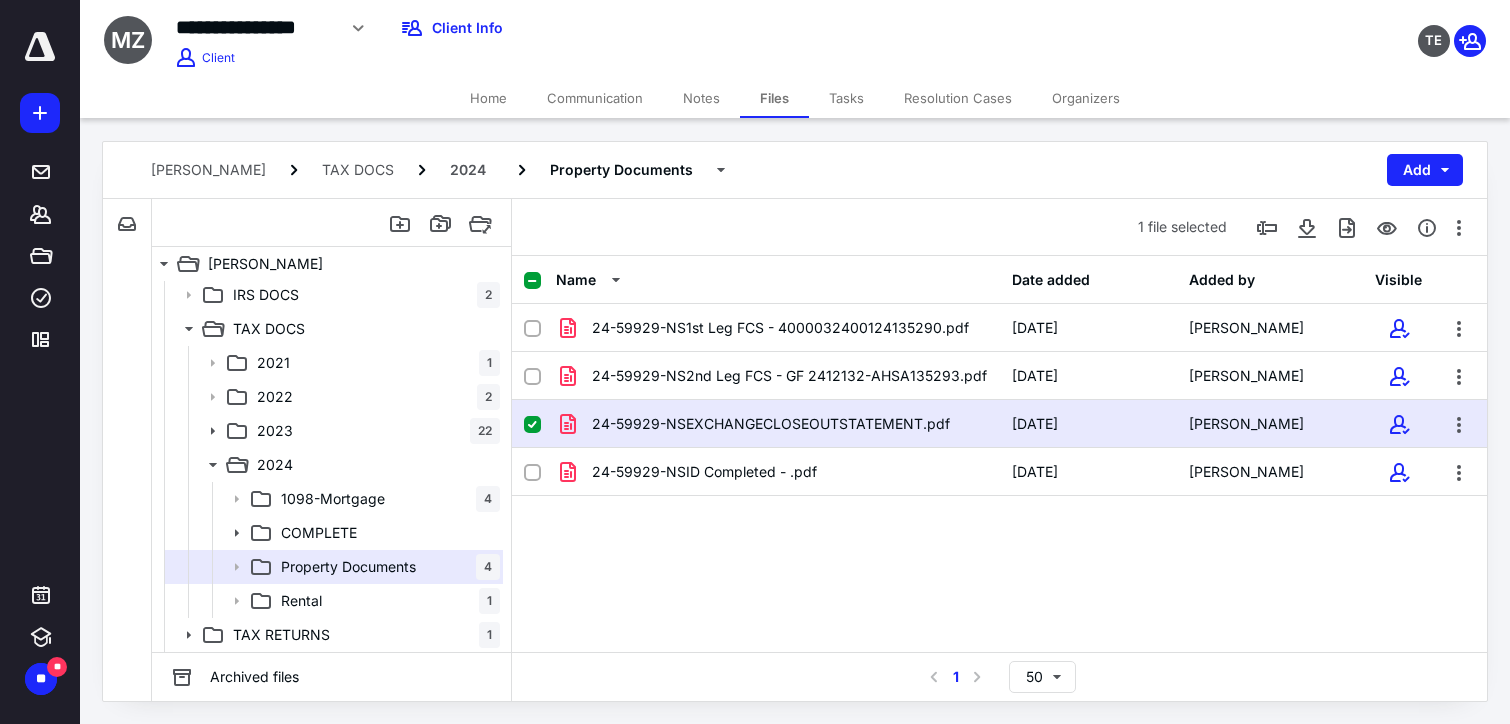 click on "24-59929-NSEXCHANGECLOSEOUTSTATEMENT.pdf" at bounding box center [778, 424] 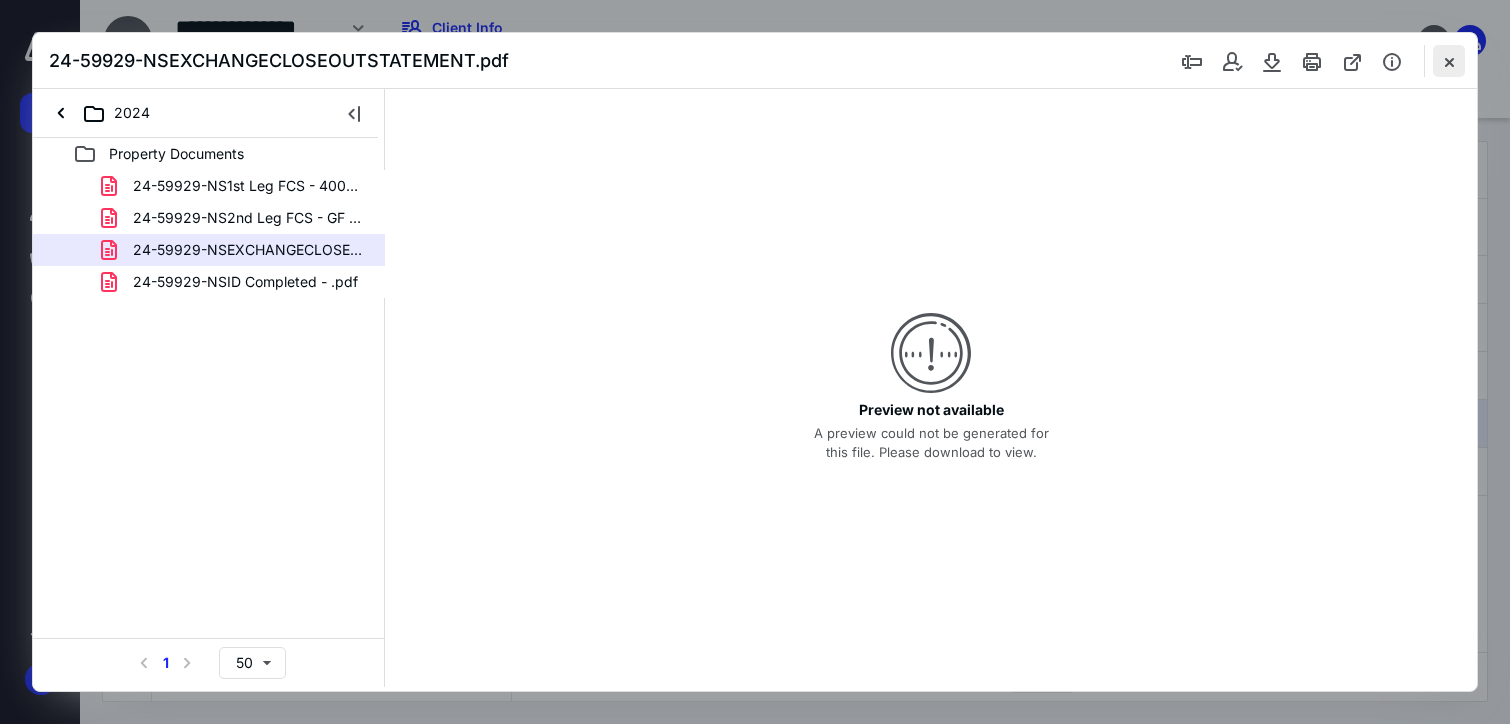 click at bounding box center (1449, 61) 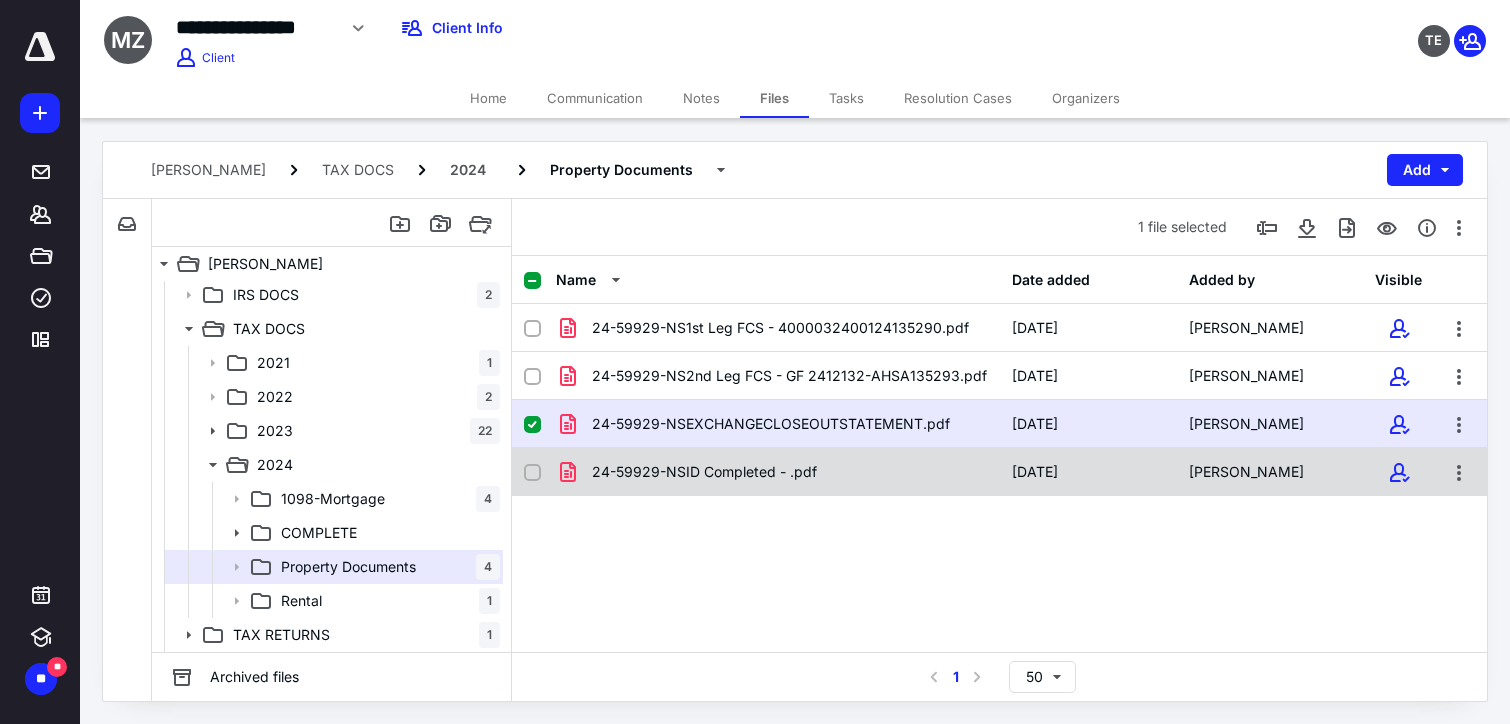 click on "24-59929-NSID Completed - .pdf" at bounding box center (778, 472) 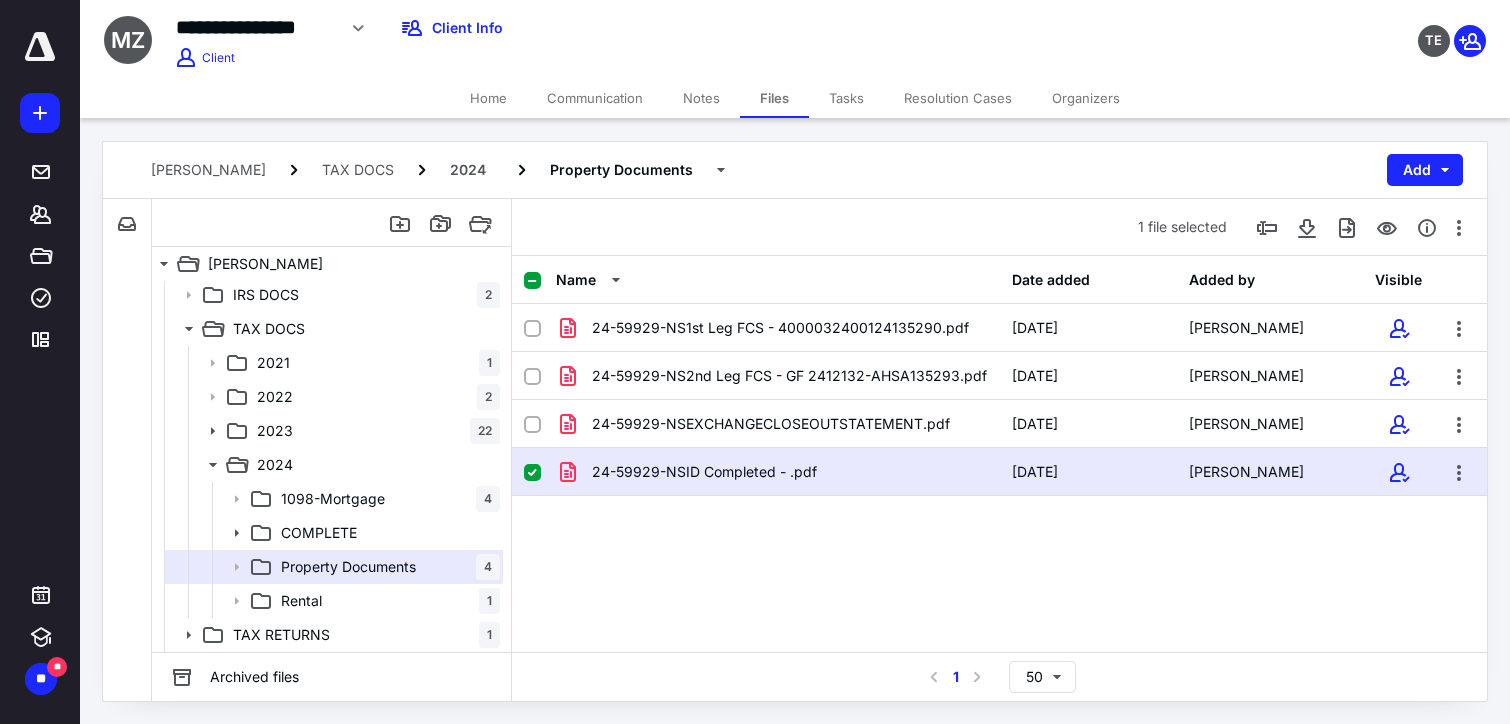 click on "24-59929-NSID Completed - .pdf" at bounding box center (778, 472) 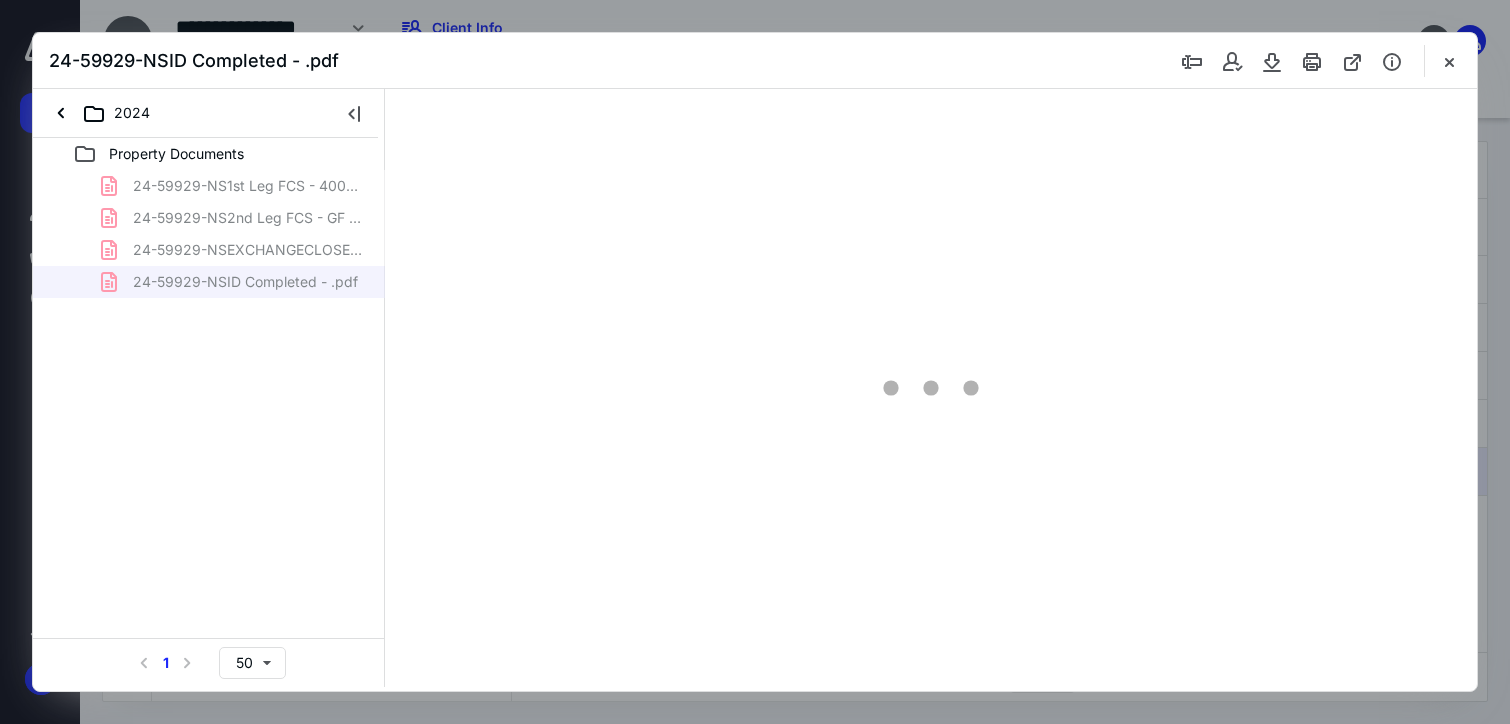 scroll, scrollTop: 0, scrollLeft: 0, axis: both 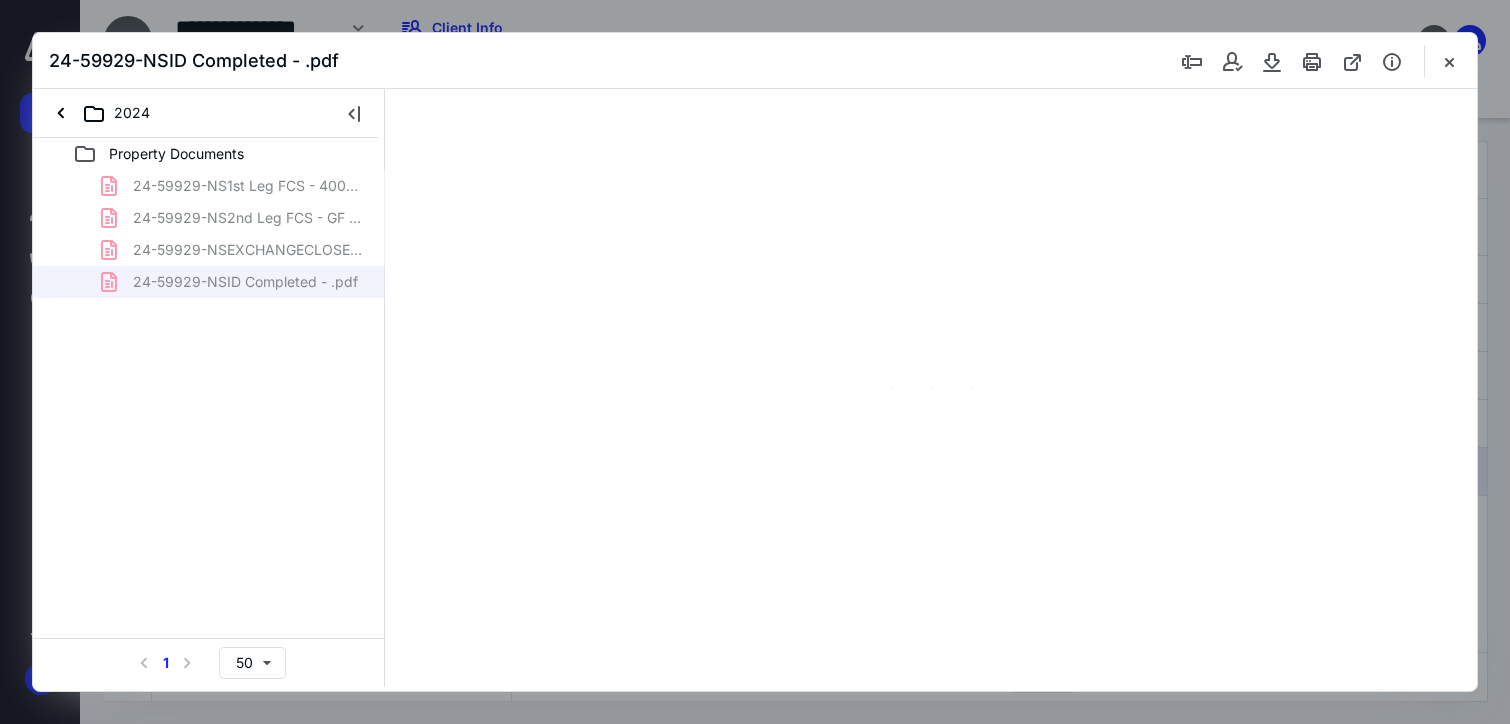 type on "175" 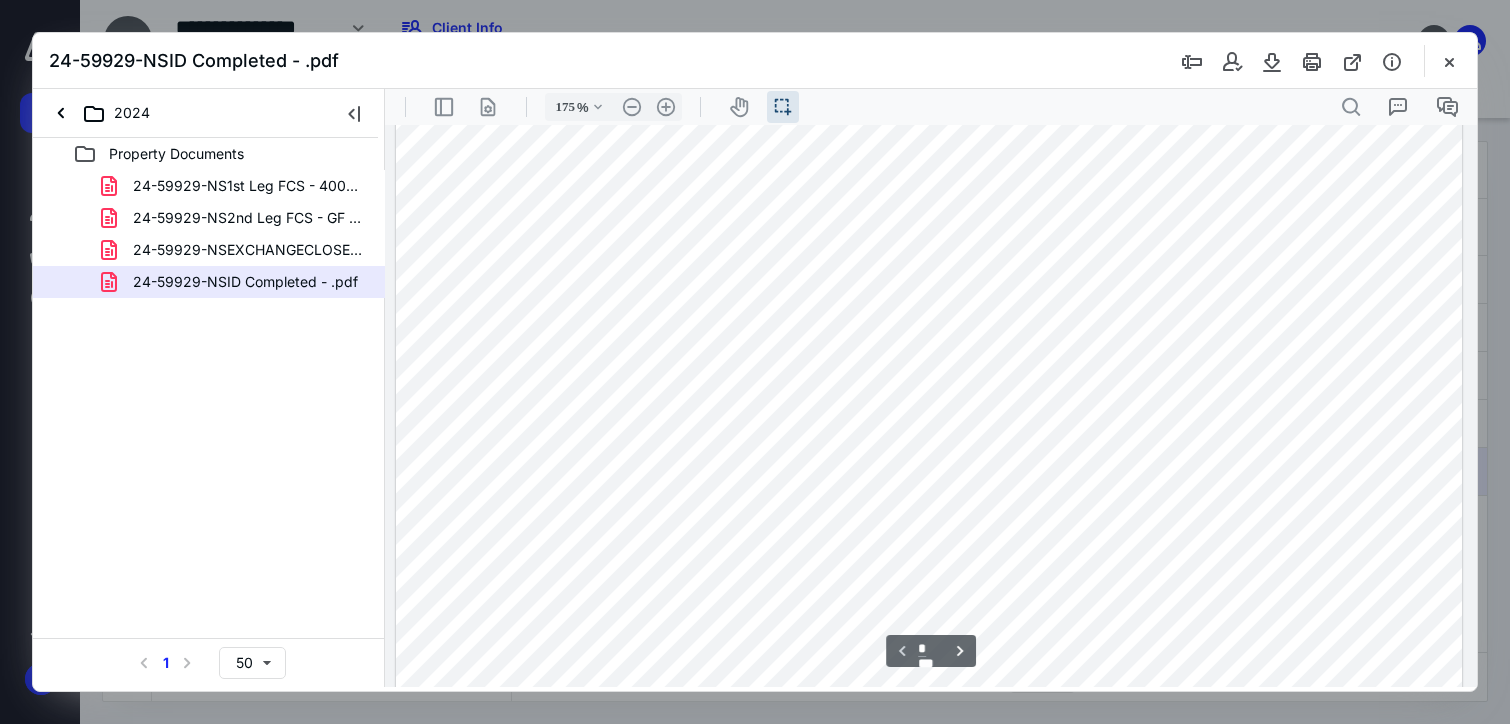 scroll, scrollTop: 643, scrollLeft: 0, axis: vertical 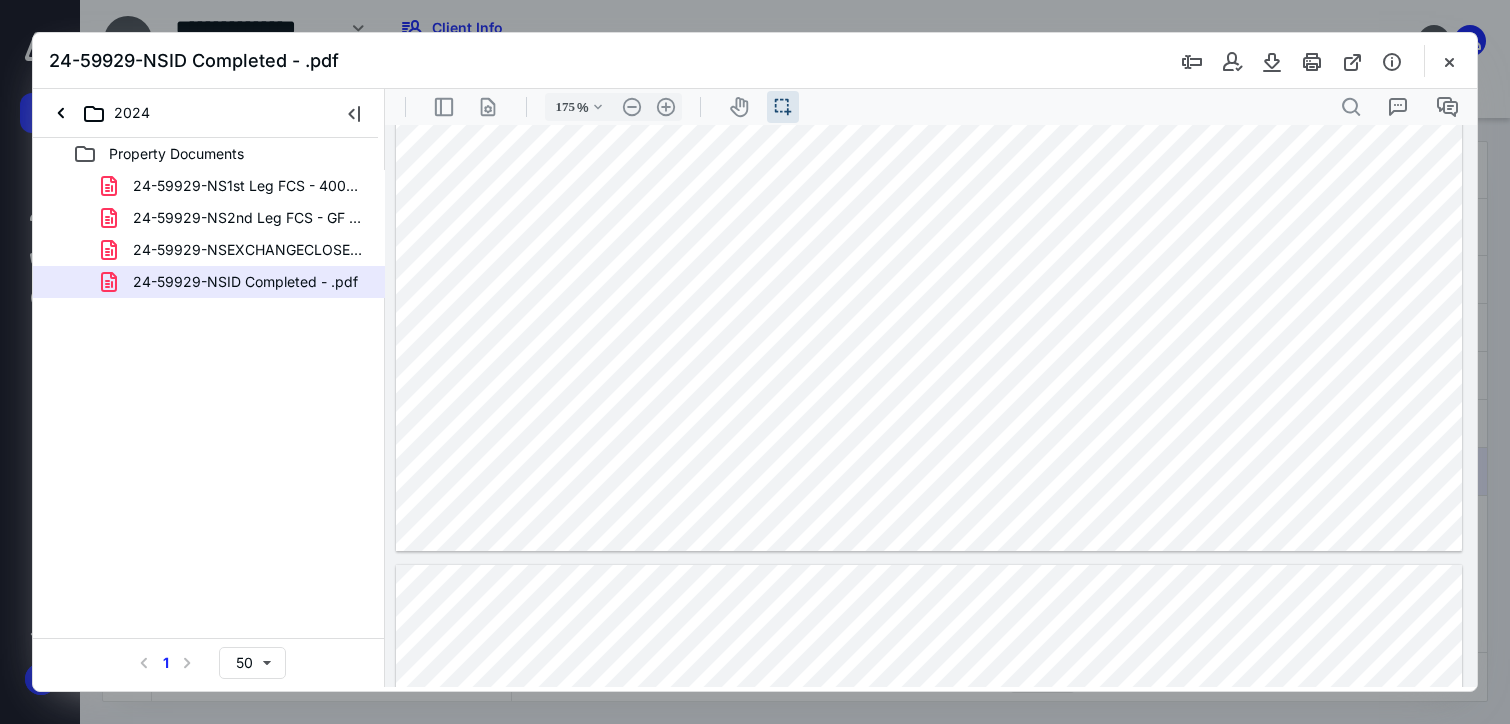 type on "*" 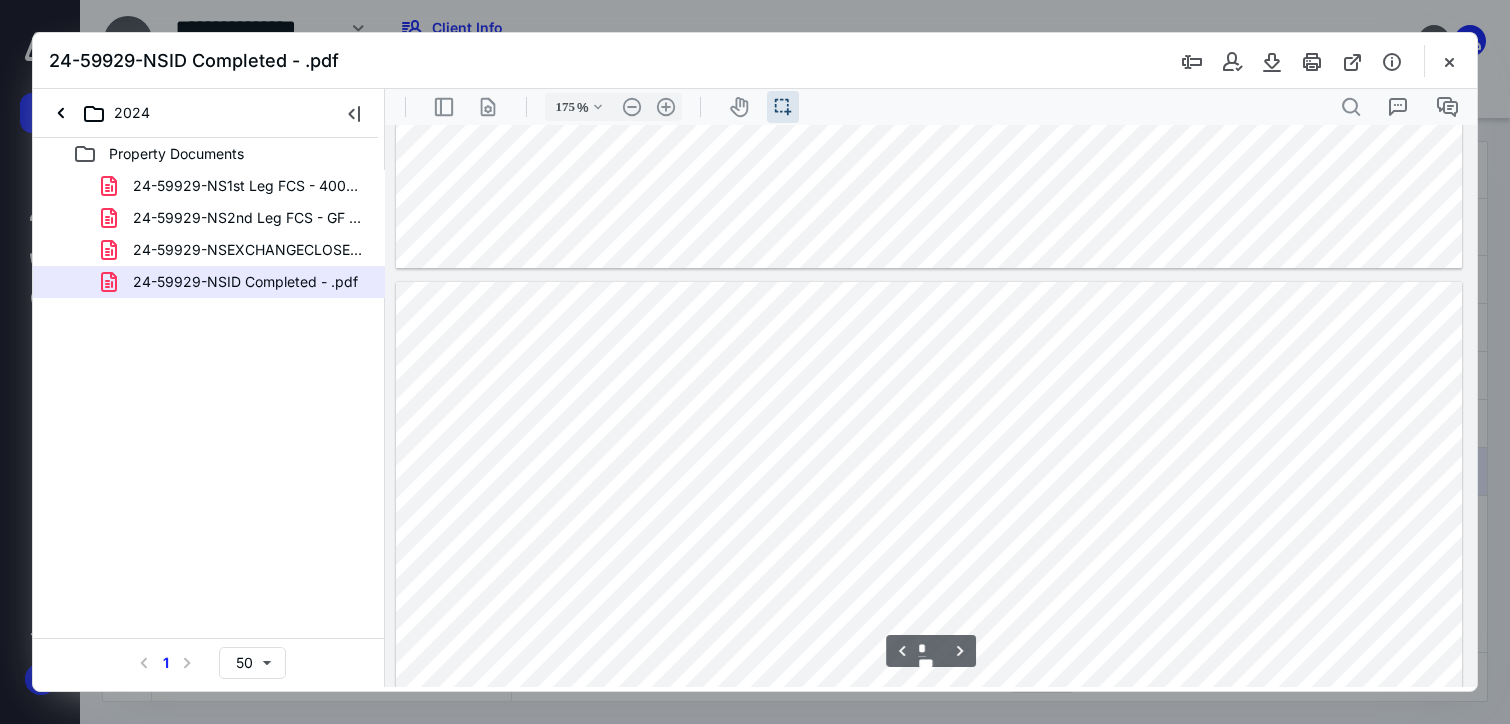 scroll, scrollTop: 1643, scrollLeft: 0, axis: vertical 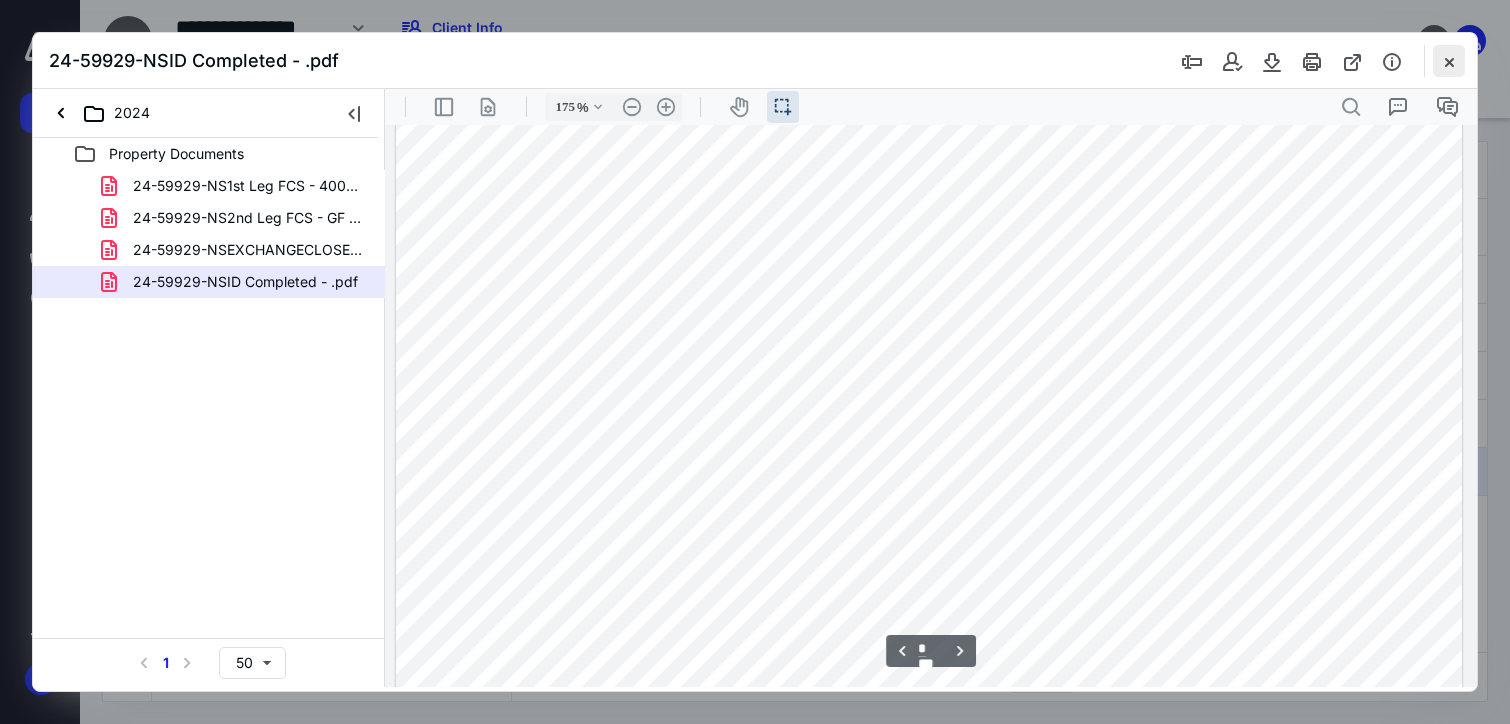 click at bounding box center (1449, 61) 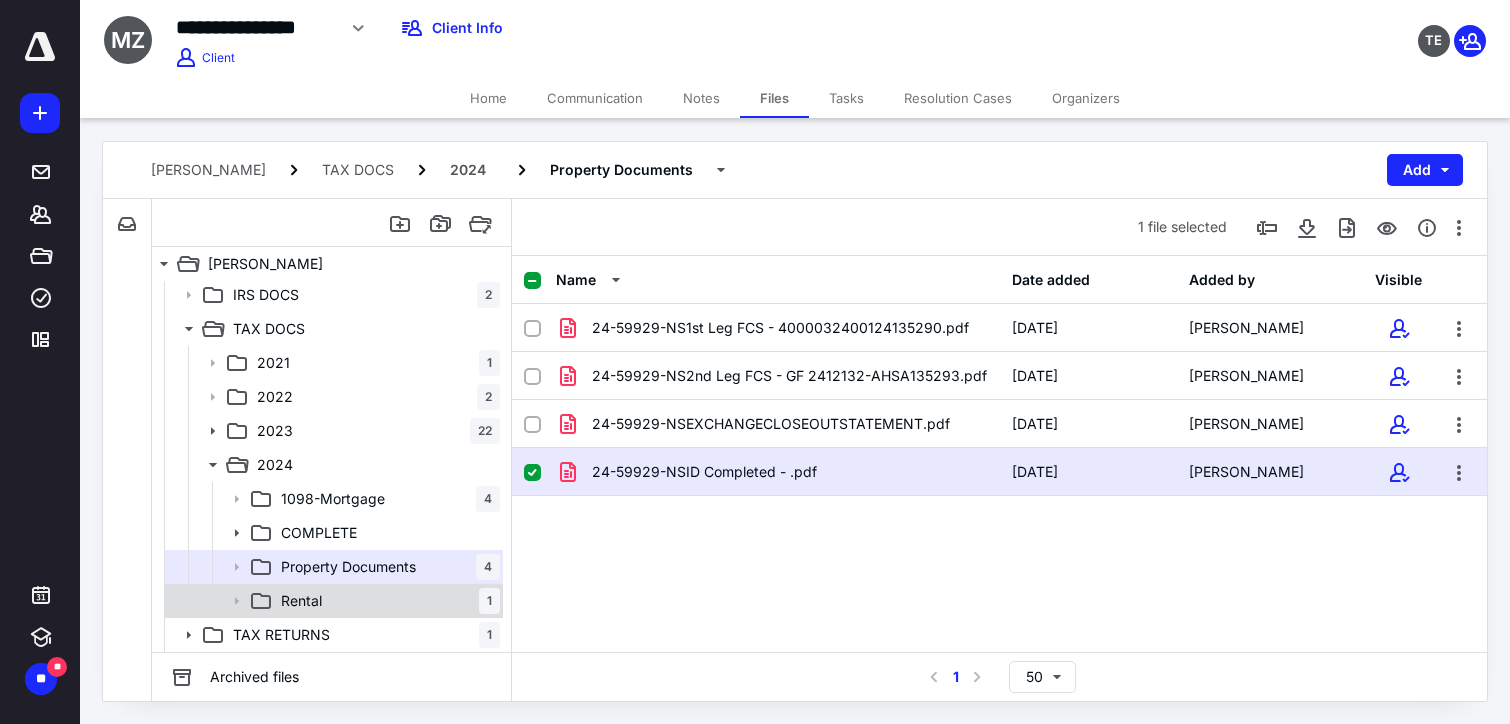 click on "Rental 1" at bounding box center [386, 601] 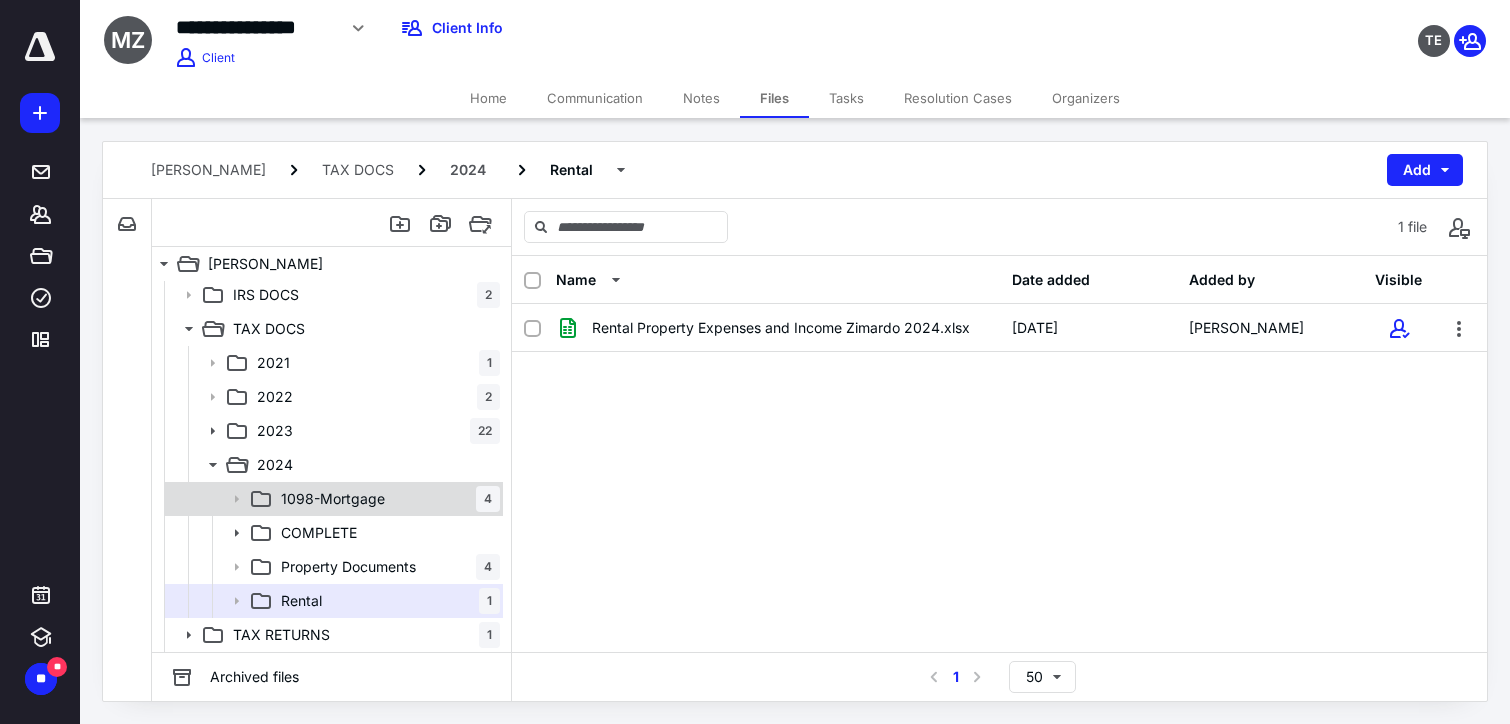 click on "1098-Mortgage 4" at bounding box center (386, 499) 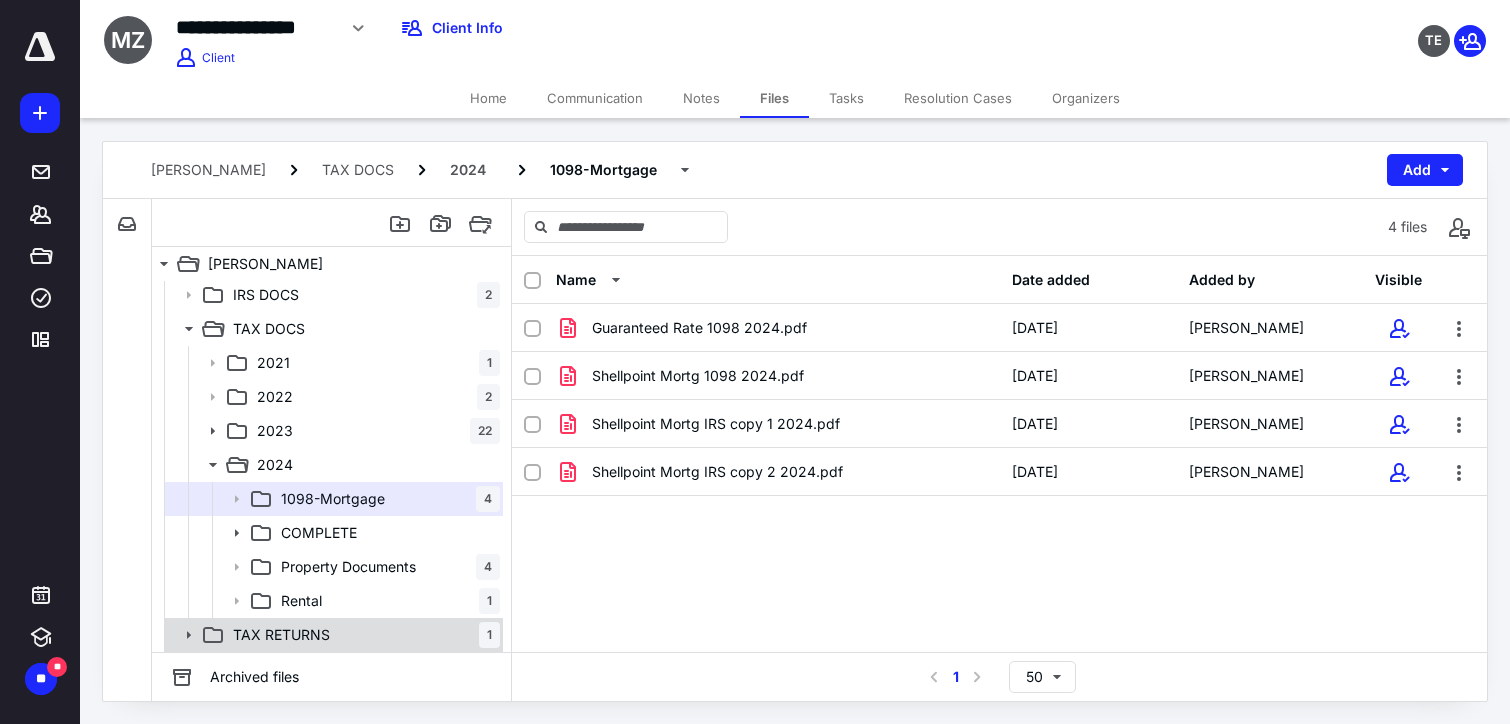scroll, scrollTop: 0, scrollLeft: 0, axis: both 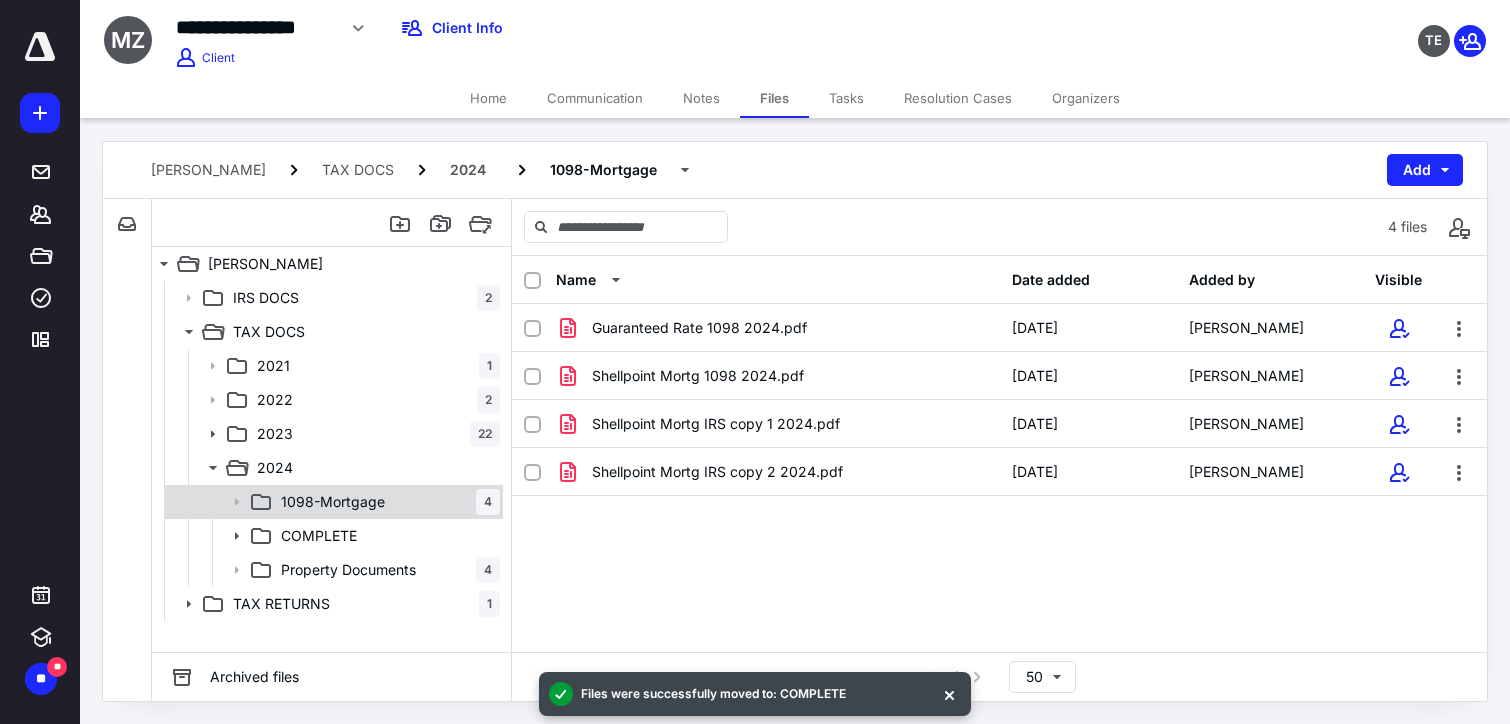click on "1098-Mortgage" at bounding box center (333, 502) 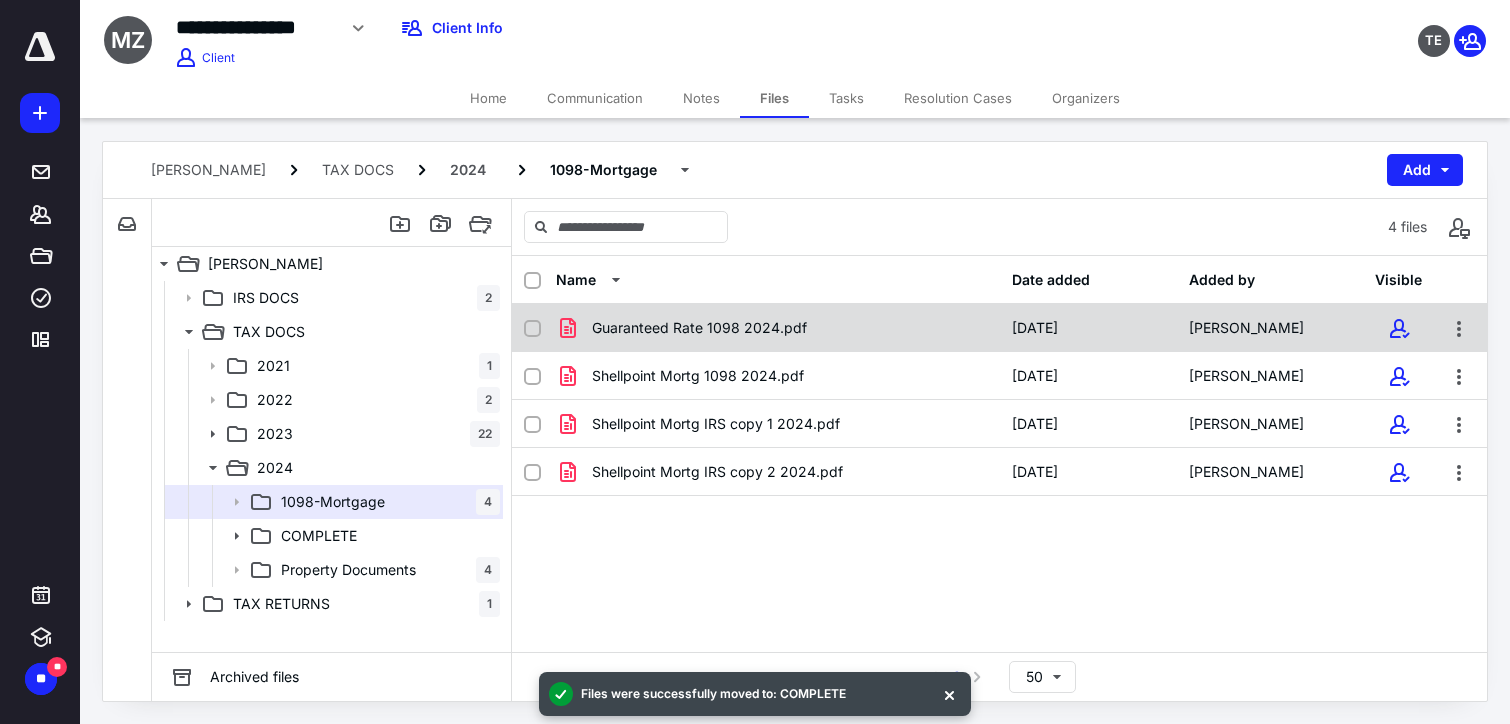 click on "Guaranteed Rate 1098 2024.pdf" at bounding box center [699, 328] 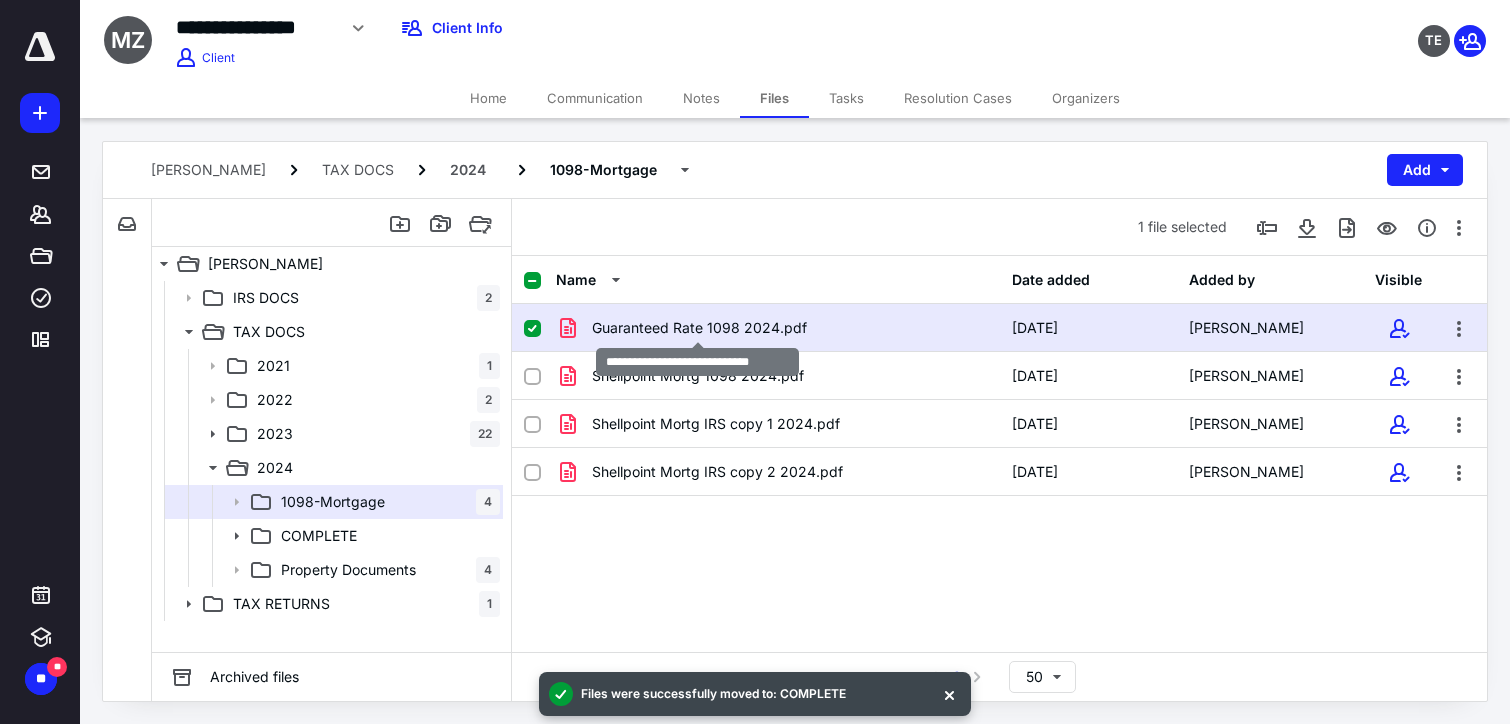 click on "Guaranteed Rate 1098 2024.pdf" at bounding box center (699, 328) 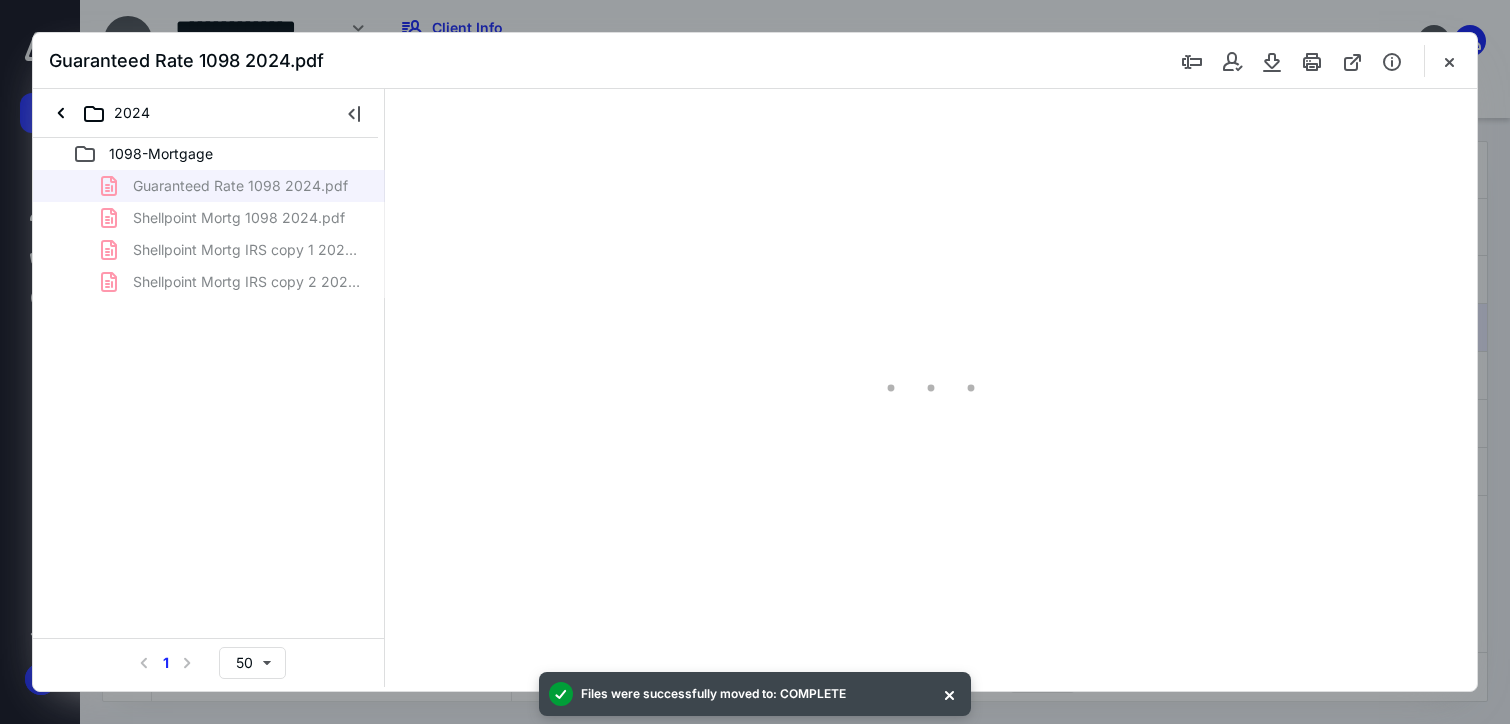scroll, scrollTop: 0, scrollLeft: 0, axis: both 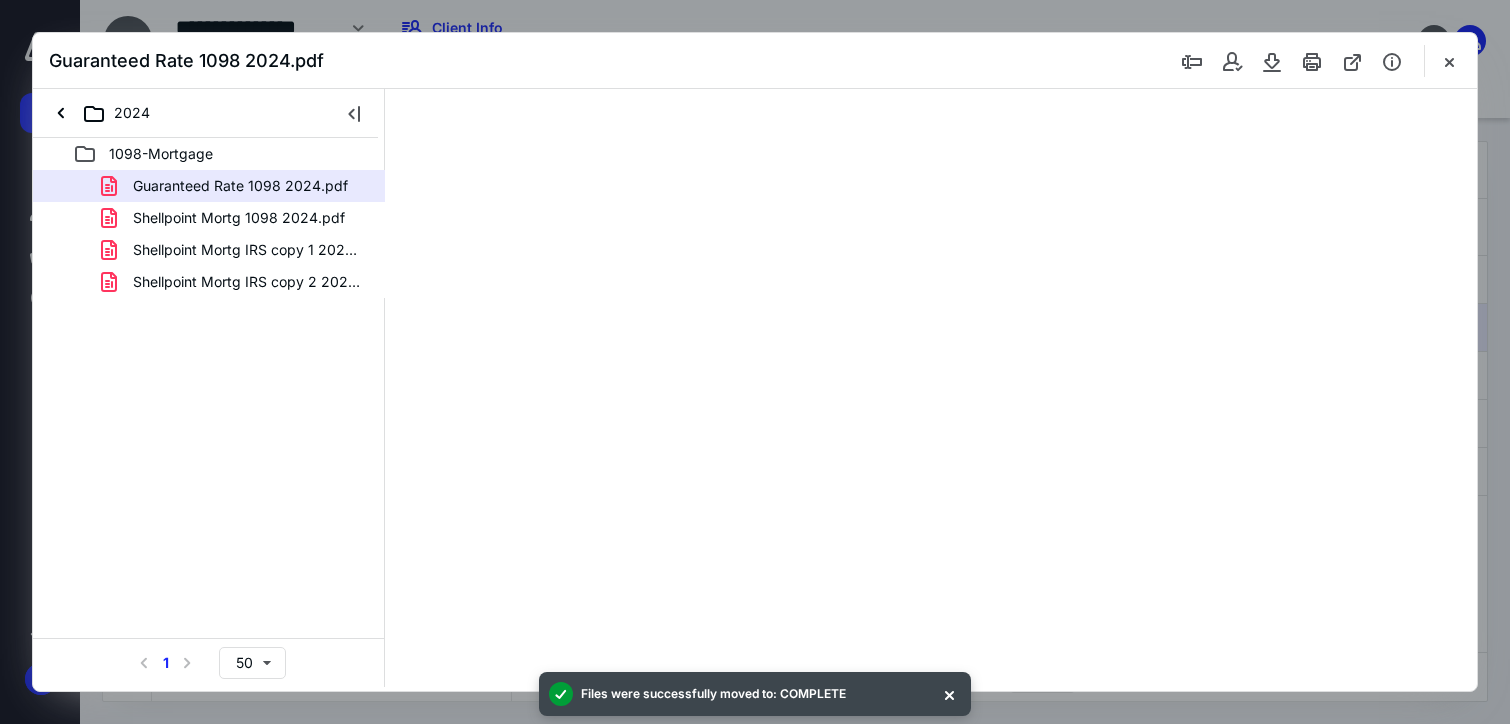 type on "175" 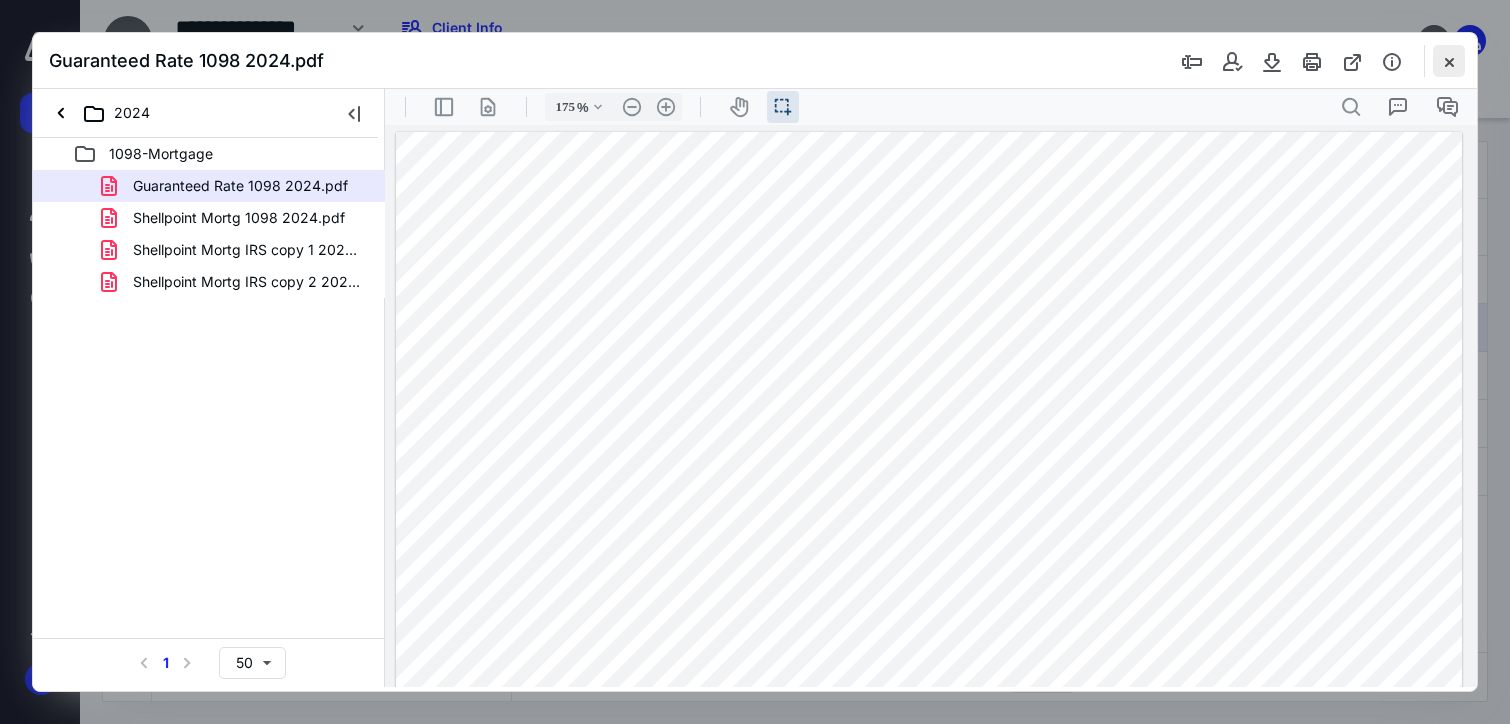 click at bounding box center [1449, 61] 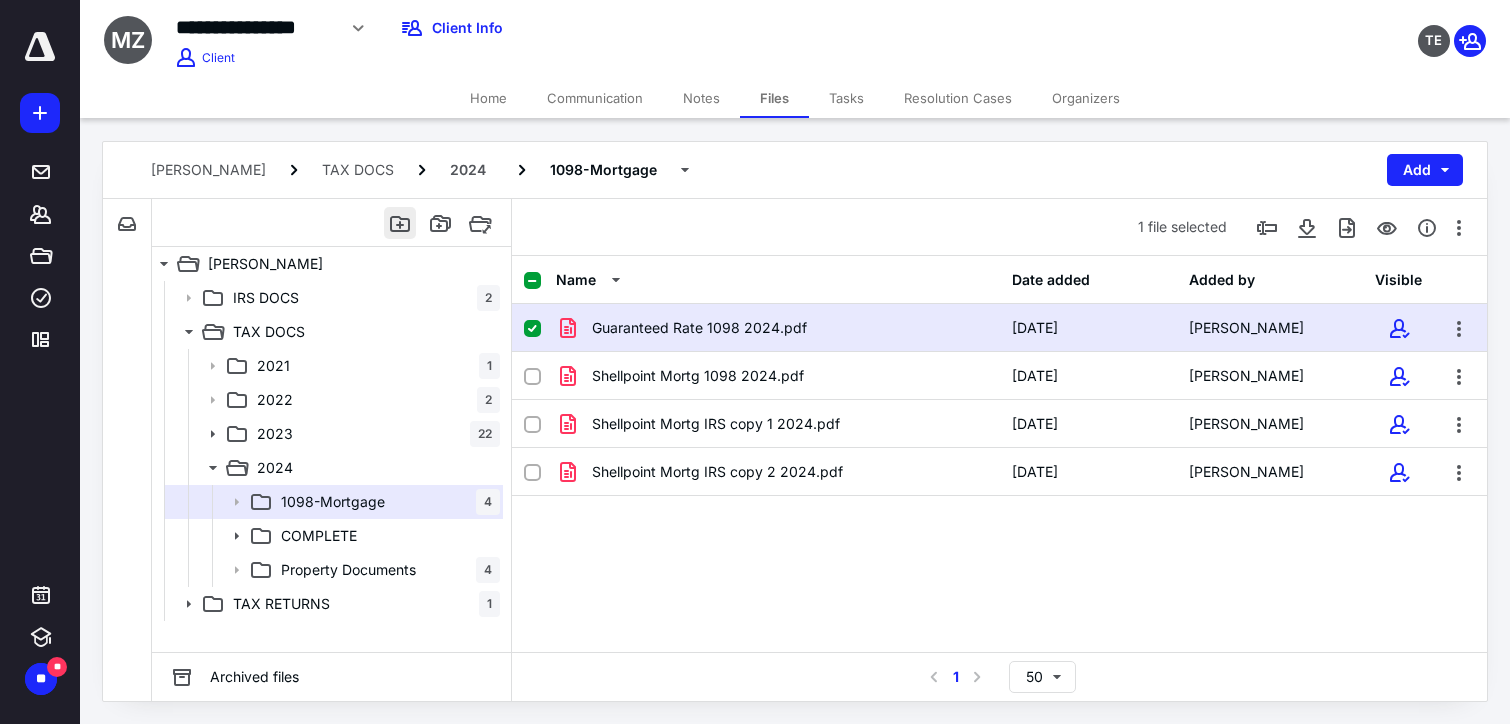 click at bounding box center (400, 223) 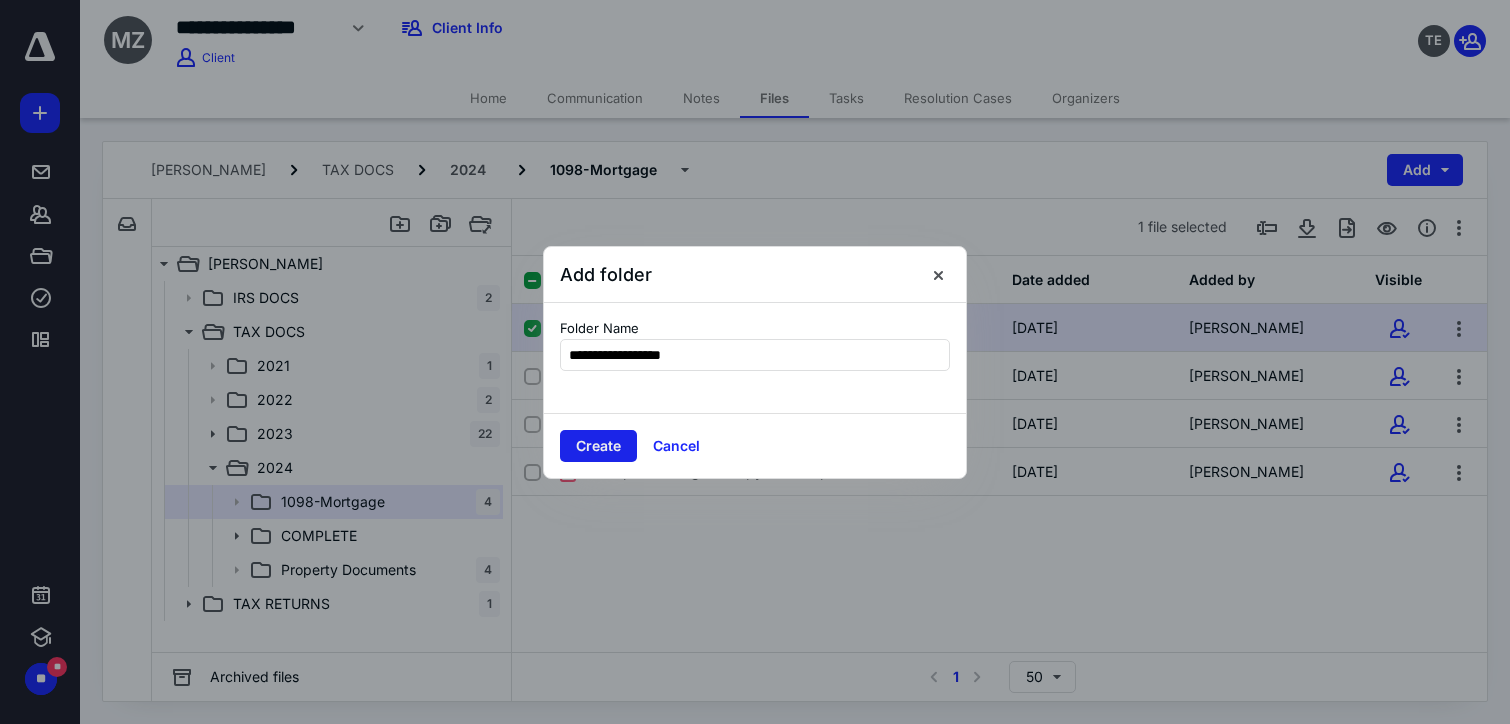 type on "**********" 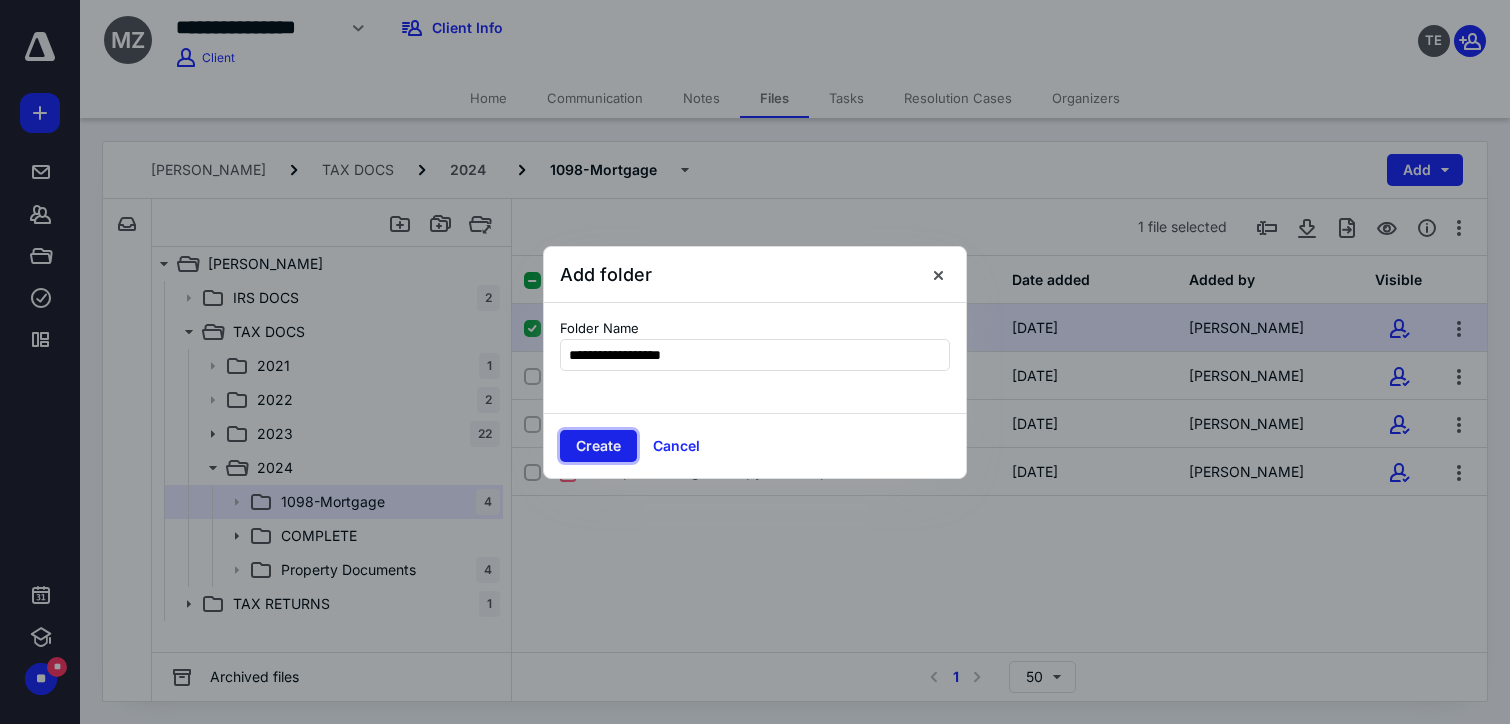 click on "Create" at bounding box center (598, 446) 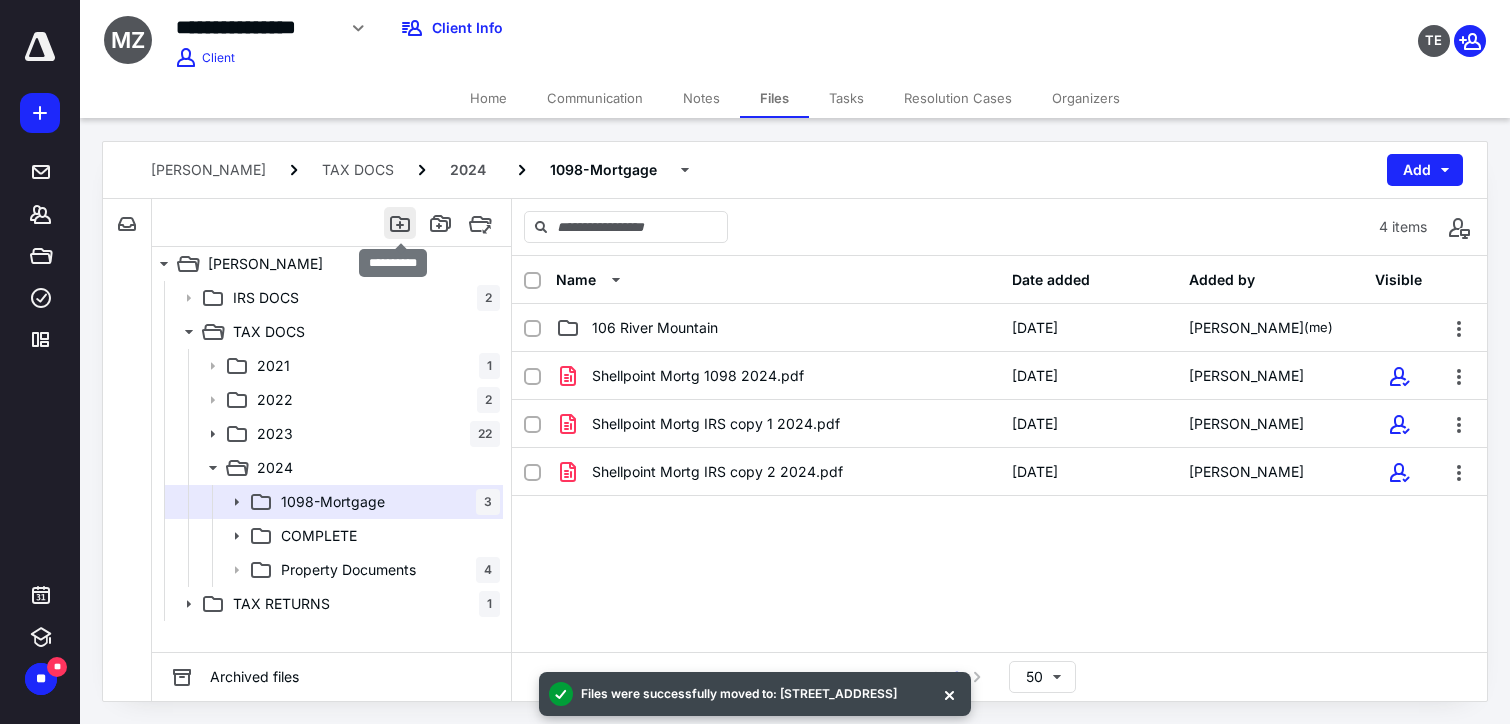 click at bounding box center [400, 223] 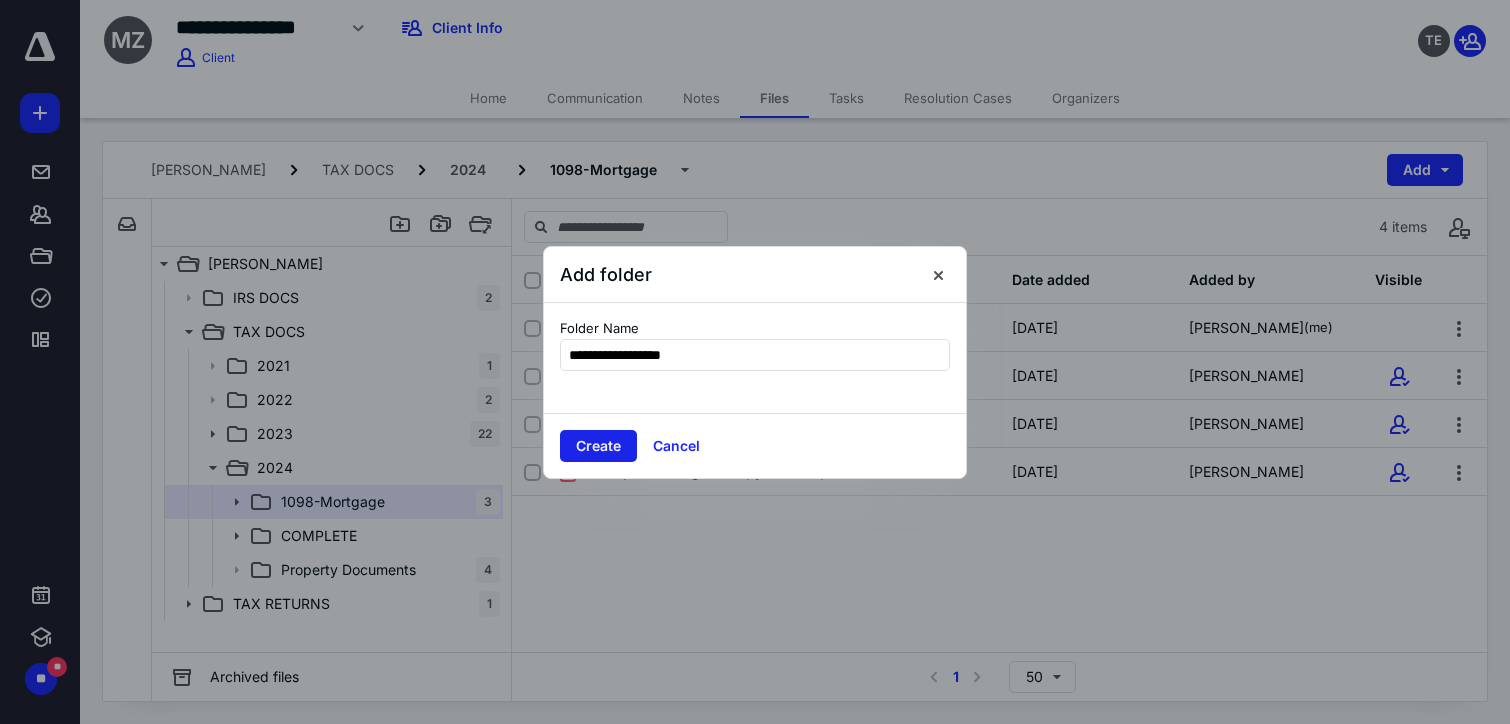 type on "**********" 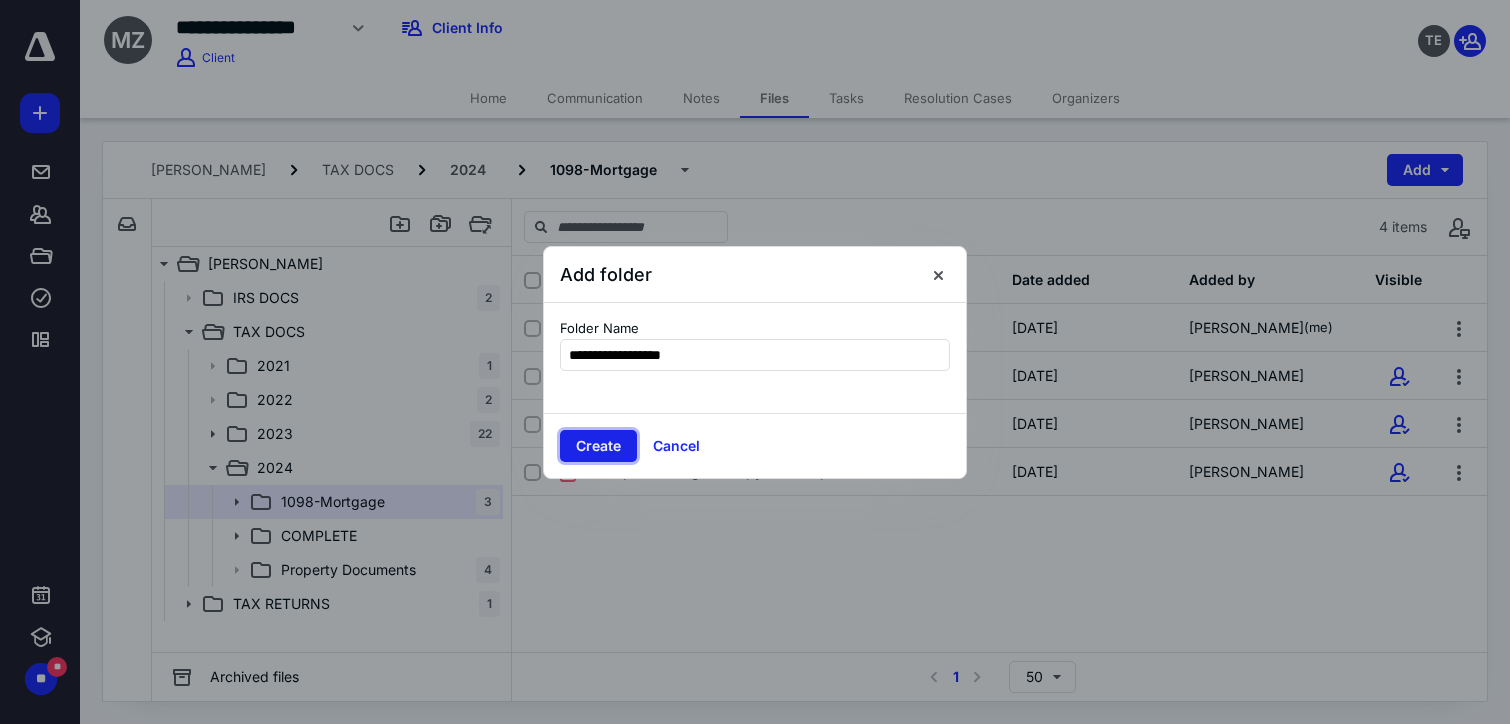 click on "Create" at bounding box center (598, 446) 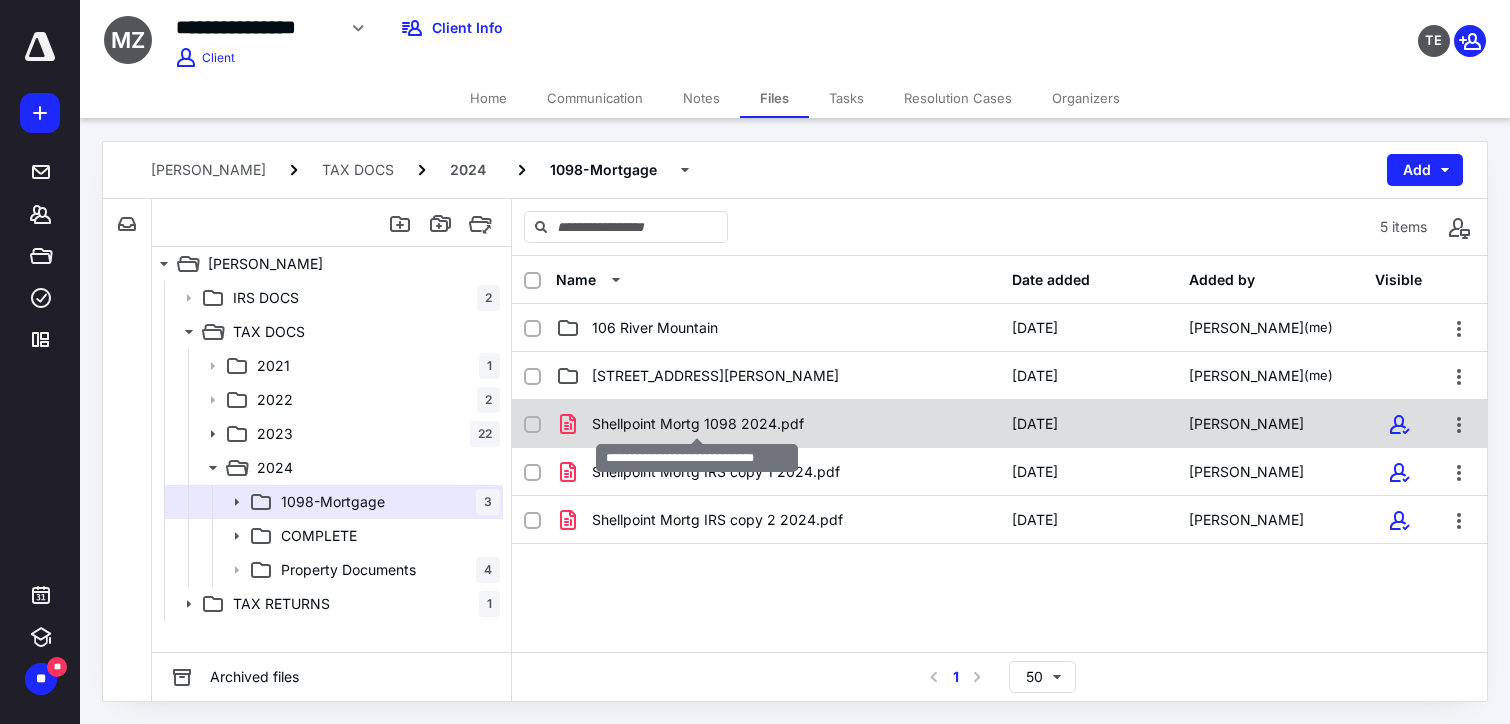 click on "Shellpoint Mortg 1098 2024.pdf" at bounding box center (698, 424) 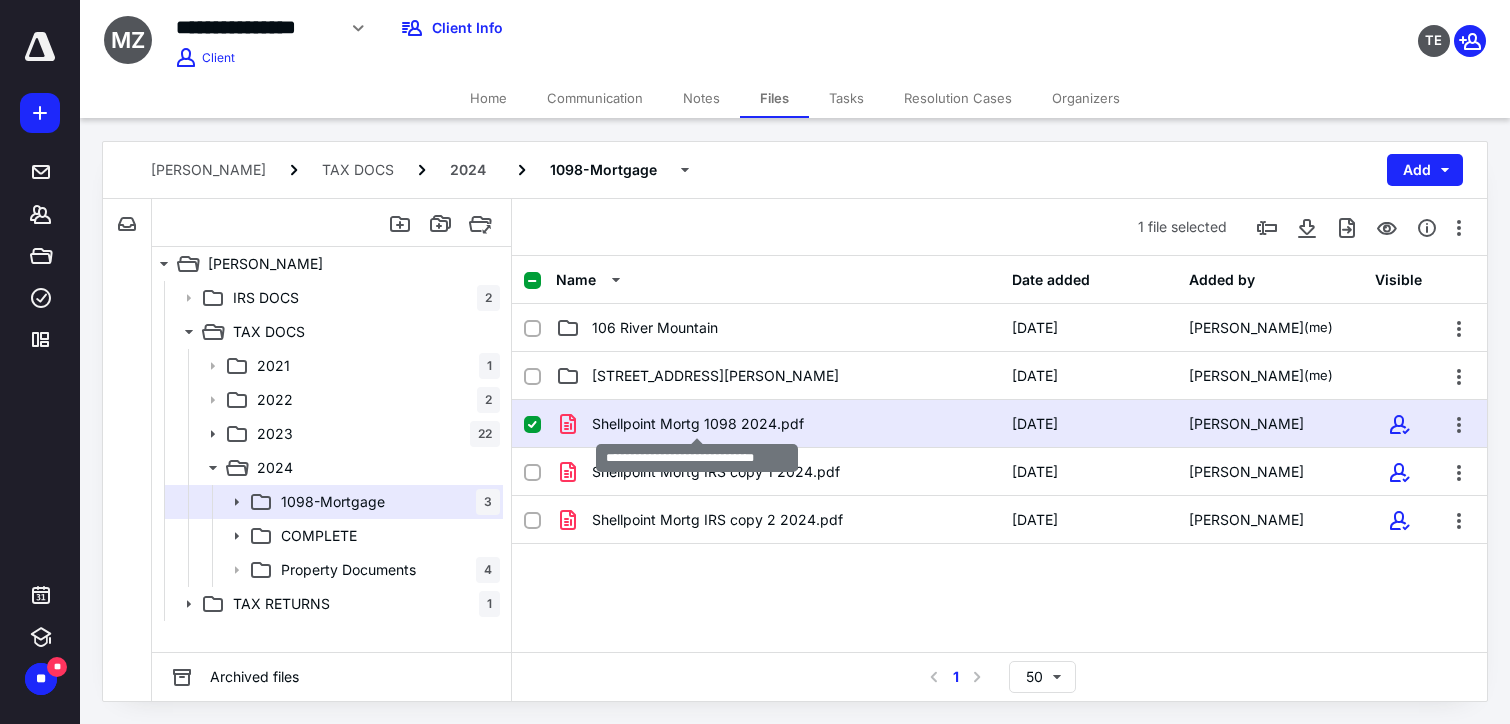 click on "Shellpoint Mortg 1098 2024.pdf" at bounding box center [698, 424] 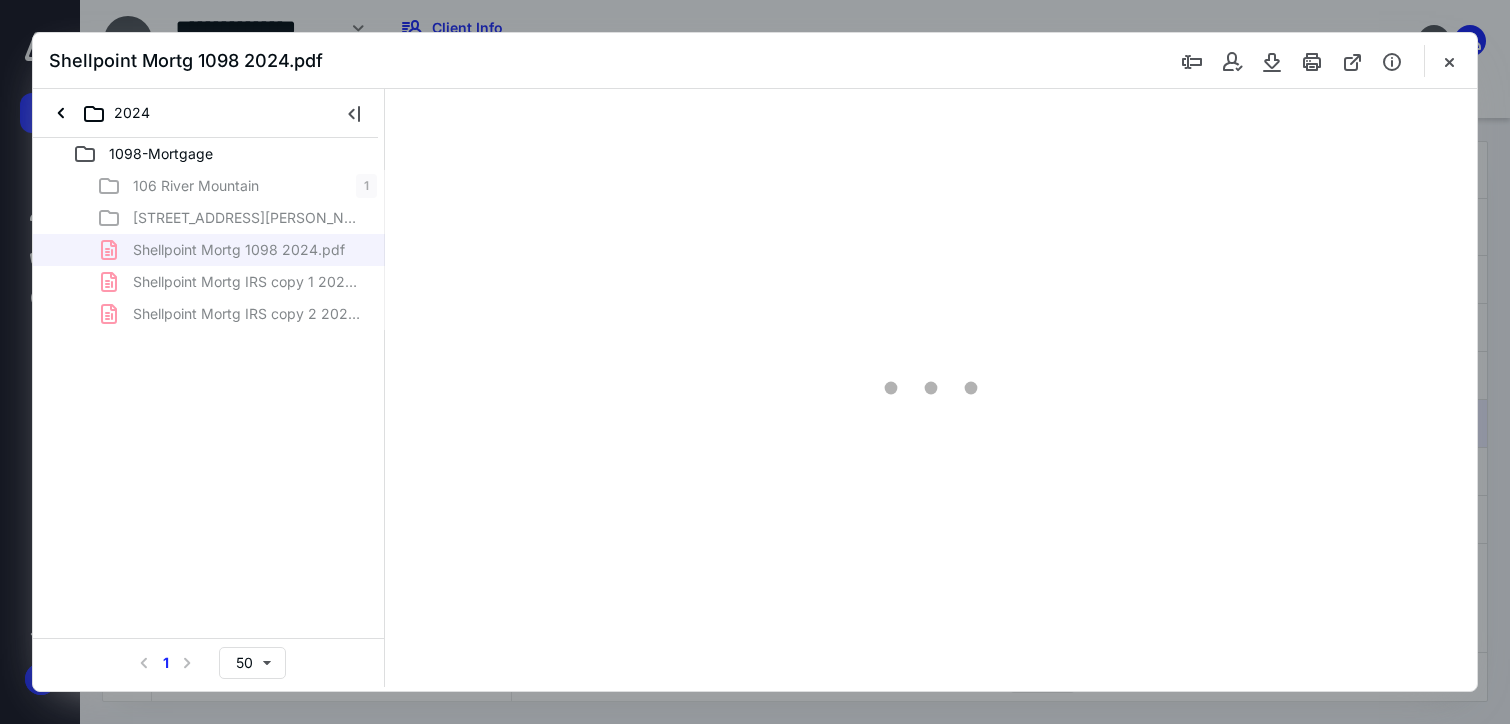 scroll, scrollTop: 0, scrollLeft: 0, axis: both 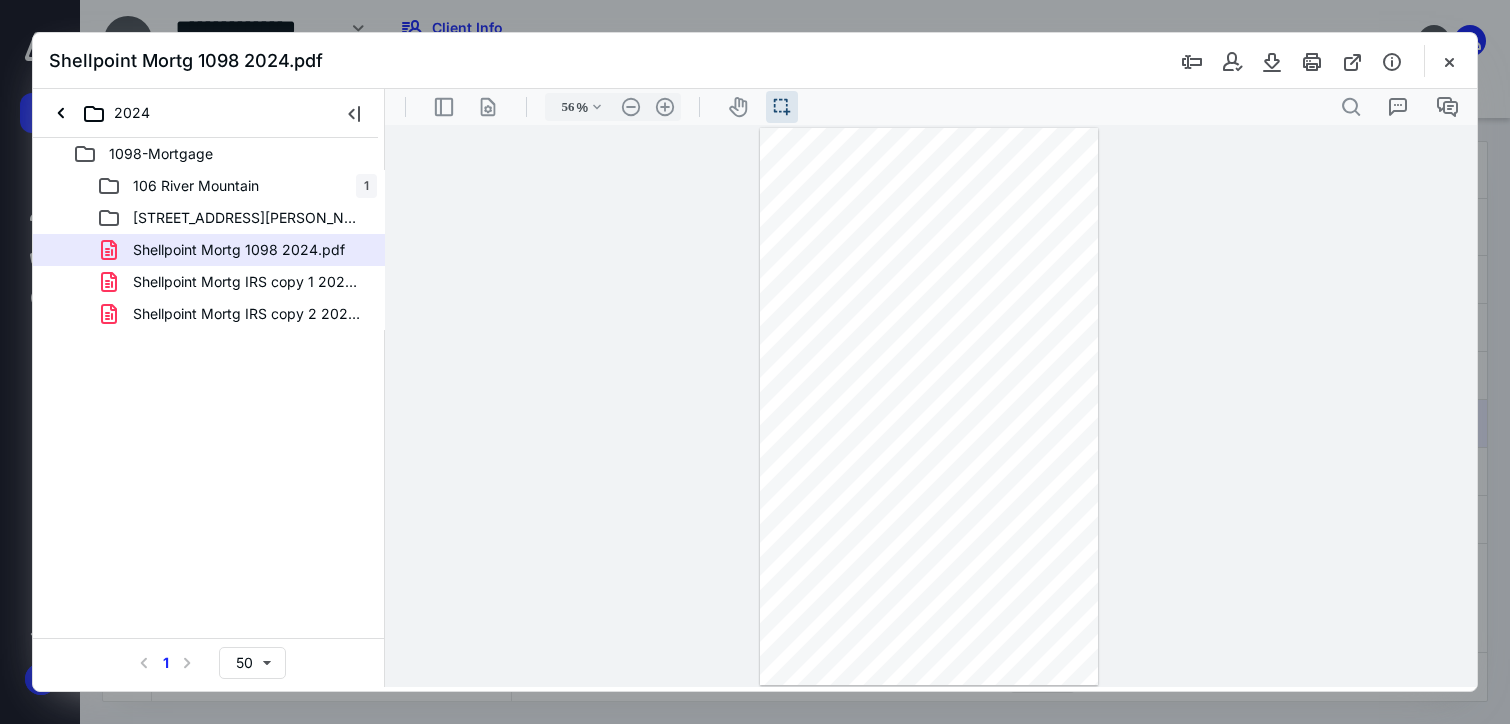 type on "175" 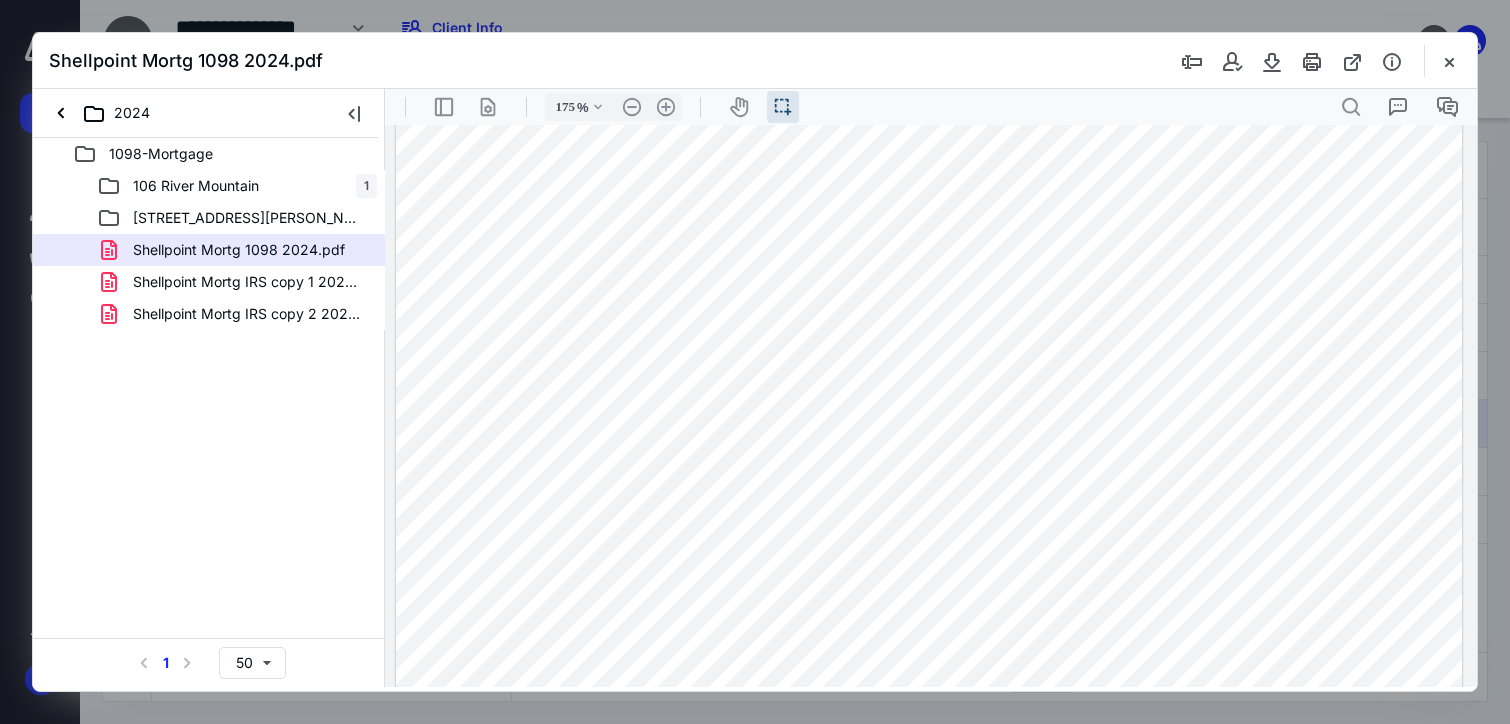 scroll, scrollTop: 300, scrollLeft: 0, axis: vertical 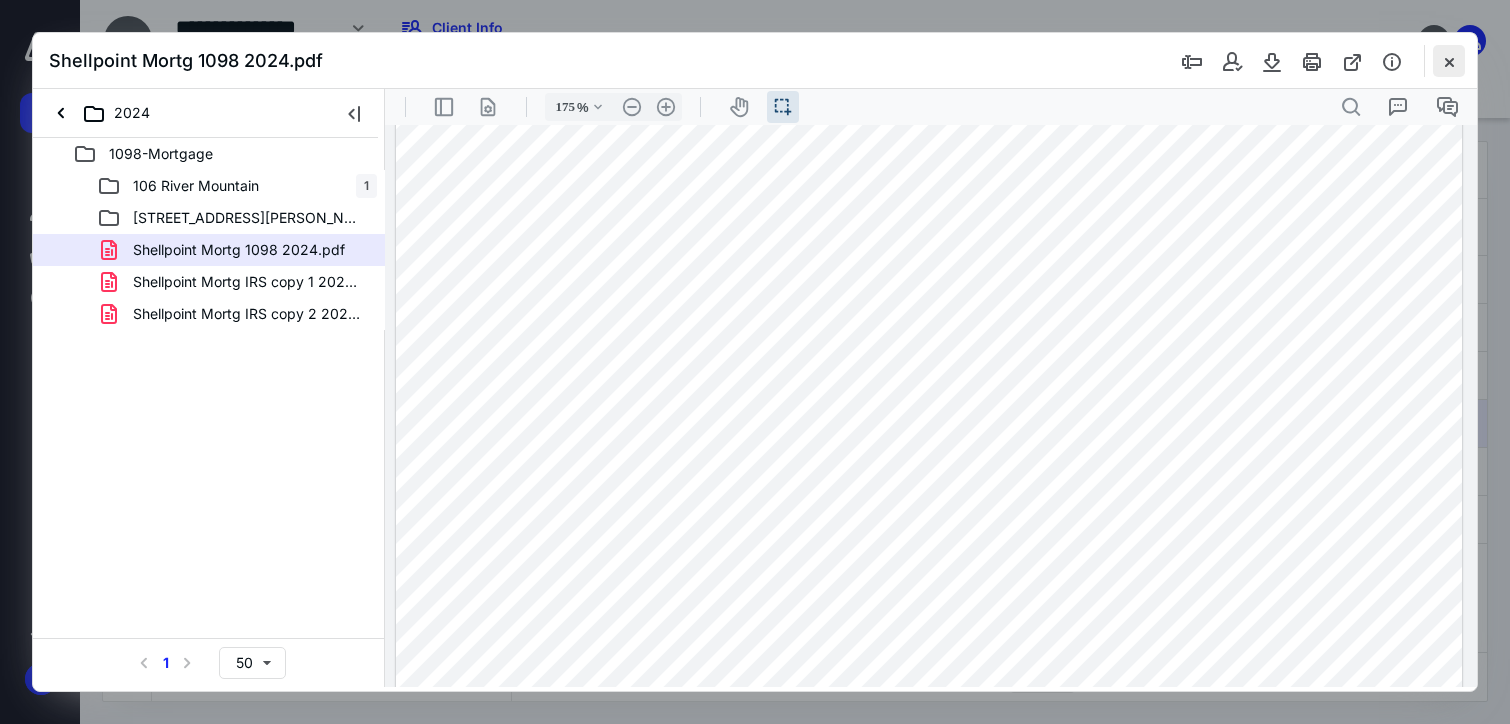 click at bounding box center (1449, 61) 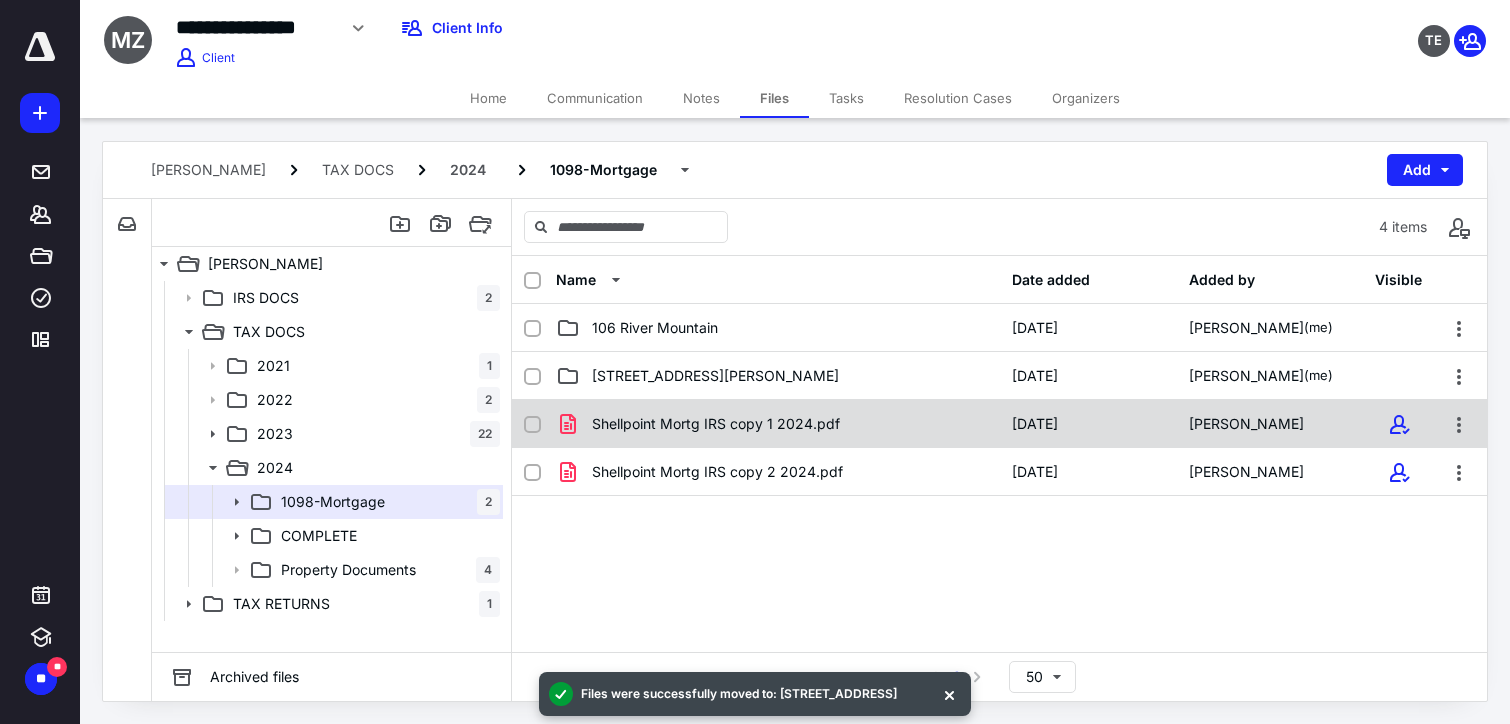 click on "Shellpoint Mortg IRS copy 1 2024.pdf" at bounding box center (716, 424) 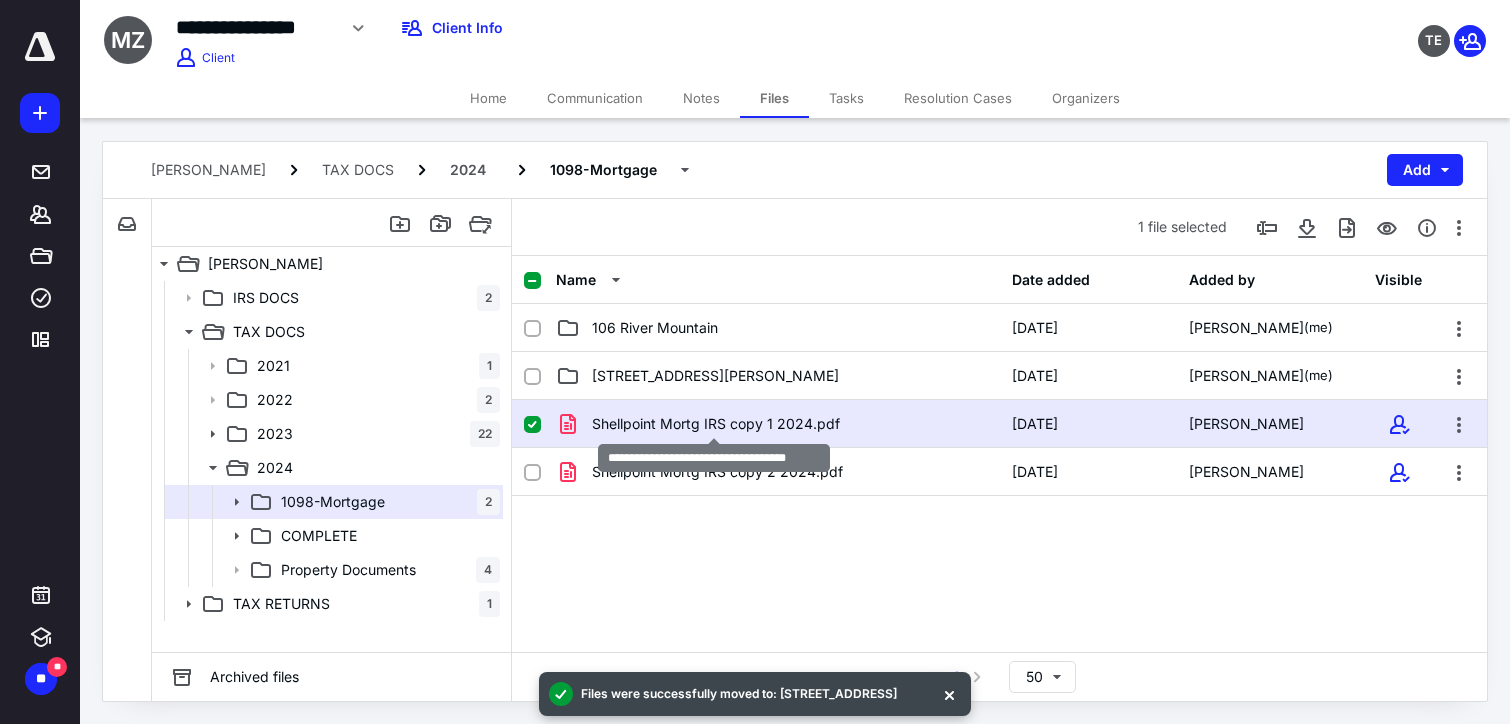 click on "Shellpoint Mortg IRS copy 1 2024.pdf" at bounding box center (716, 424) 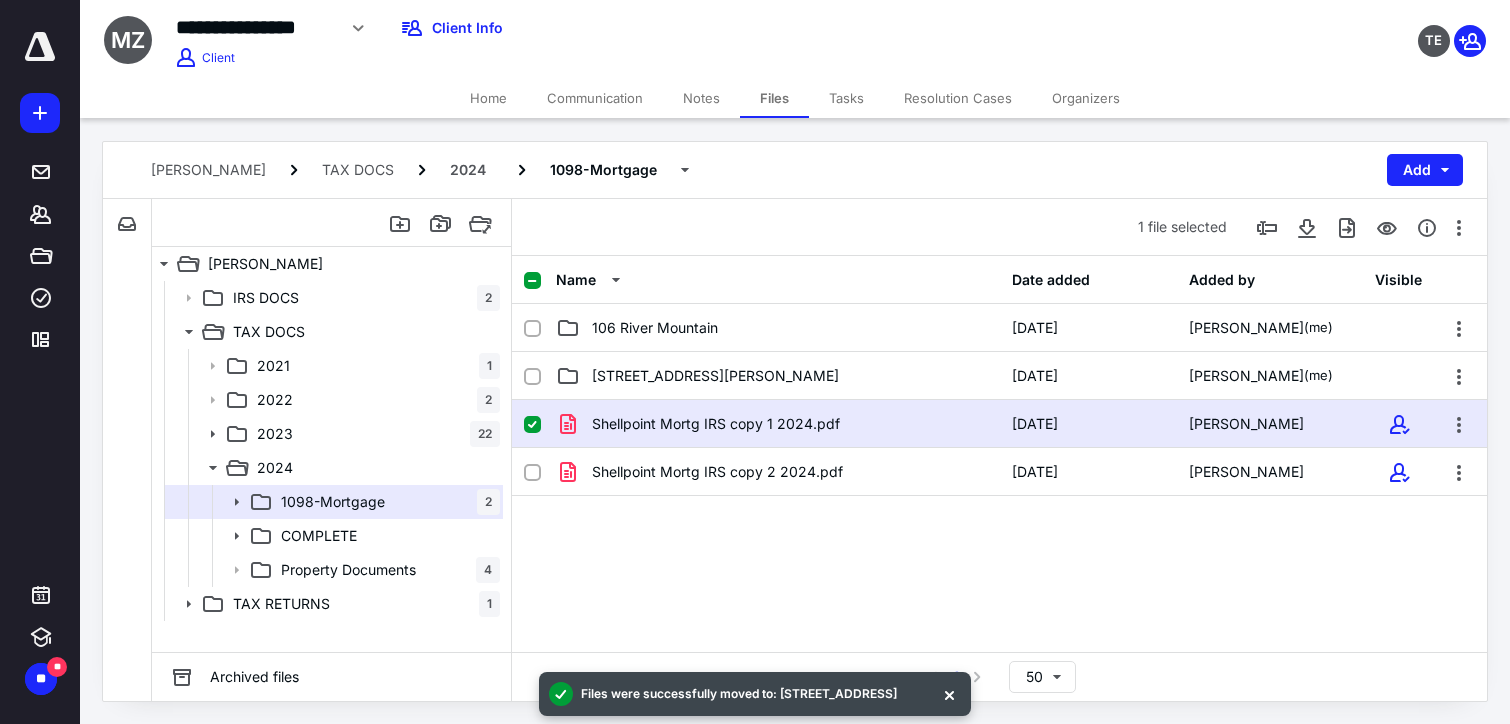 click on "Shellpoint Mortg IRS copy 1 2024.pdf [DATE] [PERSON_NAME]" at bounding box center [999, 424] 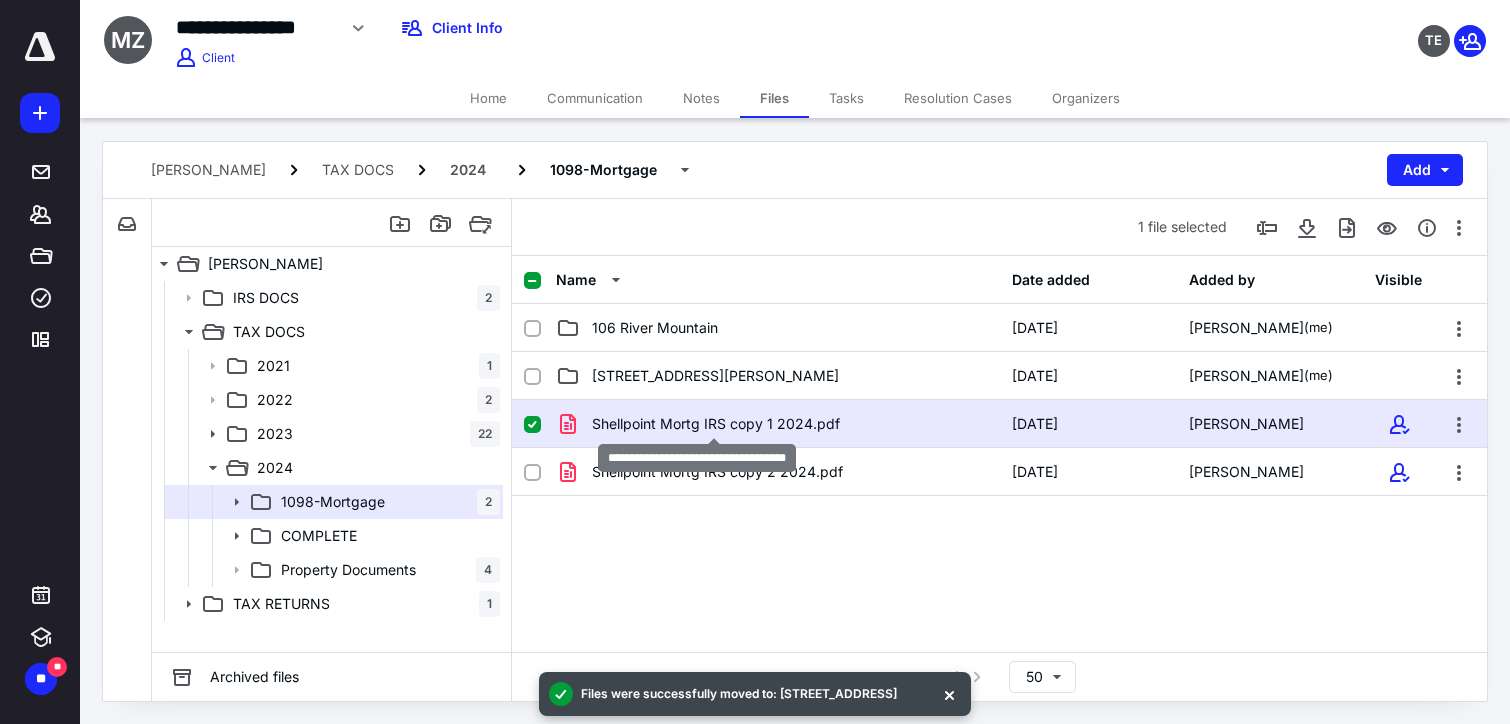 click on "Shellpoint Mortg IRS copy 1 2024.pdf" at bounding box center (716, 424) 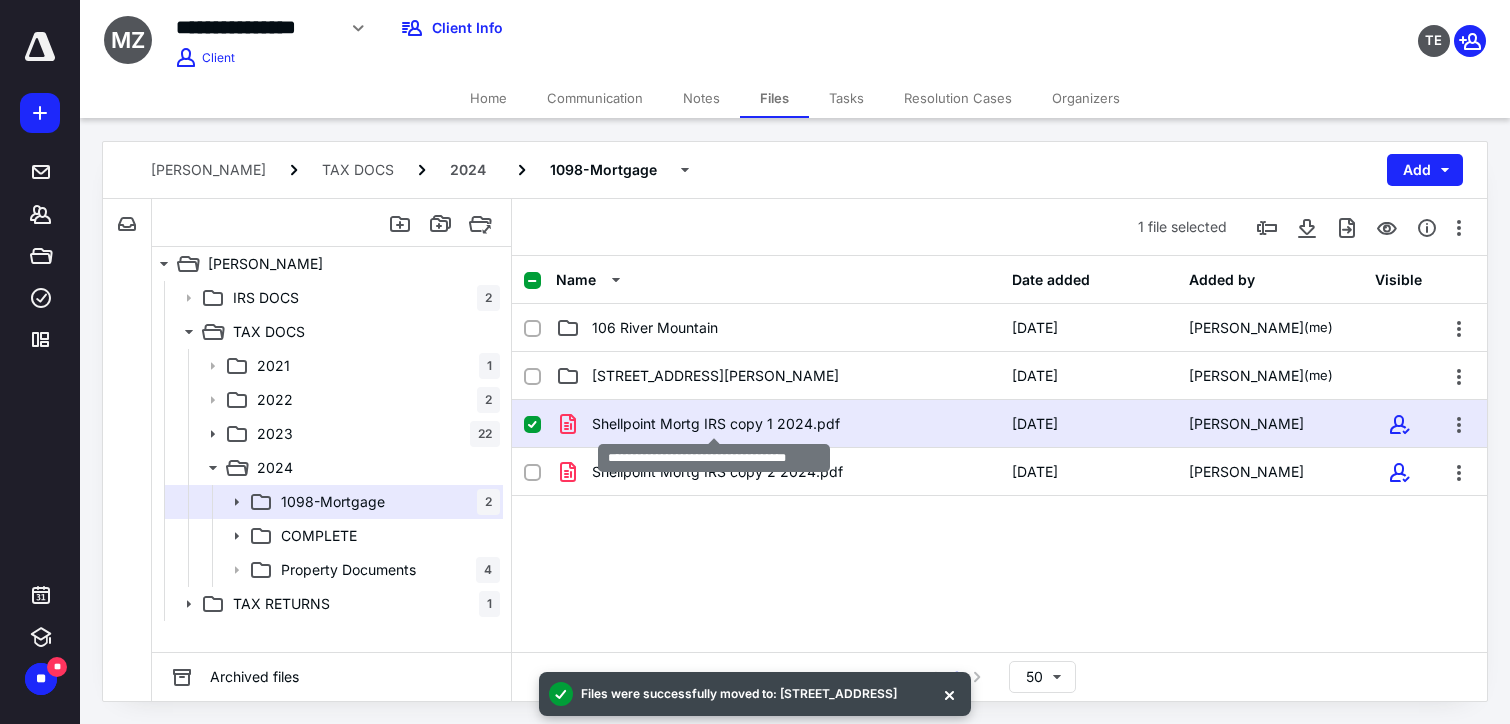 click on "Shellpoint Mortg IRS copy 1 2024.pdf" at bounding box center (716, 424) 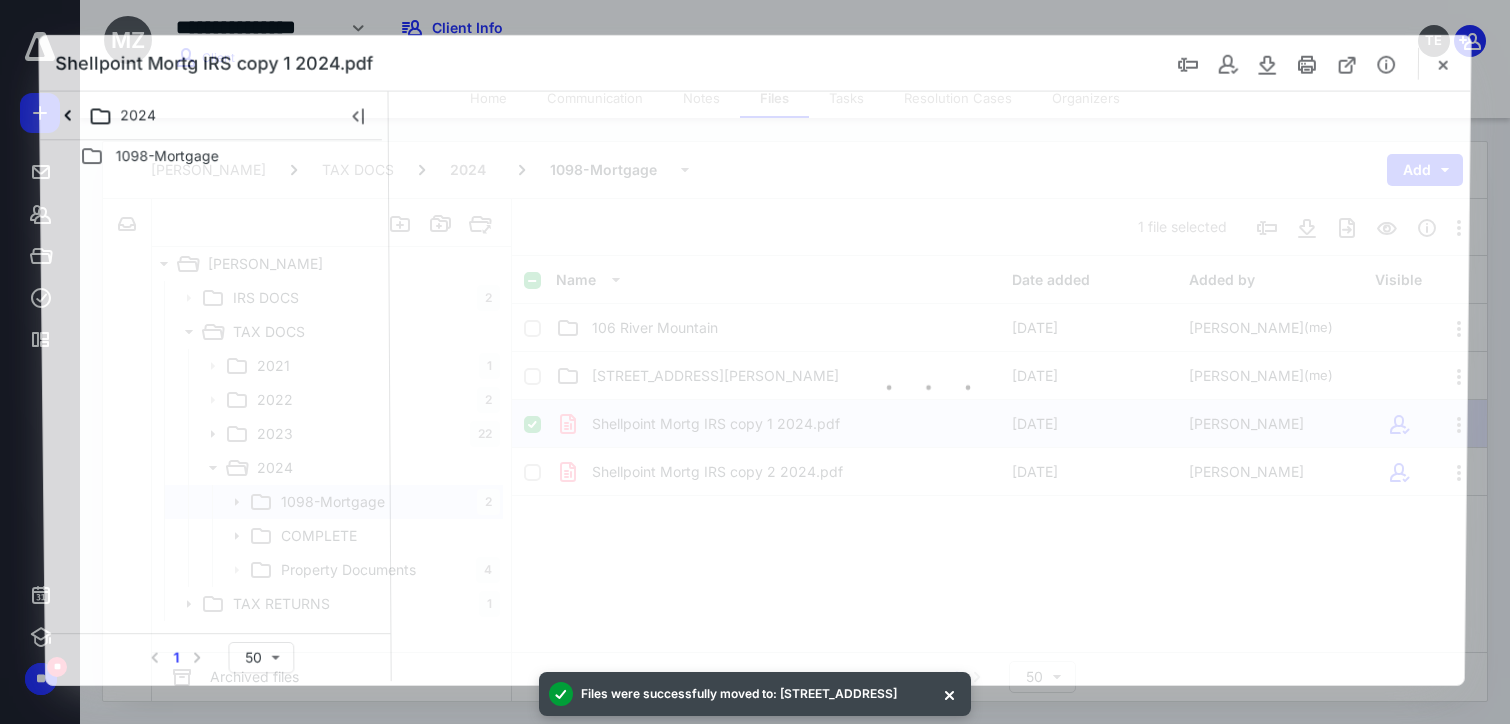 scroll, scrollTop: 0, scrollLeft: 0, axis: both 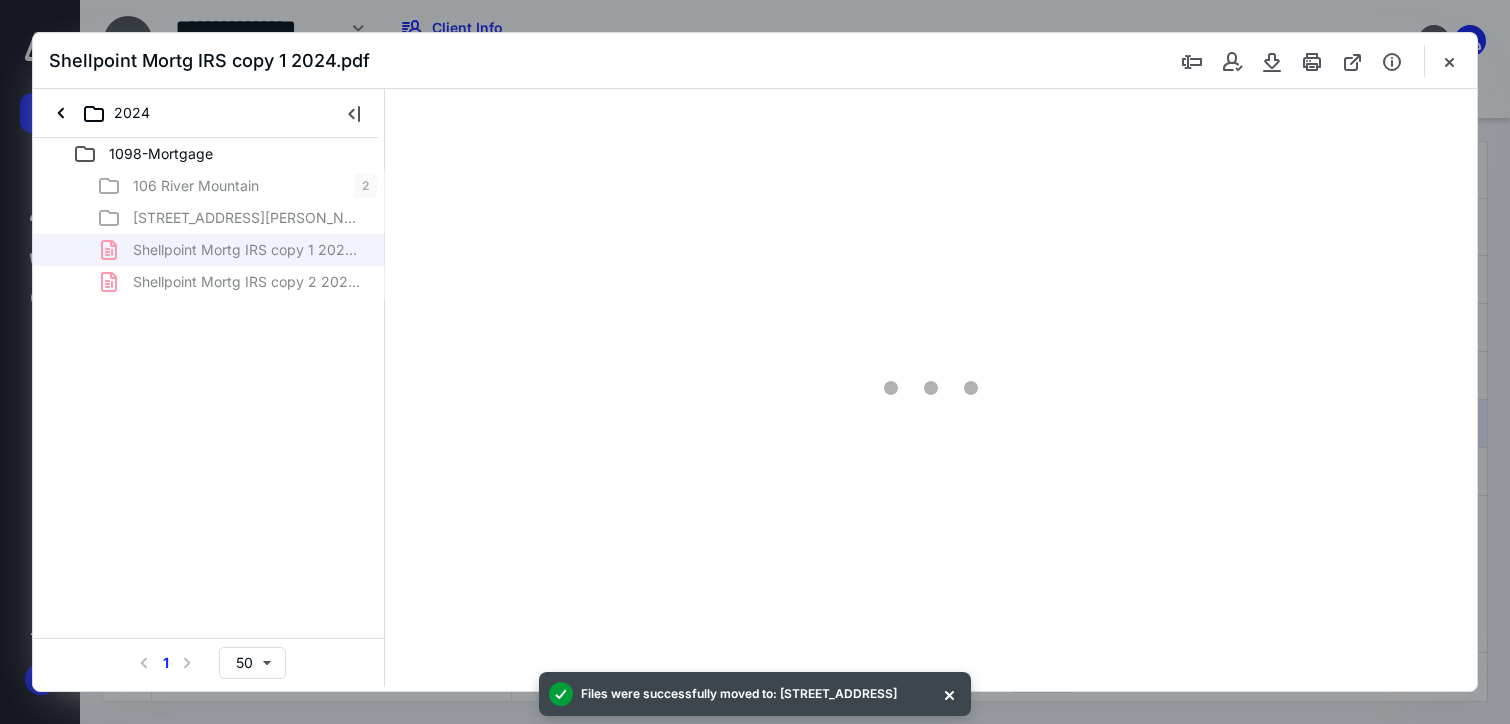 type on "175" 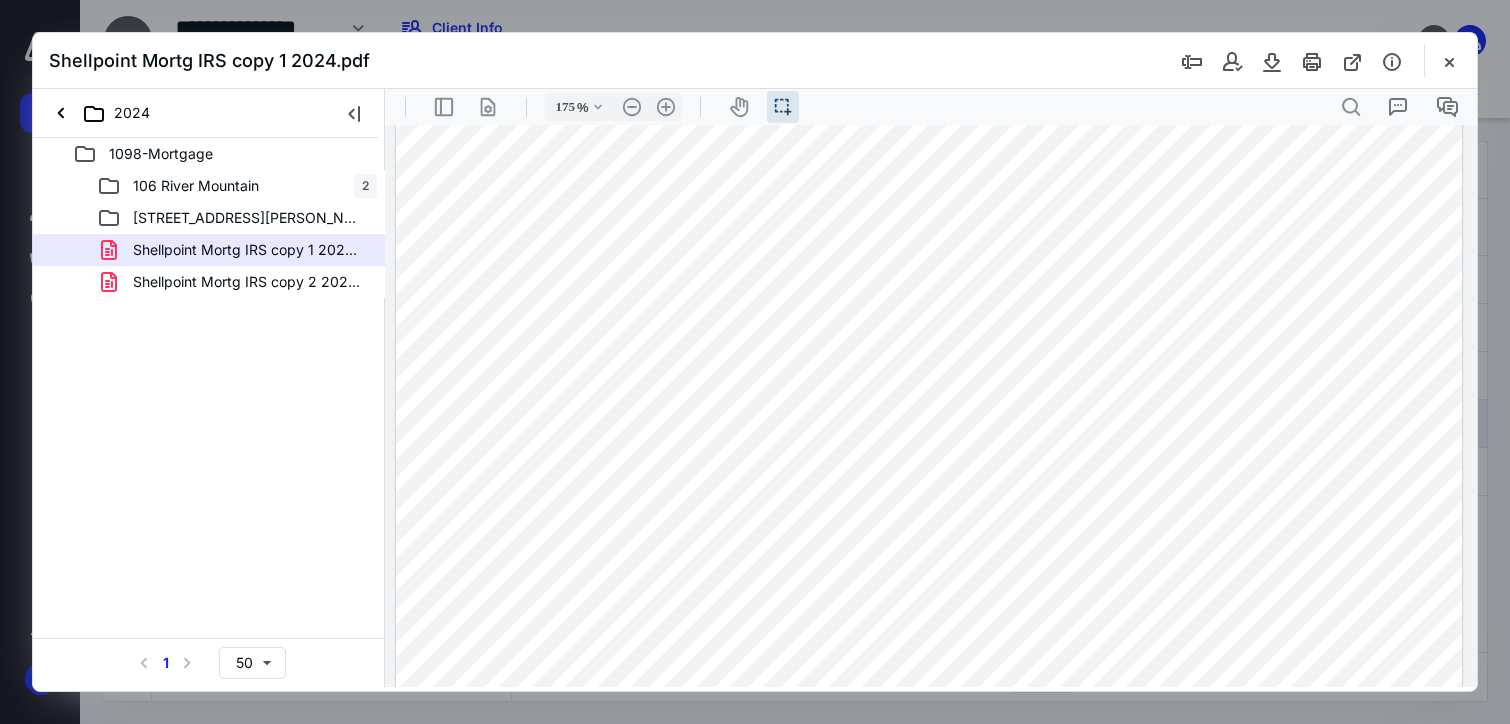 scroll, scrollTop: 200, scrollLeft: 0, axis: vertical 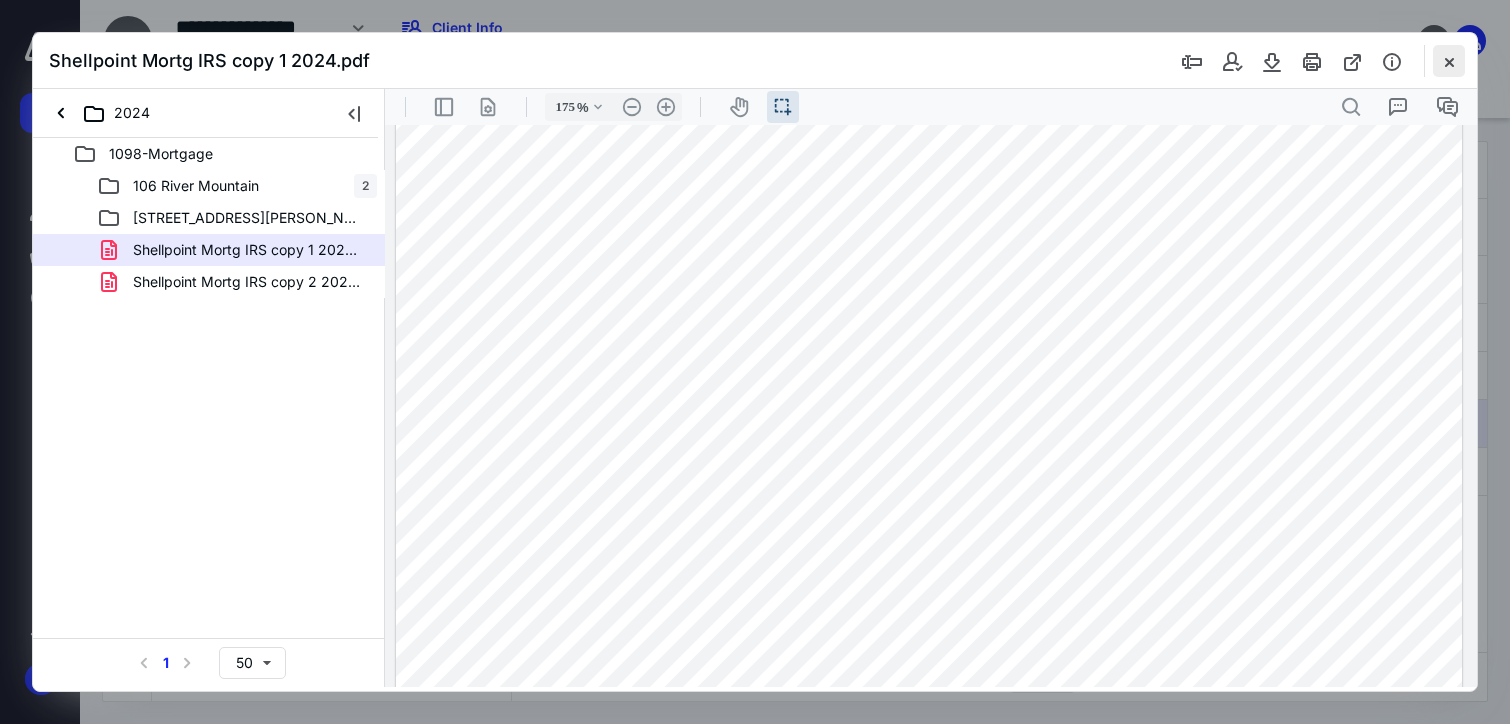 click at bounding box center [1449, 61] 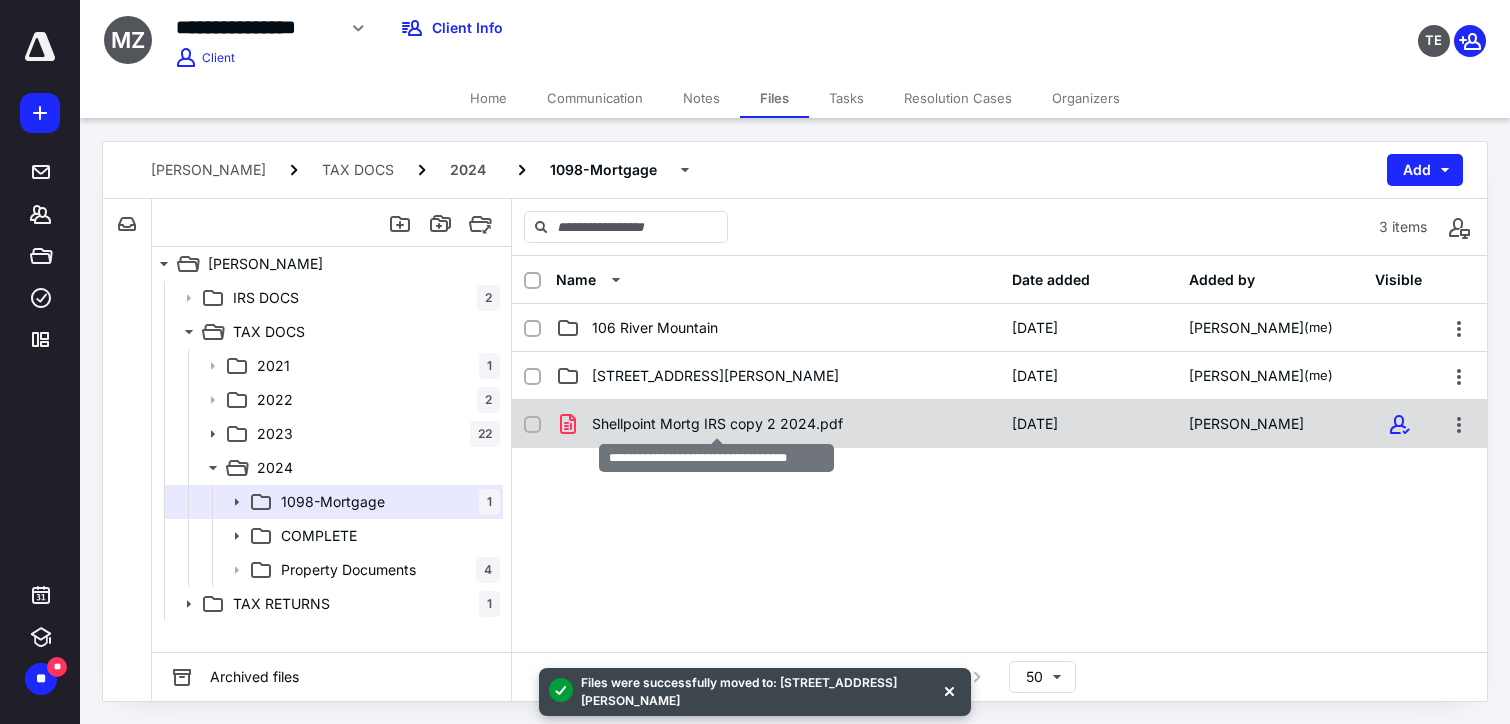 click on "Shellpoint Mortg IRS copy 2 2024.pdf" at bounding box center [717, 424] 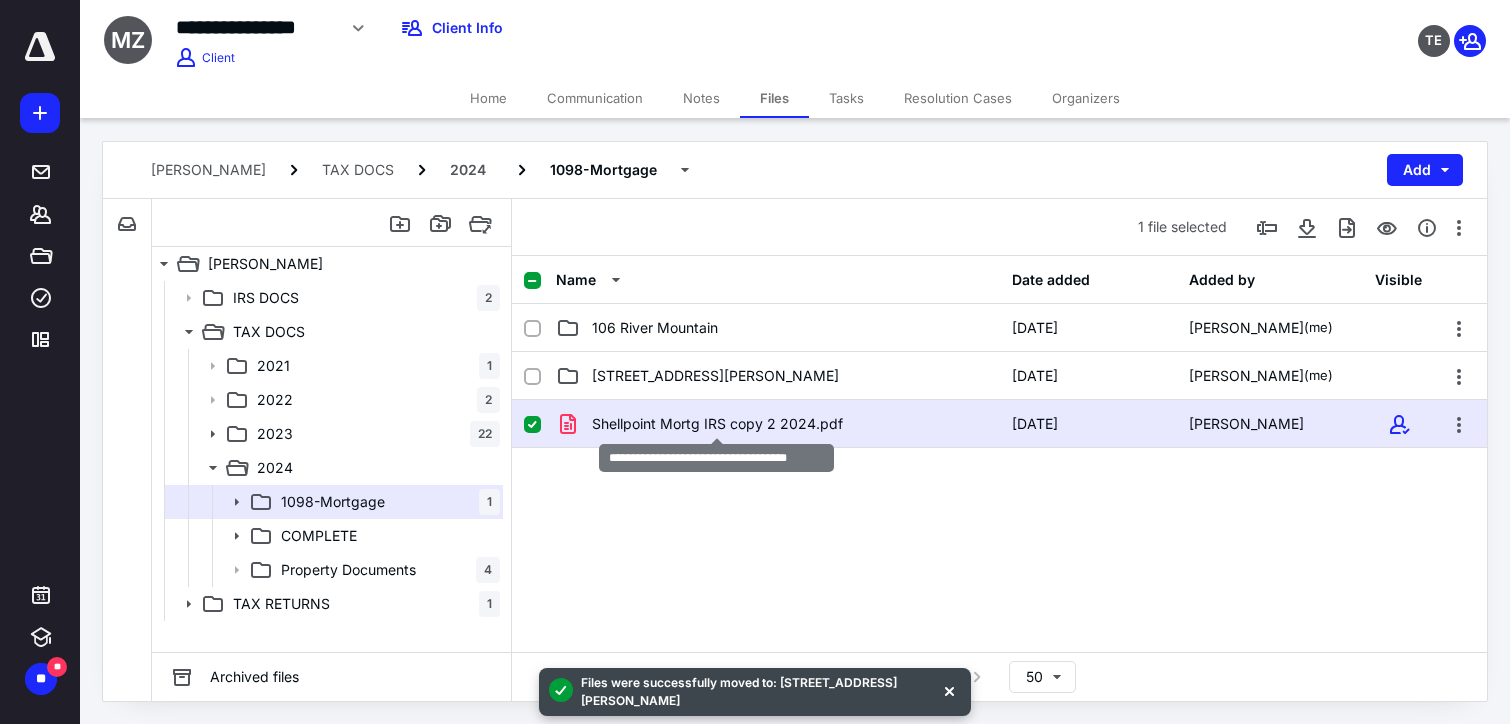 click on "Shellpoint Mortg IRS copy 2 2024.pdf" at bounding box center (717, 424) 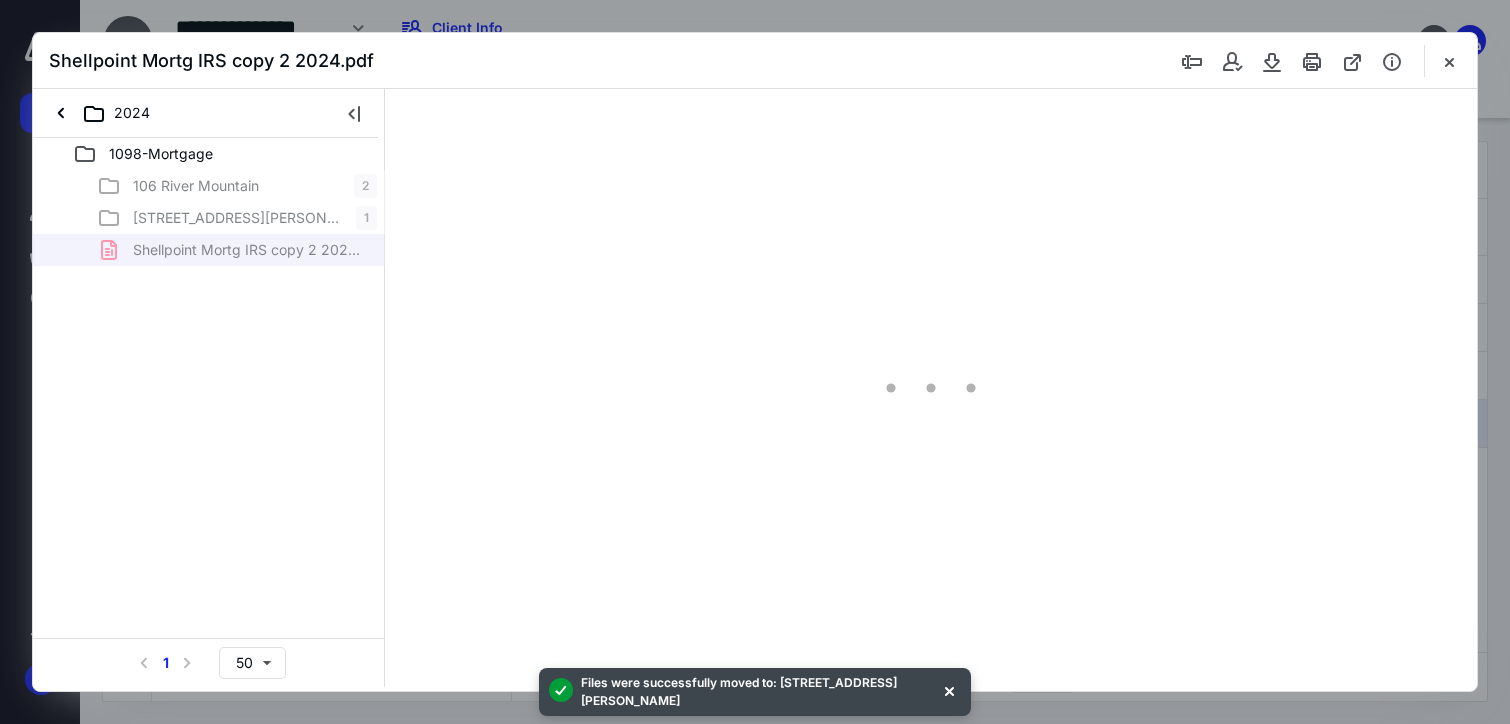 scroll, scrollTop: 0, scrollLeft: 0, axis: both 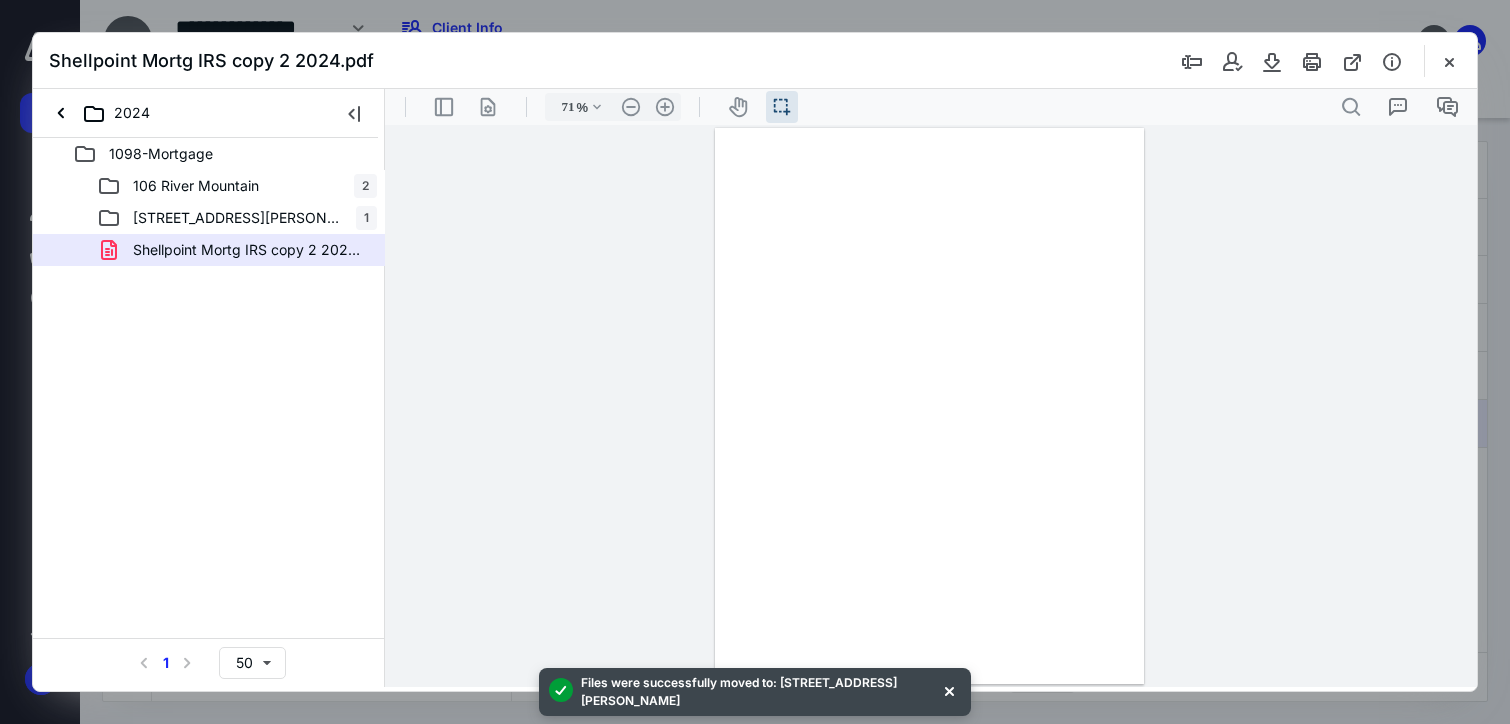 type on "175" 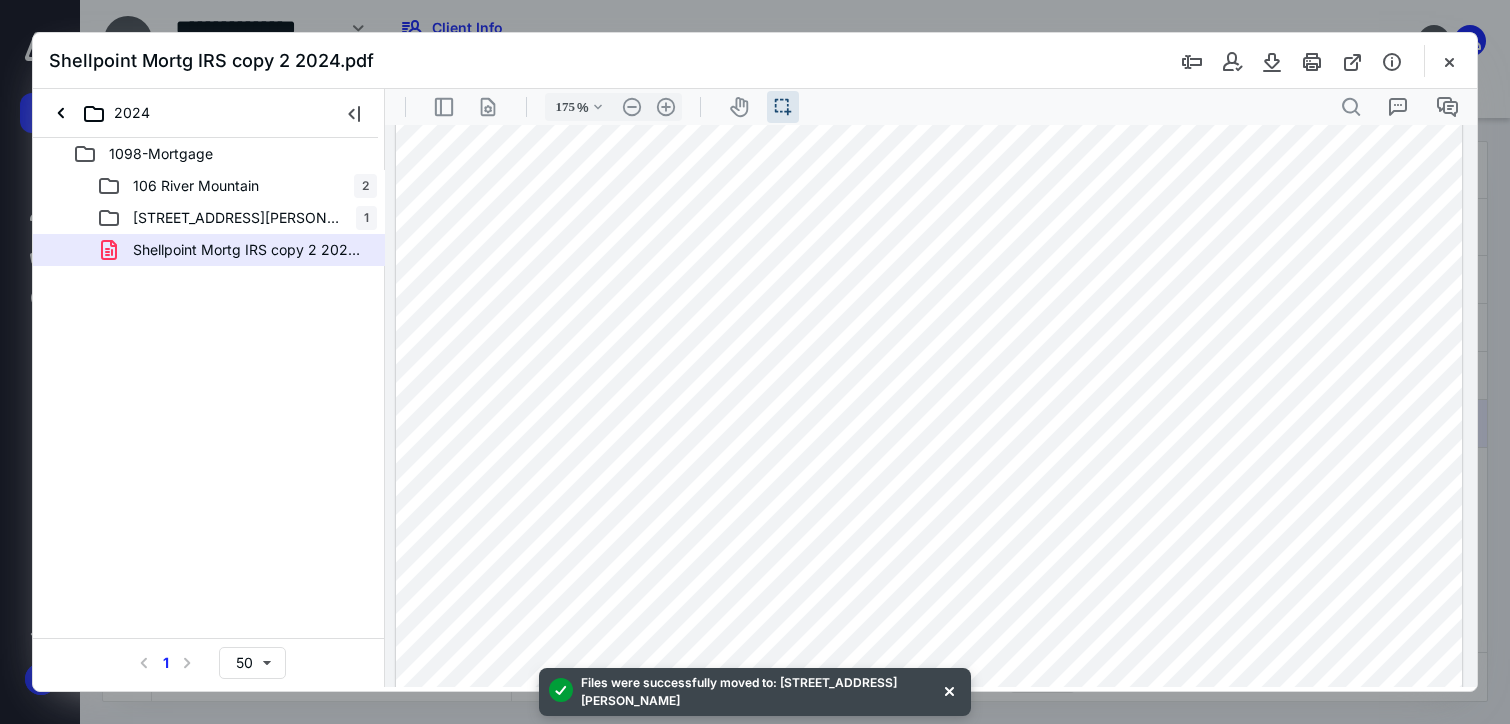 scroll, scrollTop: 200, scrollLeft: 0, axis: vertical 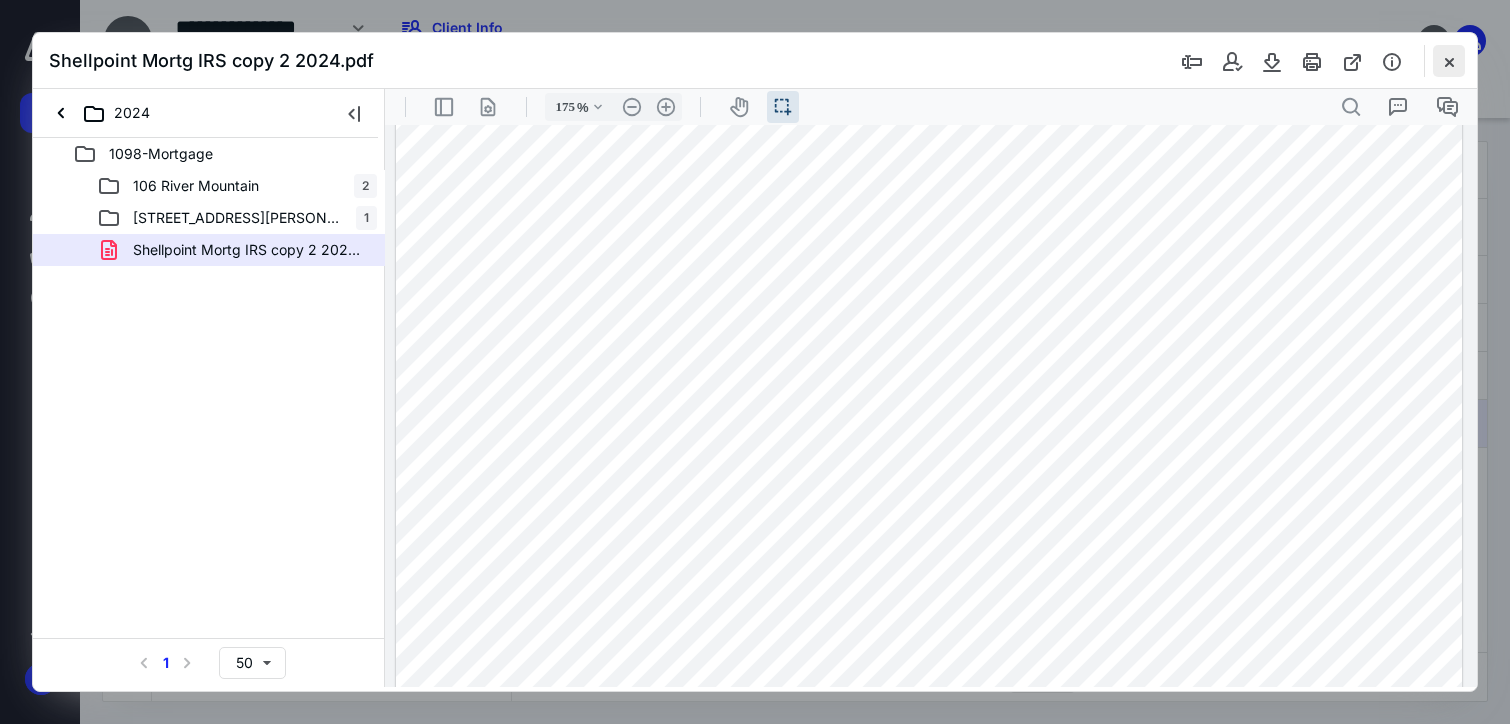 click at bounding box center [1449, 61] 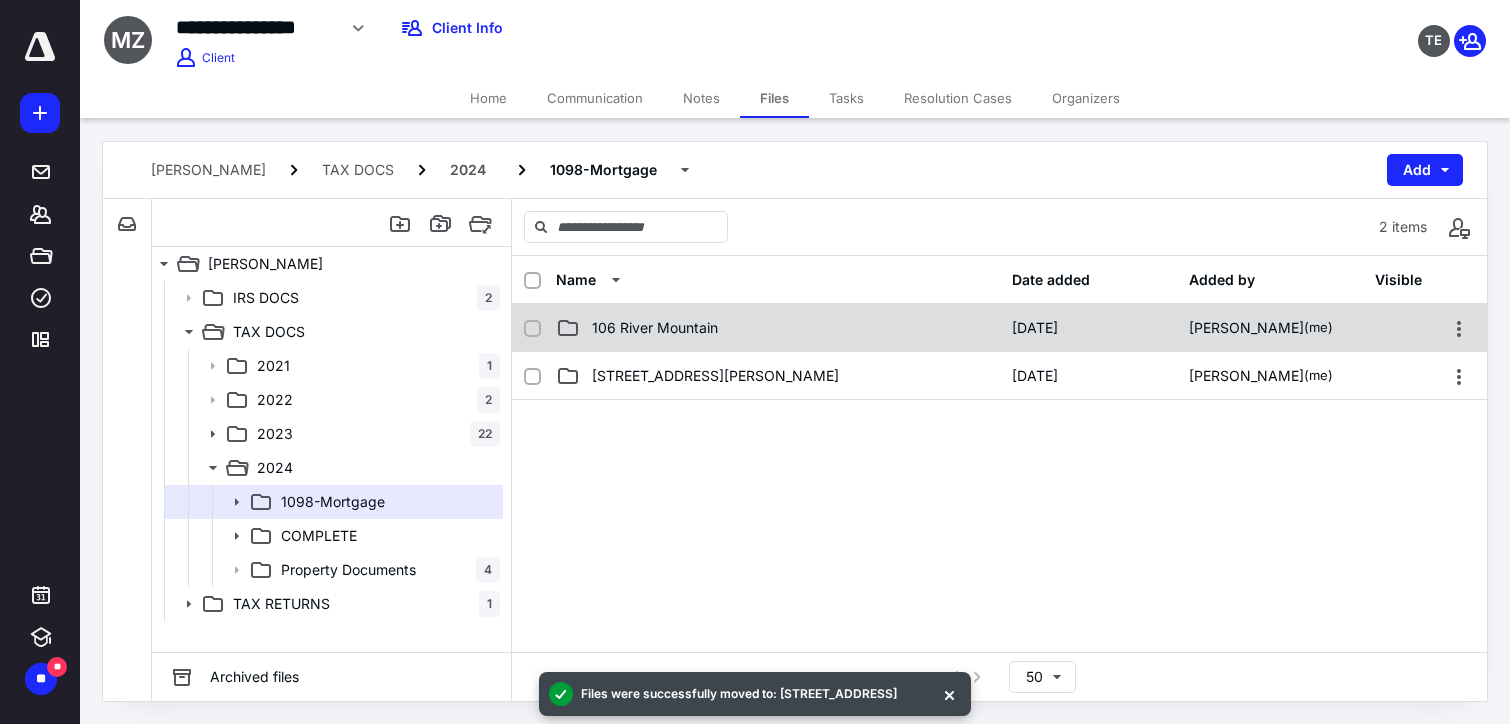 click on "106 River Mountain" at bounding box center (655, 328) 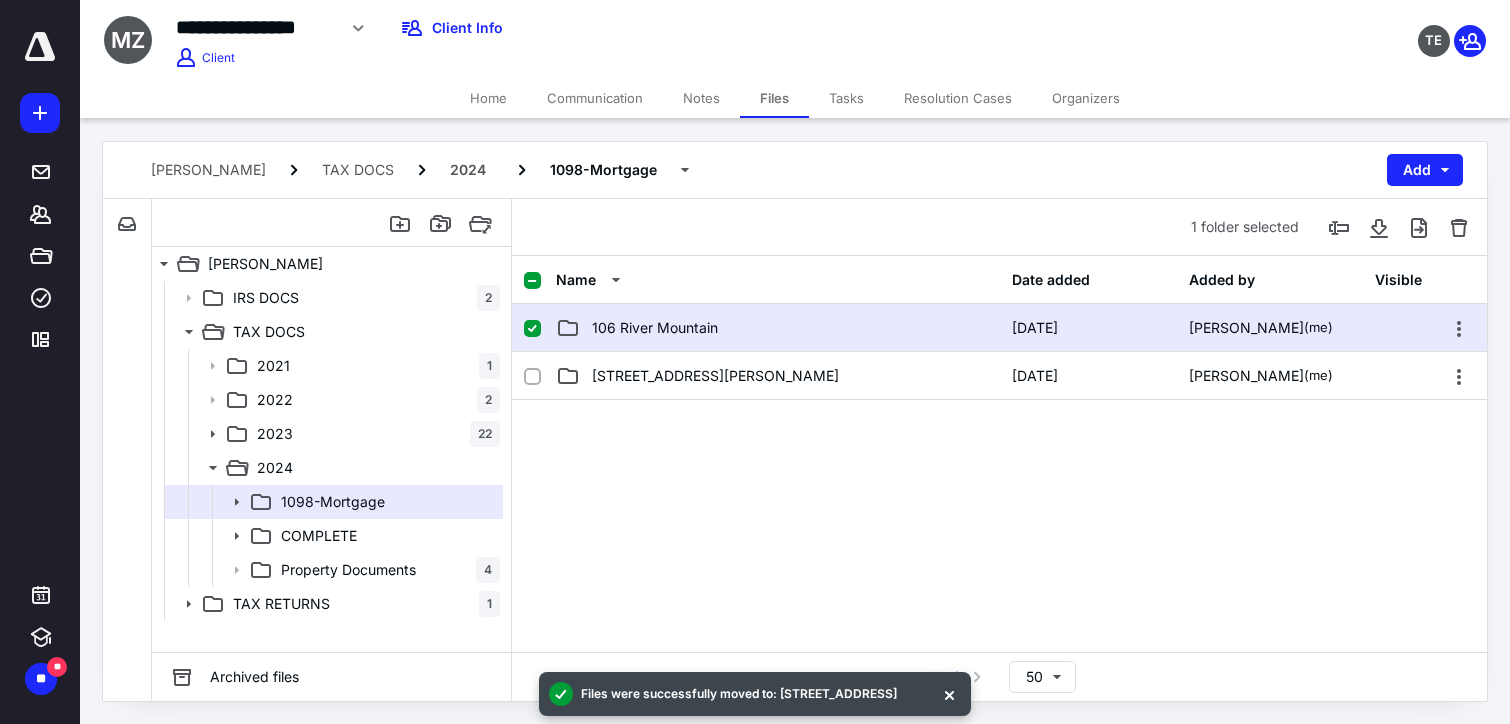 click on "106 River Mountain" at bounding box center (655, 328) 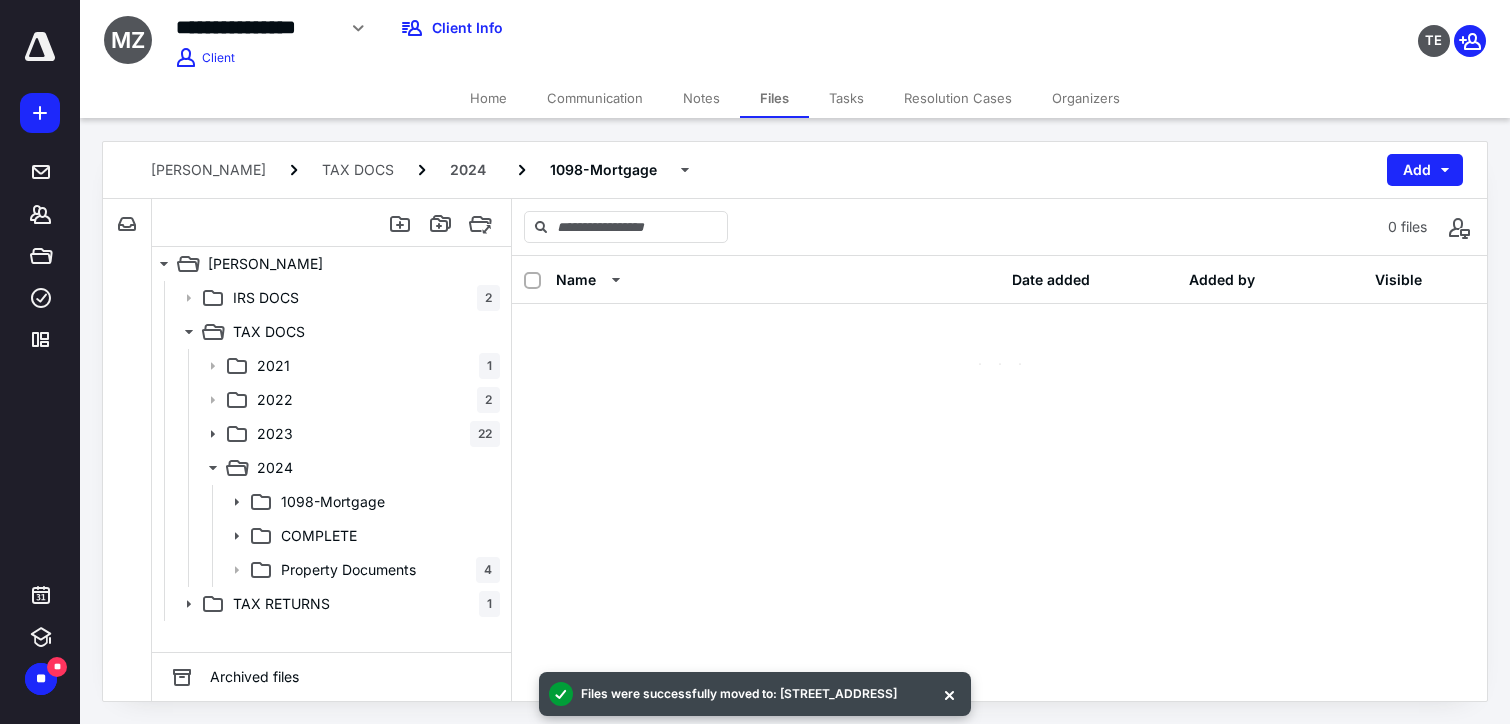 click at bounding box center [999, 344] 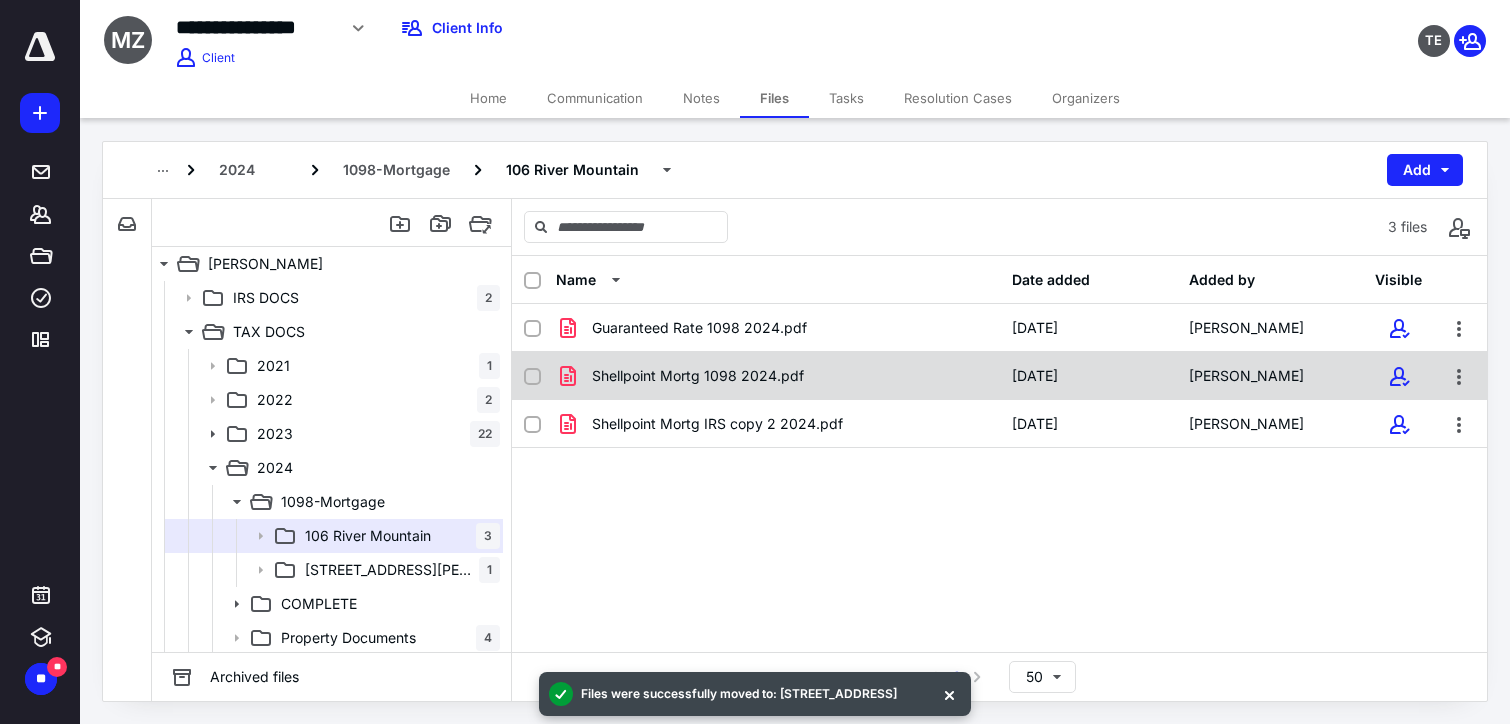 click on "Shellpoint Mortg 1098 2024.pdf" at bounding box center [778, 376] 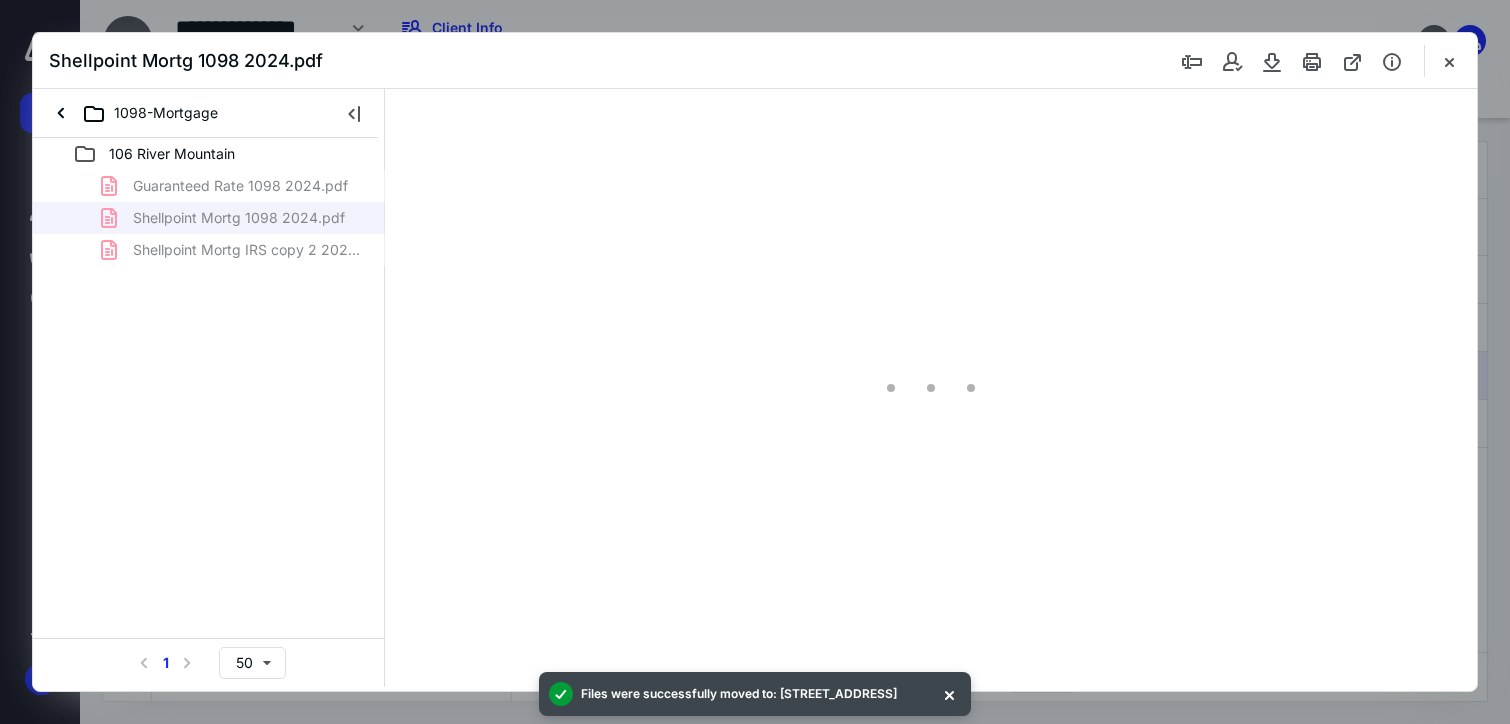 scroll, scrollTop: 0, scrollLeft: 0, axis: both 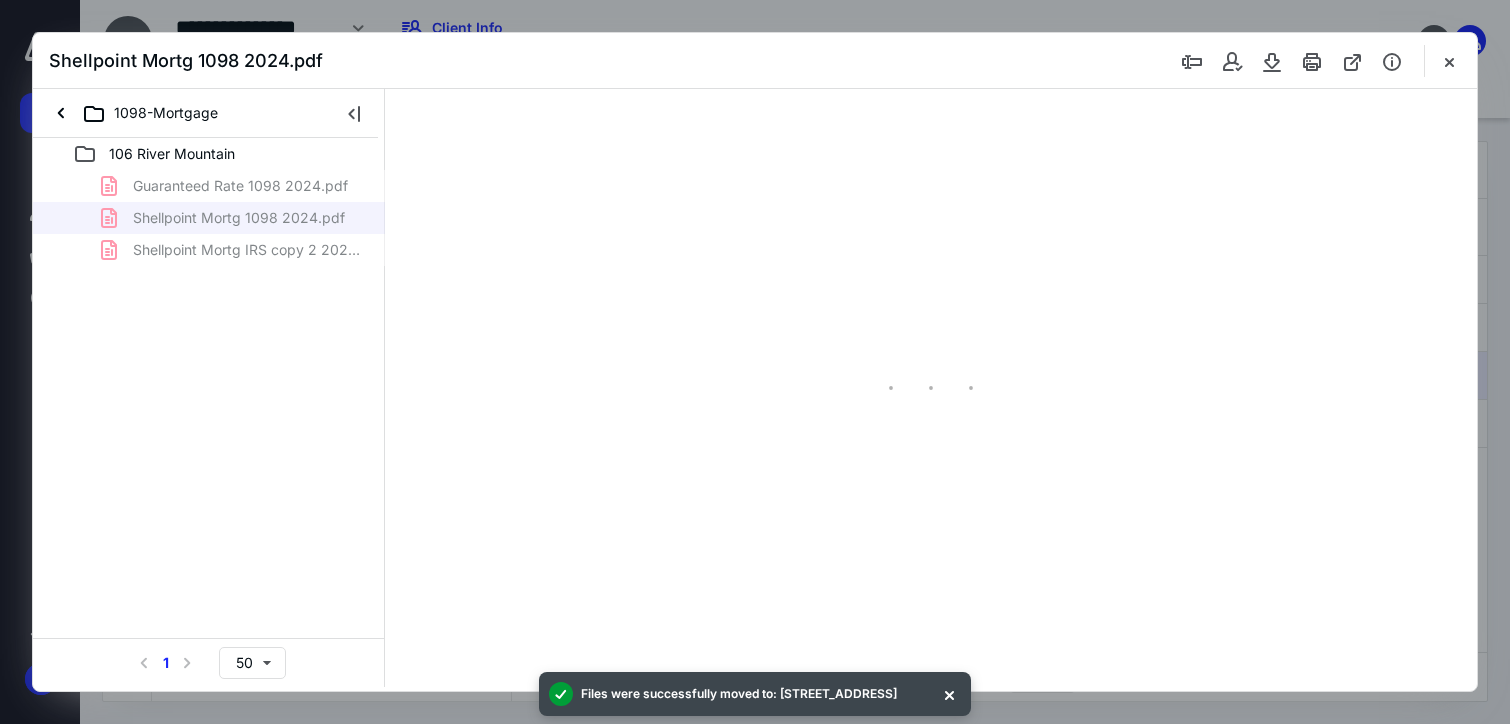 type on "175" 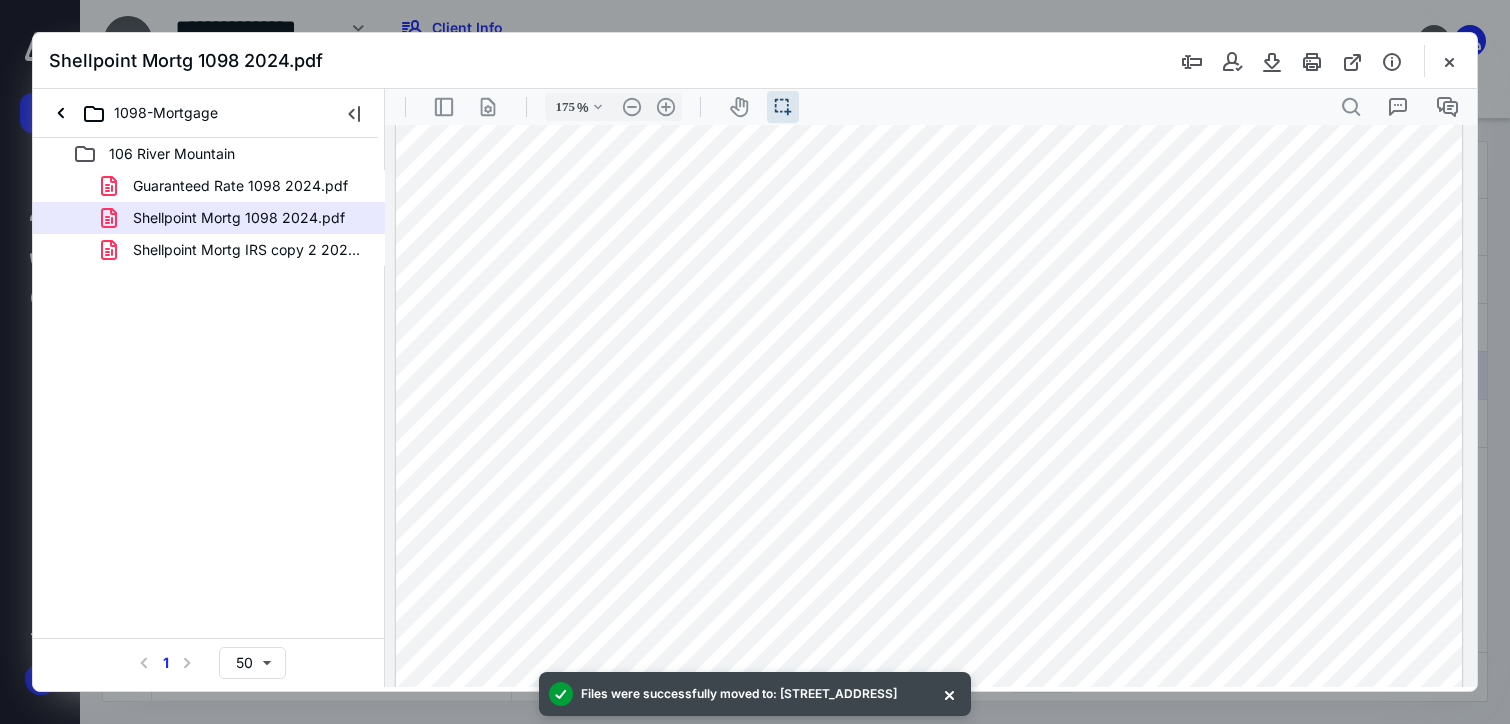 scroll, scrollTop: 300, scrollLeft: 0, axis: vertical 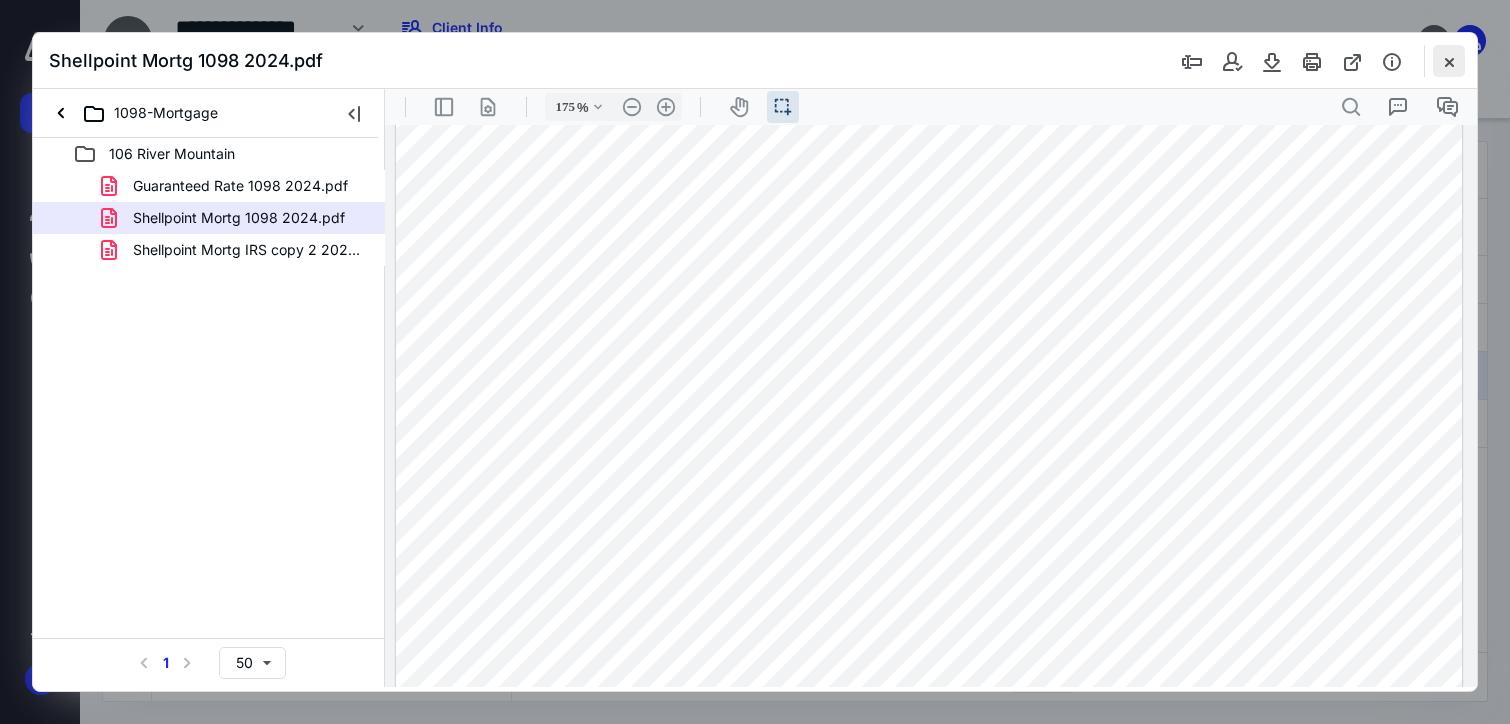 click at bounding box center (1449, 61) 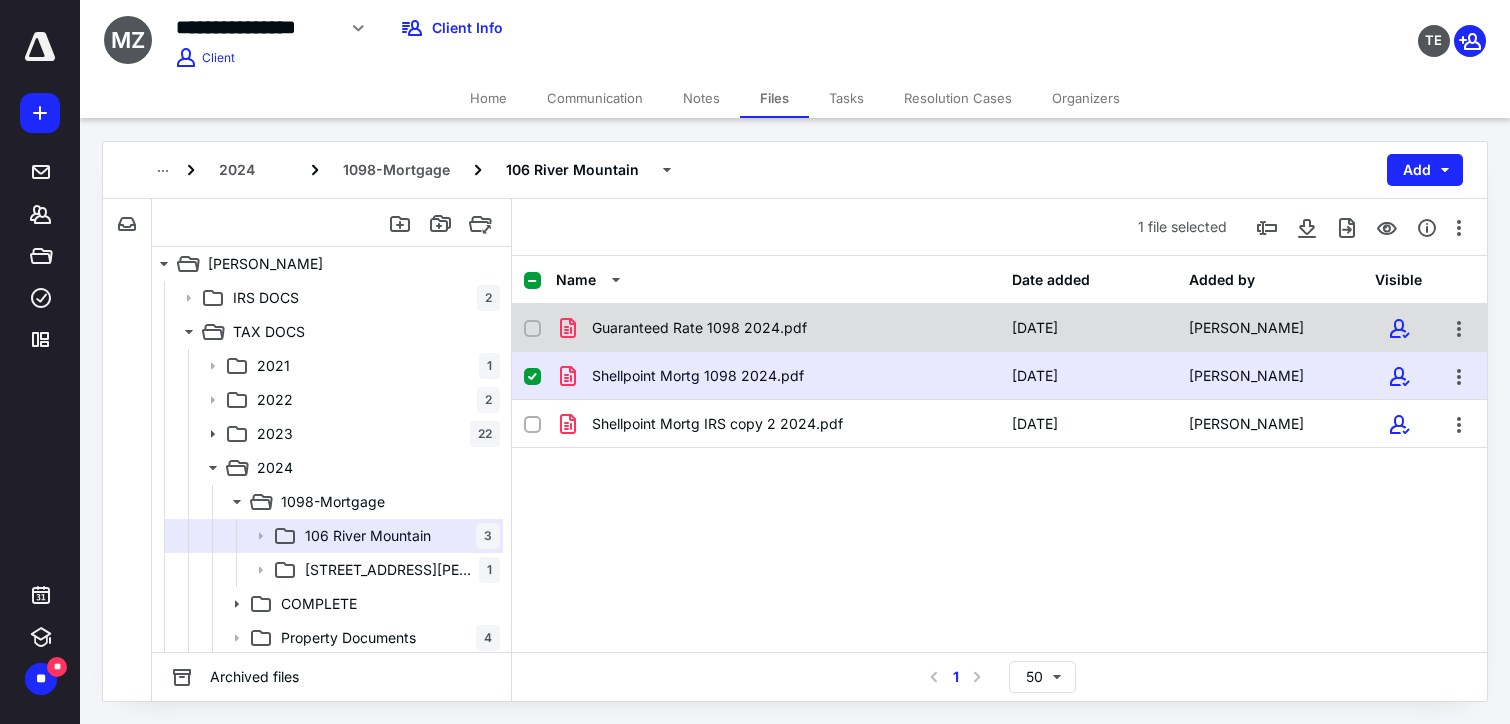 click on "Guaranteed Rate 1098 2024.pdf [DATE] [PERSON_NAME]" at bounding box center (999, 328) 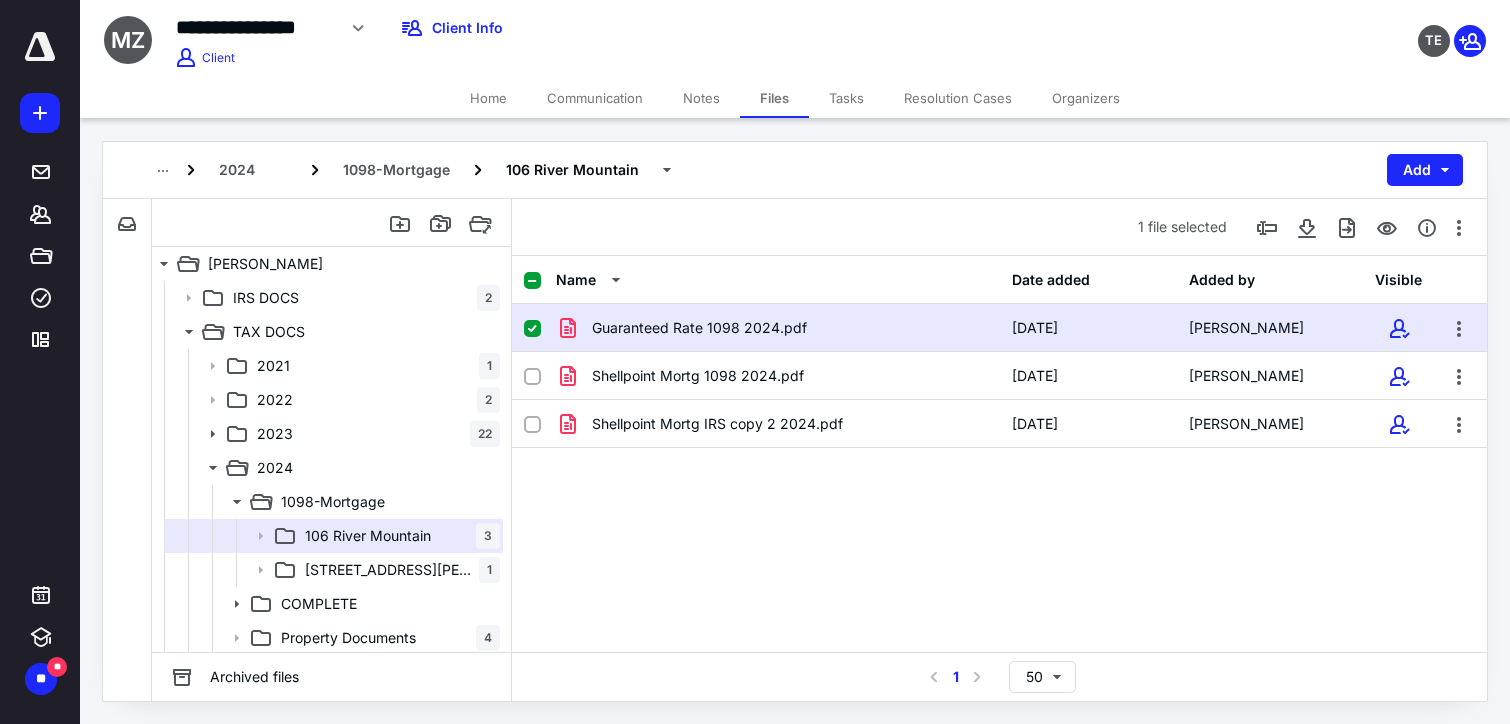 click on "Guaranteed Rate 1098 2024.pdf [DATE] [PERSON_NAME]" at bounding box center (999, 328) 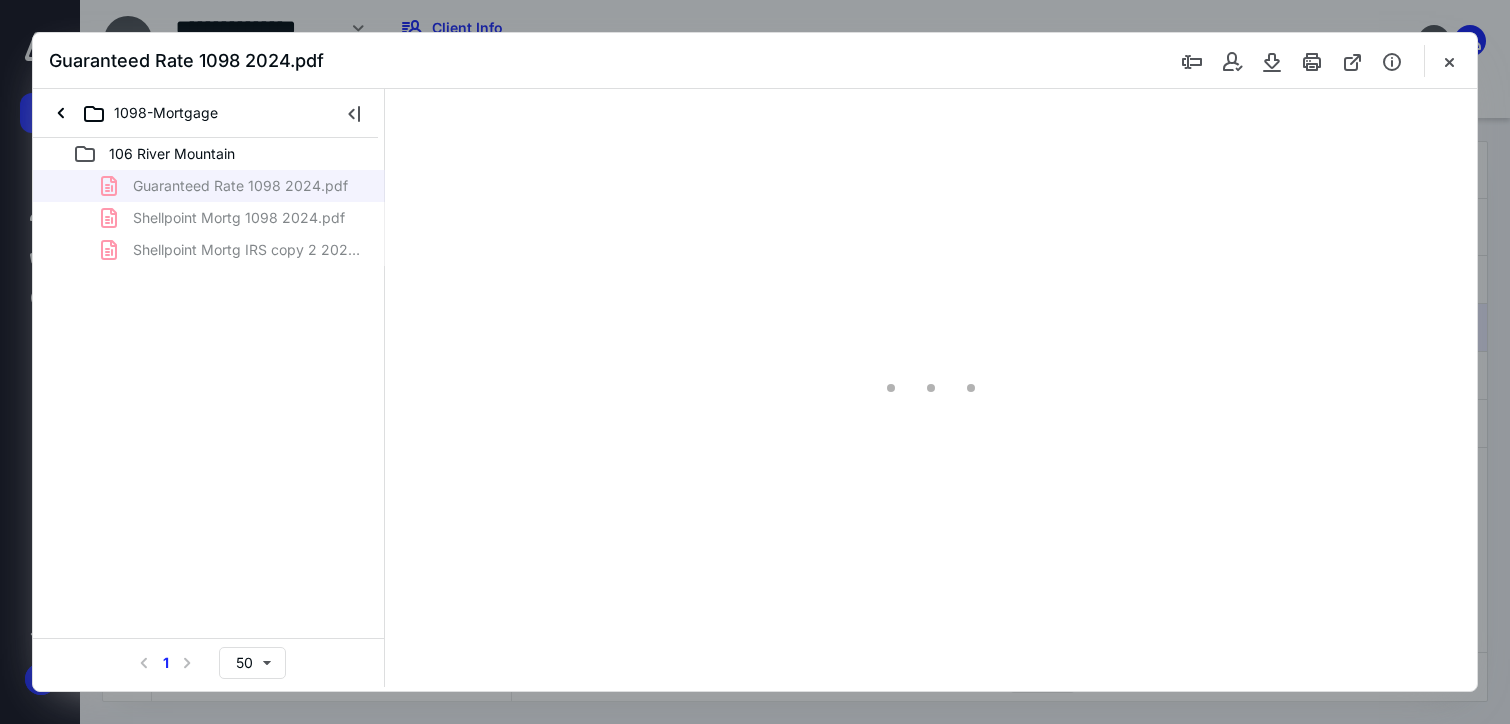 scroll, scrollTop: 0, scrollLeft: 0, axis: both 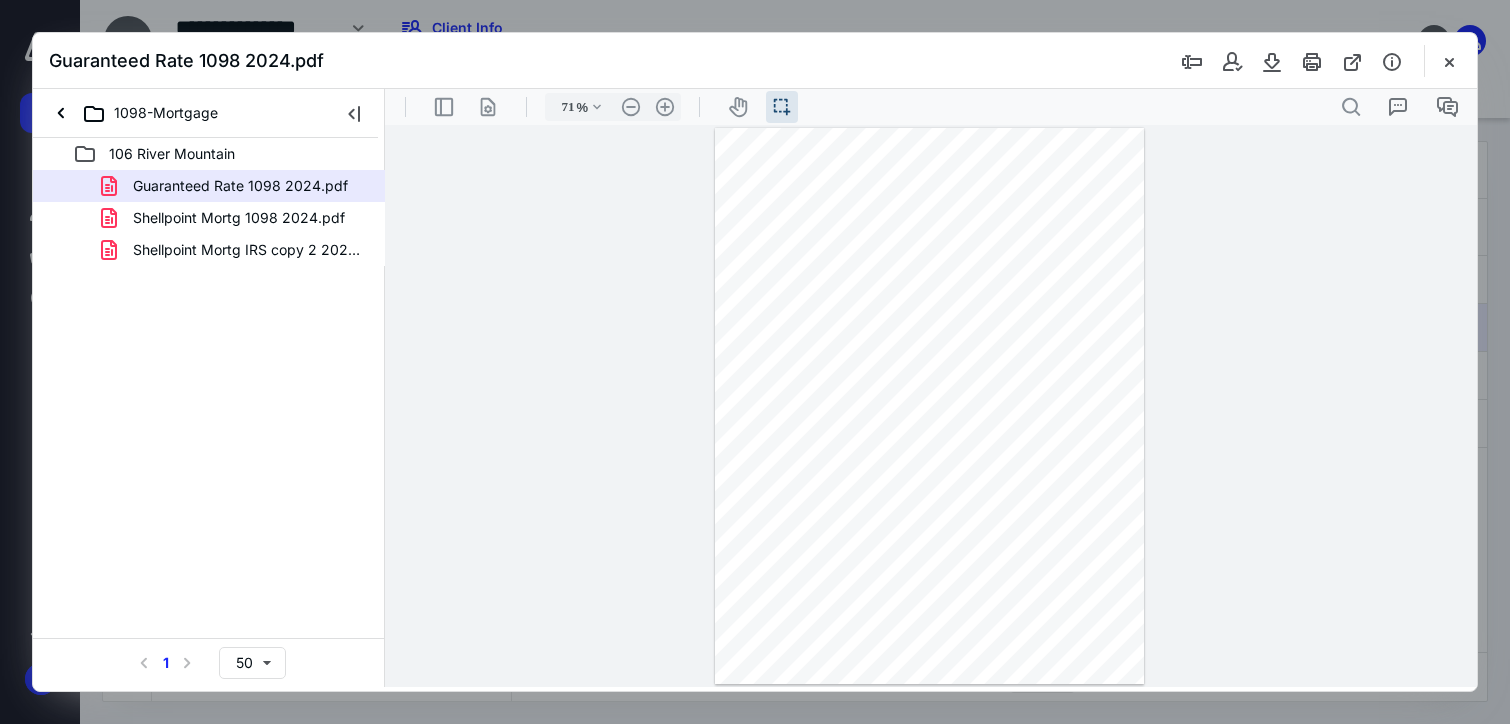 type on "175" 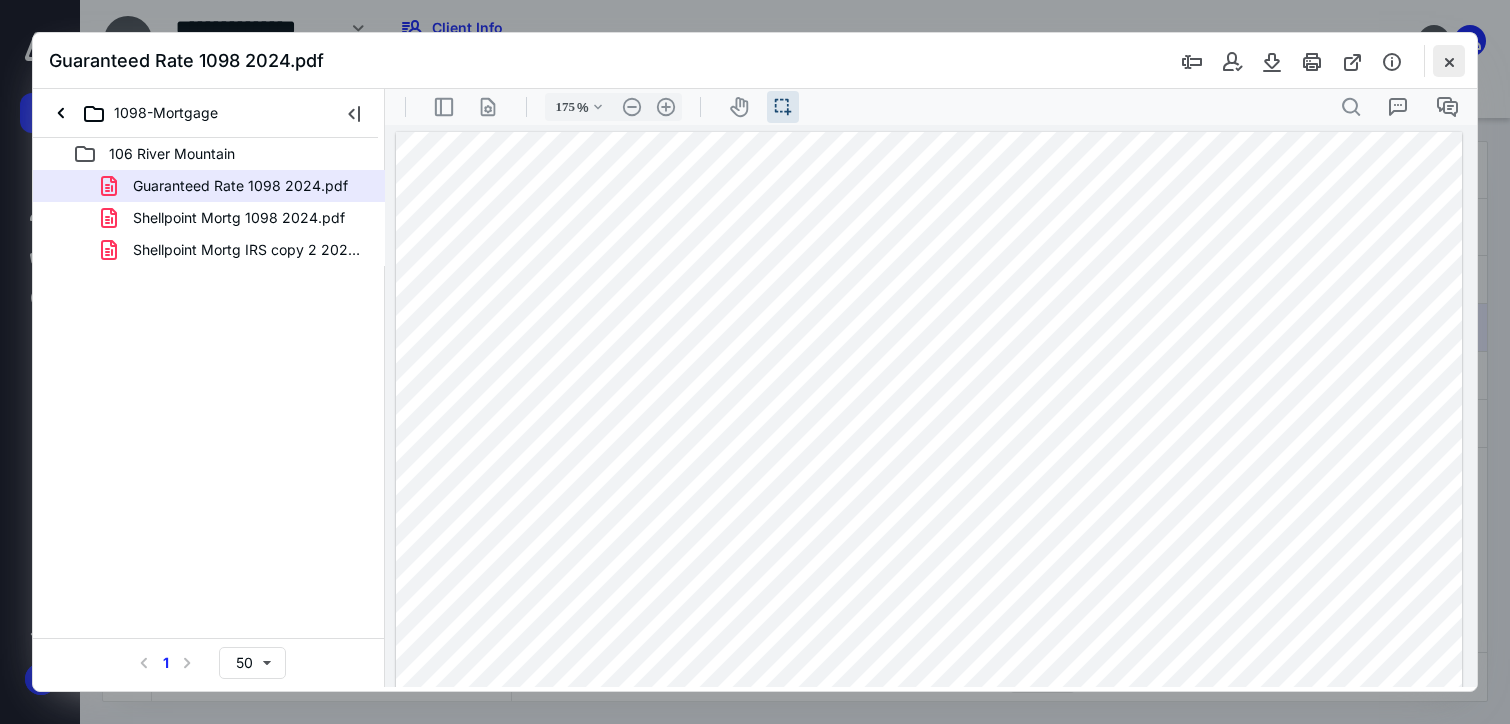 click at bounding box center (1449, 61) 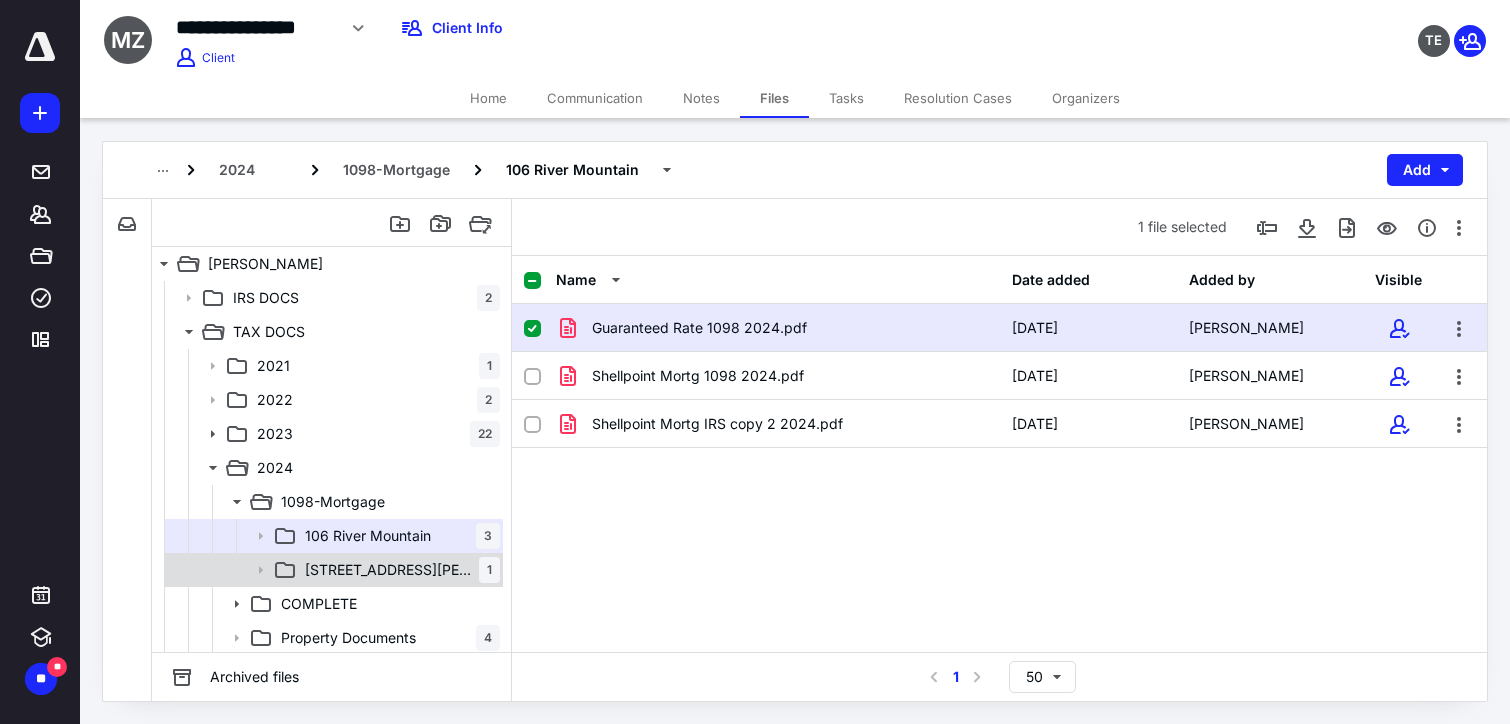 click on "[STREET_ADDRESS][PERSON_NAME]" at bounding box center (392, 570) 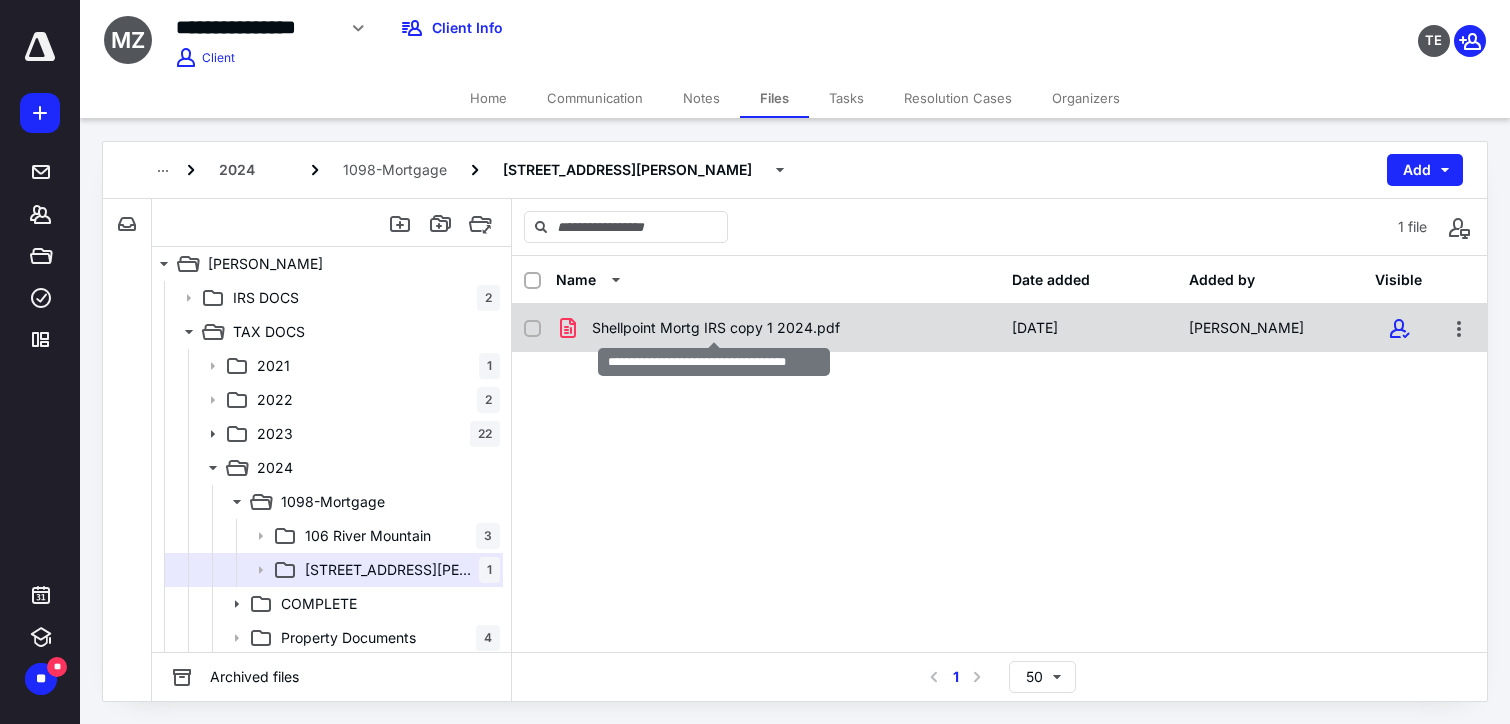 click on "Shellpoint Mortg IRS copy 1 2024.pdf" at bounding box center (716, 328) 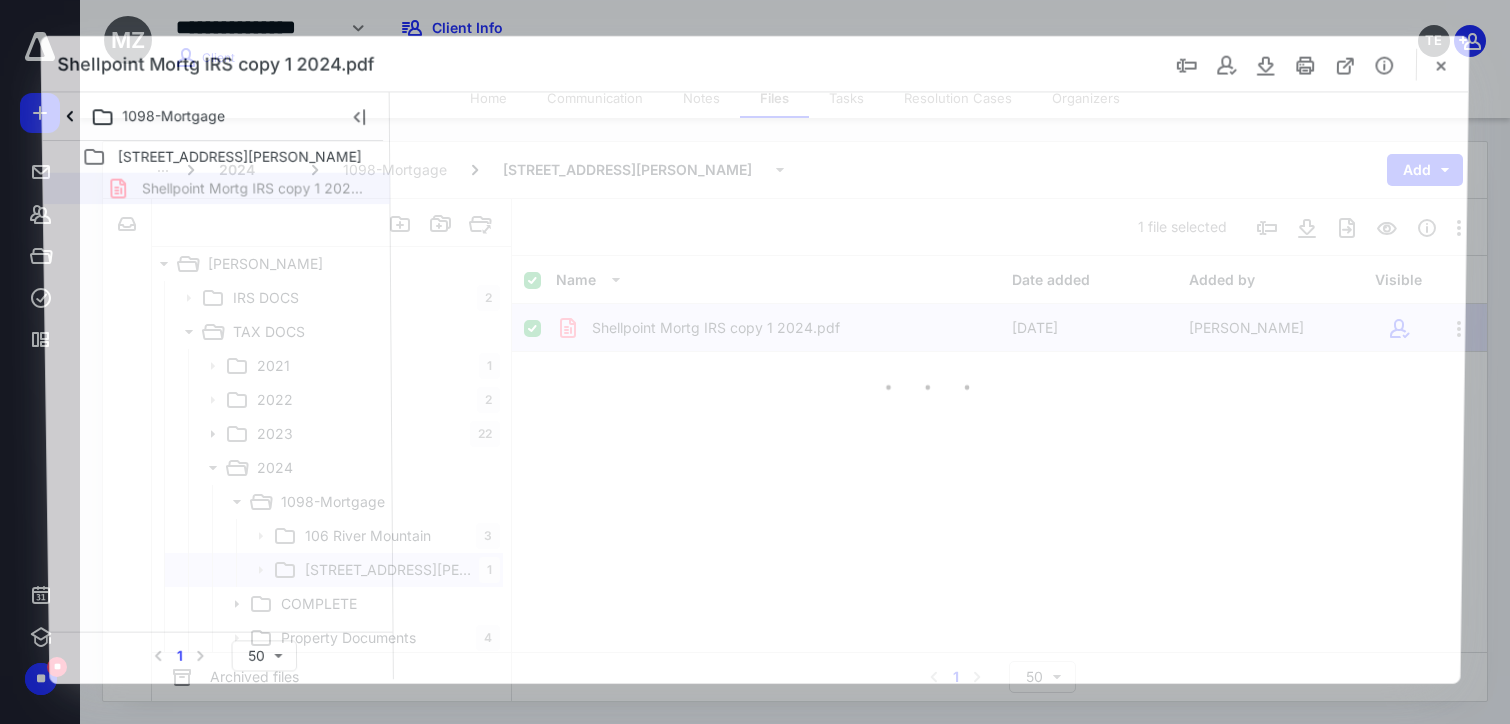 scroll, scrollTop: 0, scrollLeft: 0, axis: both 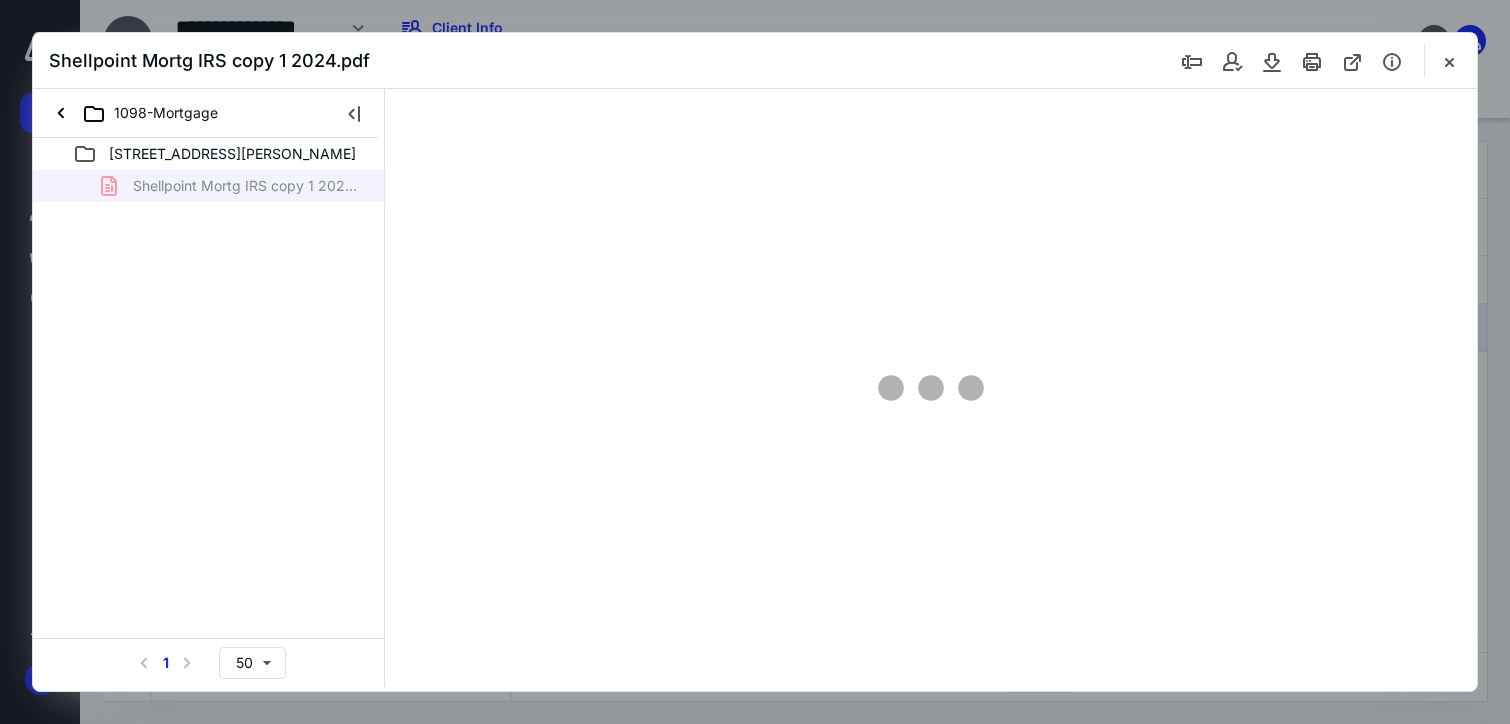type on "175" 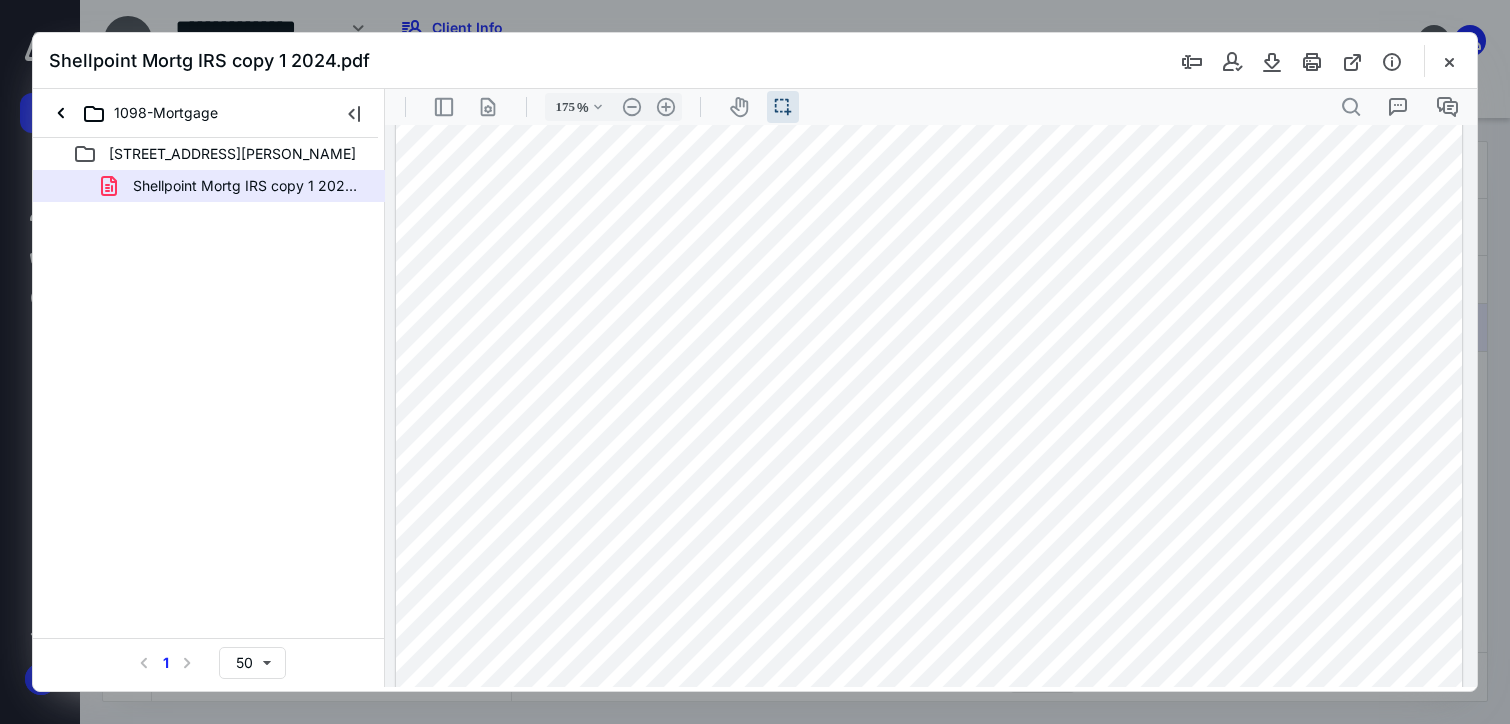 scroll, scrollTop: 200, scrollLeft: 0, axis: vertical 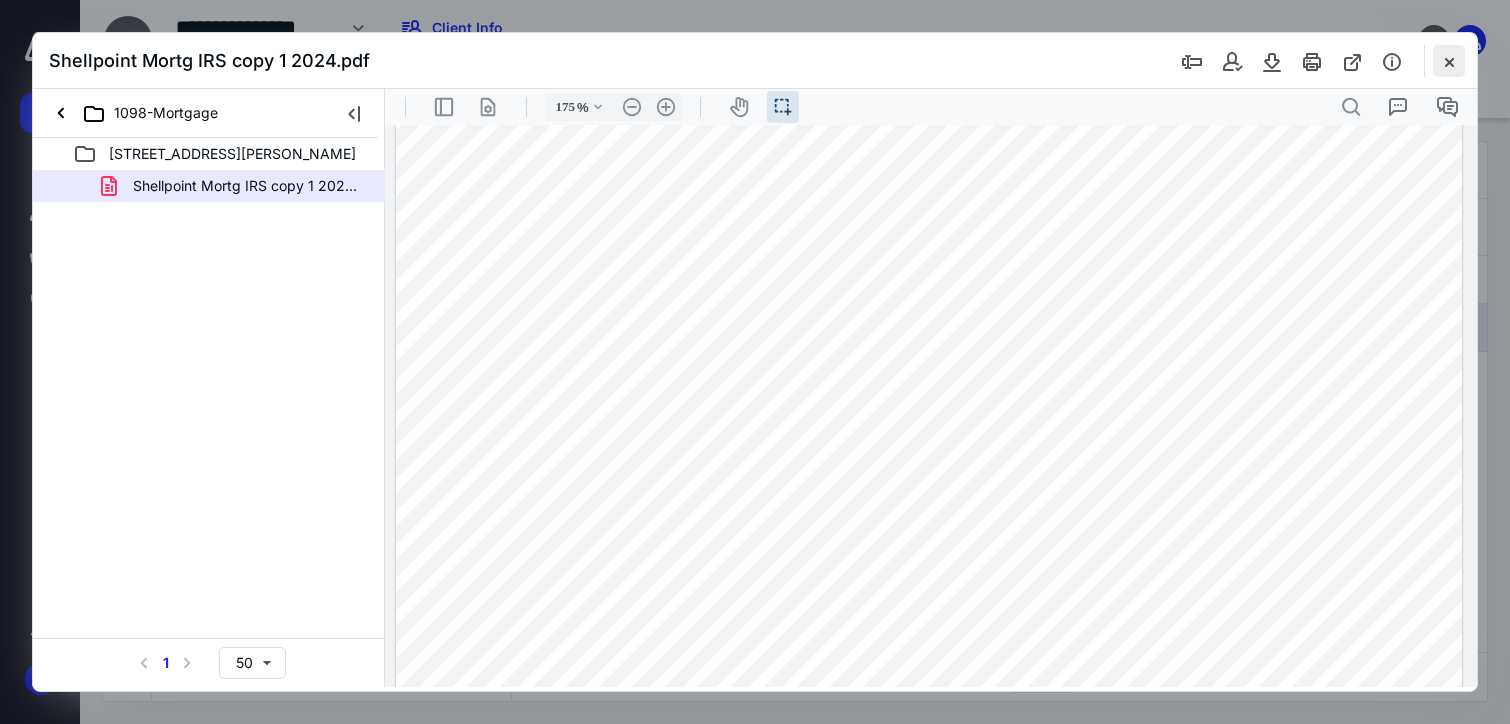 click at bounding box center (1449, 61) 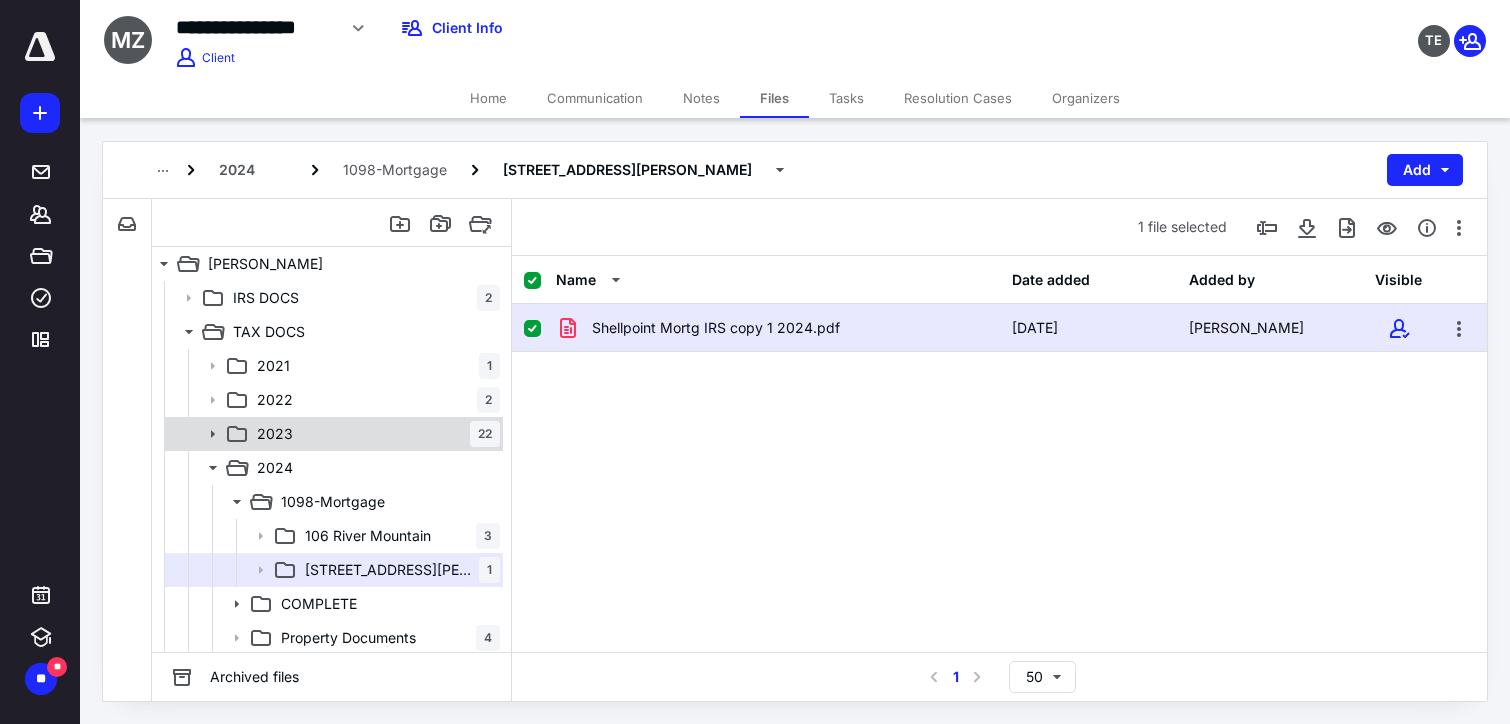 click on "2023 22" at bounding box center (374, 434) 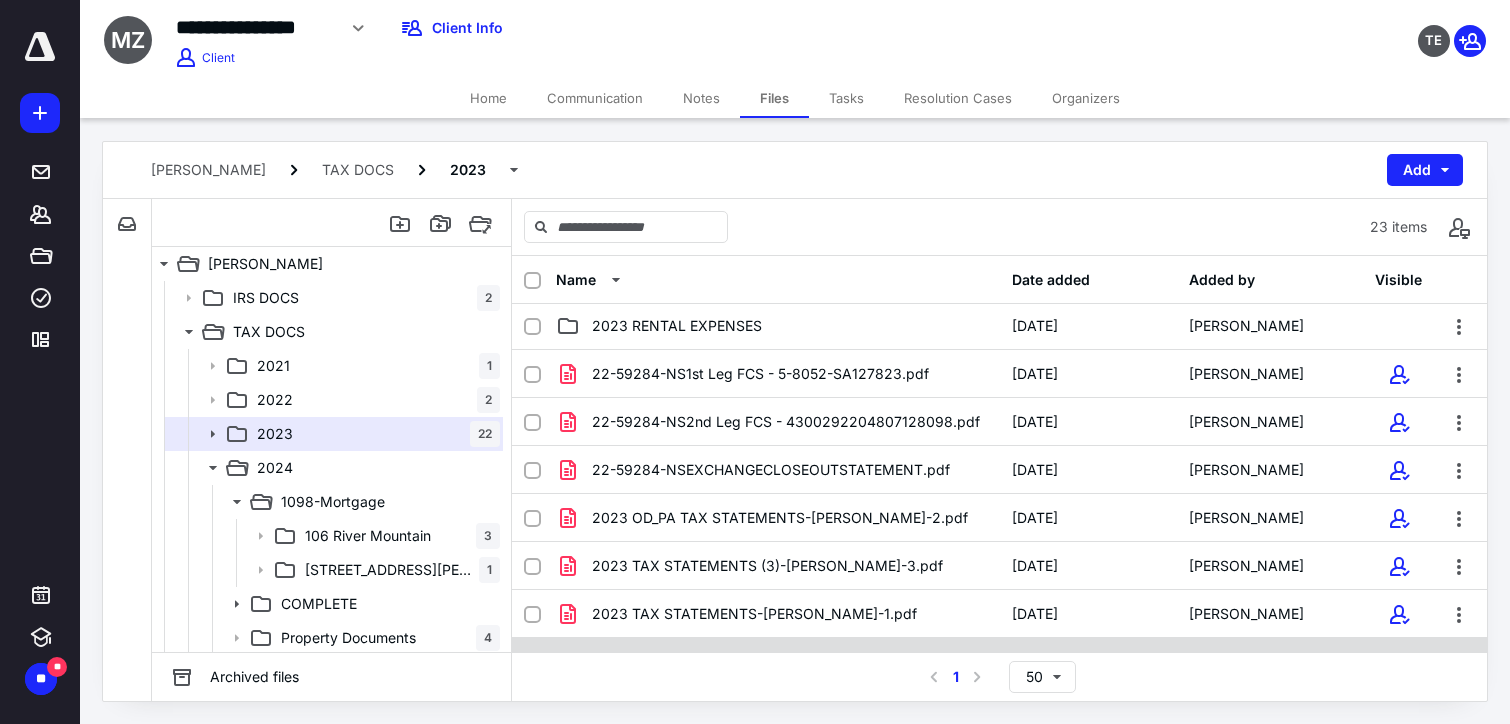 scroll, scrollTop: 0, scrollLeft: 0, axis: both 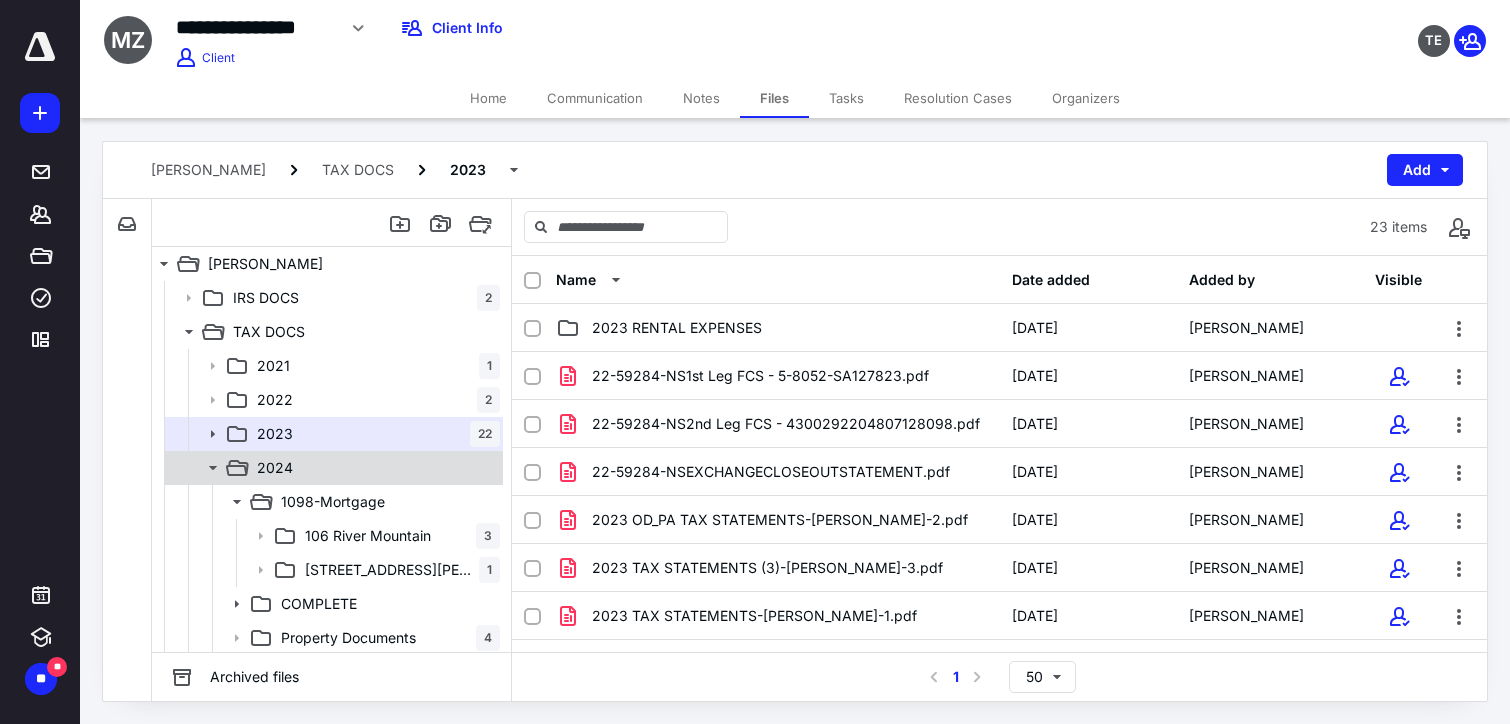 click on "2024" at bounding box center [374, 468] 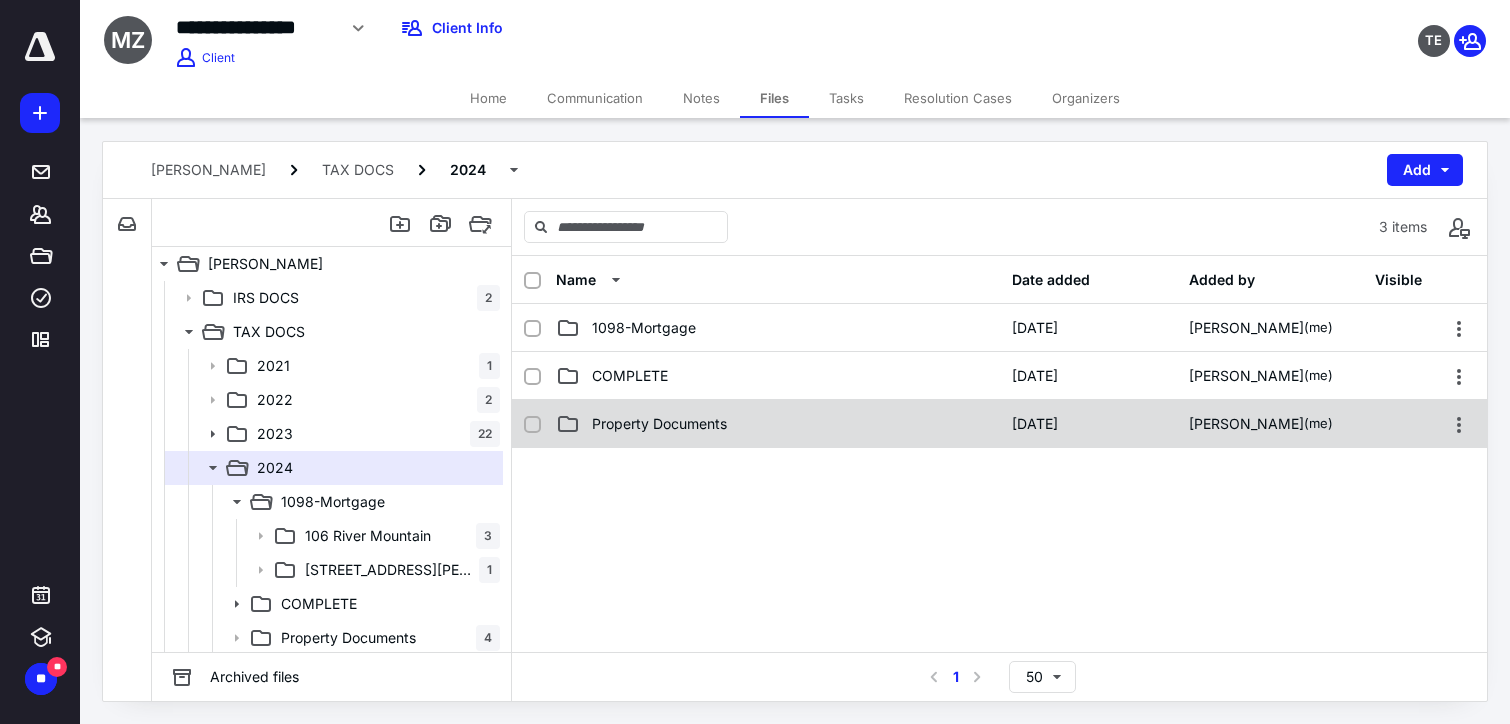 click on "Property Documents [DATE] [PERSON_NAME]  (me)" at bounding box center [999, 424] 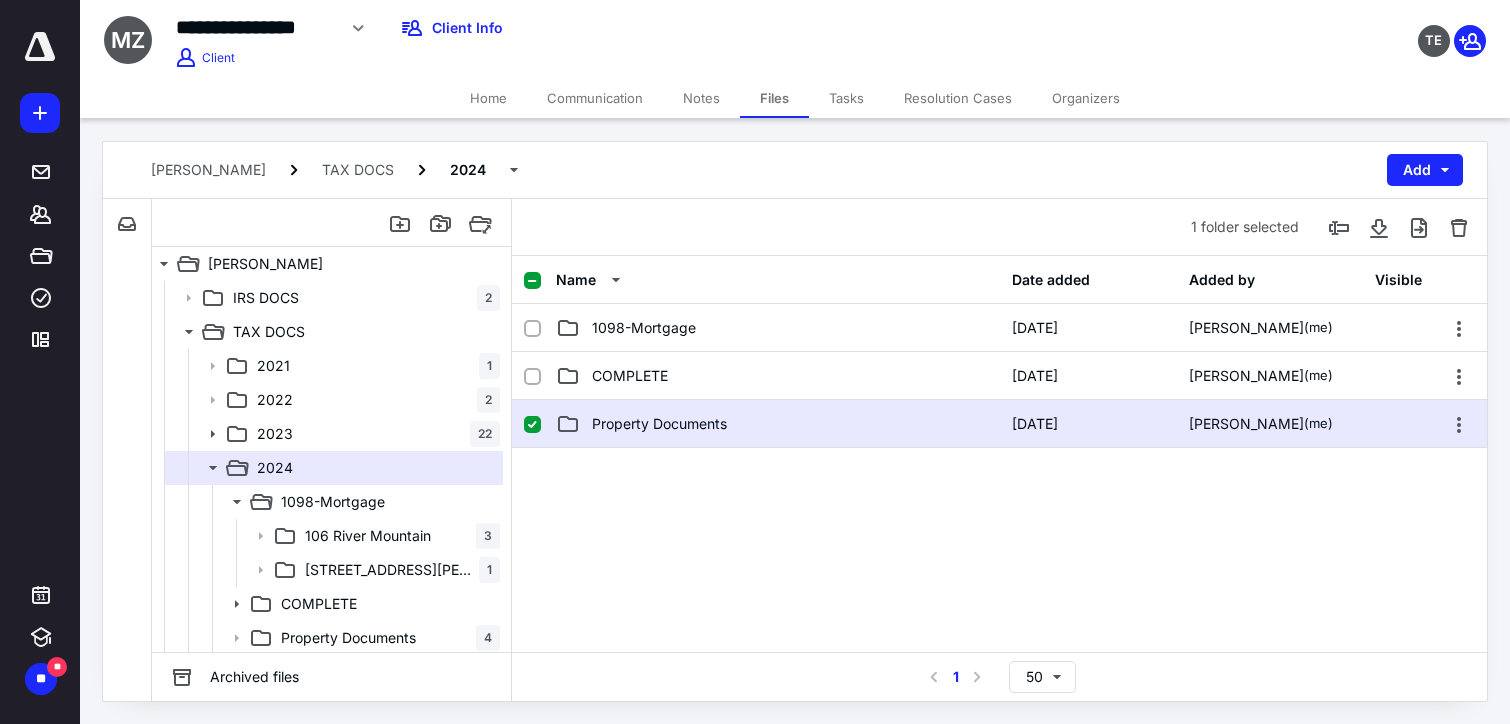 click on "Property Documents [DATE] [PERSON_NAME]  (me)" at bounding box center (999, 424) 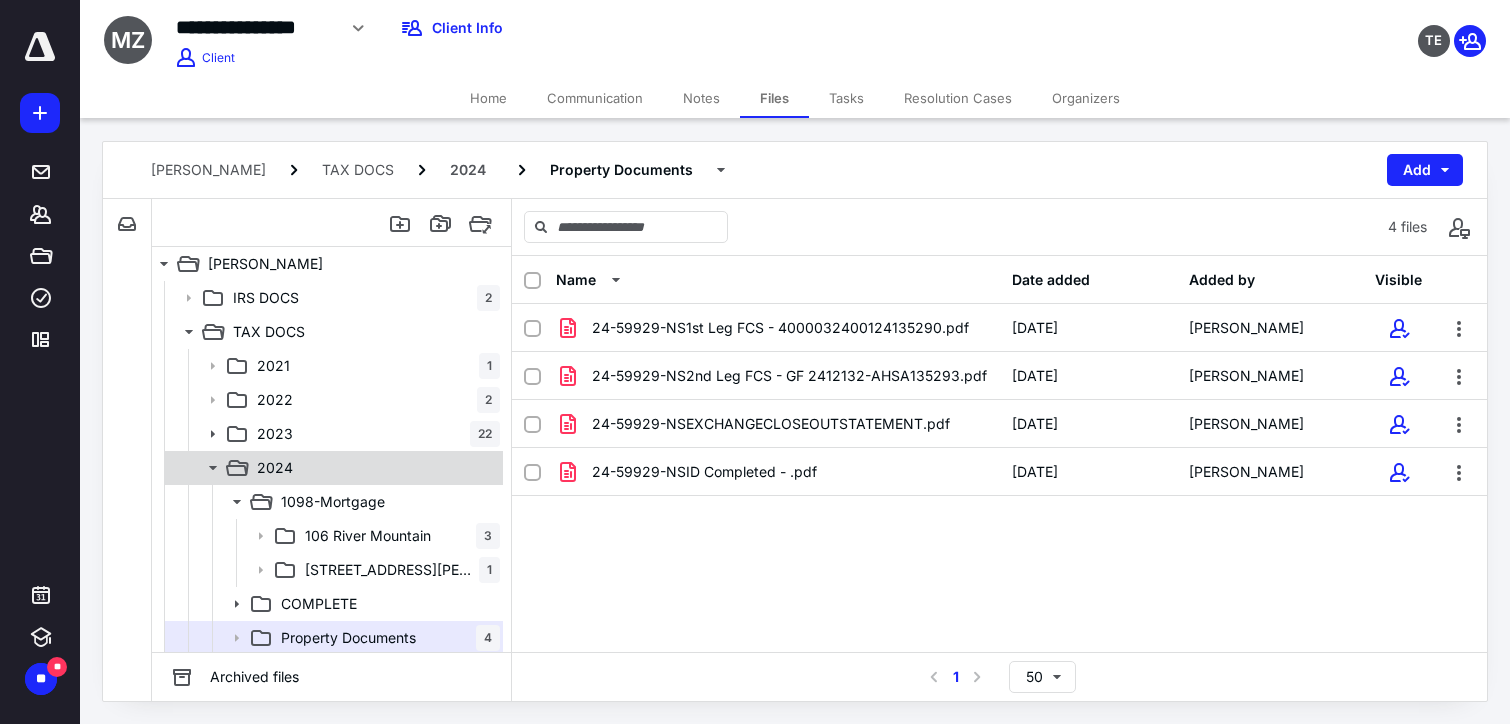 click on "2024" at bounding box center [374, 468] 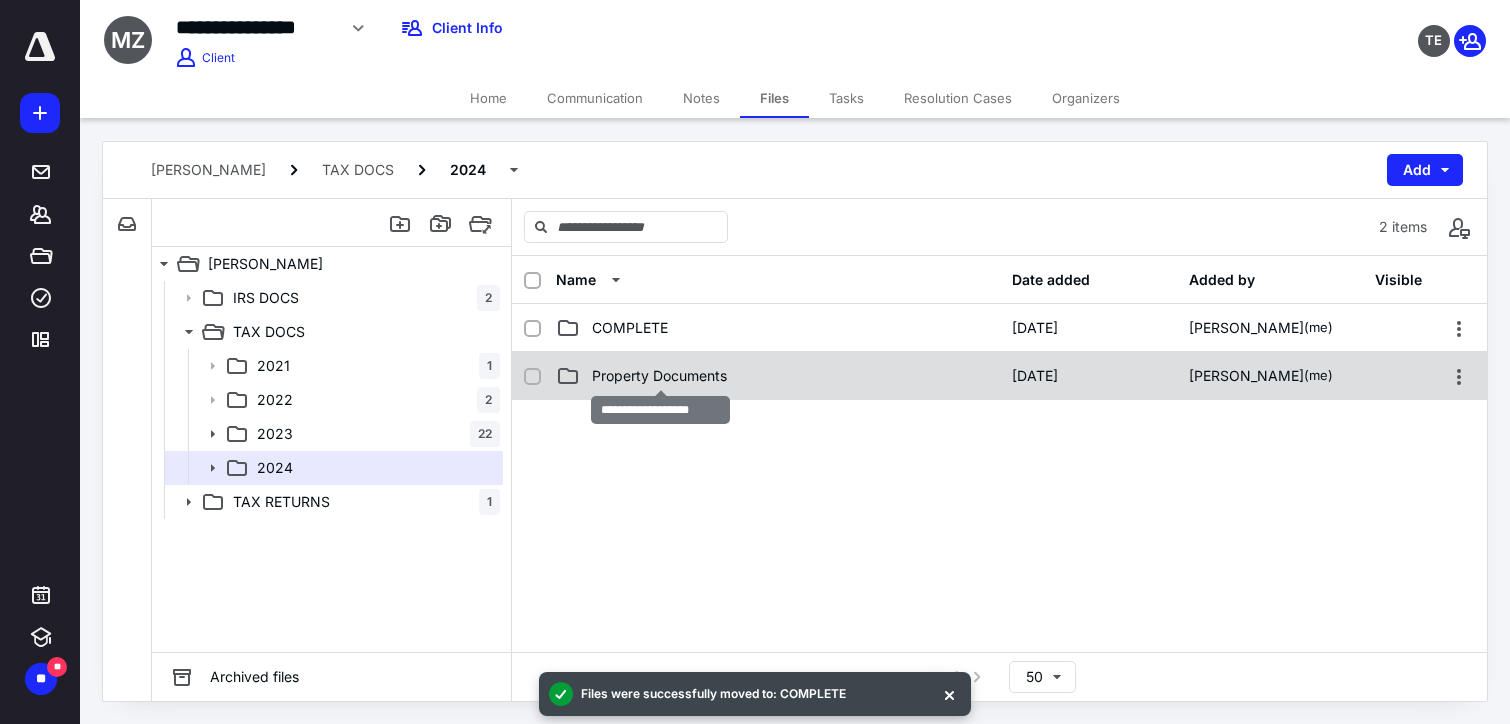 click on "Property Documents" at bounding box center (659, 376) 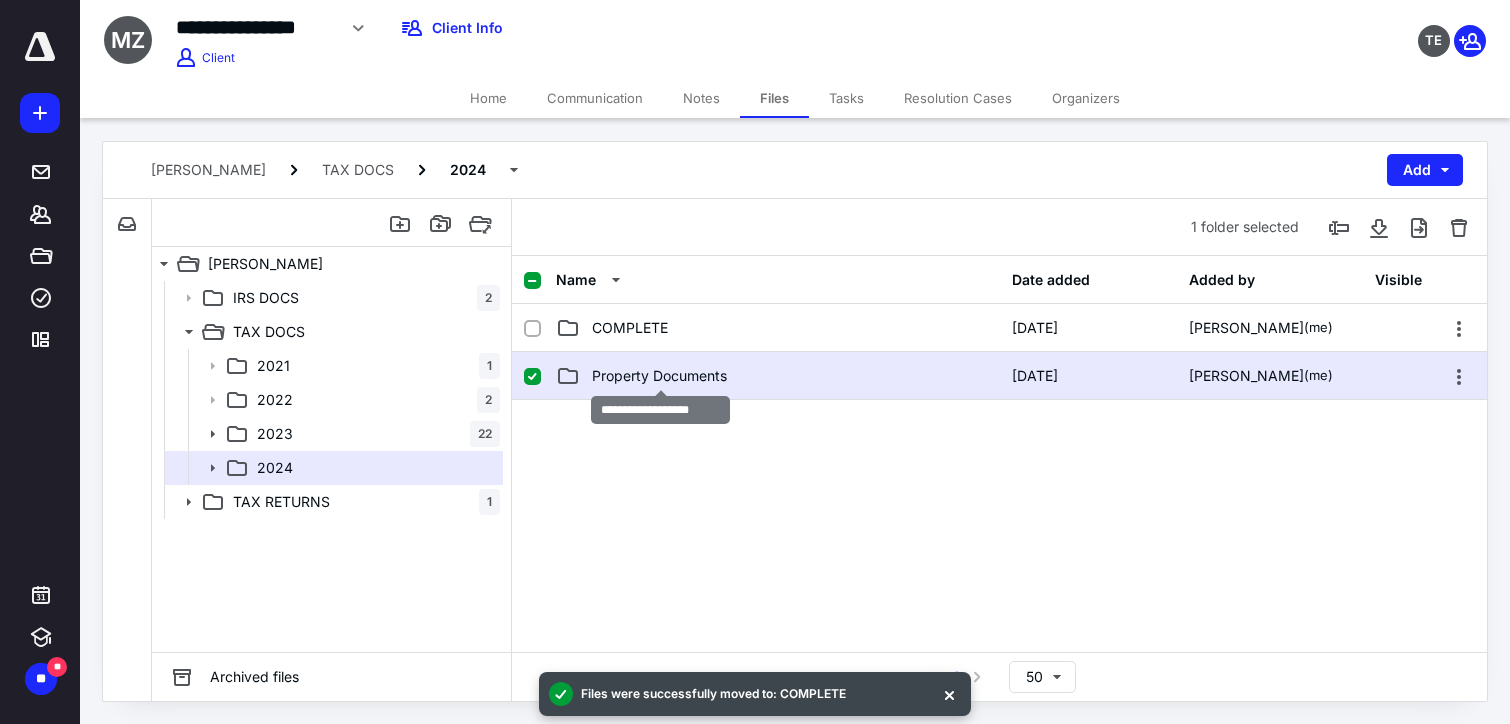 click on "Property Documents" at bounding box center [659, 376] 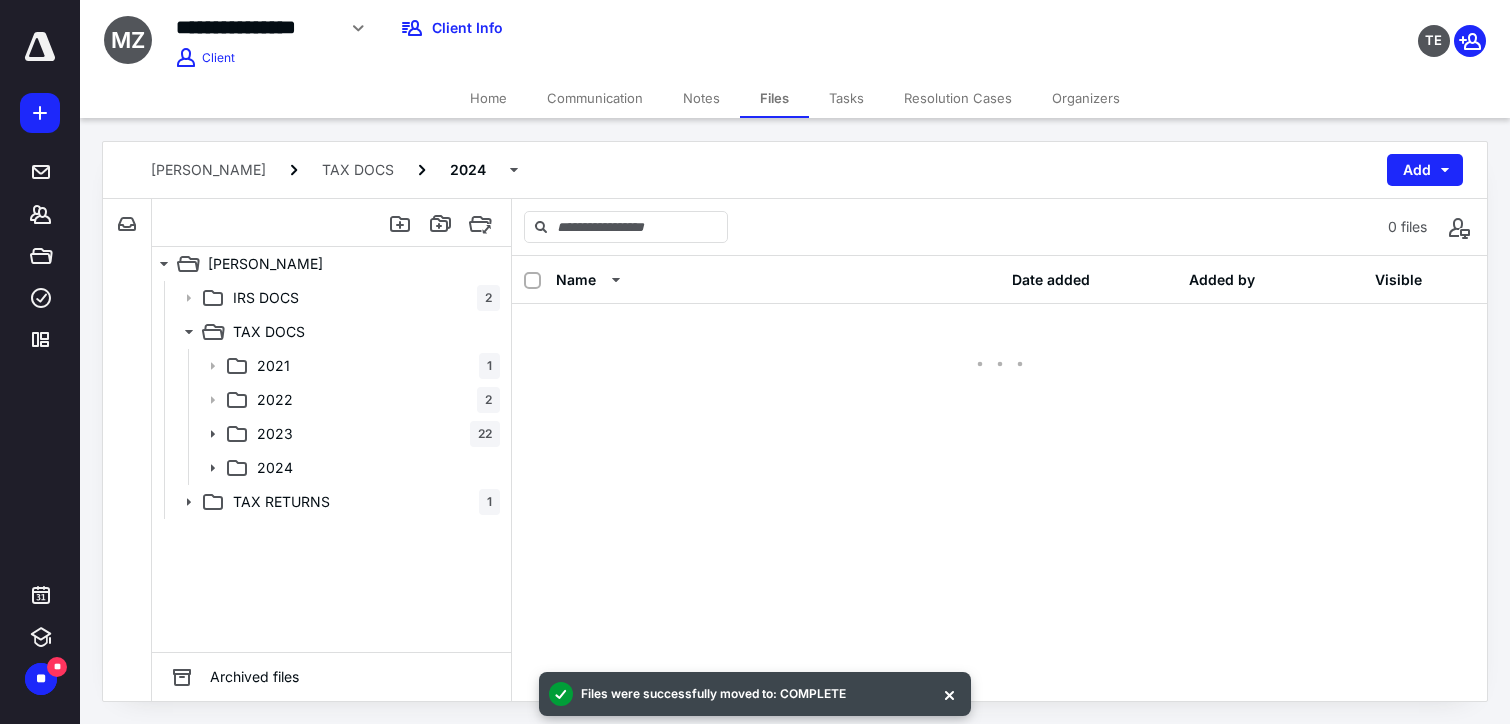 click at bounding box center (999, 364) 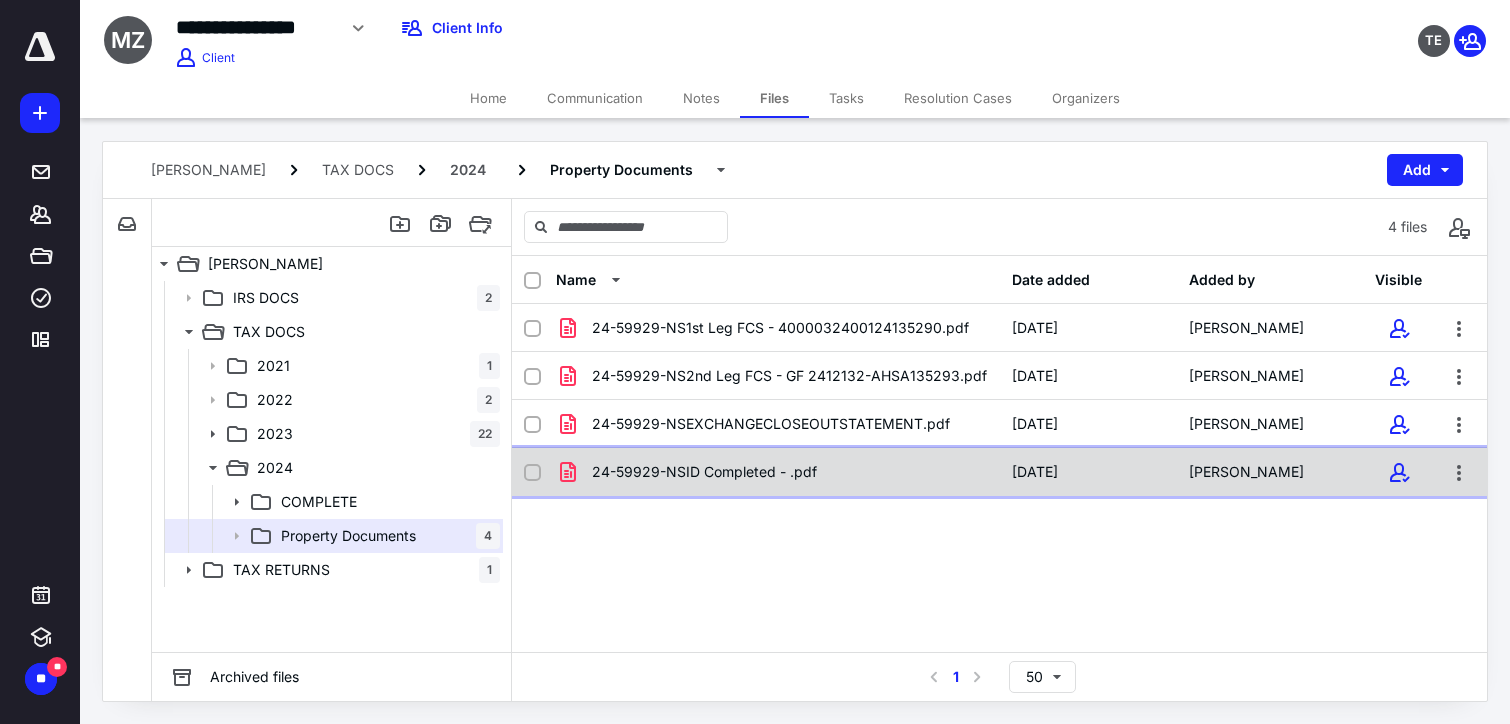 click on "24-59929-NSID Completed - .pdf [DATE] [PERSON_NAME]" at bounding box center (999, 472) 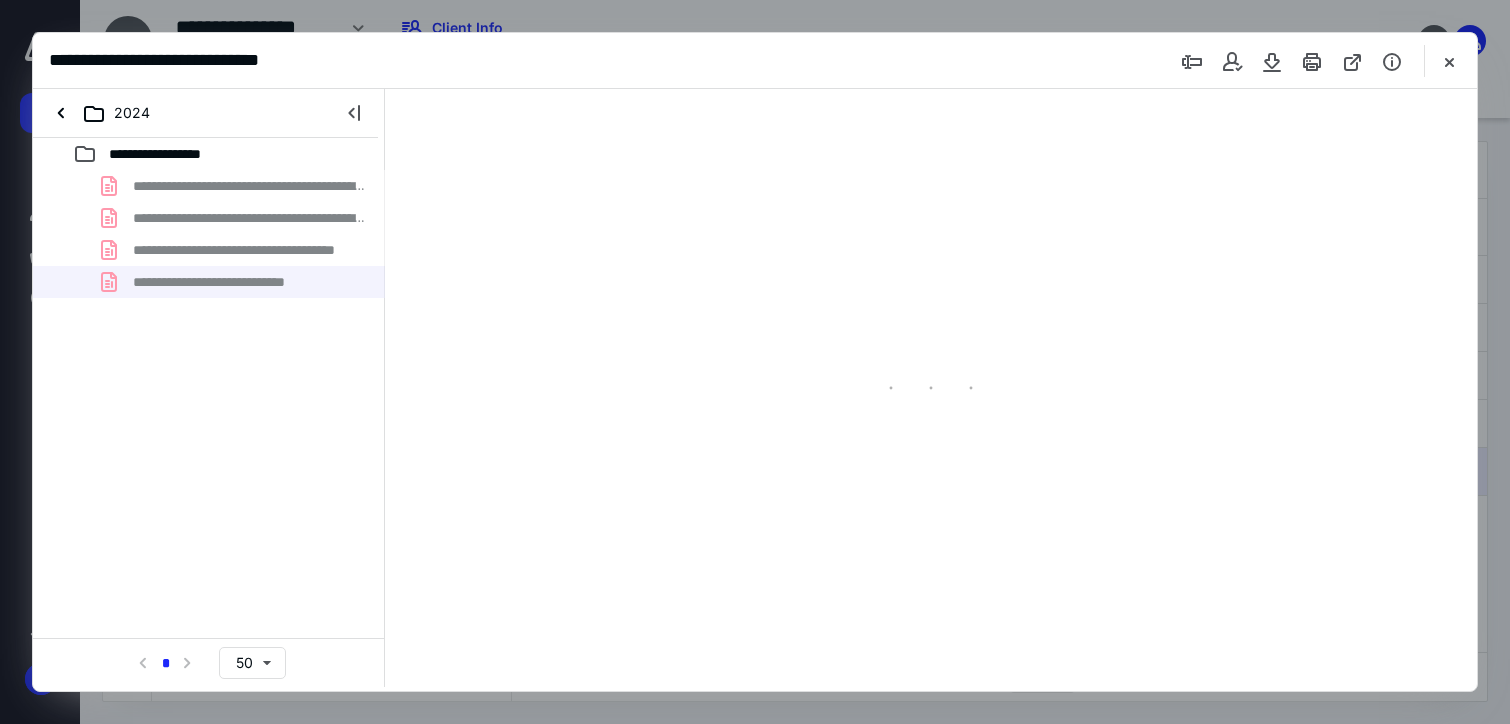 scroll, scrollTop: 0, scrollLeft: 0, axis: both 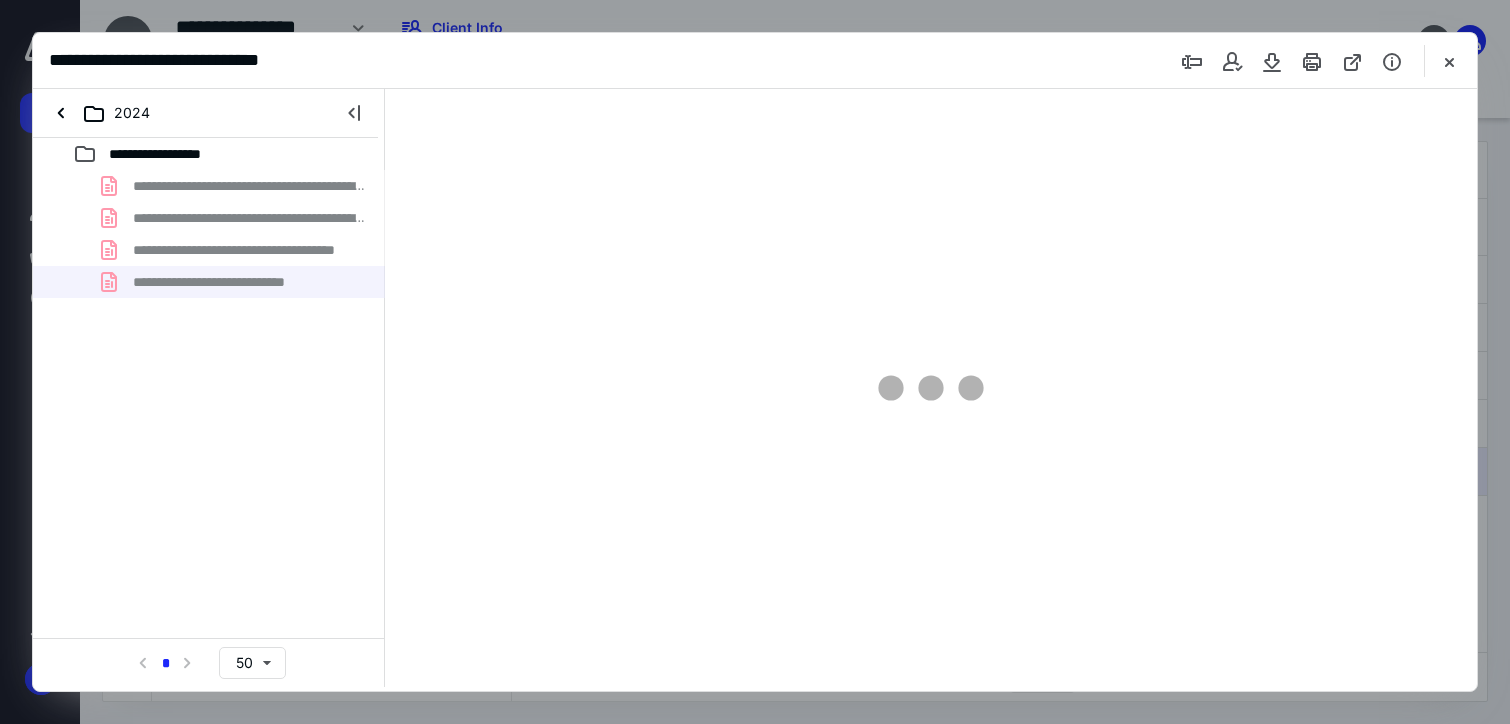 type on "175" 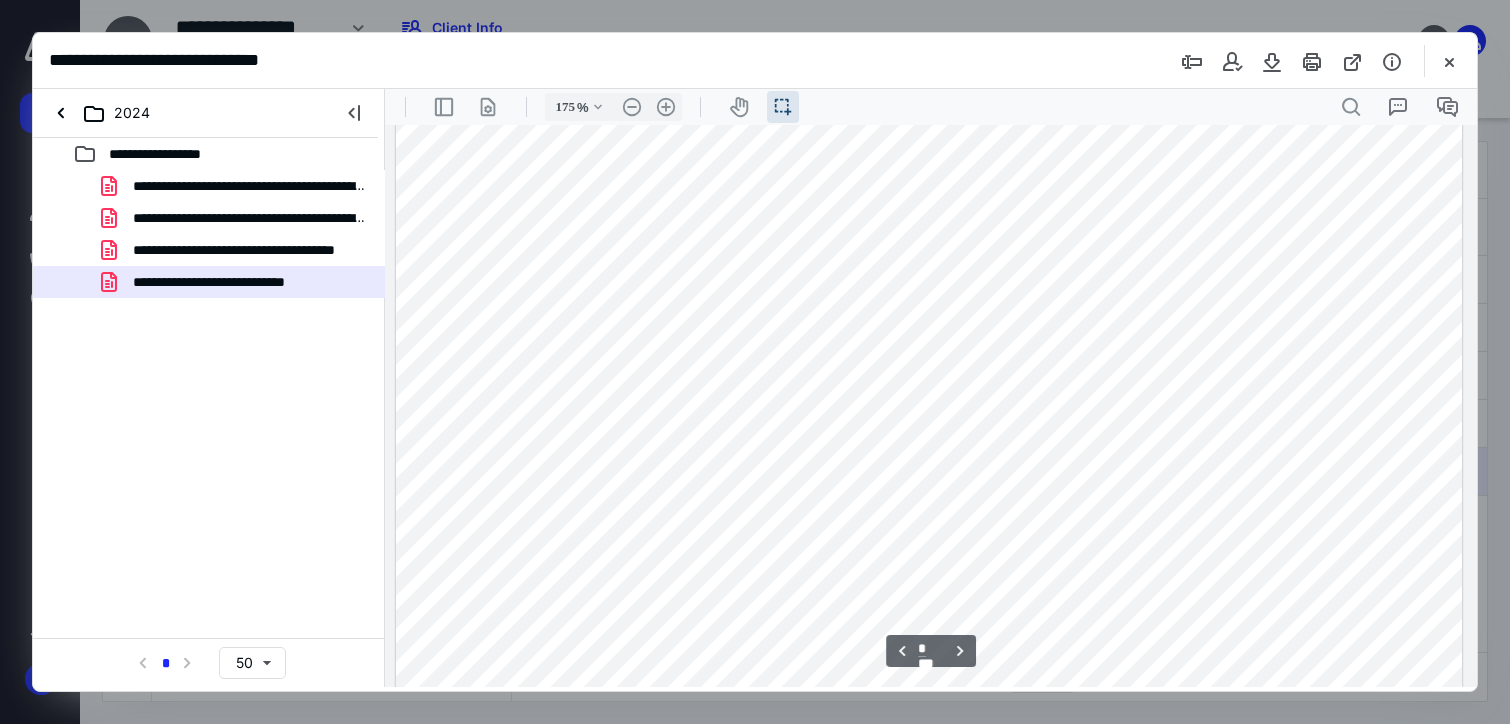 scroll, scrollTop: 1843, scrollLeft: 0, axis: vertical 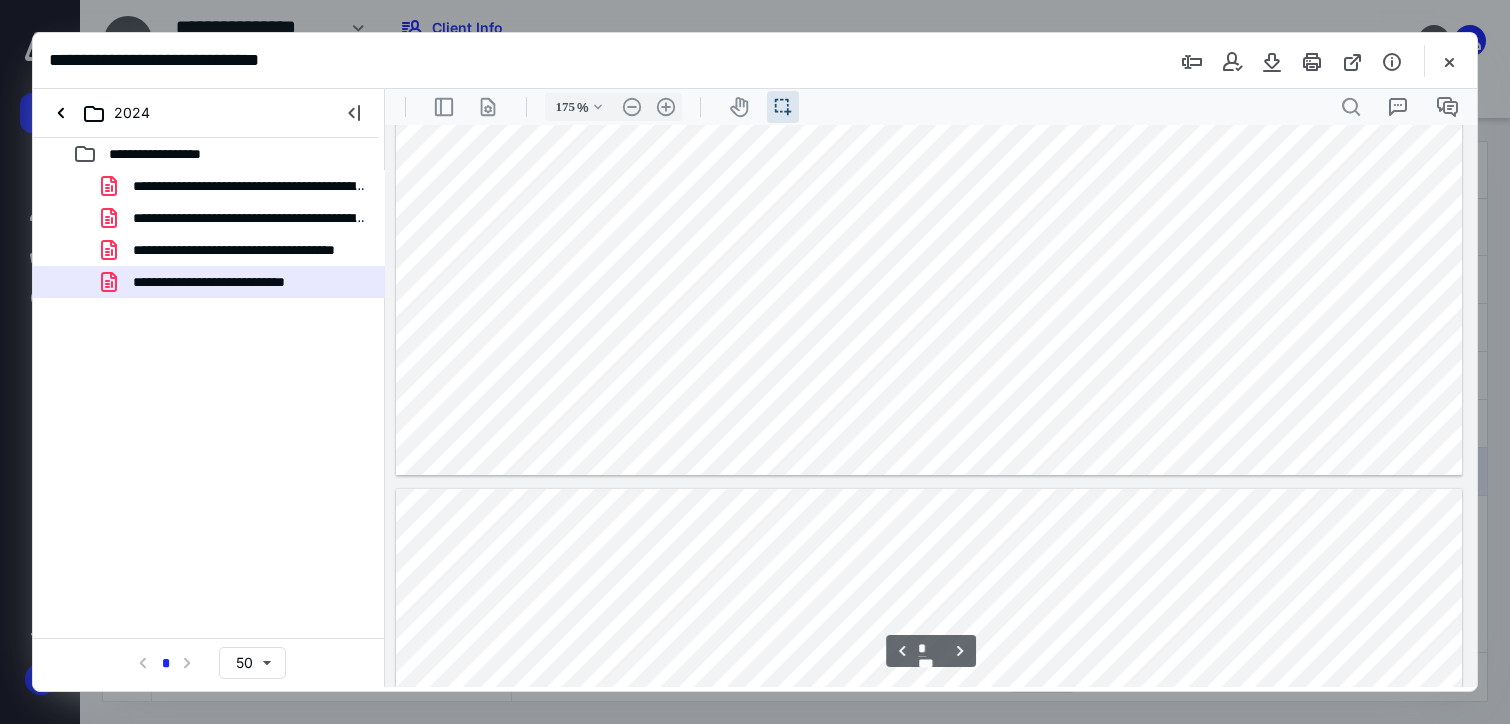 type on "*" 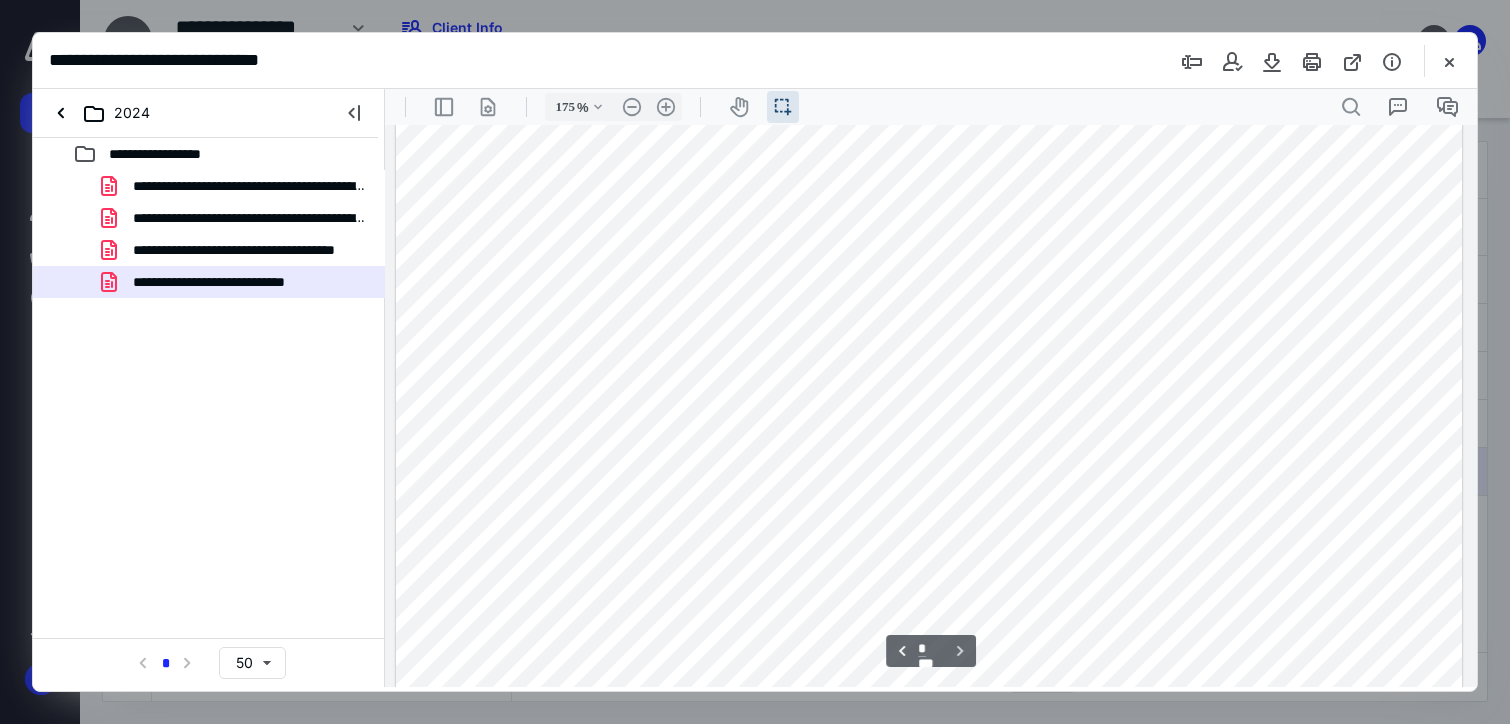scroll, scrollTop: 3617, scrollLeft: 0, axis: vertical 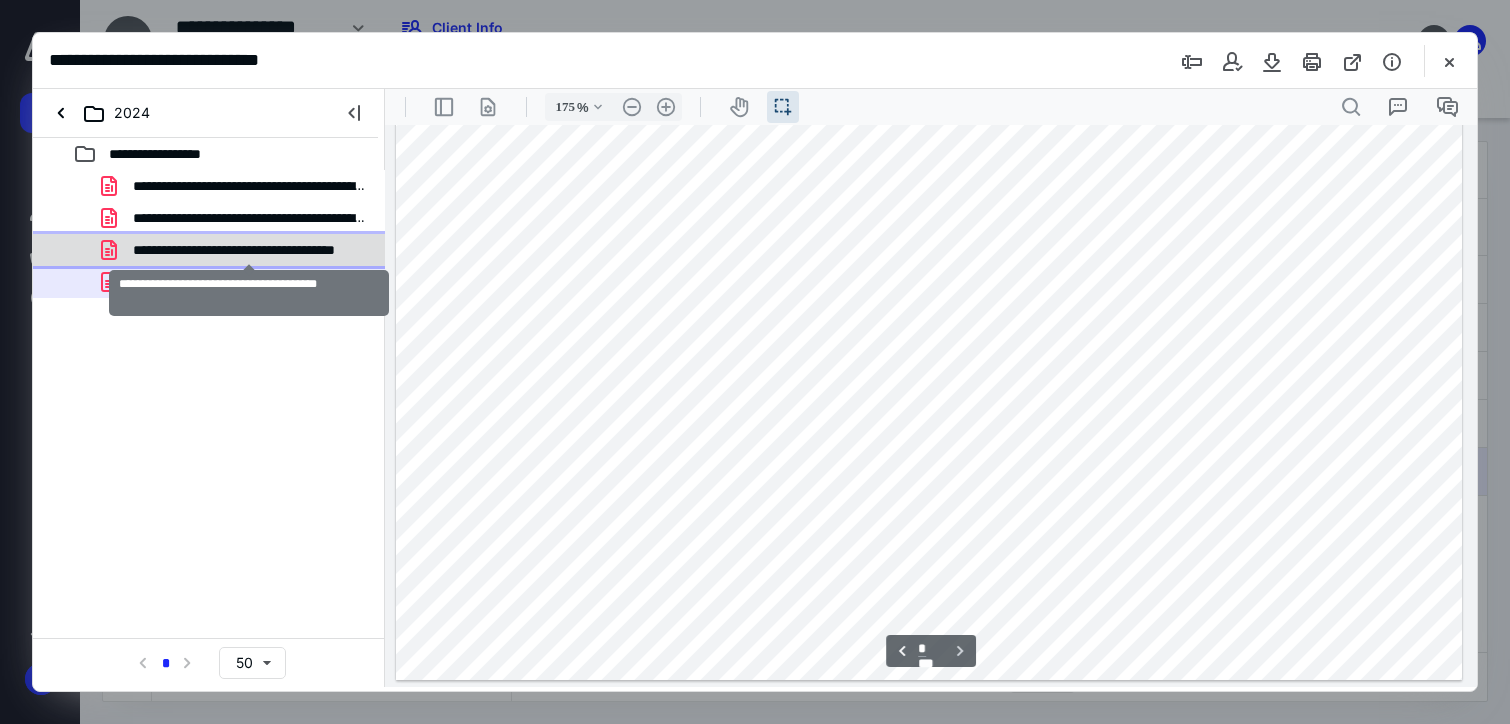 click on "**********" at bounding box center [249, 250] 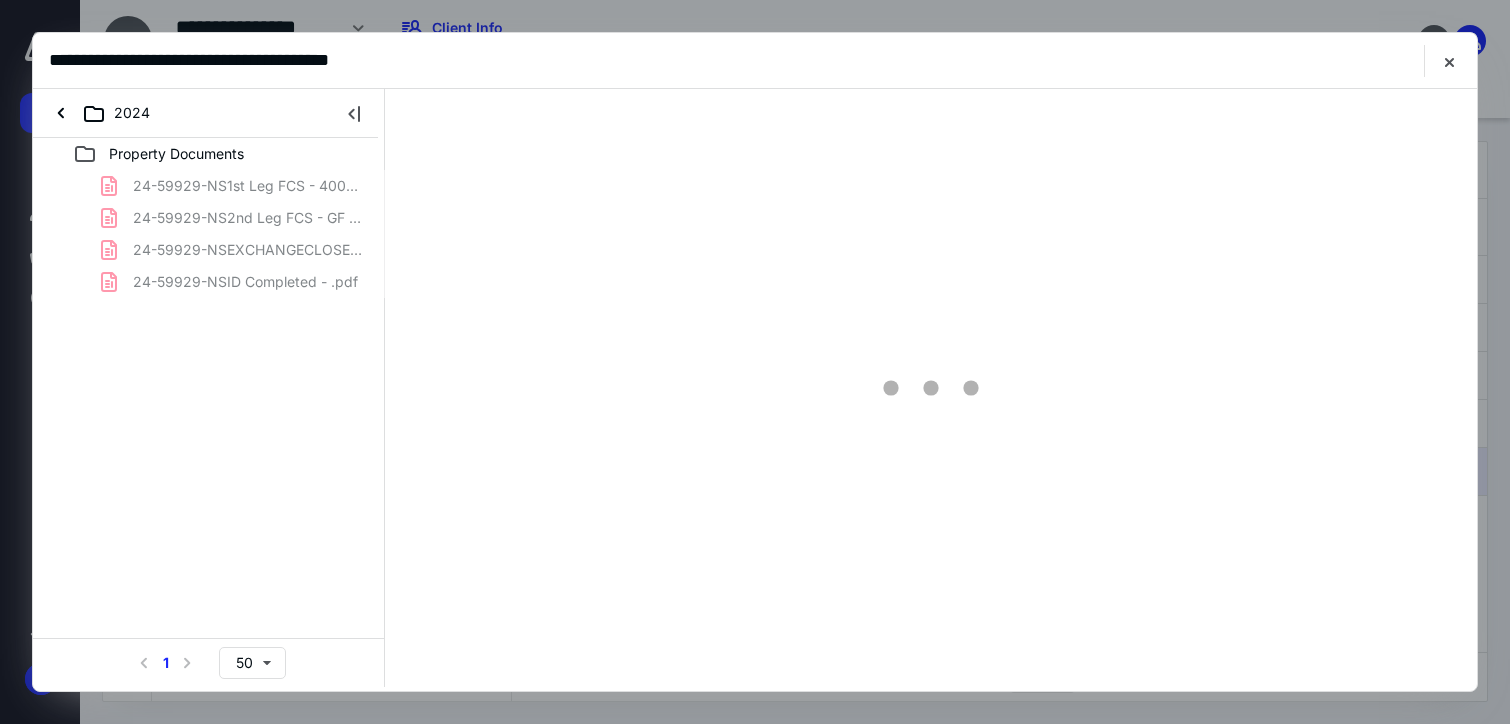 scroll, scrollTop: 0, scrollLeft: 0, axis: both 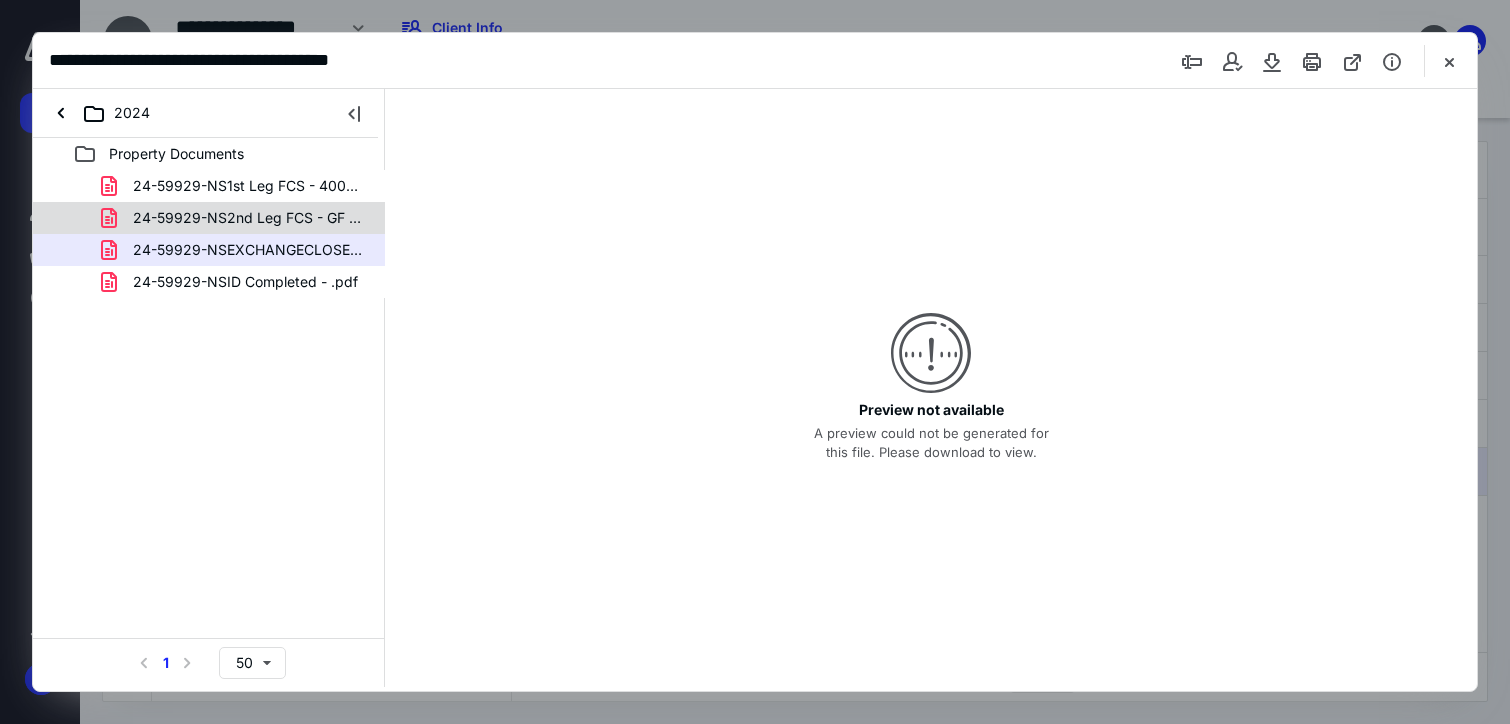 click on "24-59929-NS2nd Leg FCS - GF 2412132-AHSA135293.pdf" at bounding box center [249, 218] 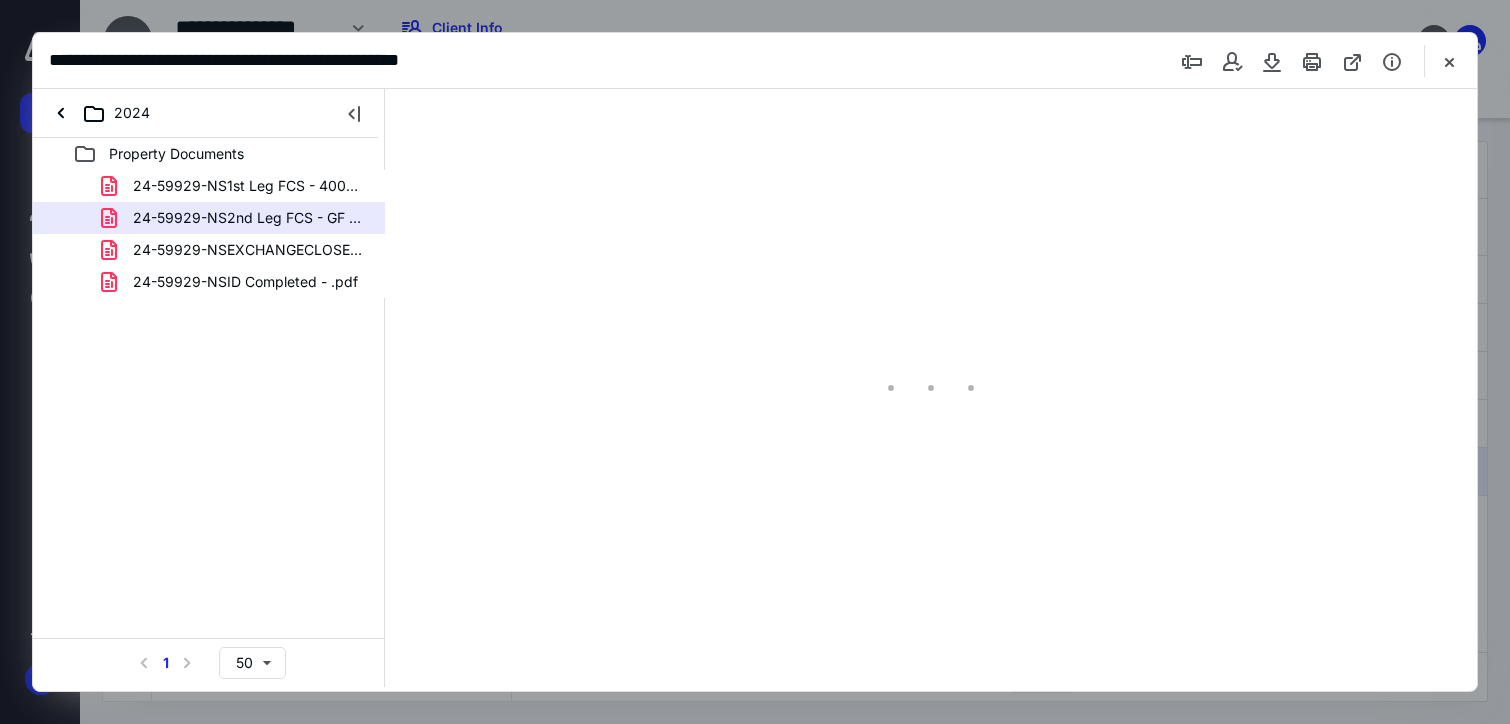 type on "175" 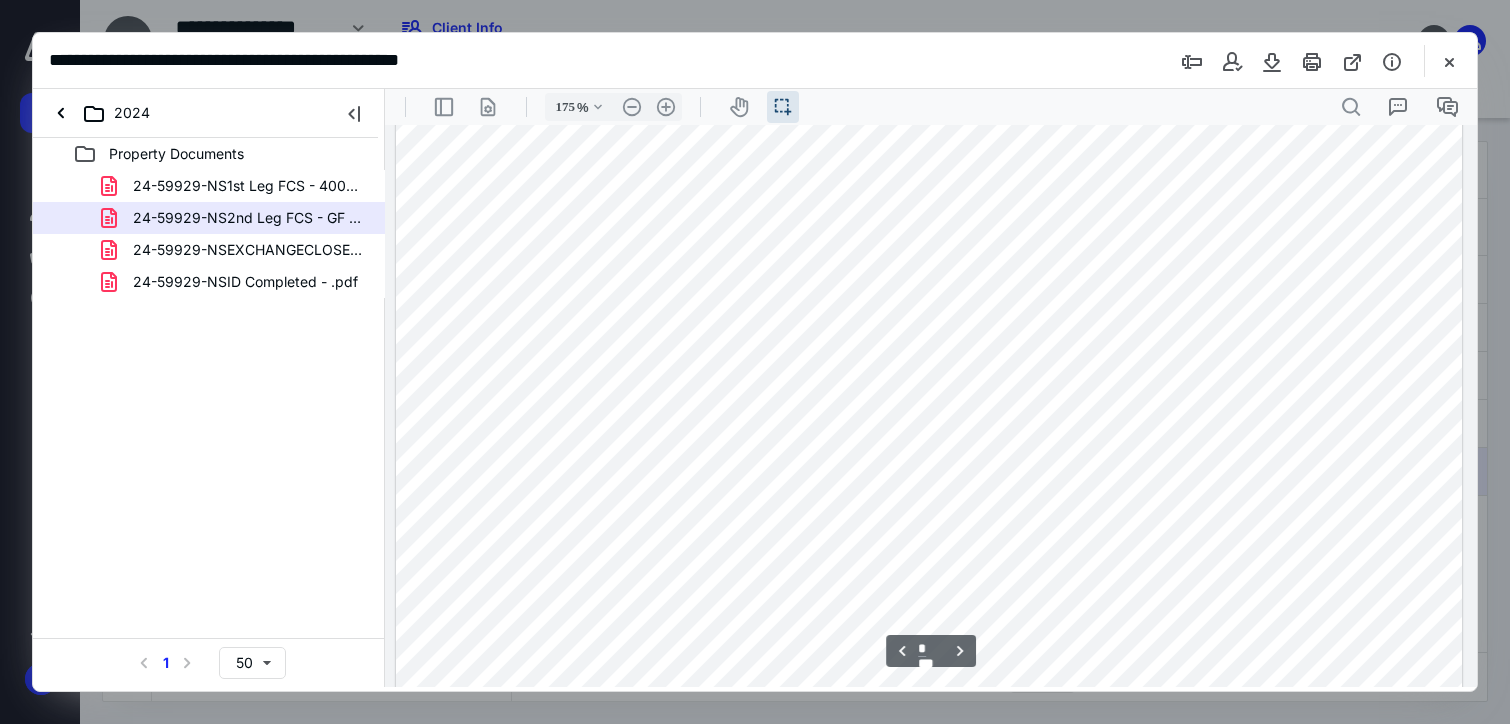 scroll, scrollTop: 1143, scrollLeft: 0, axis: vertical 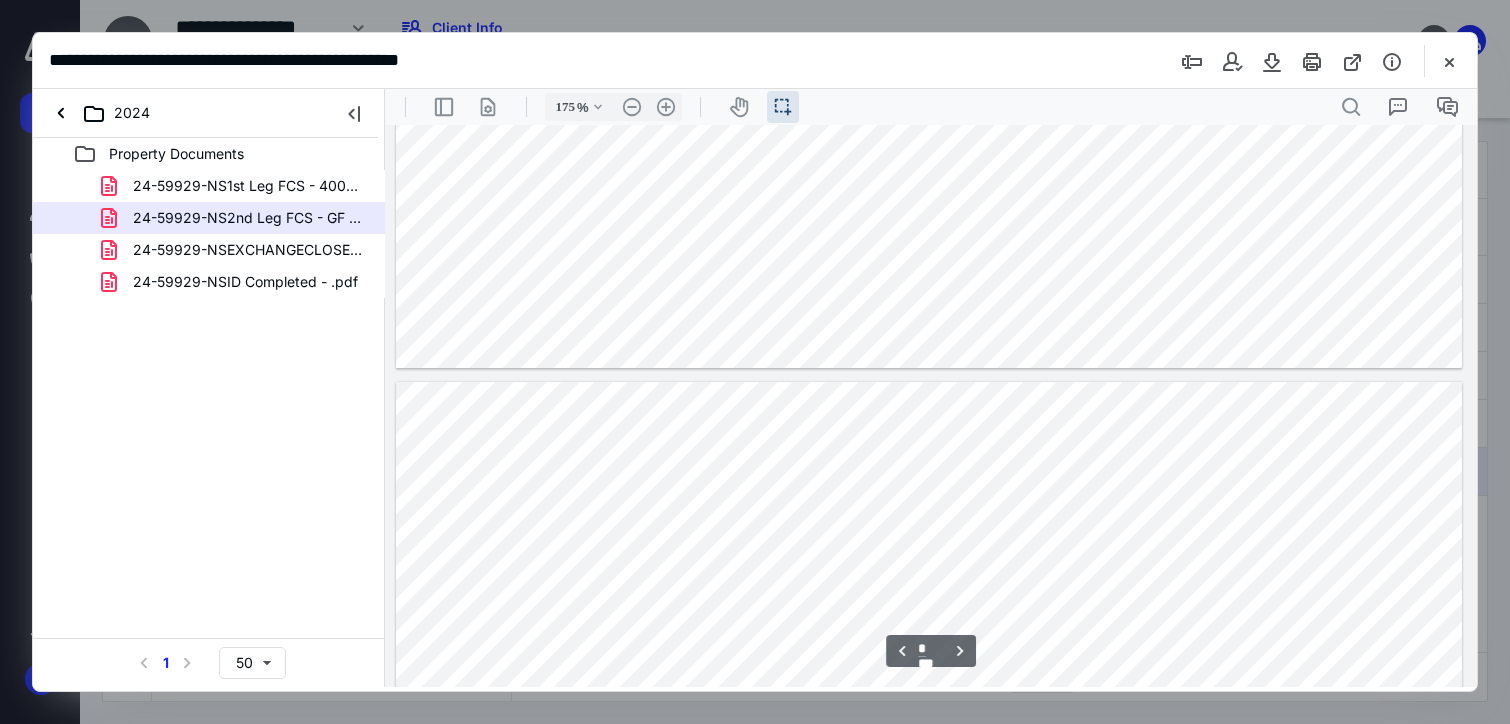 type on "*" 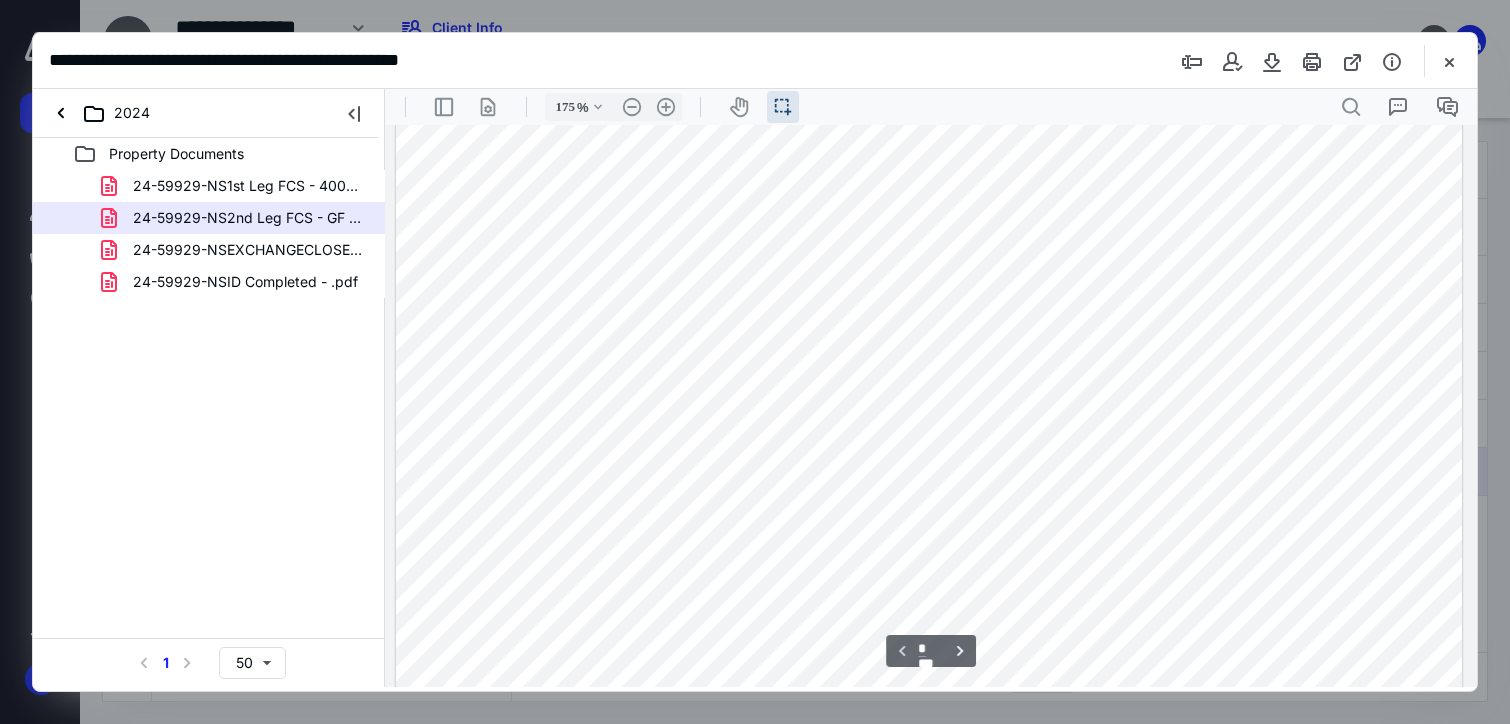 scroll, scrollTop: 143, scrollLeft: 0, axis: vertical 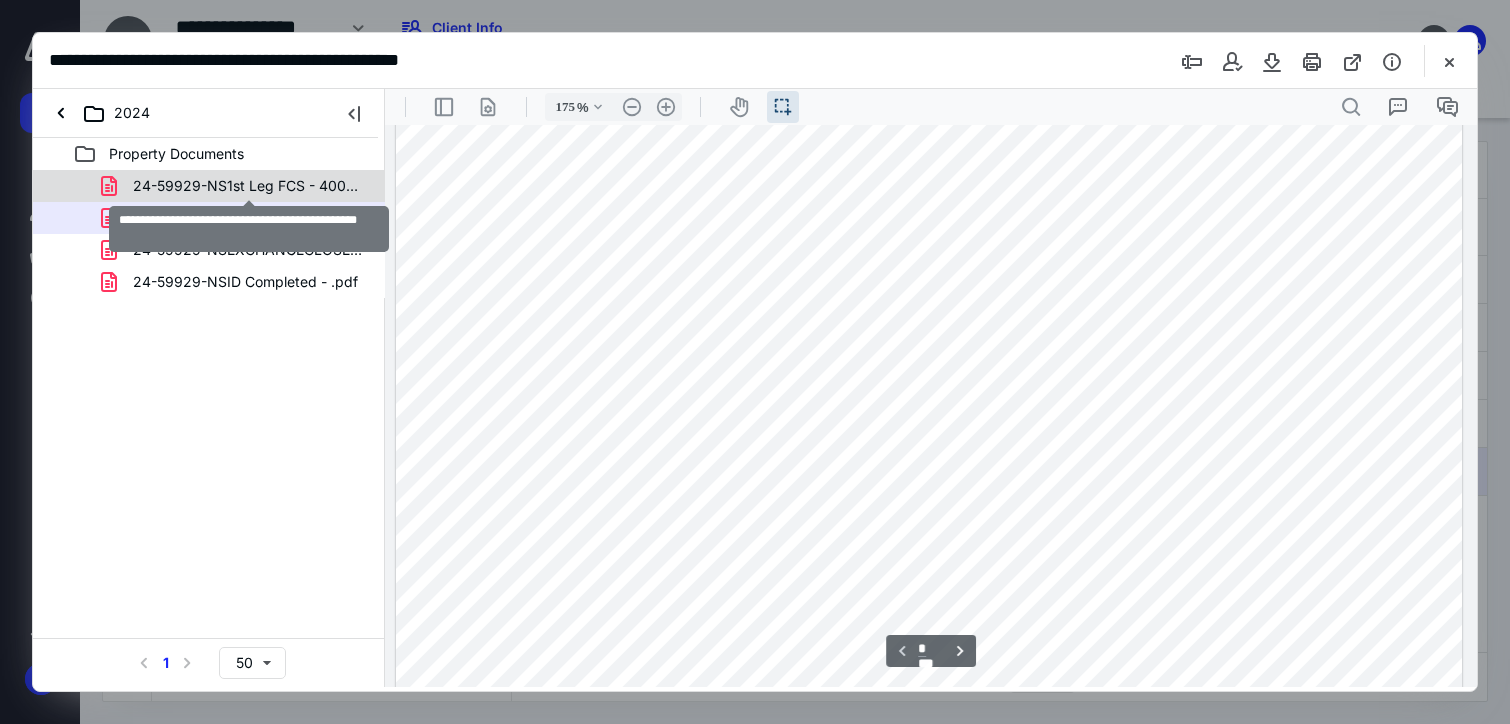 click on "24-59929-NS1st Leg FCS - 4000032400124135290.pdf" at bounding box center (249, 186) 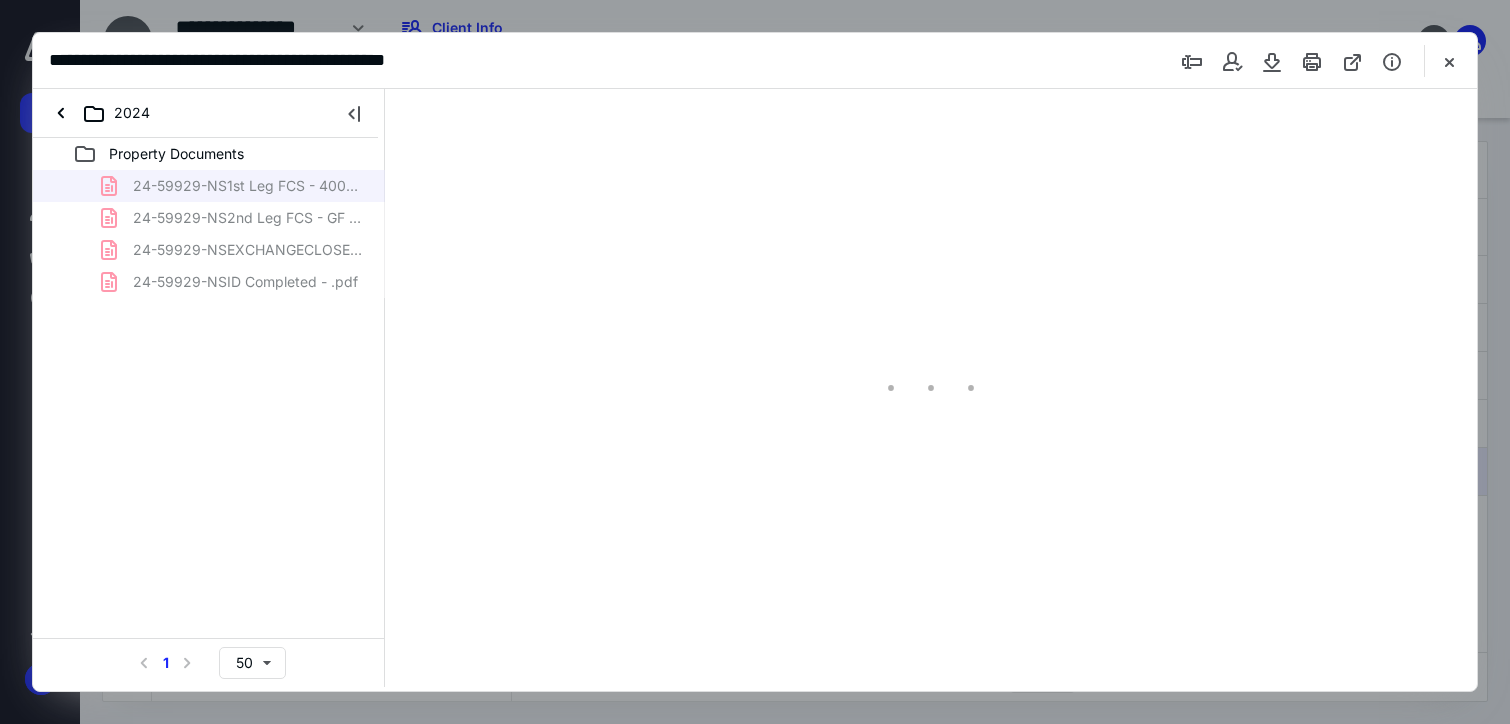 type on "175" 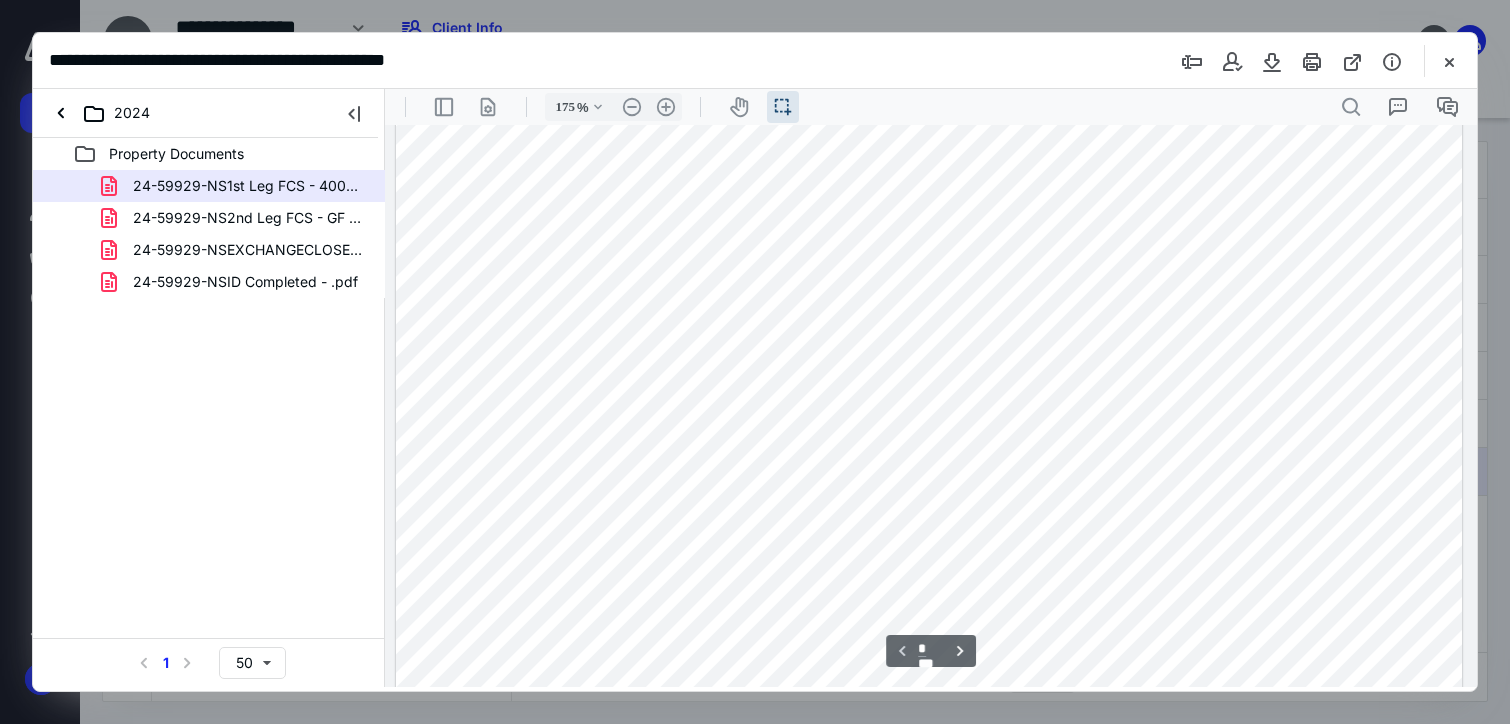 scroll, scrollTop: 543, scrollLeft: 0, axis: vertical 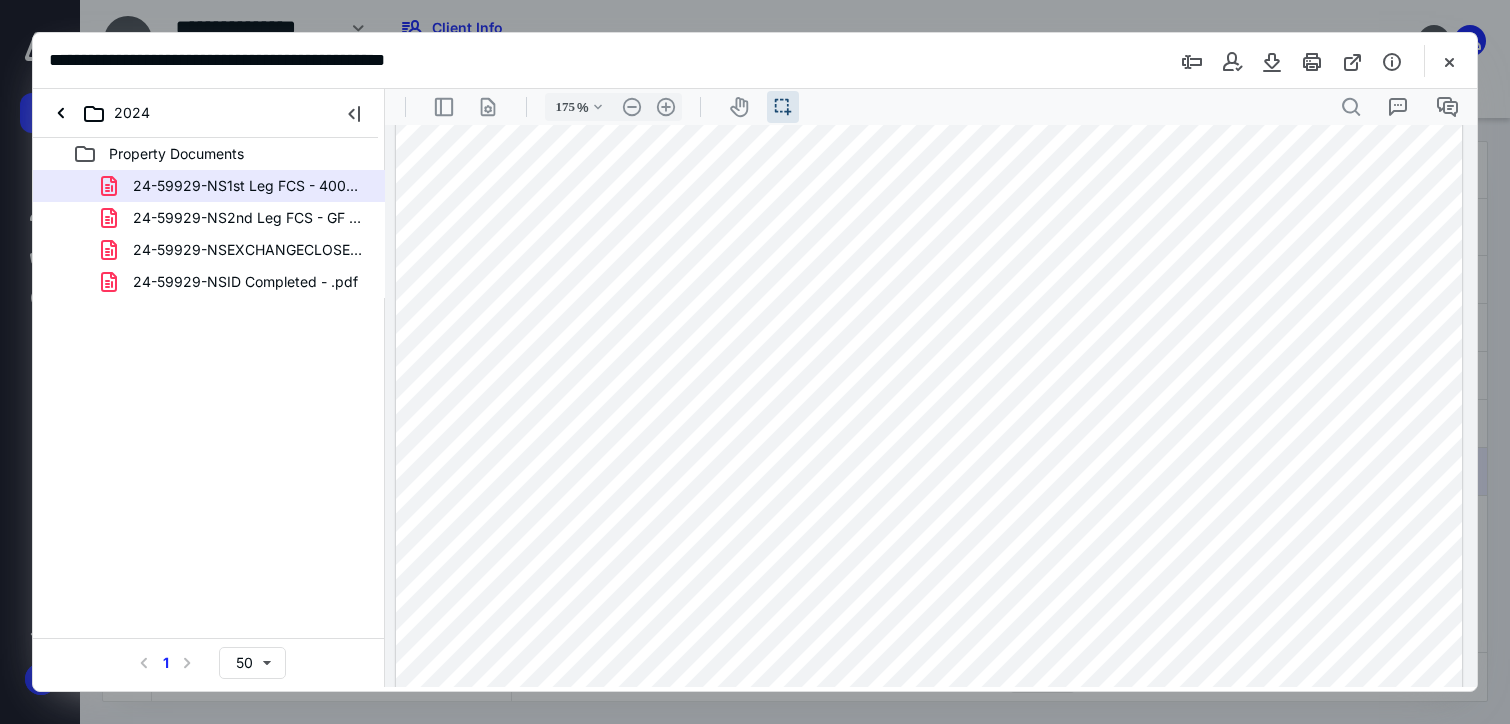 click at bounding box center (1449, 61) 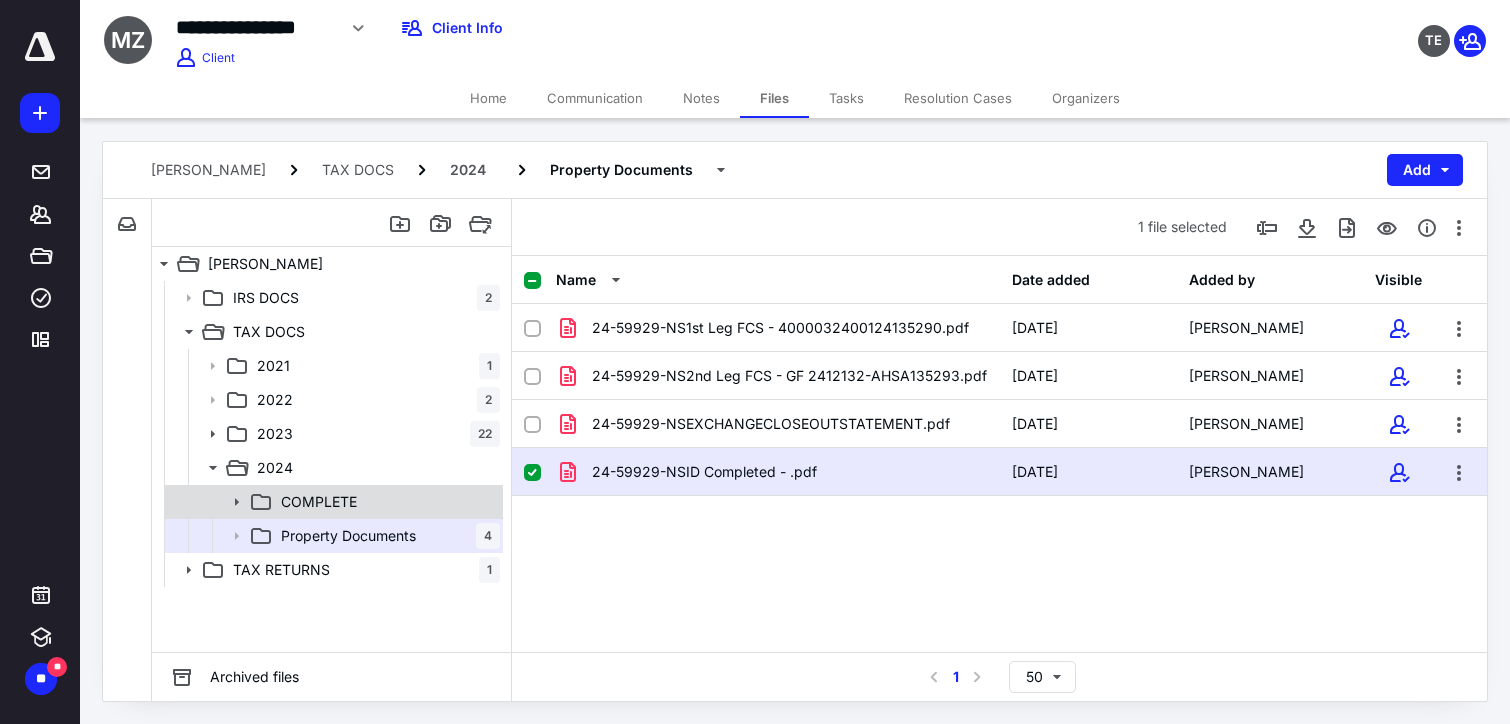 click on "COMPLETE" at bounding box center (319, 502) 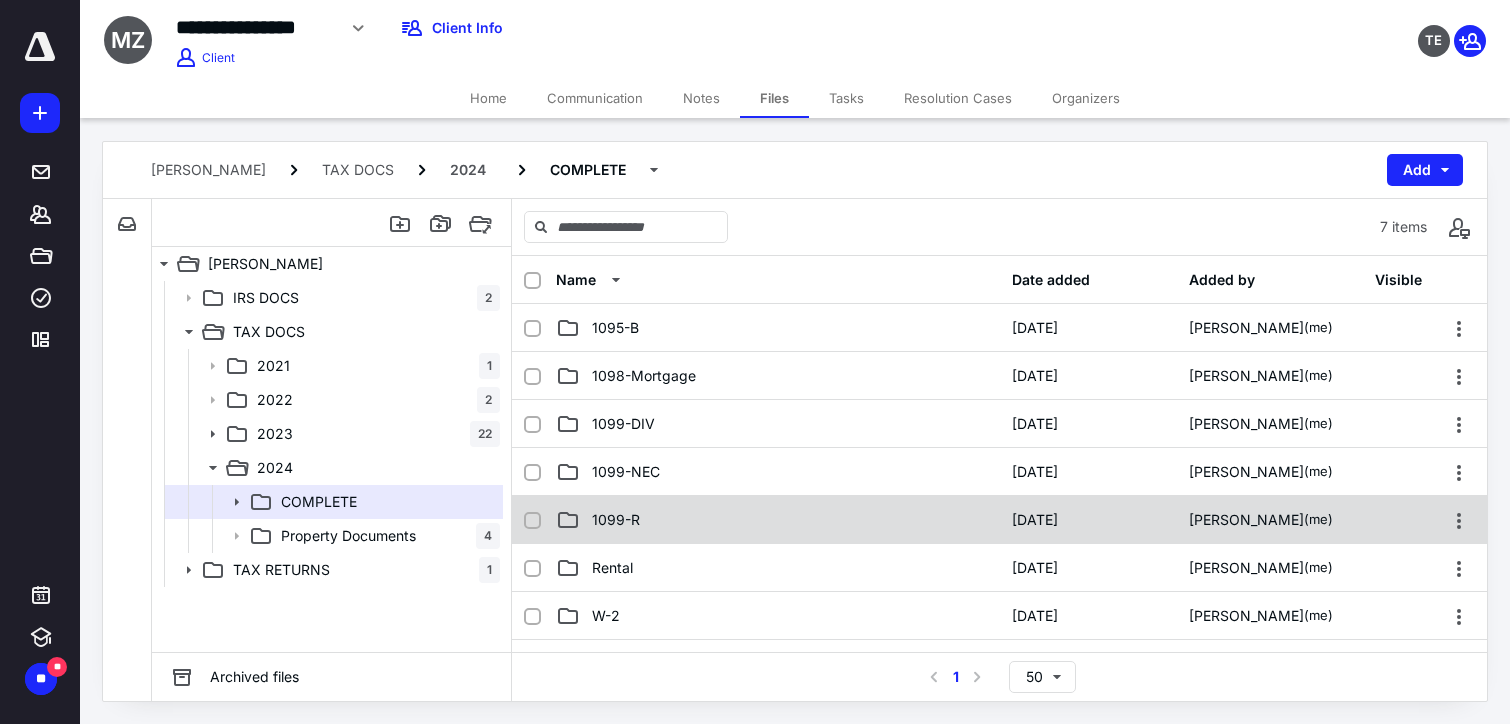 click on "1099-R" at bounding box center [778, 520] 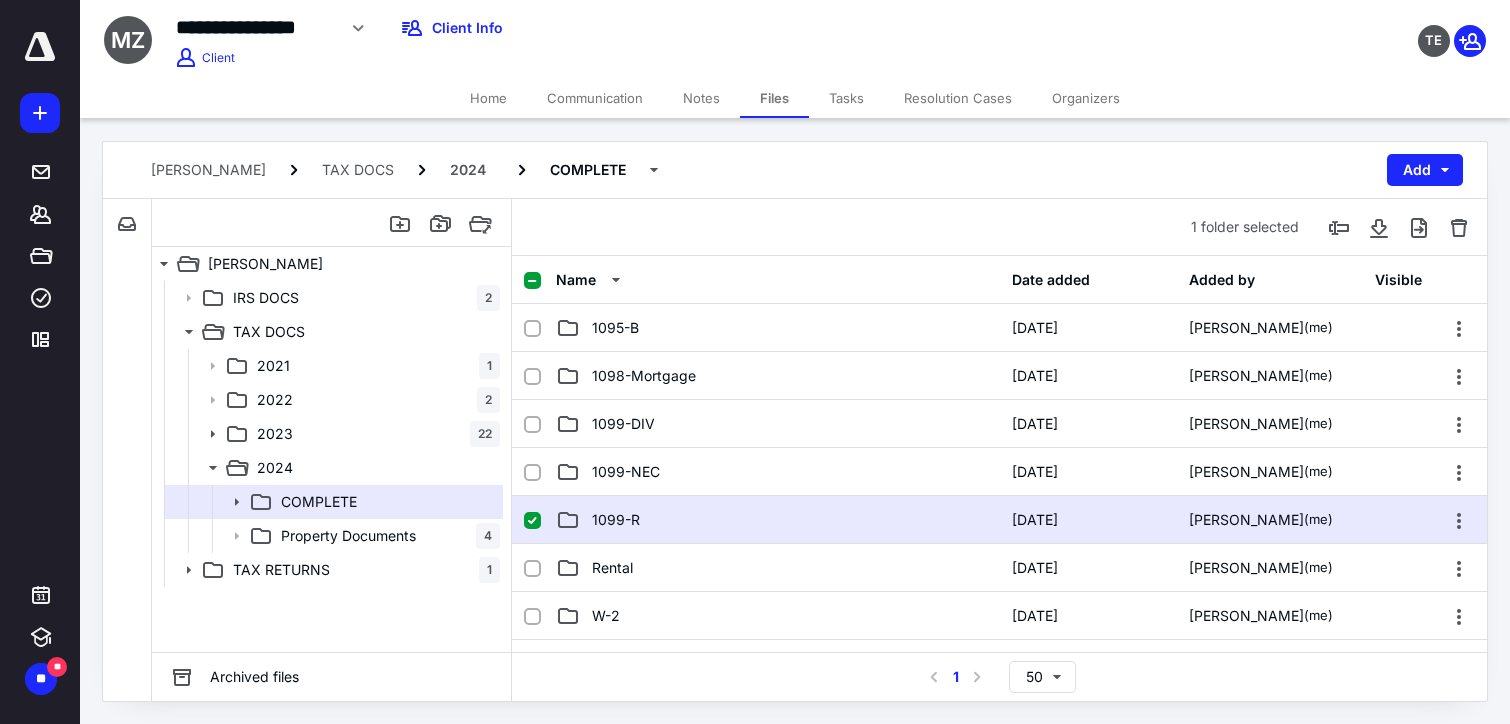 click on "1099-R" at bounding box center (778, 520) 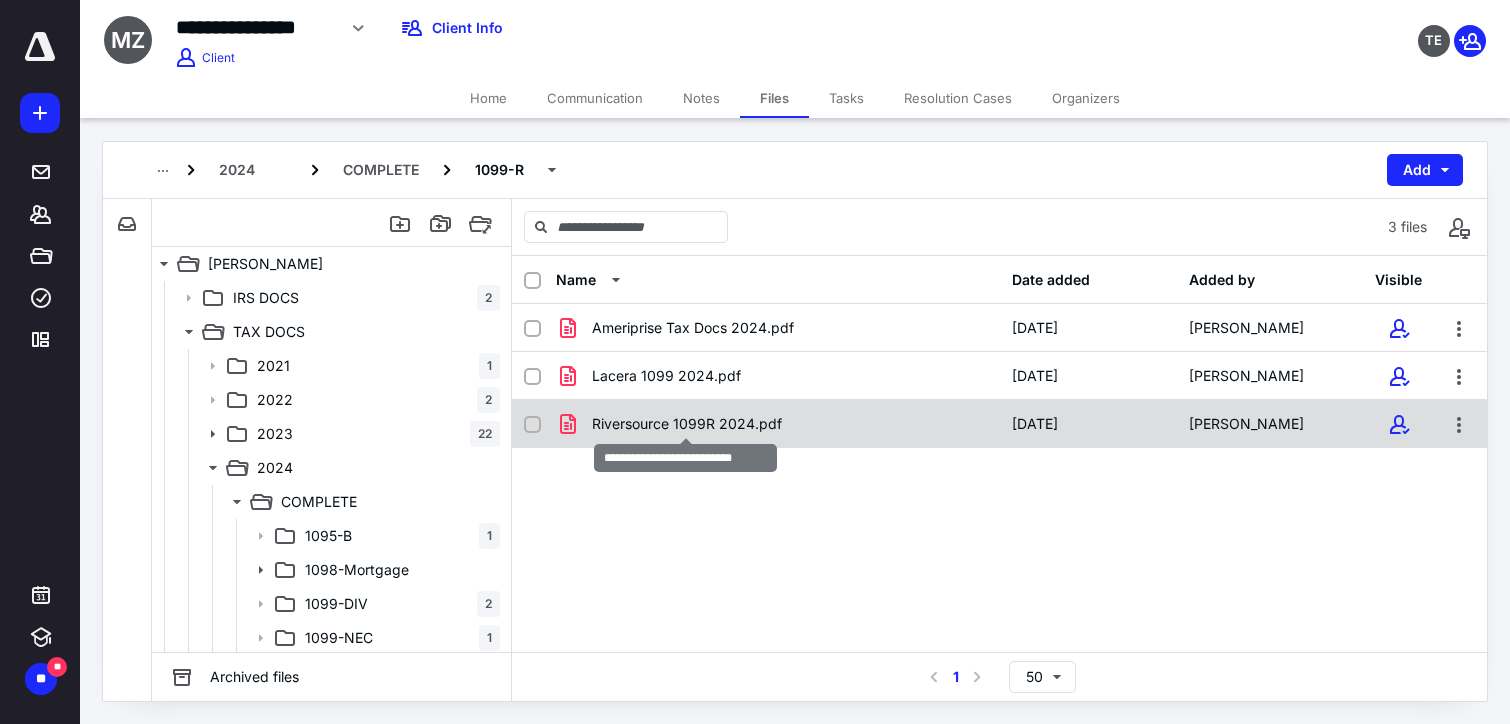 click on "Riversource 1099R 2024.pdf" at bounding box center [687, 424] 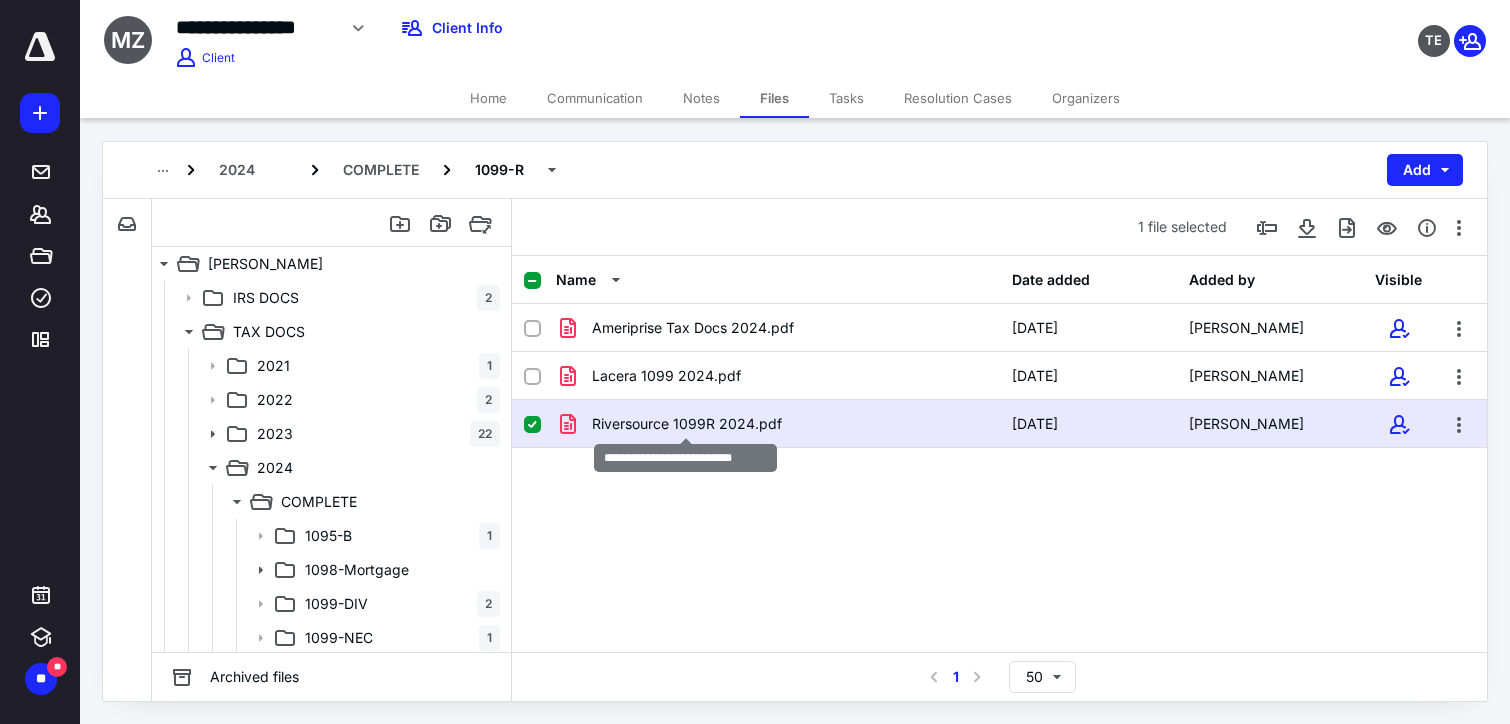 click on "Riversource 1099R 2024.pdf" at bounding box center (687, 424) 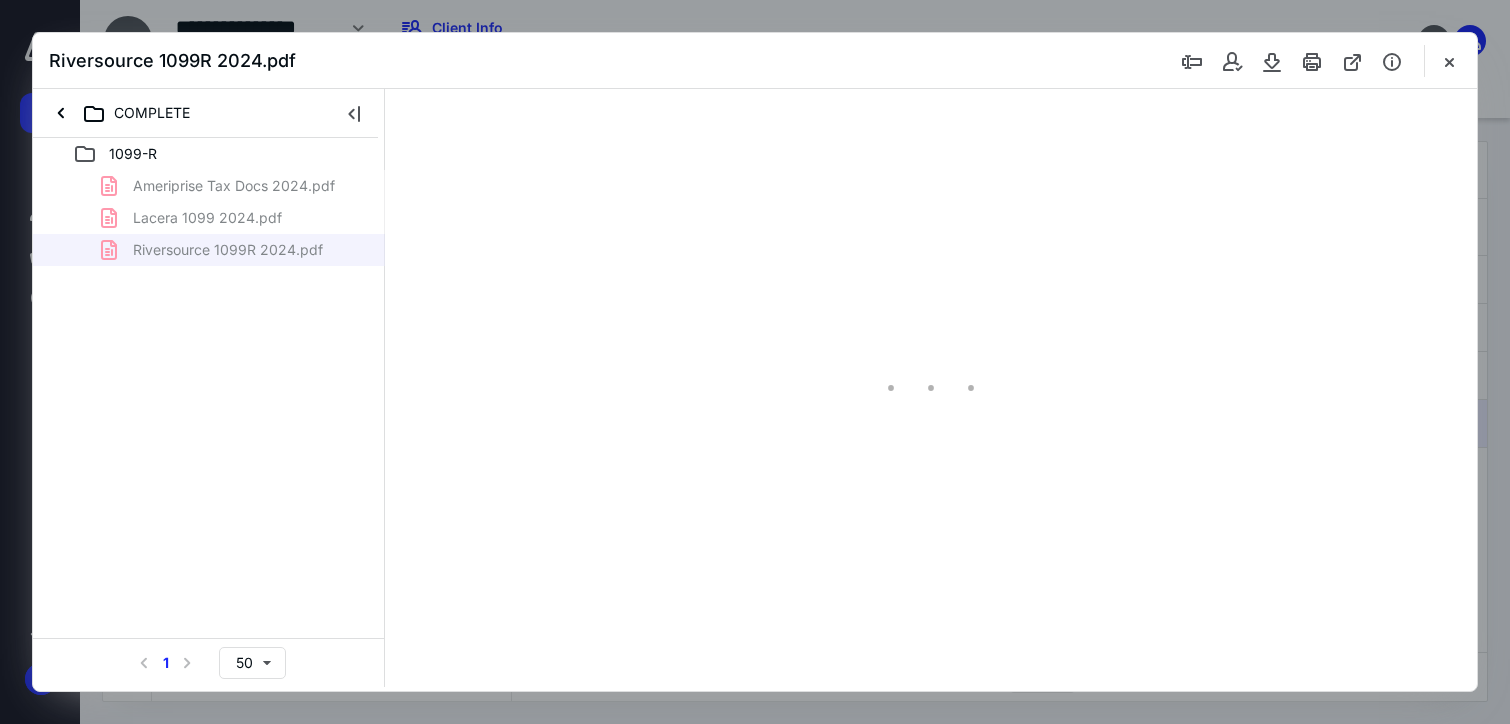 scroll, scrollTop: 0, scrollLeft: 0, axis: both 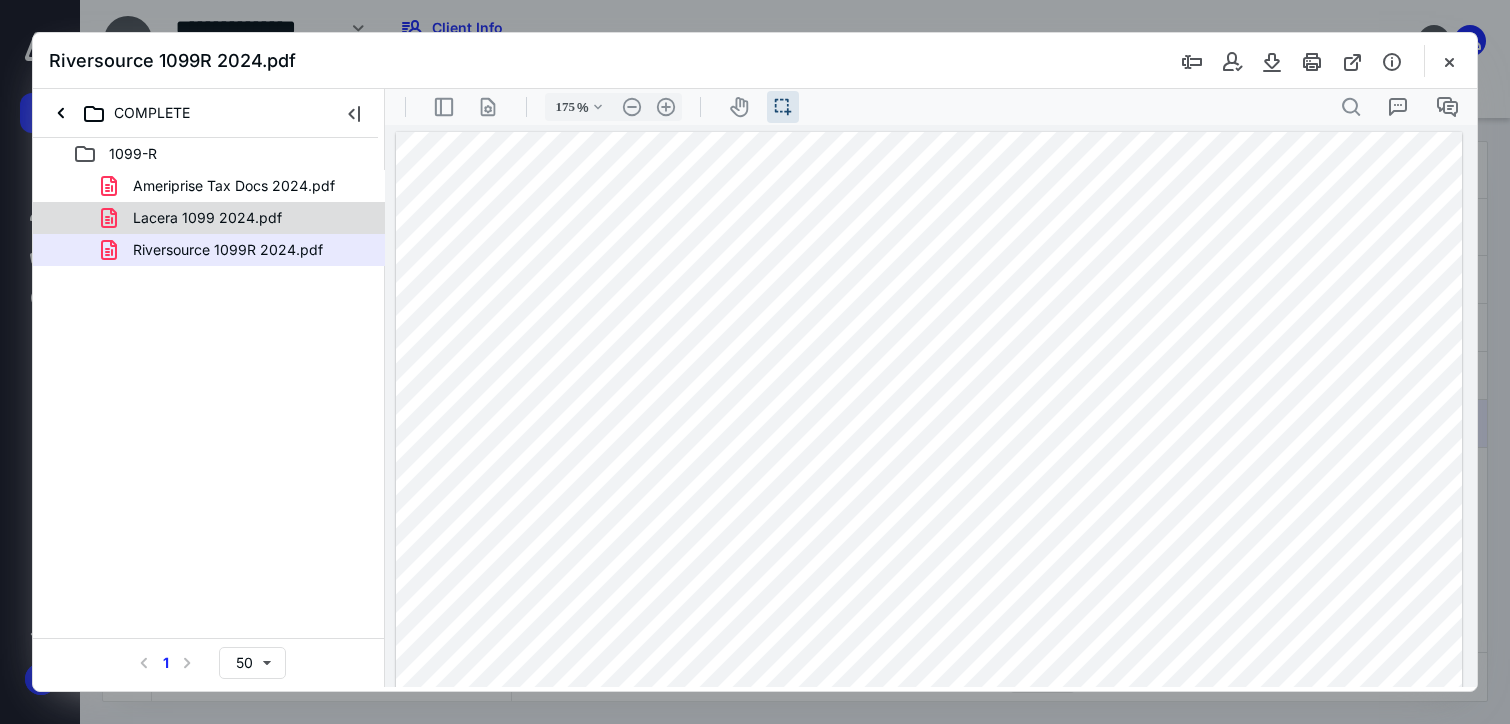 click on "Lacera 1099 2024.pdf" at bounding box center [207, 218] 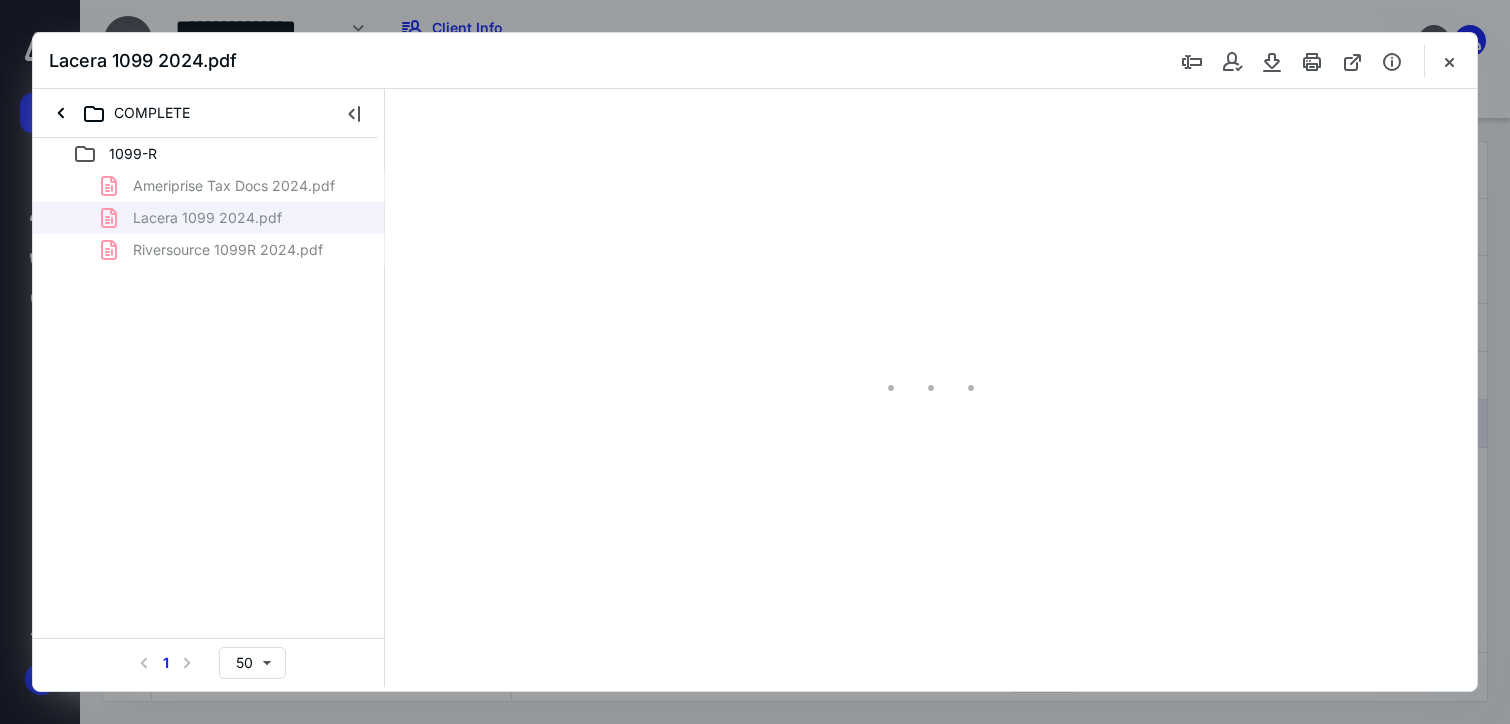 type on "175" 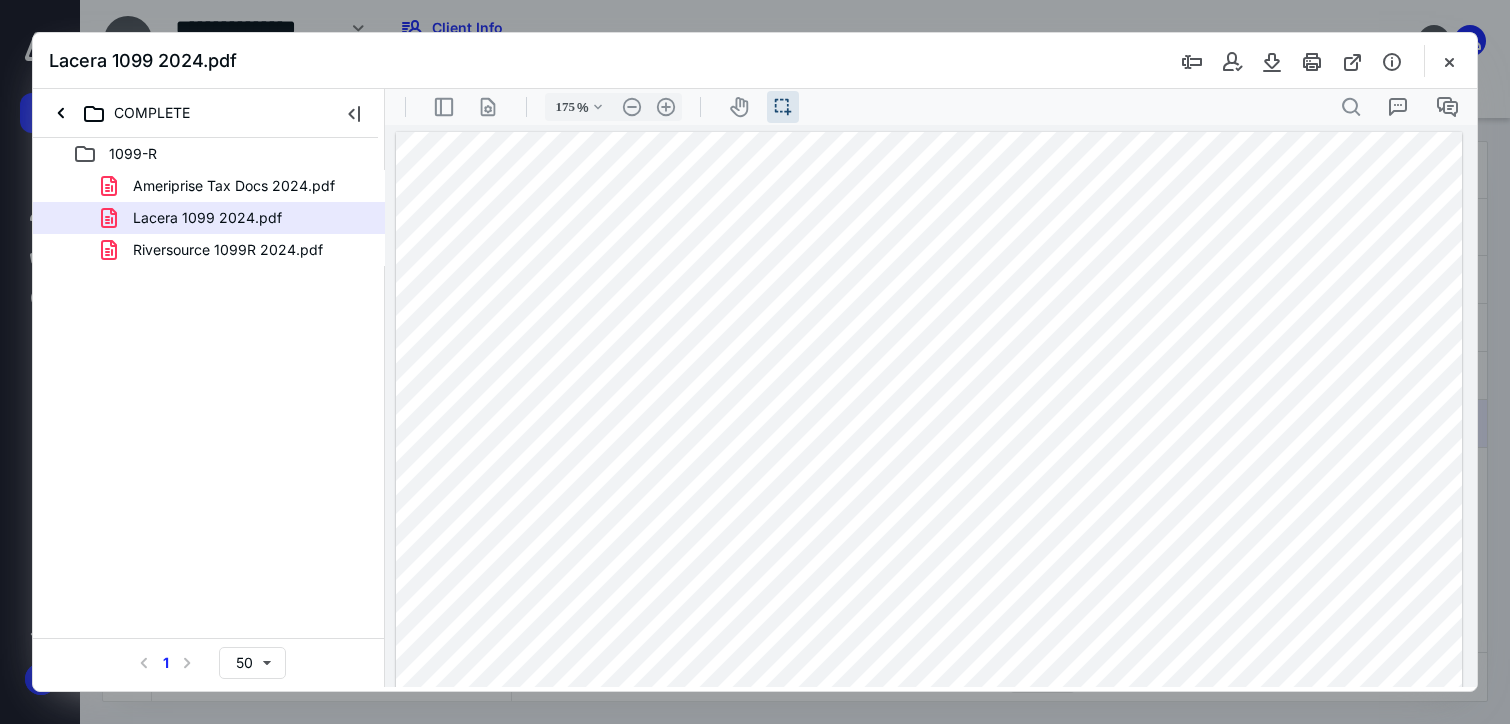 click at bounding box center (755, 362) 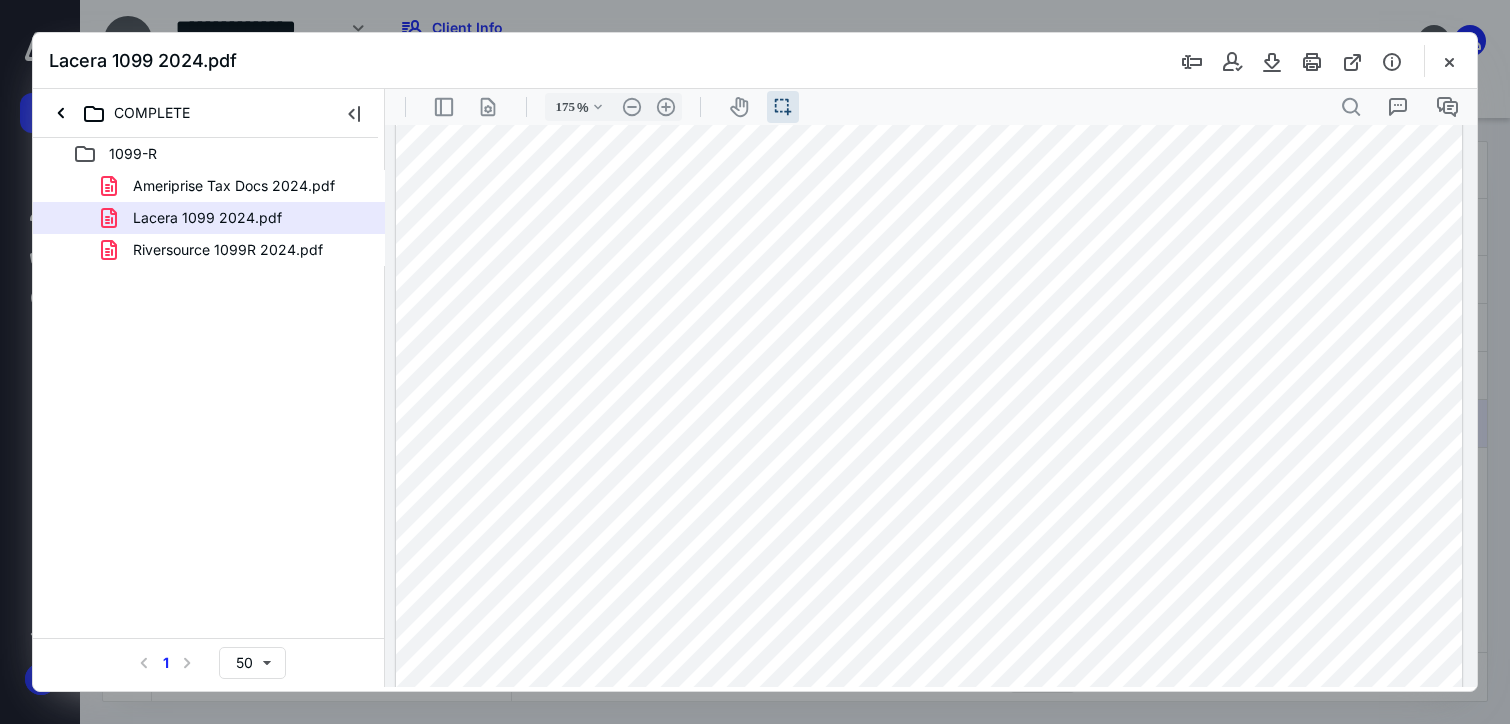 scroll, scrollTop: 700, scrollLeft: 0, axis: vertical 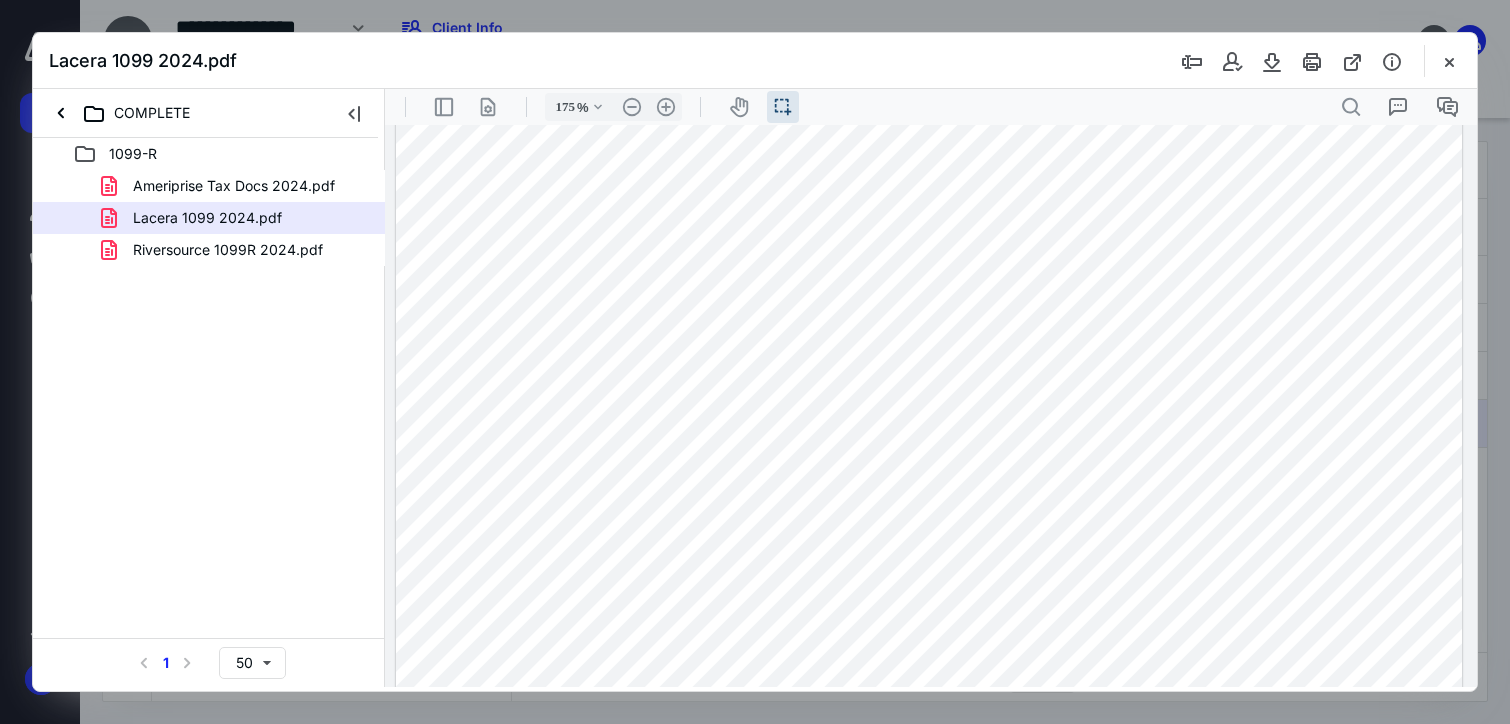 click at bounding box center (929, 122) 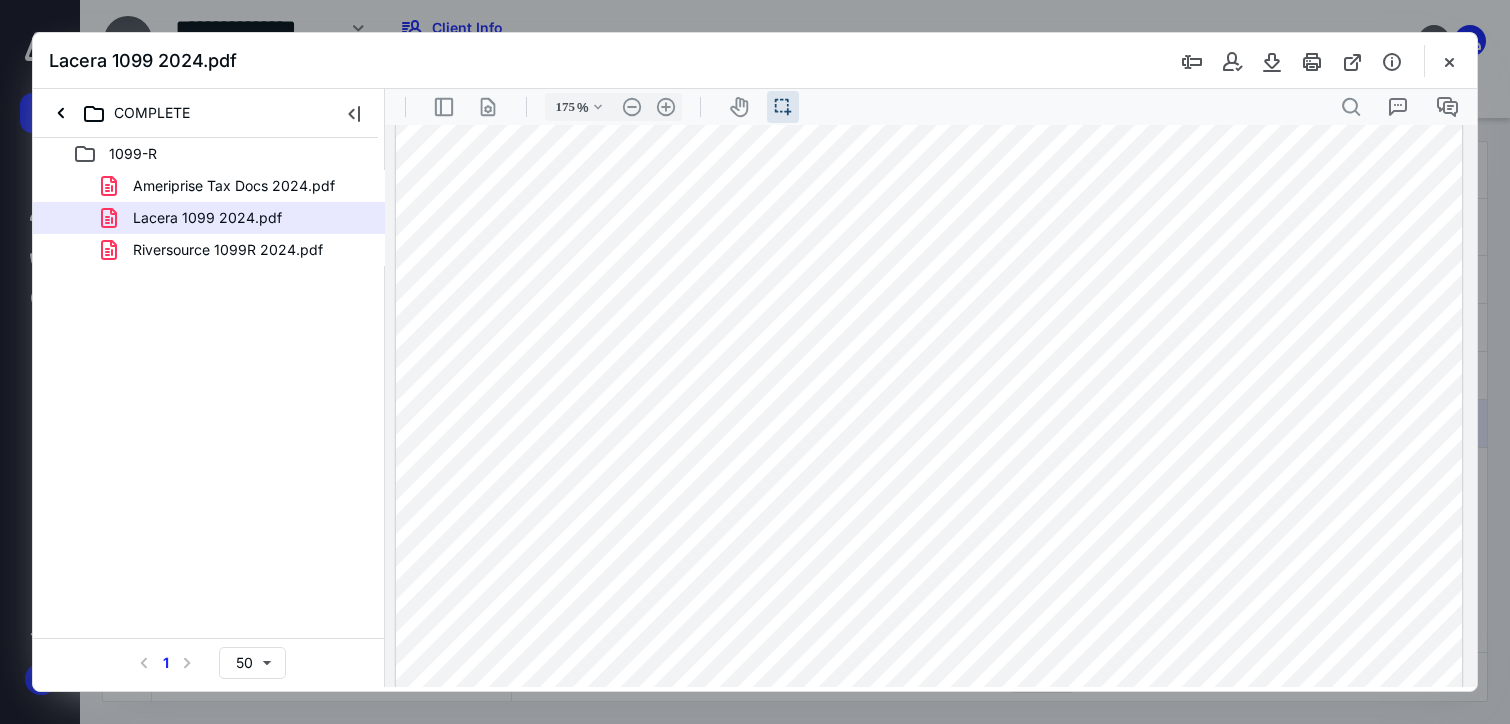 scroll, scrollTop: 0, scrollLeft: 0, axis: both 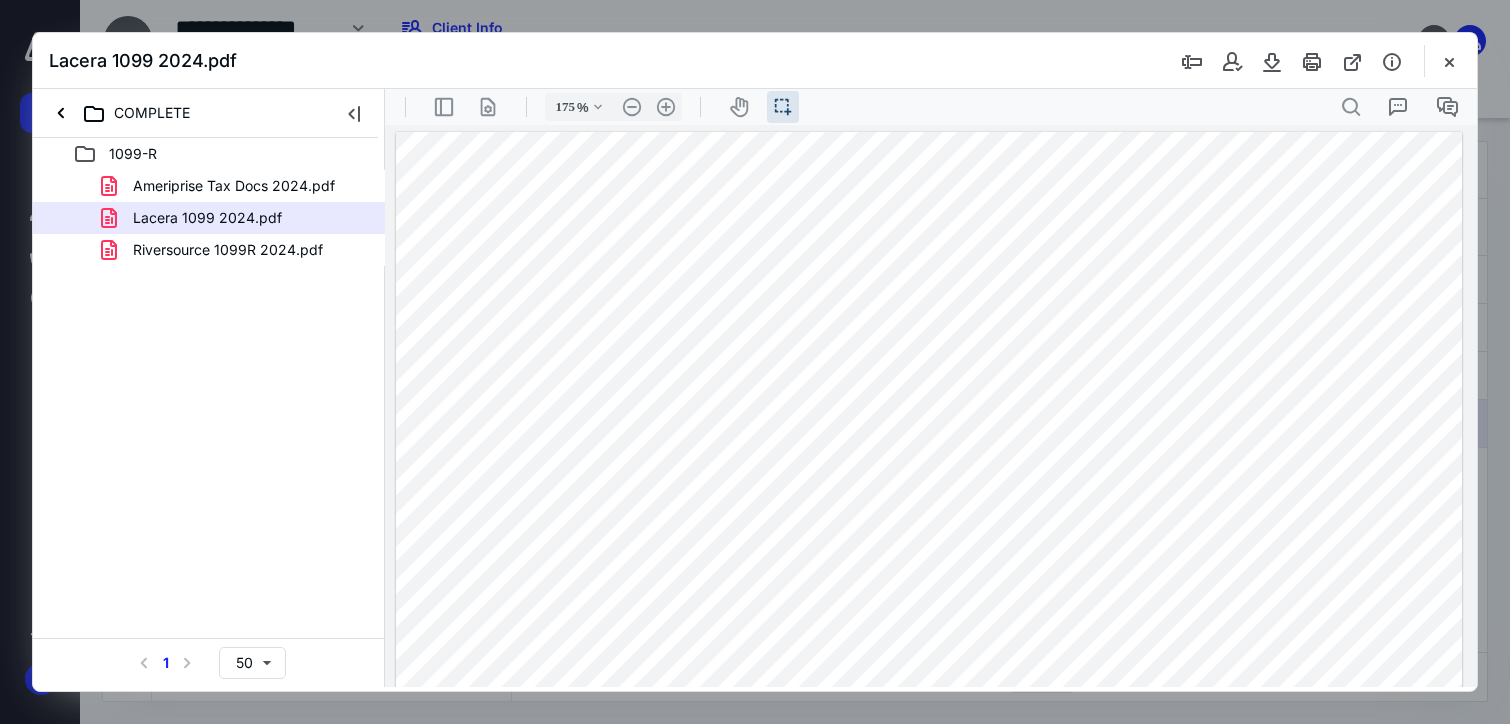 click on "Lacera 1099 2024.pdf" at bounding box center [755, 61] 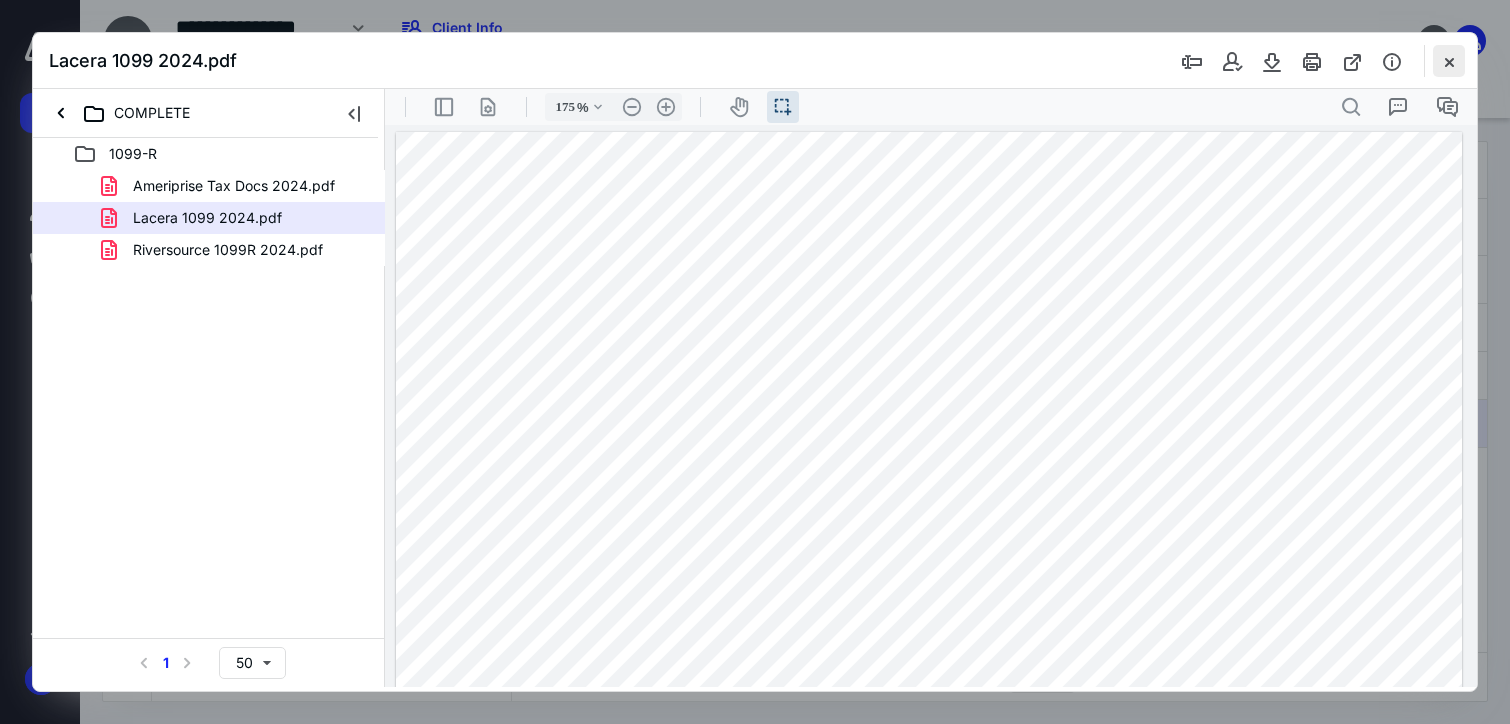 click at bounding box center (1449, 61) 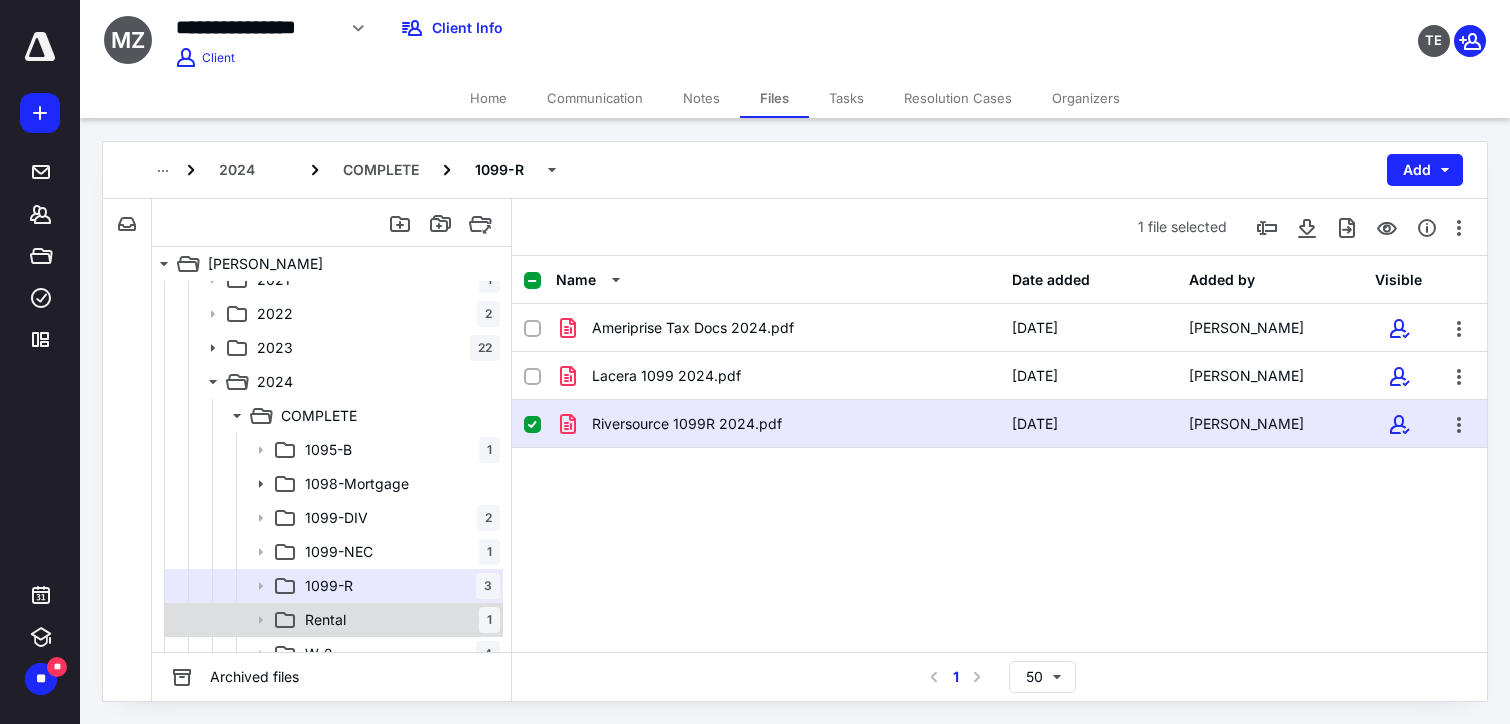 scroll, scrollTop: 173, scrollLeft: 0, axis: vertical 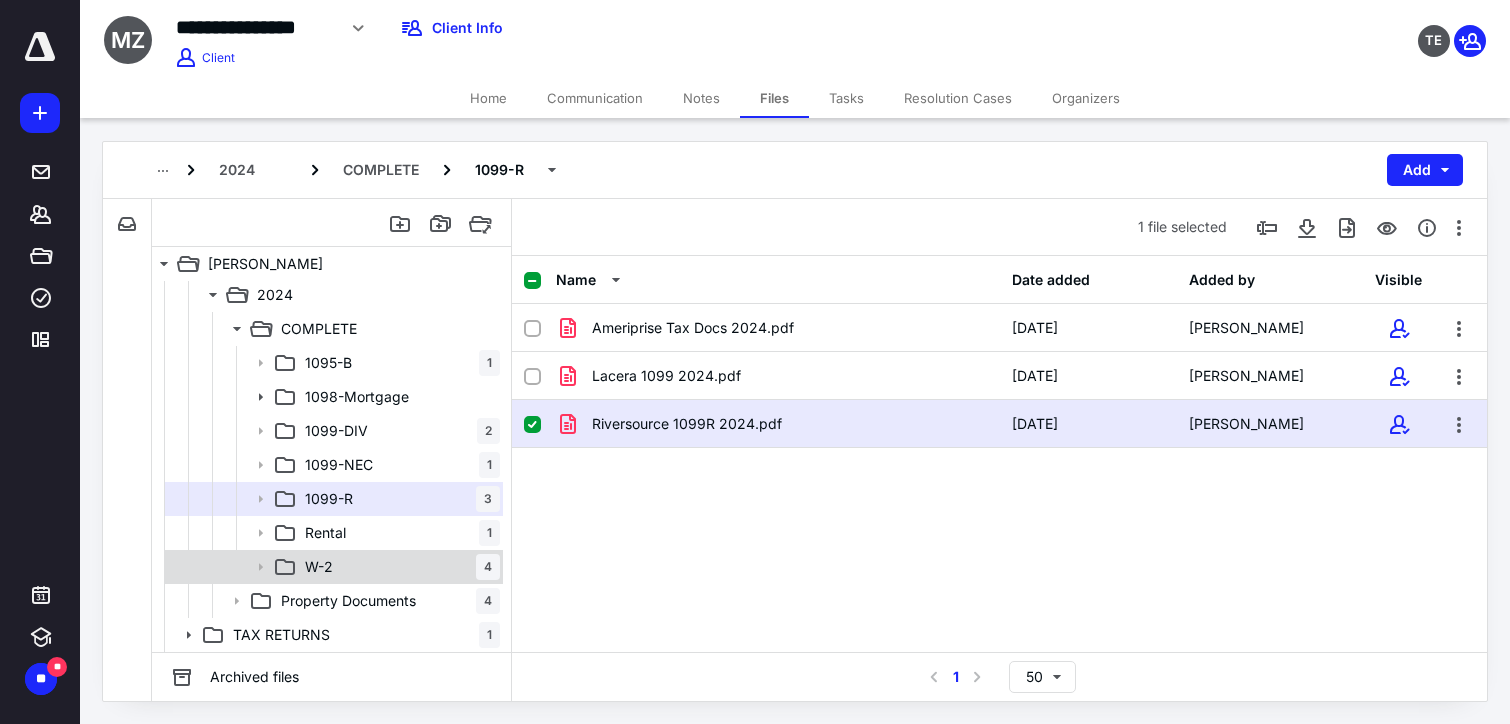 click on "W-2 4" at bounding box center [398, 567] 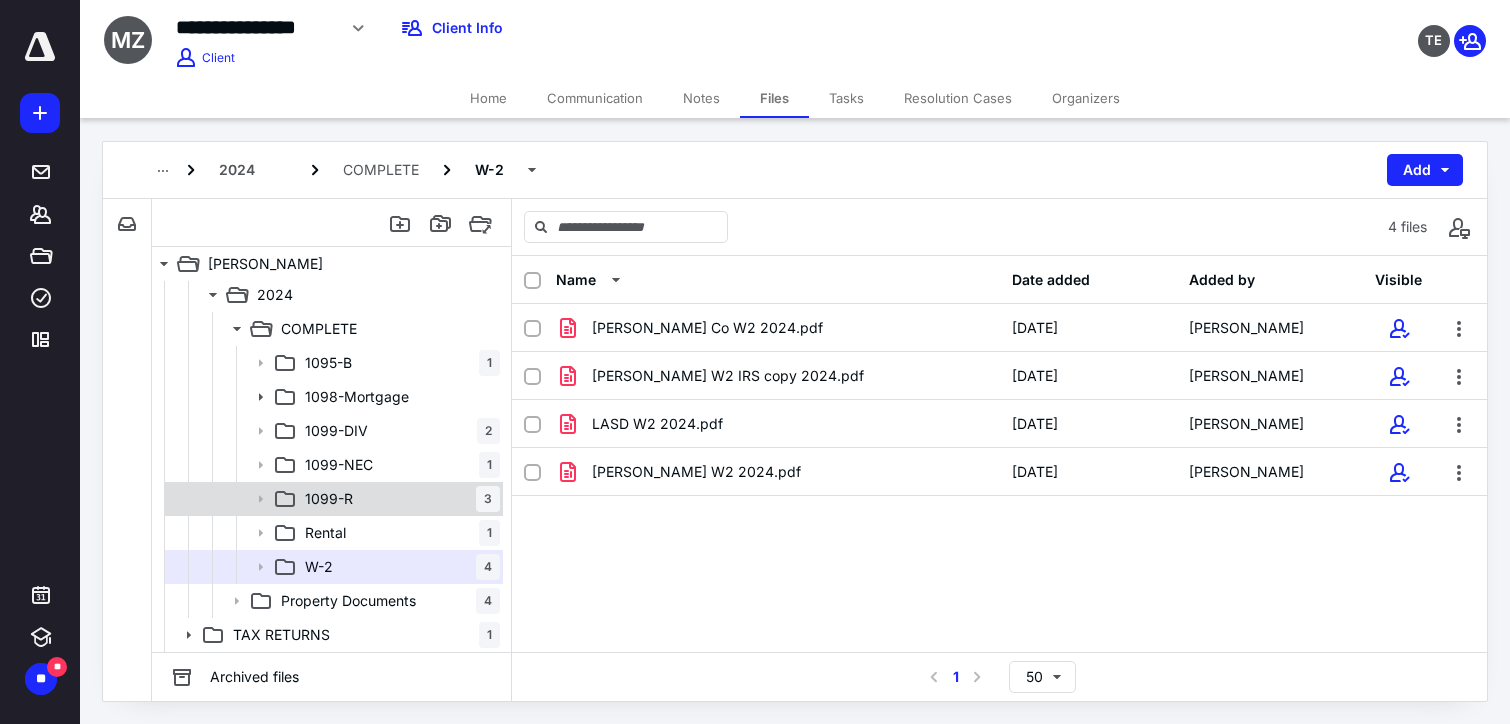click on "1099-R 3" at bounding box center [398, 499] 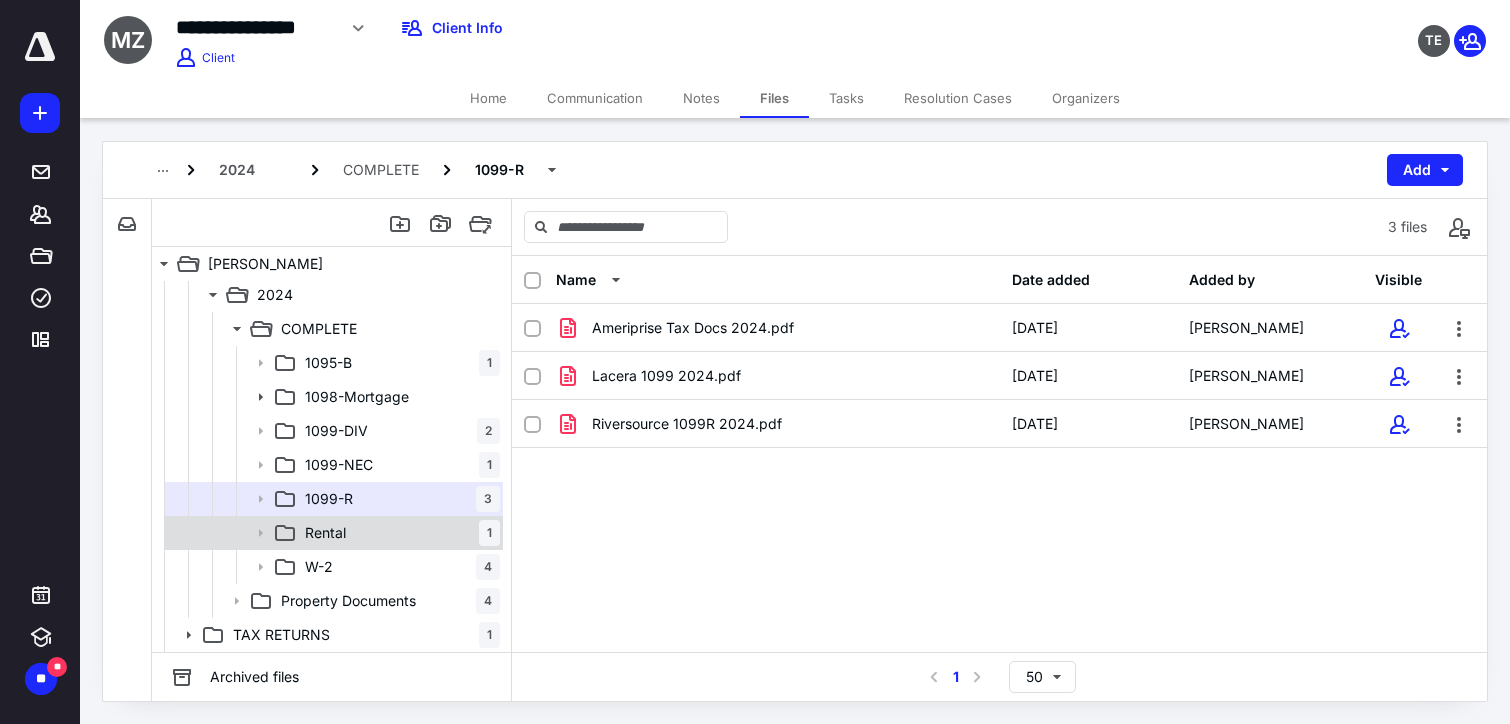 click on "Rental 1" at bounding box center [398, 533] 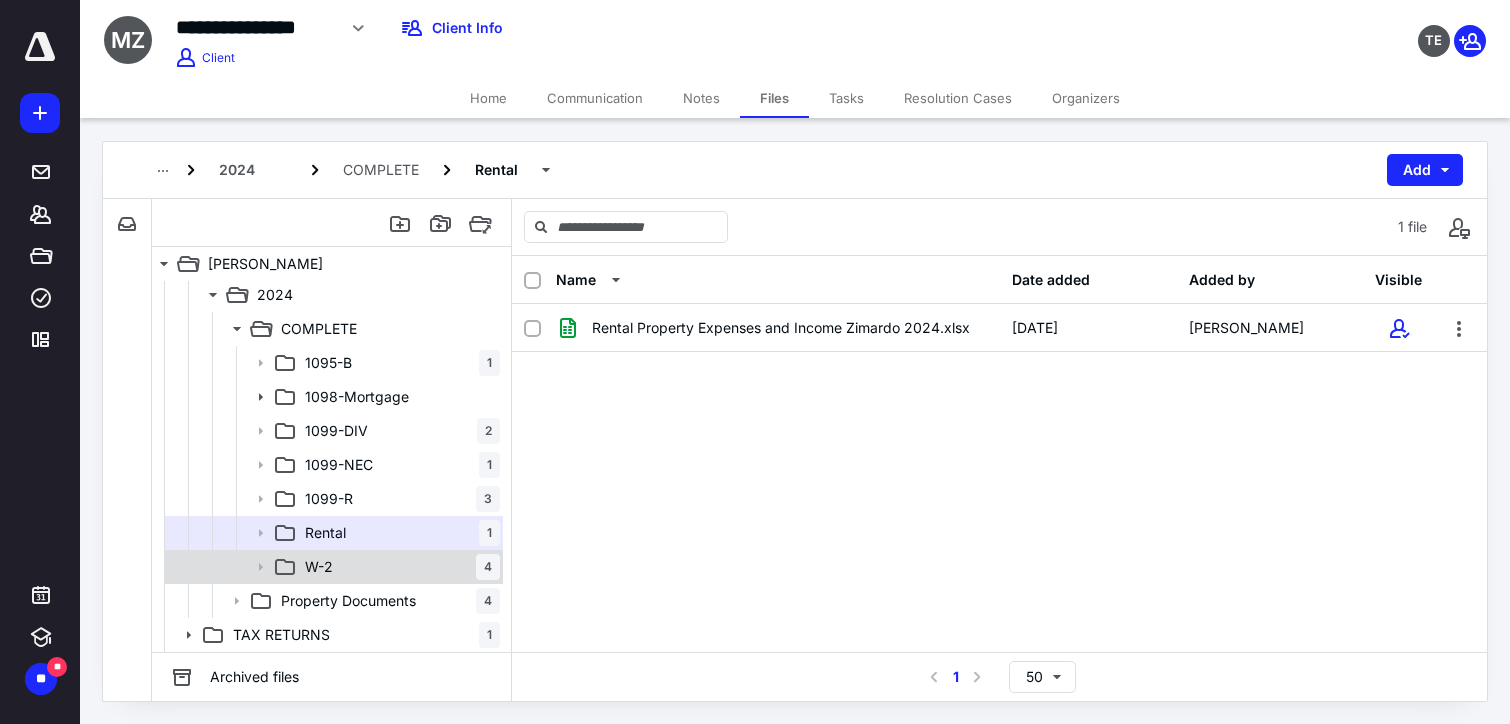 click on "W-2 4" at bounding box center [398, 567] 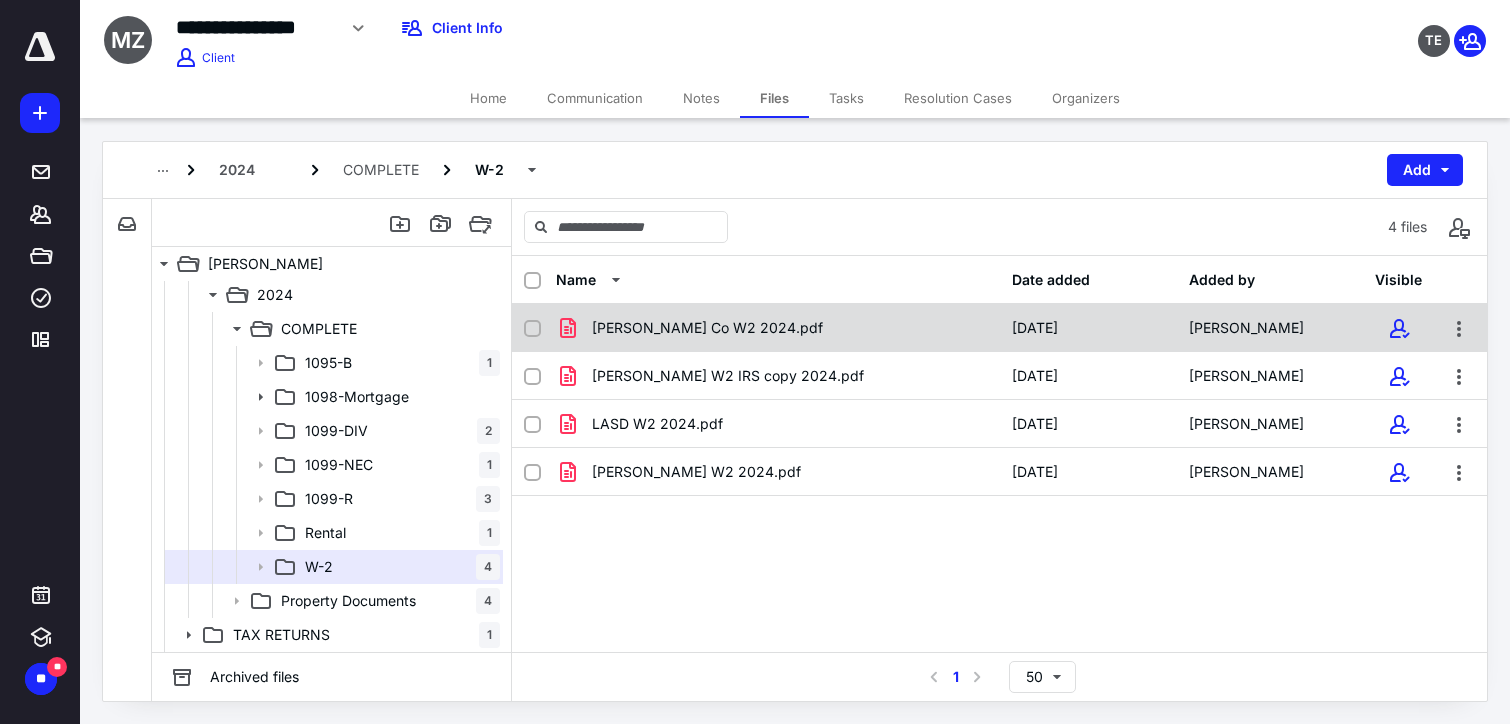 click on "[PERSON_NAME] Co W2 2024.pdf" at bounding box center (778, 328) 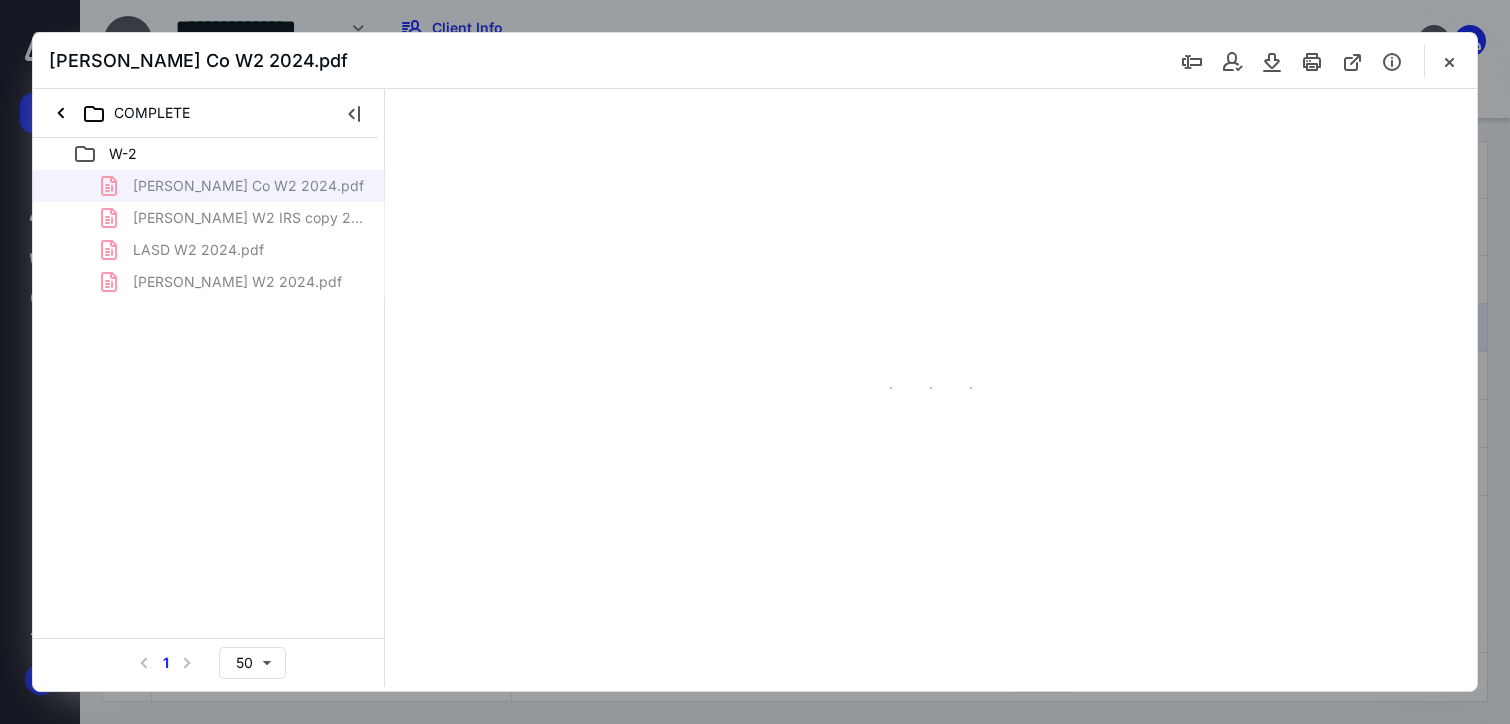 scroll, scrollTop: 0, scrollLeft: 0, axis: both 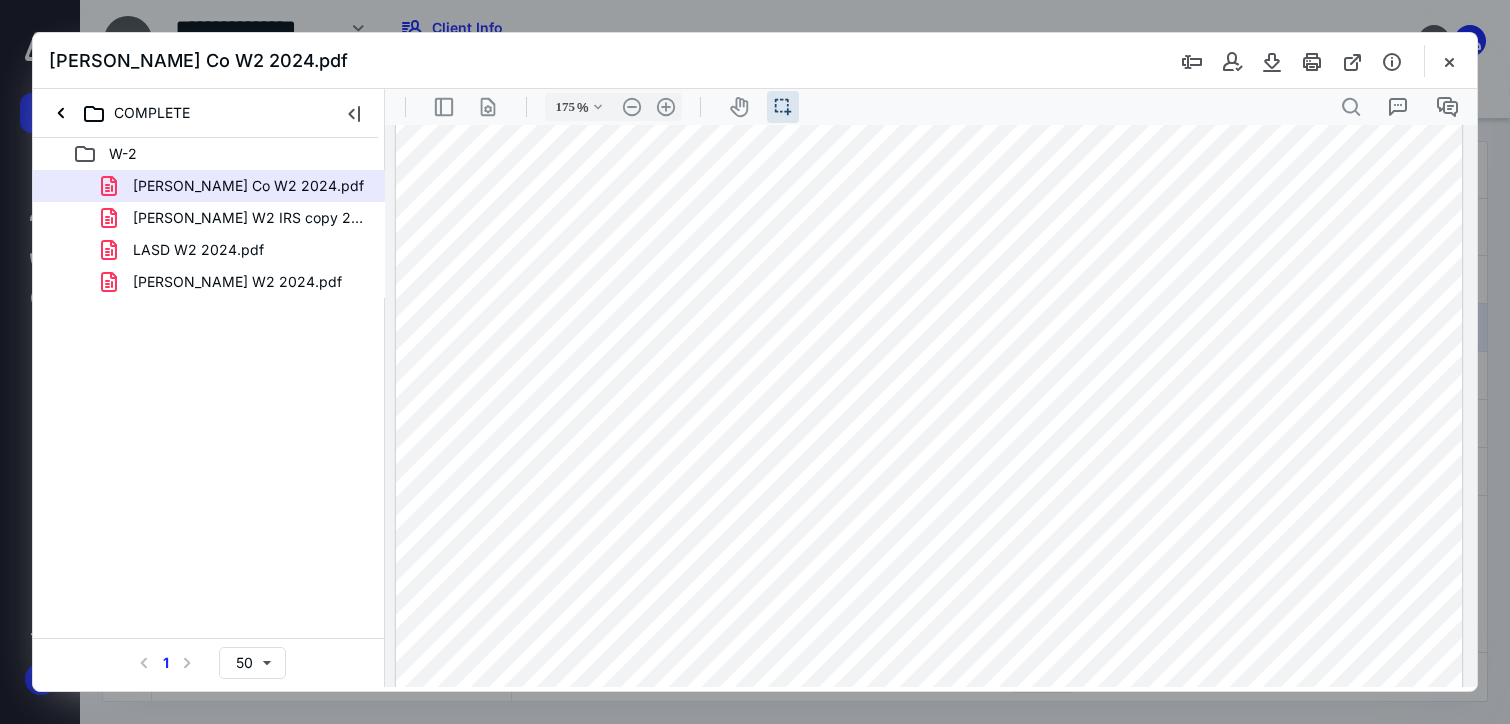 click on "[PERSON_NAME] W2 IRS copy 2024.pdf" at bounding box center (249, 218) 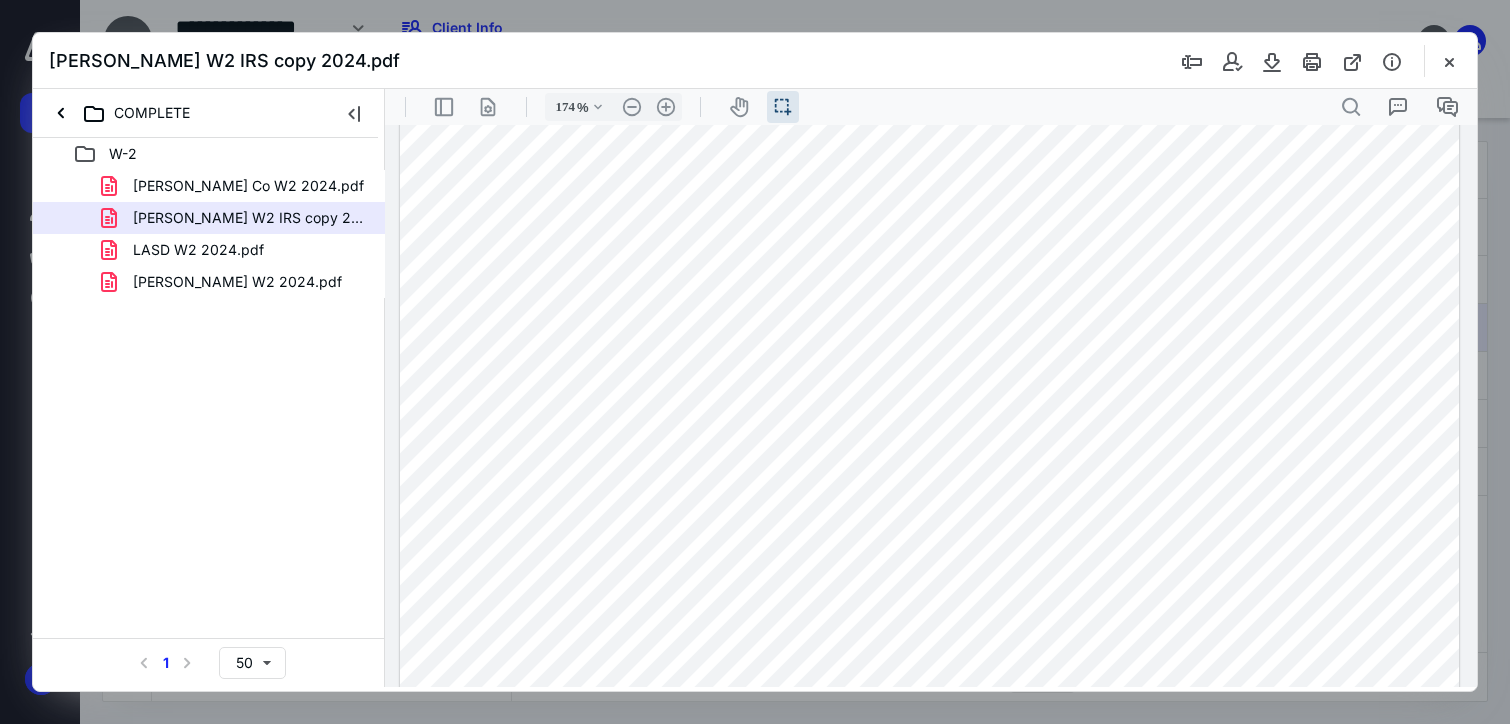 scroll, scrollTop: 823, scrollLeft: 0, axis: vertical 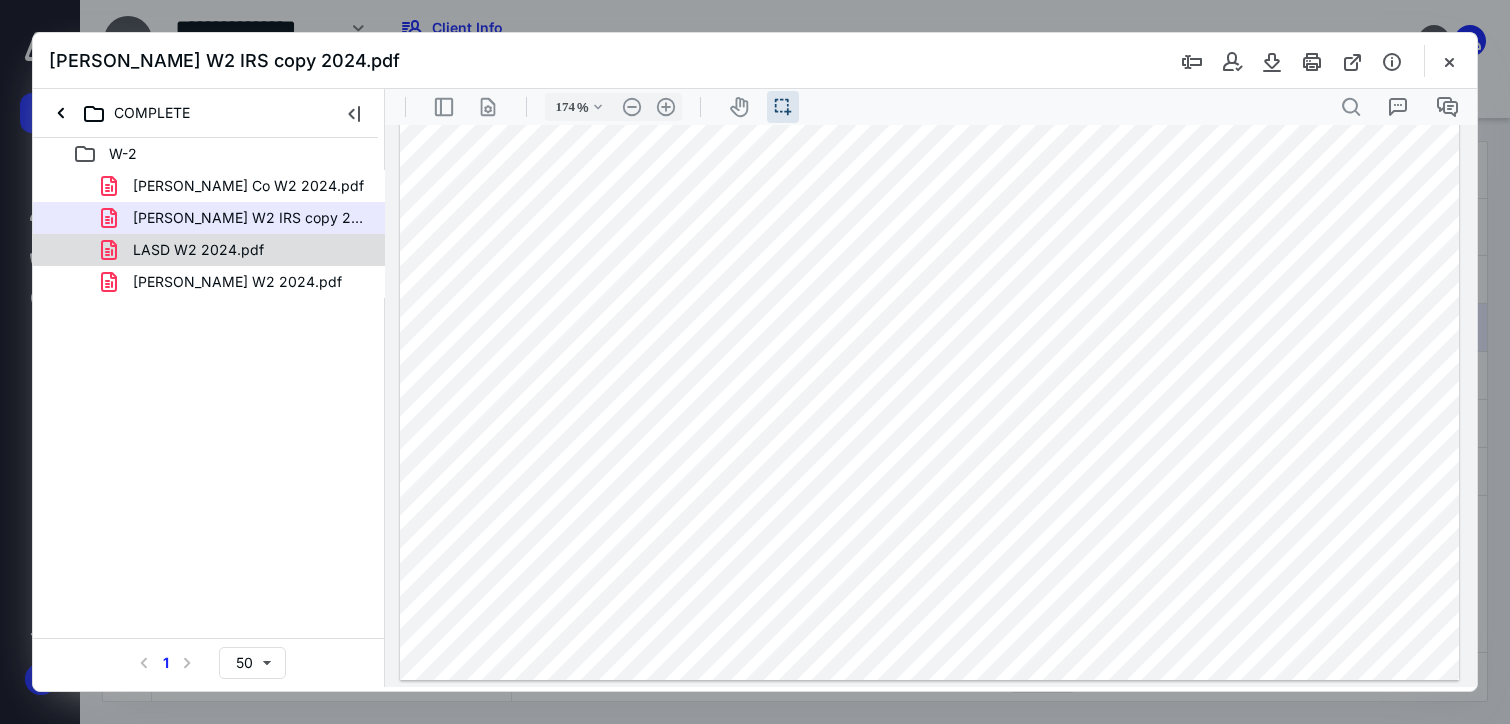 click on "LASD W2 2024.pdf" at bounding box center (209, 250) 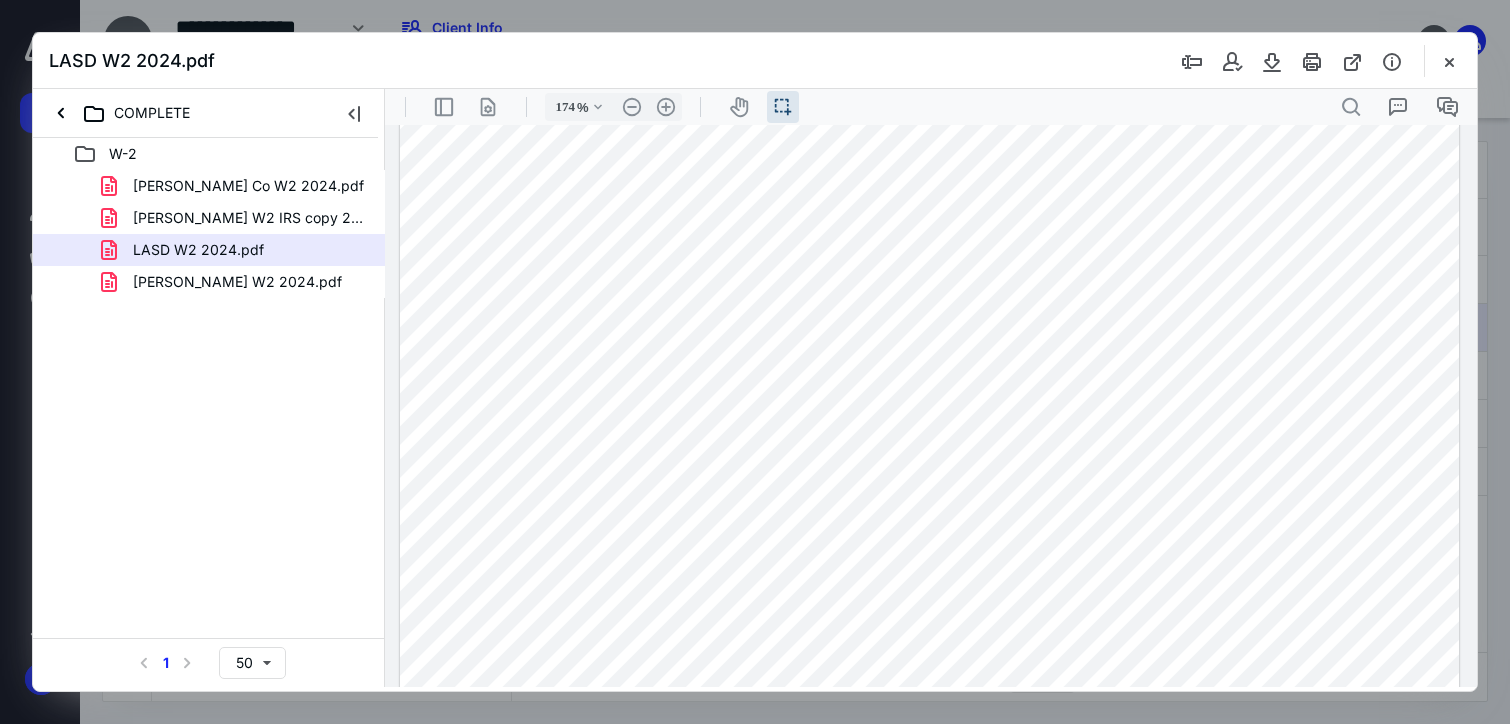 scroll, scrollTop: 823, scrollLeft: 0, axis: vertical 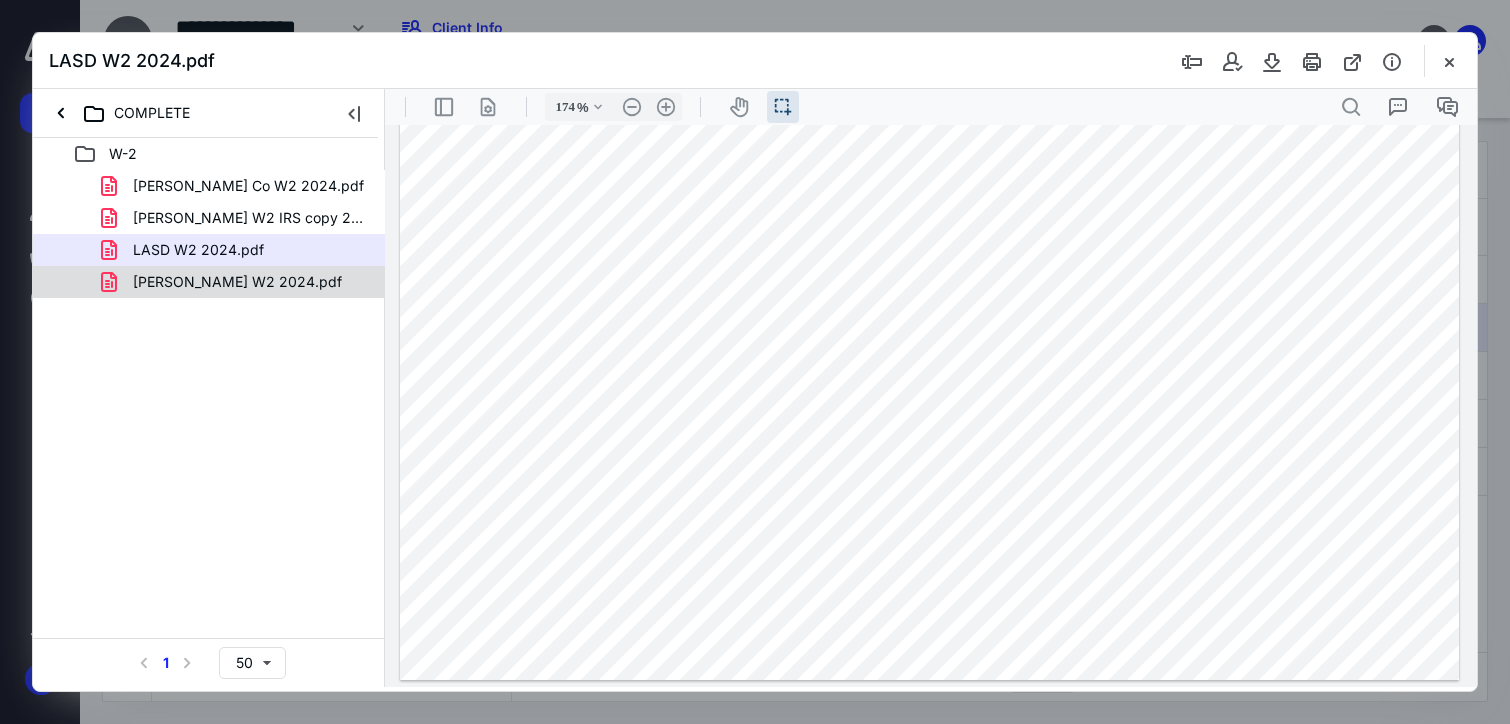 click on "[PERSON_NAME] W2 2024.pdf" at bounding box center (237, 282) 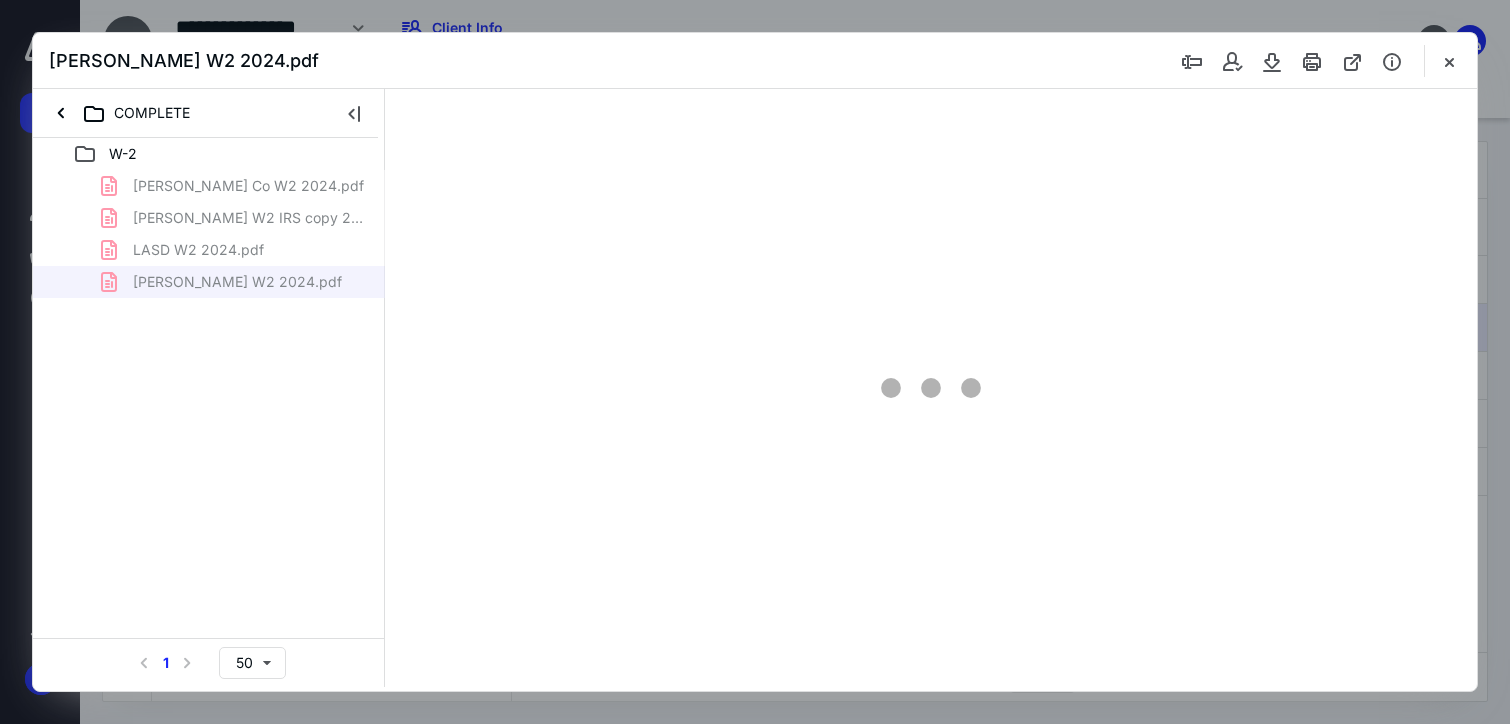 type on "175" 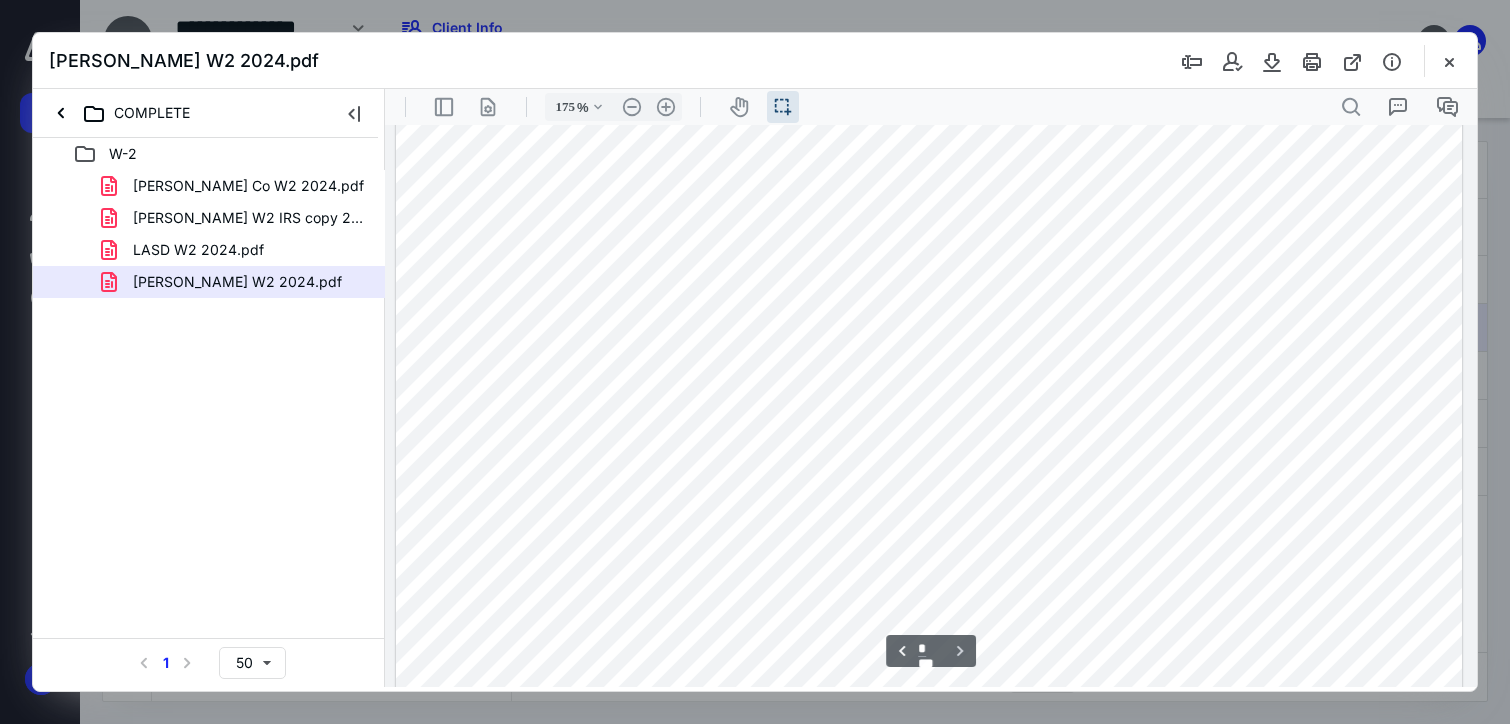 scroll, scrollTop: 2800, scrollLeft: 0, axis: vertical 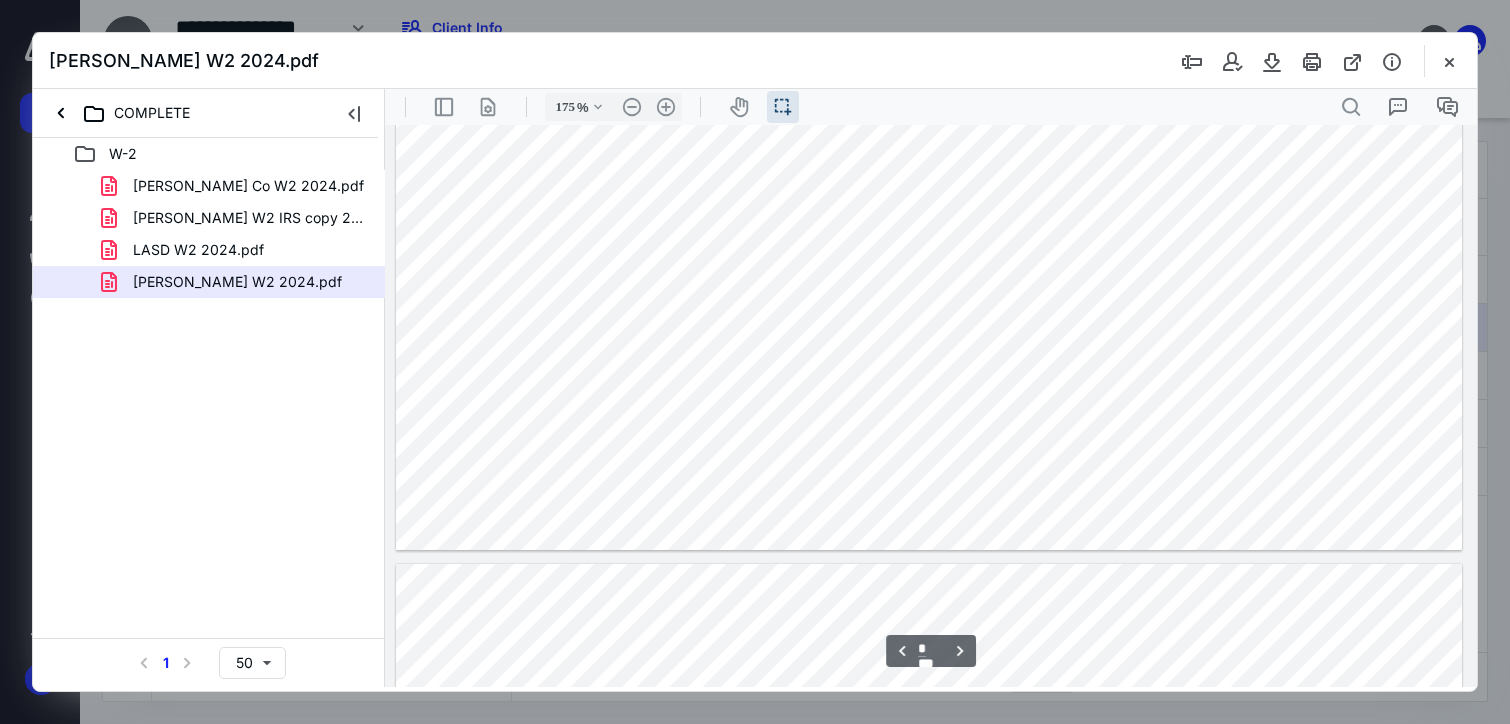 type on "*" 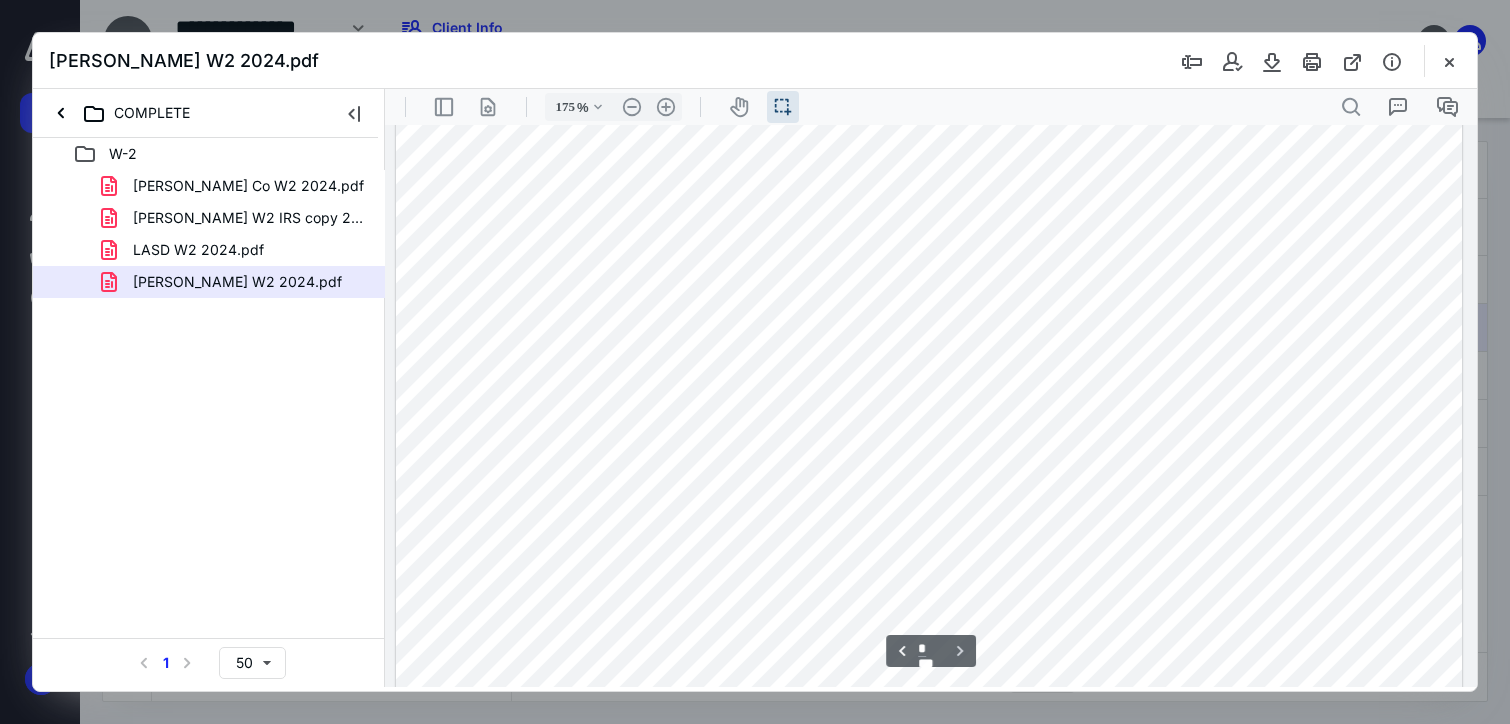 scroll, scrollTop: 3000, scrollLeft: 0, axis: vertical 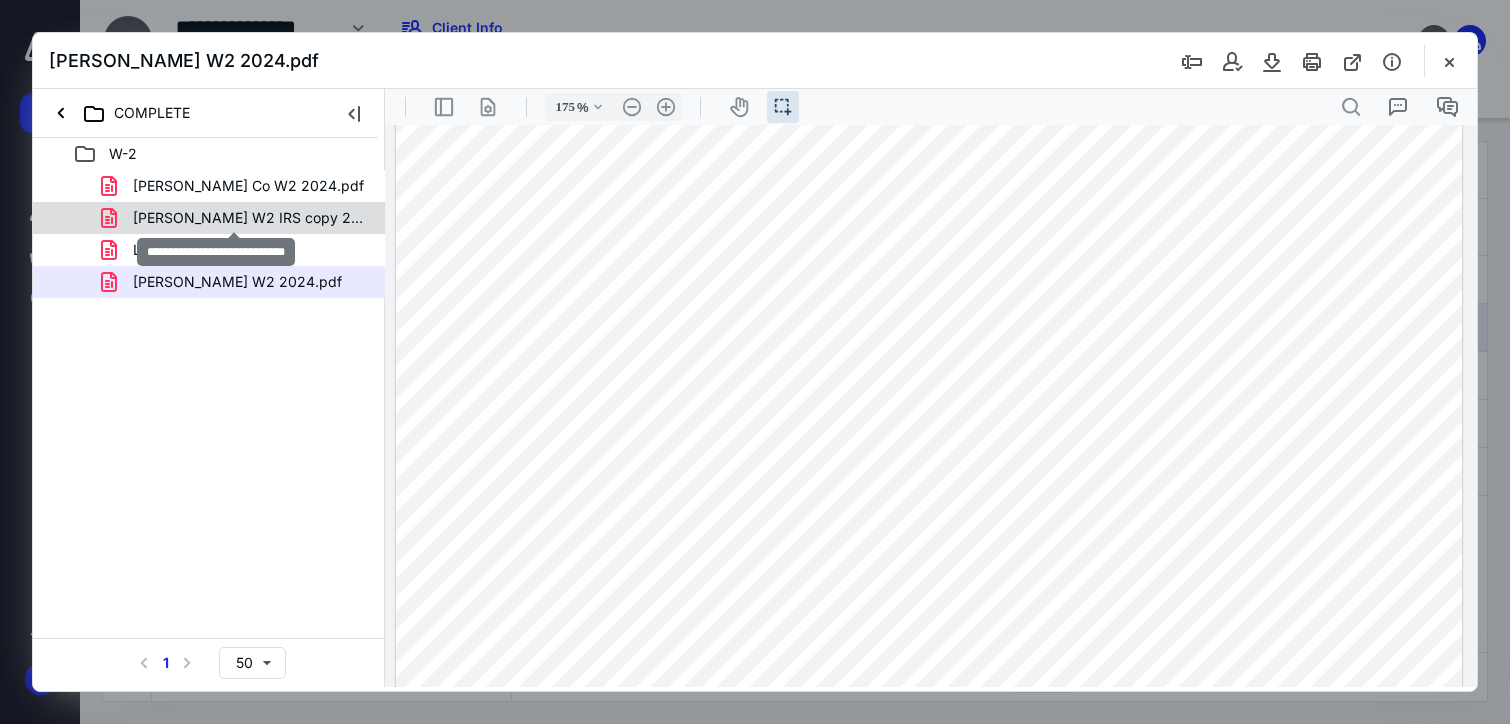 click on "[PERSON_NAME] W2 IRS copy 2024.pdf" at bounding box center (249, 218) 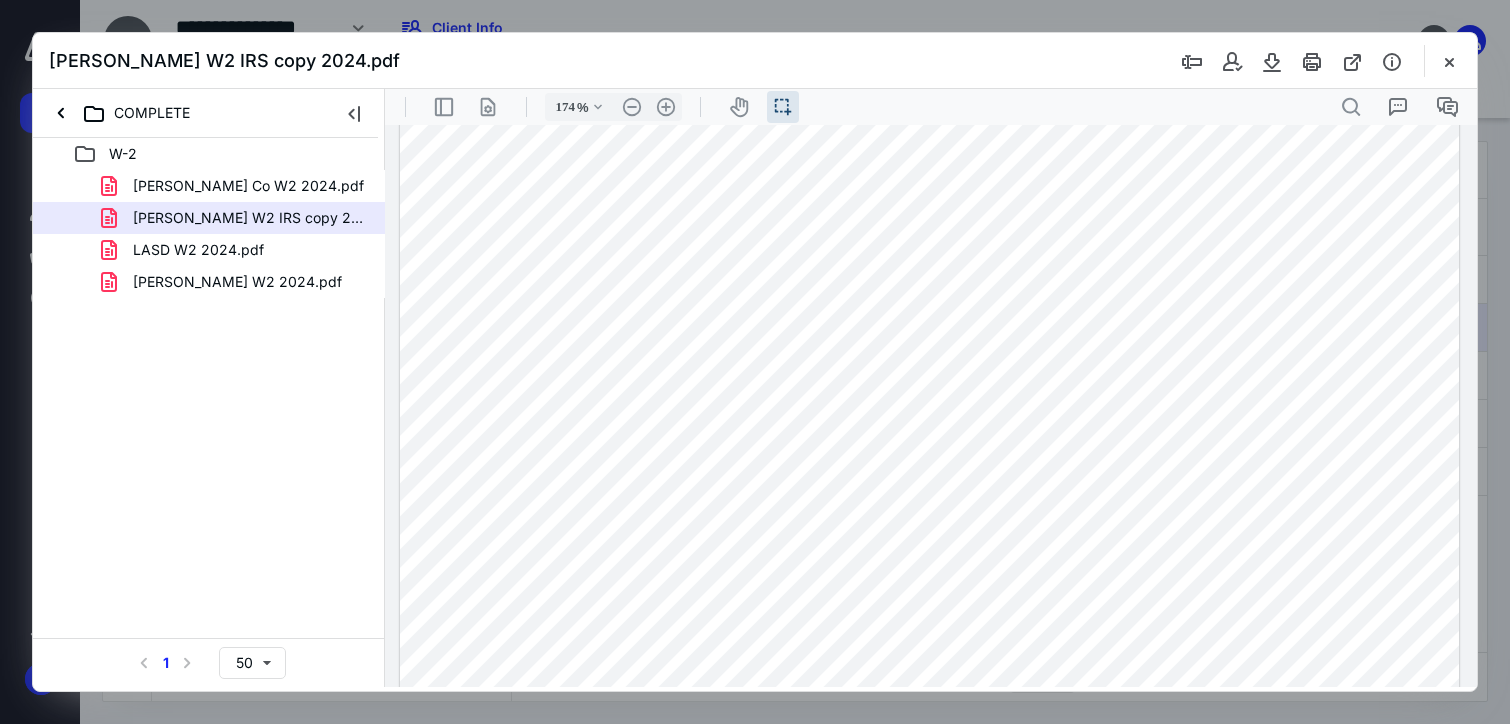 scroll, scrollTop: 0, scrollLeft: 0, axis: both 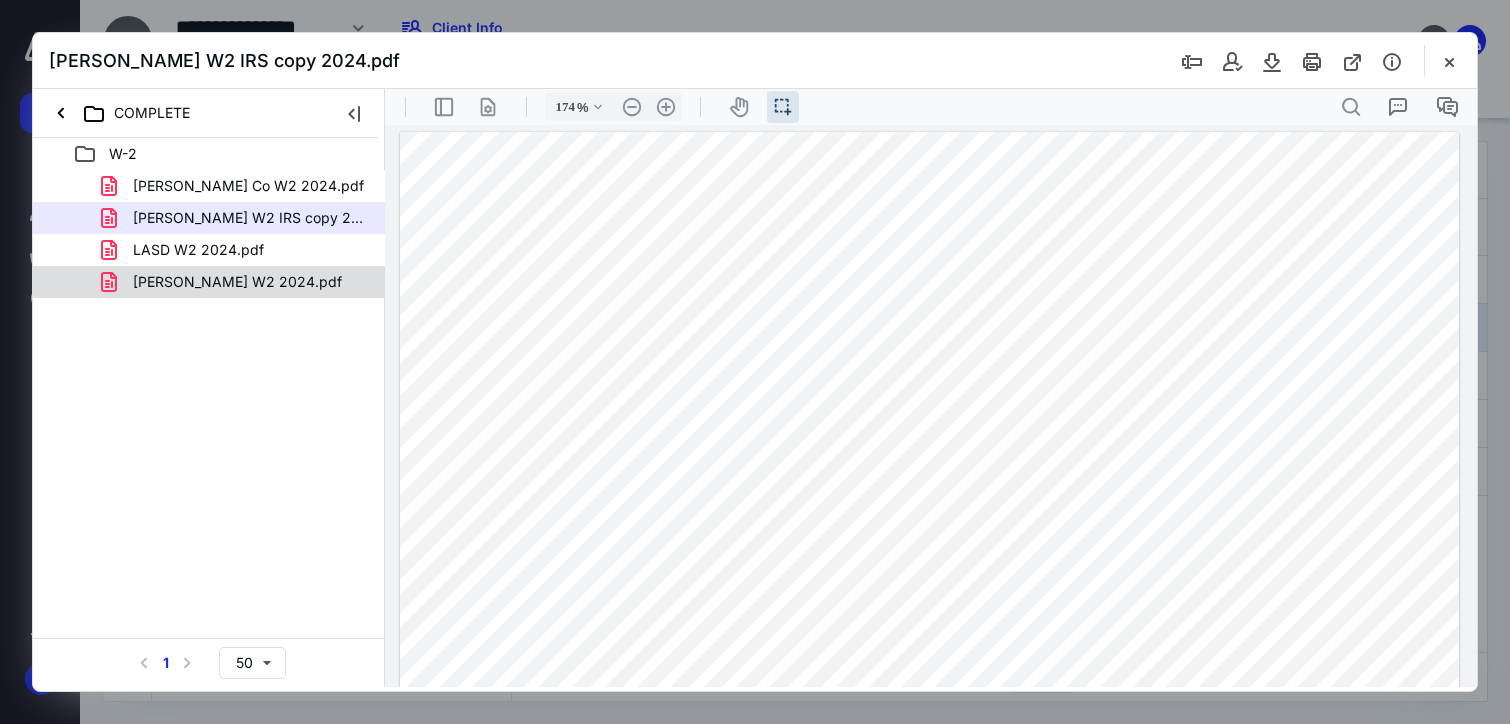 click on "[PERSON_NAME] W2 2024.pdf" at bounding box center [237, 282] 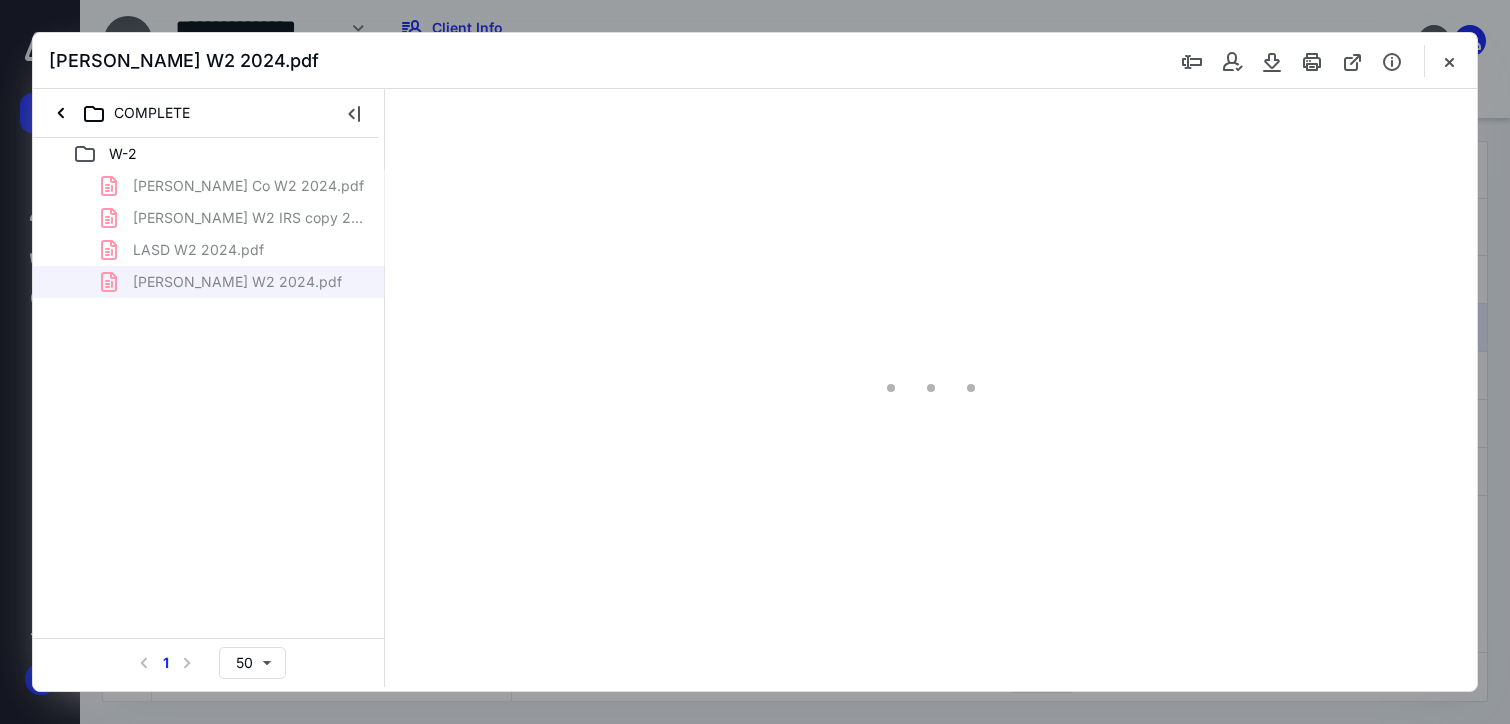 type on "175" 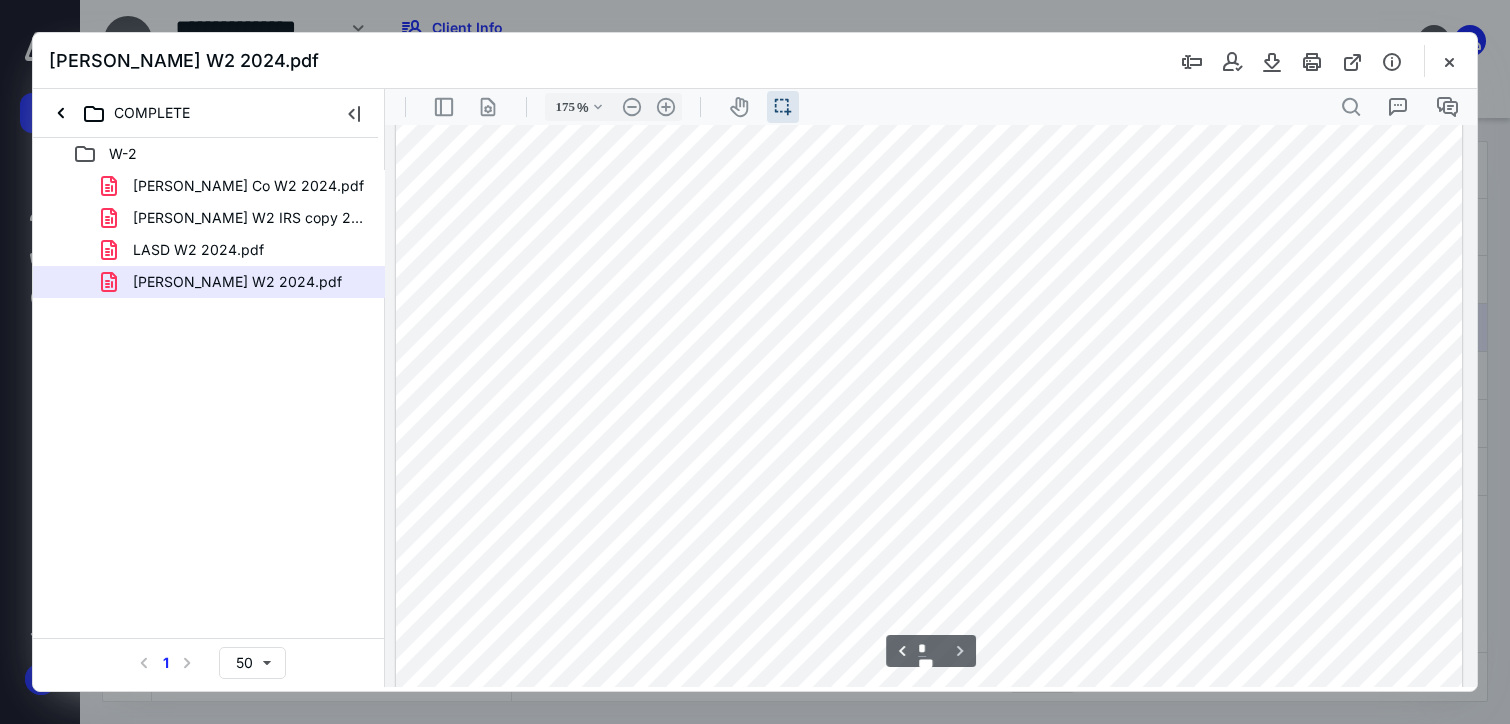 scroll, scrollTop: 2943, scrollLeft: 0, axis: vertical 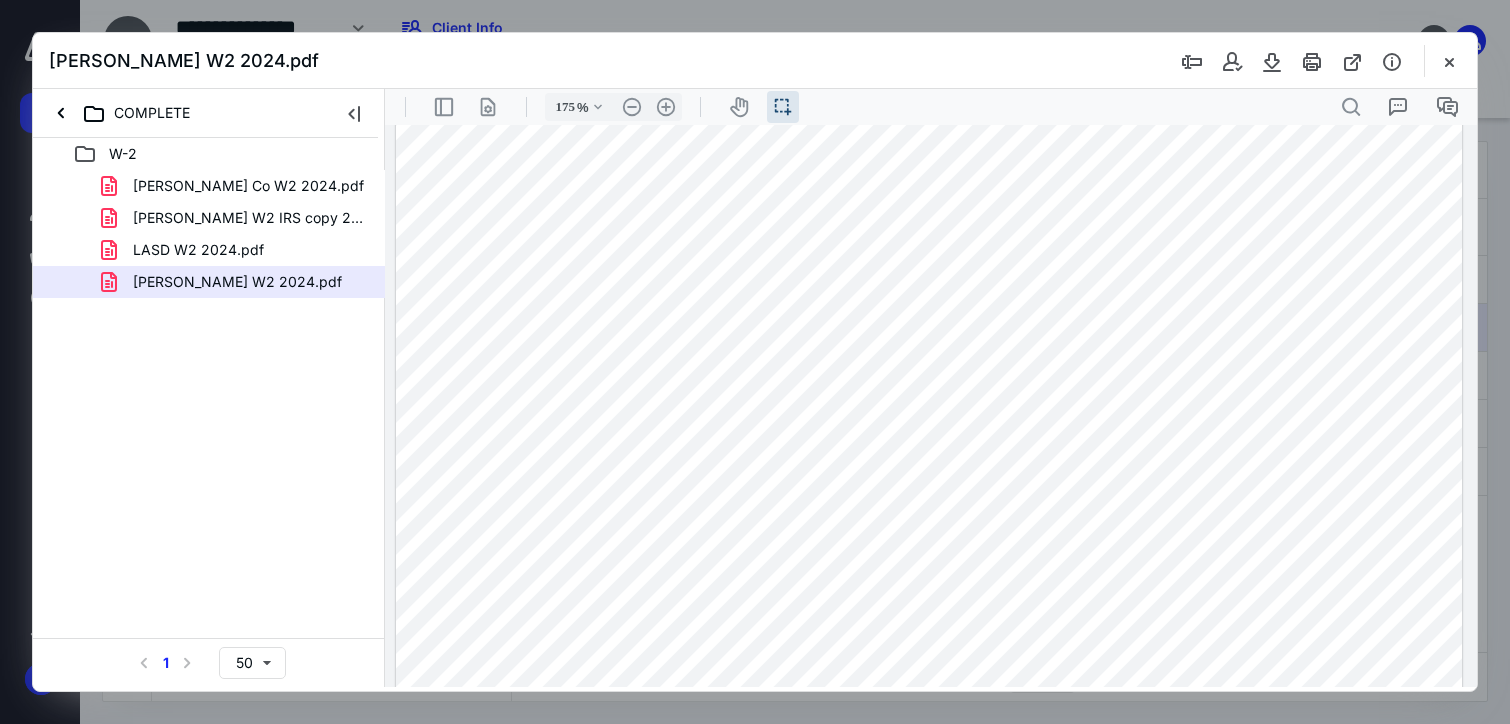 click at bounding box center [929, 665] 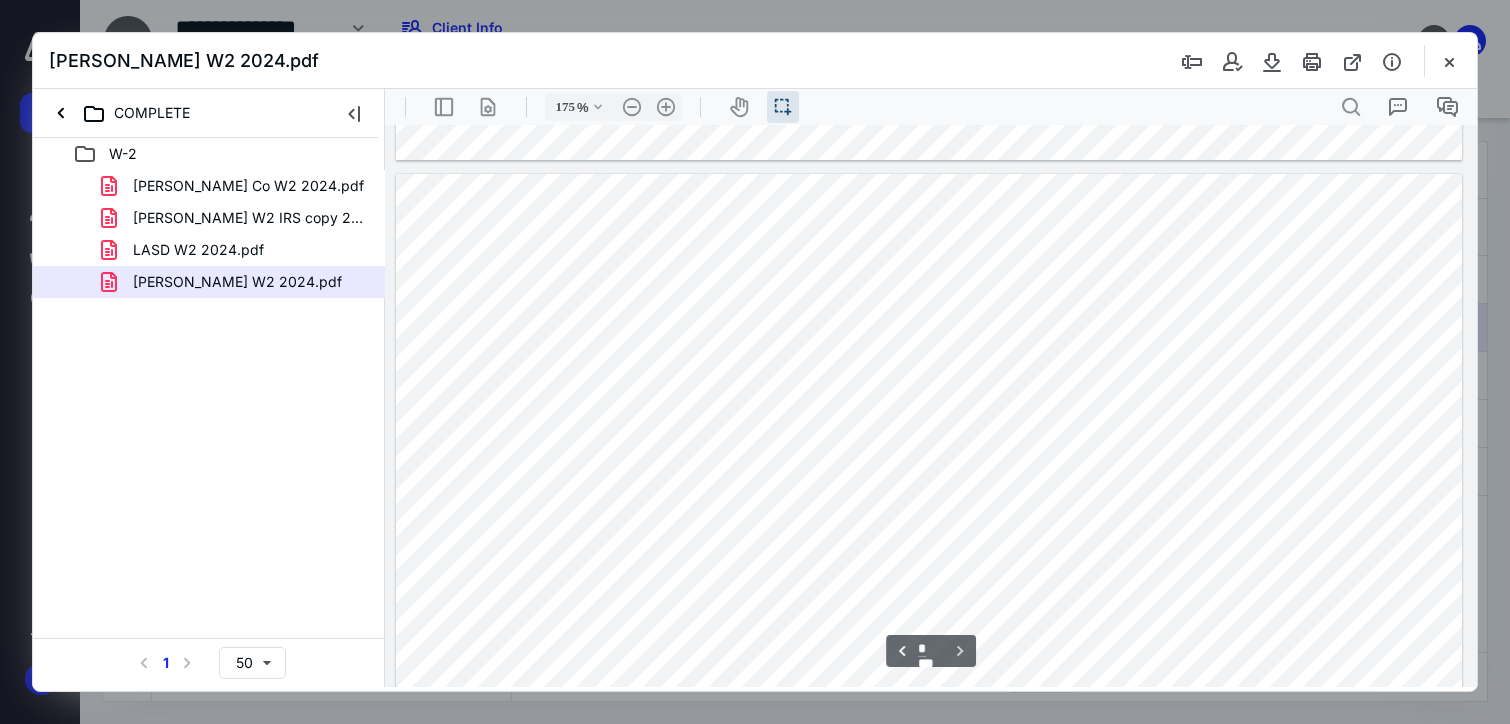 scroll, scrollTop: 2743, scrollLeft: 0, axis: vertical 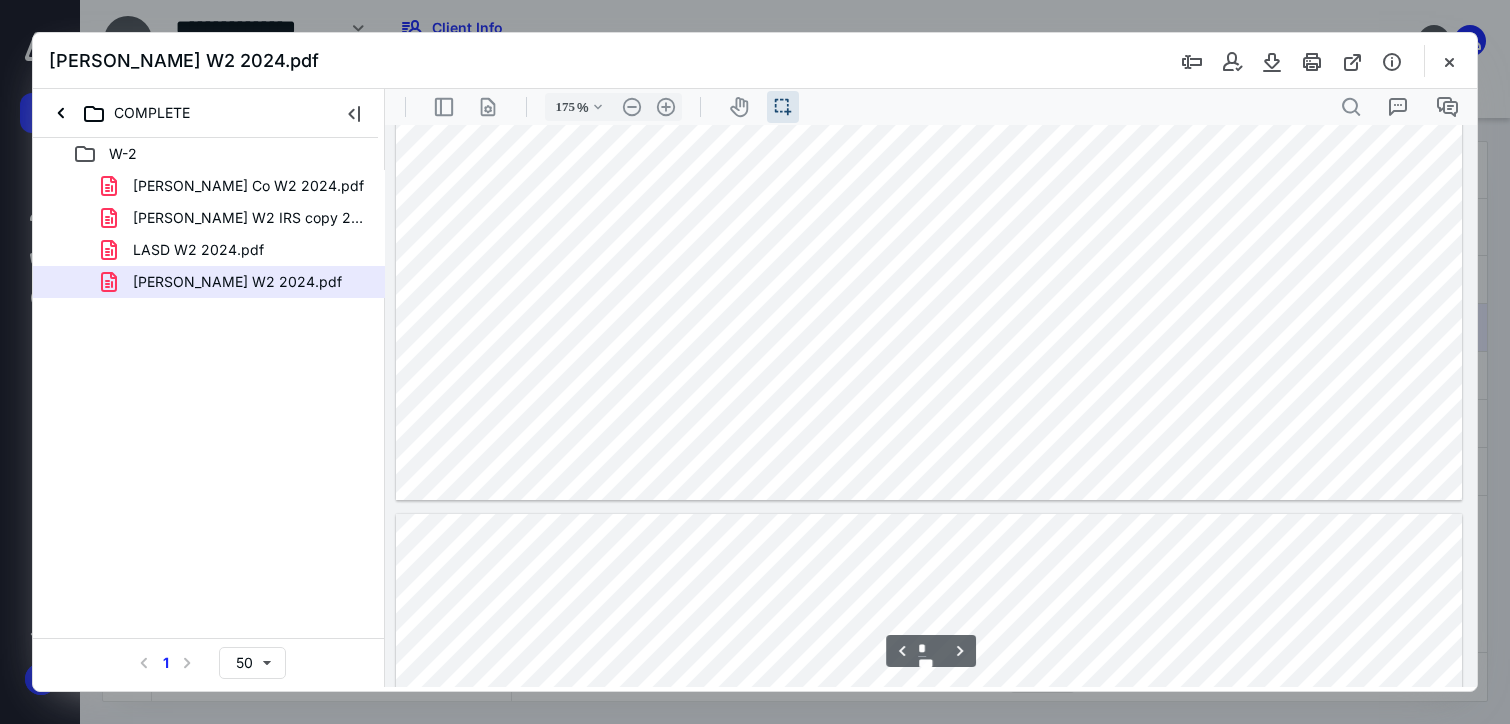 type on "*" 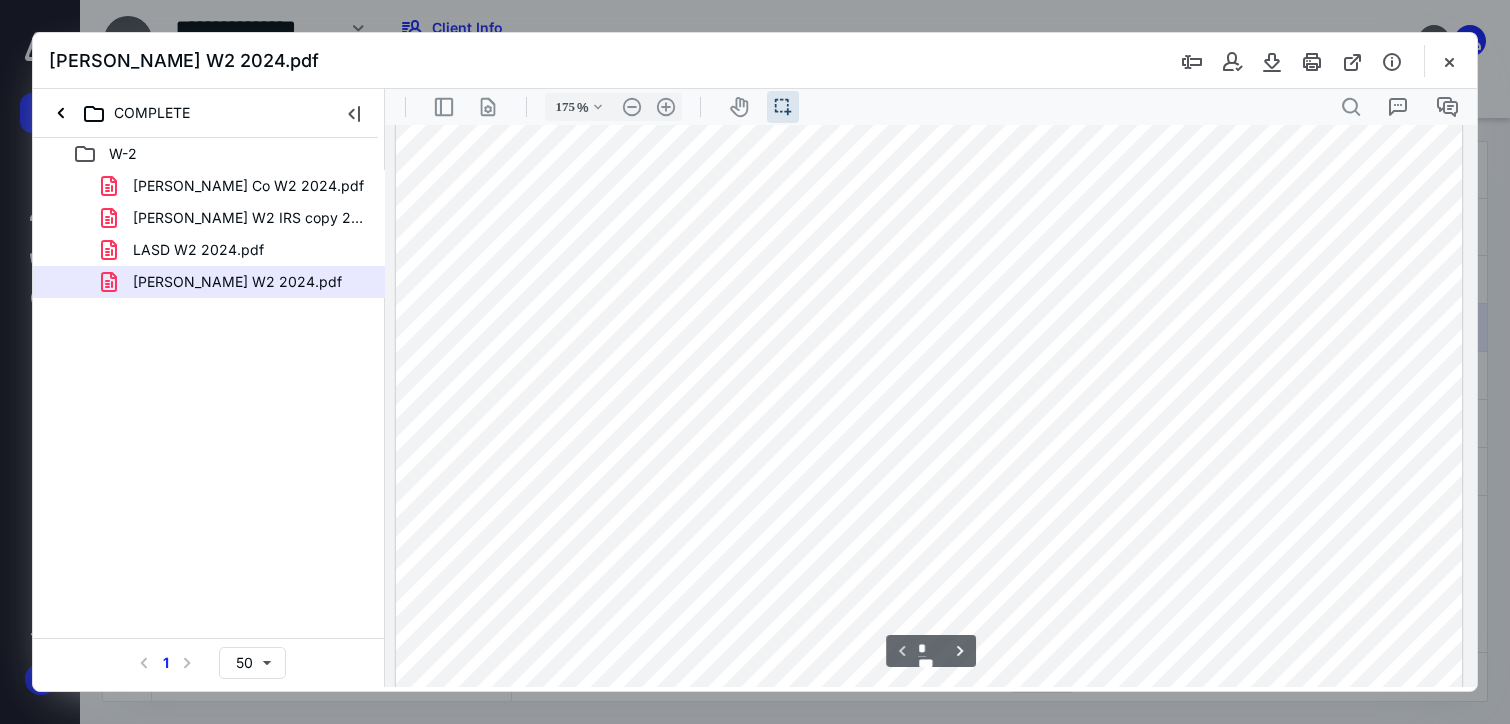scroll, scrollTop: 0, scrollLeft: 0, axis: both 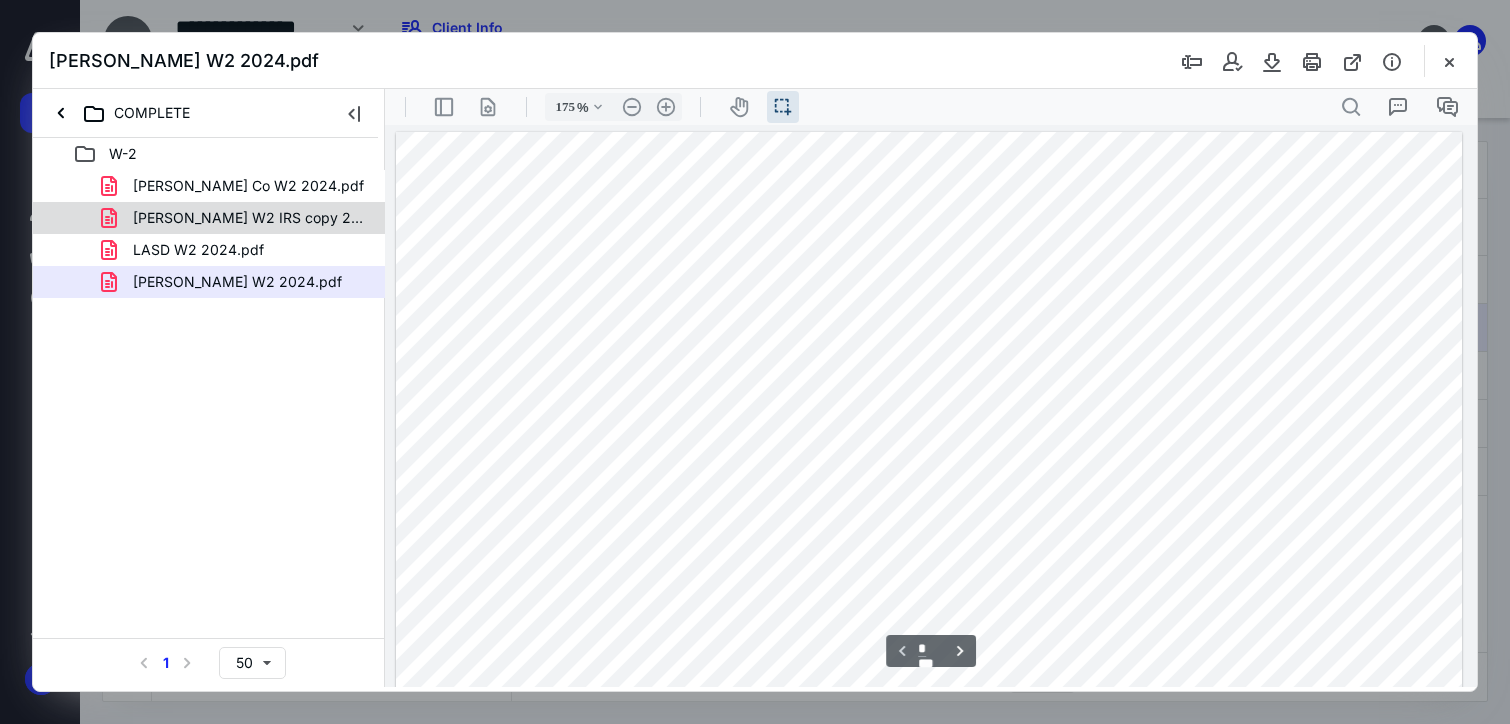 click on "[PERSON_NAME] W2 IRS copy 2024.pdf" at bounding box center (249, 218) 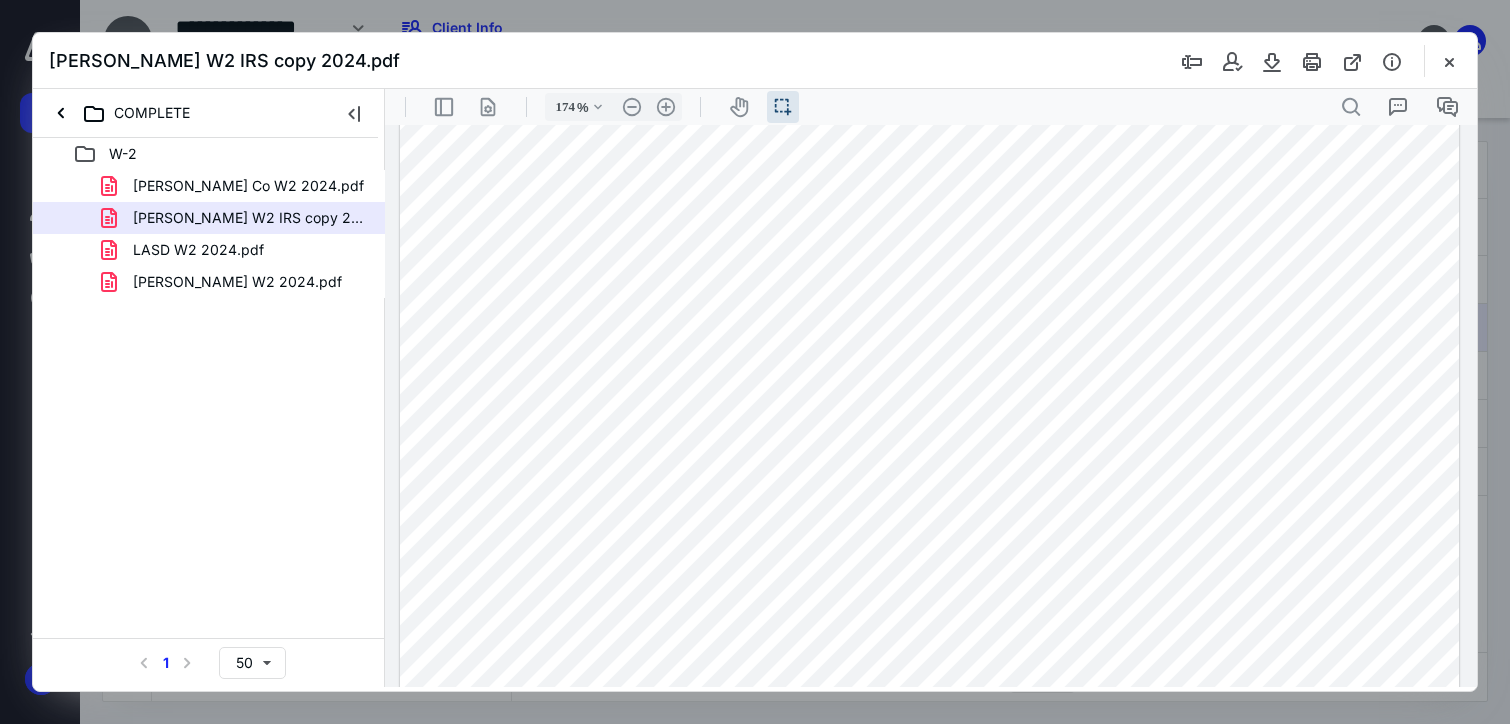 scroll, scrollTop: 0, scrollLeft: 0, axis: both 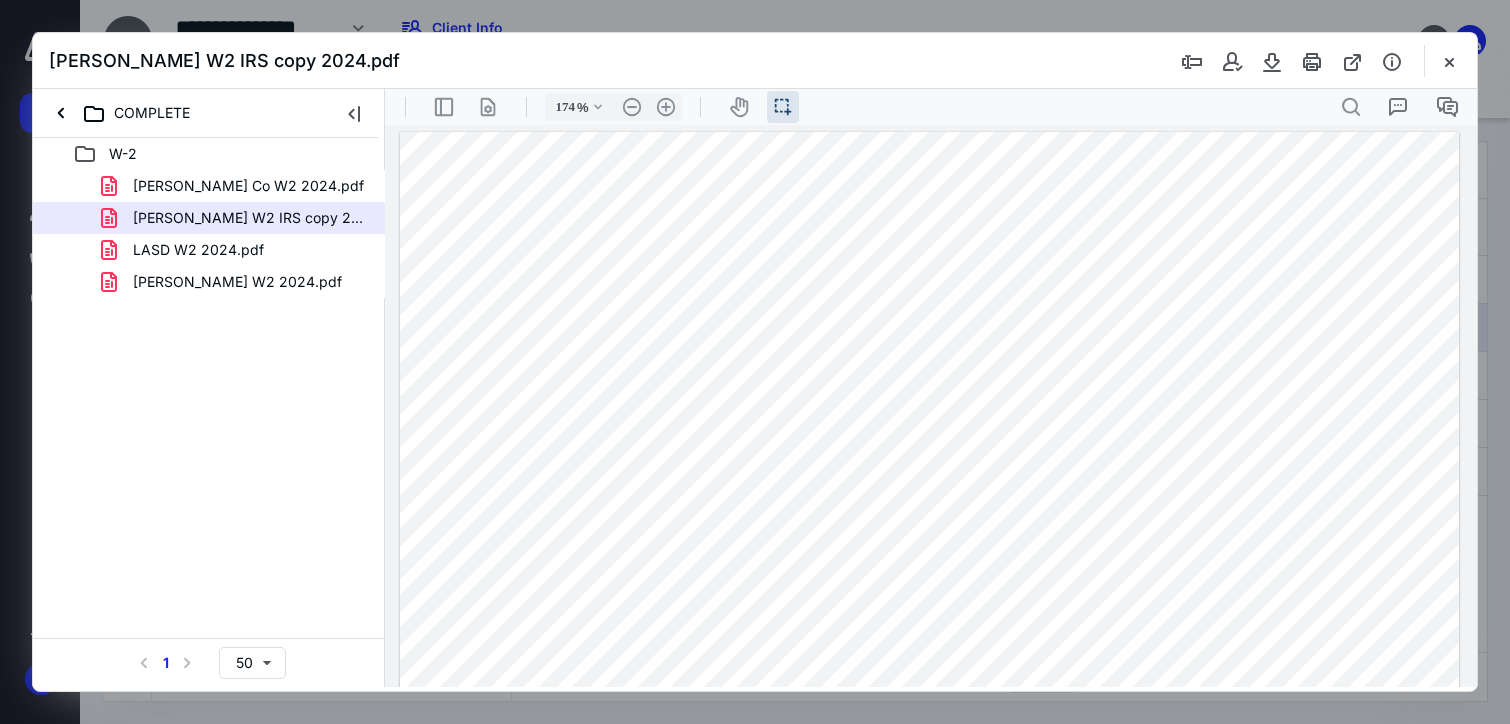 click on "LASD W2 2024.pdf" at bounding box center [198, 250] 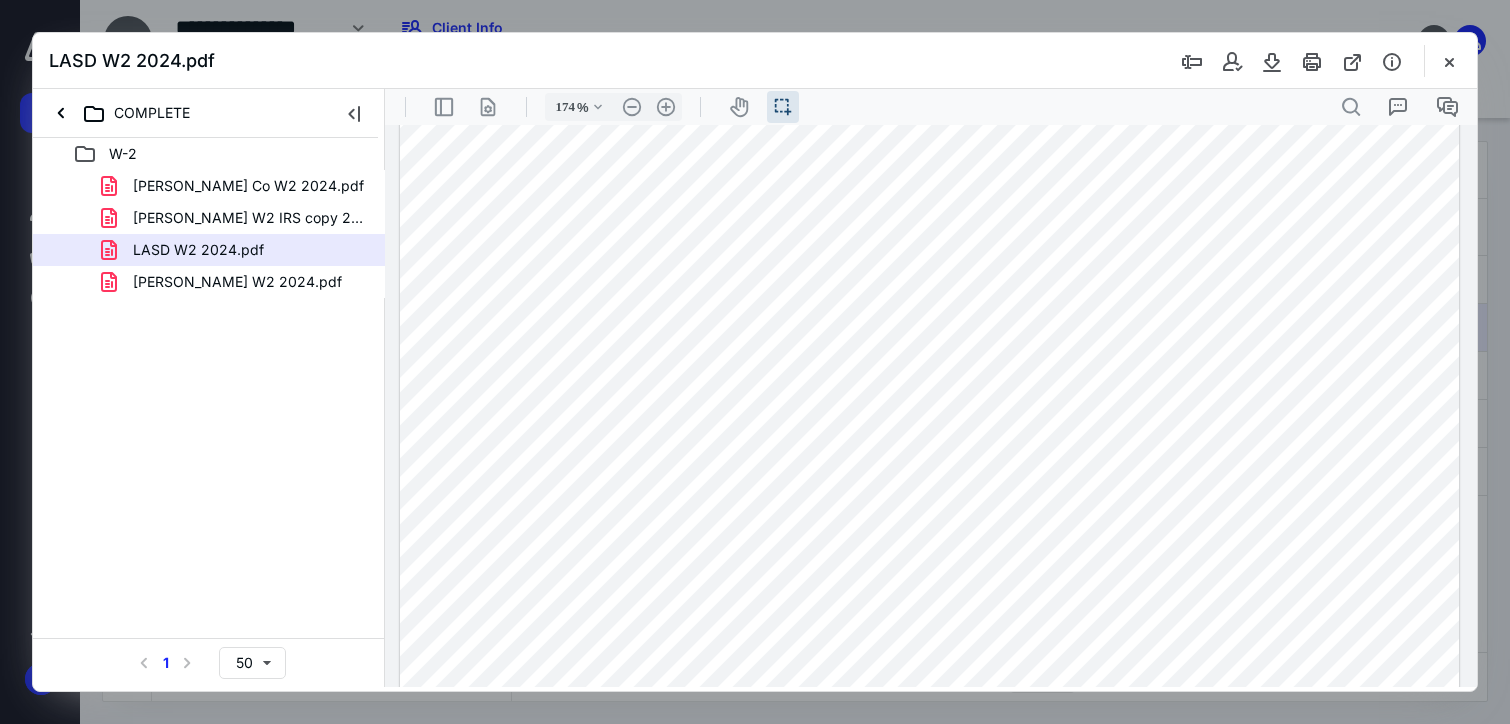 scroll, scrollTop: 400, scrollLeft: 0, axis: vertical 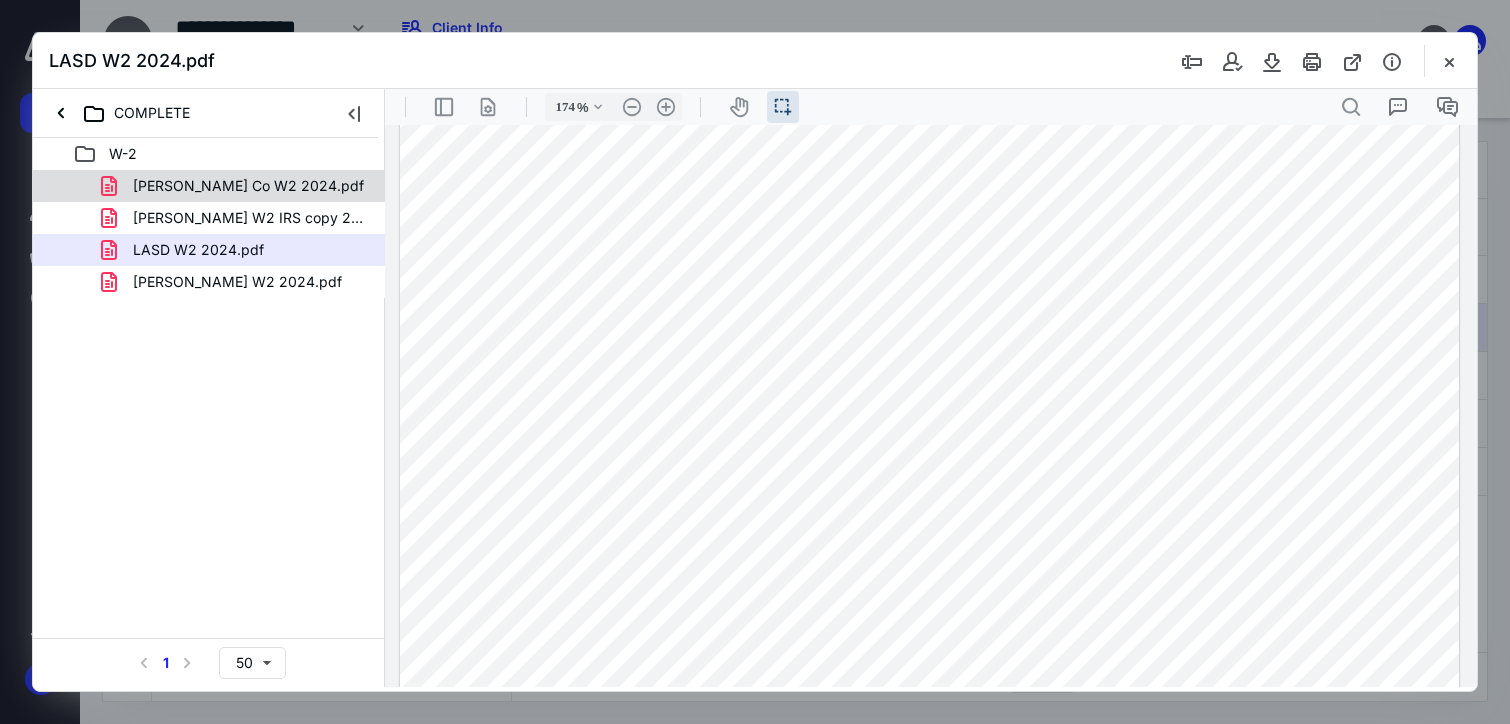 click on "[PERSON_NAME] Co W2 2024.pdf" at bounding box center [248, 186] 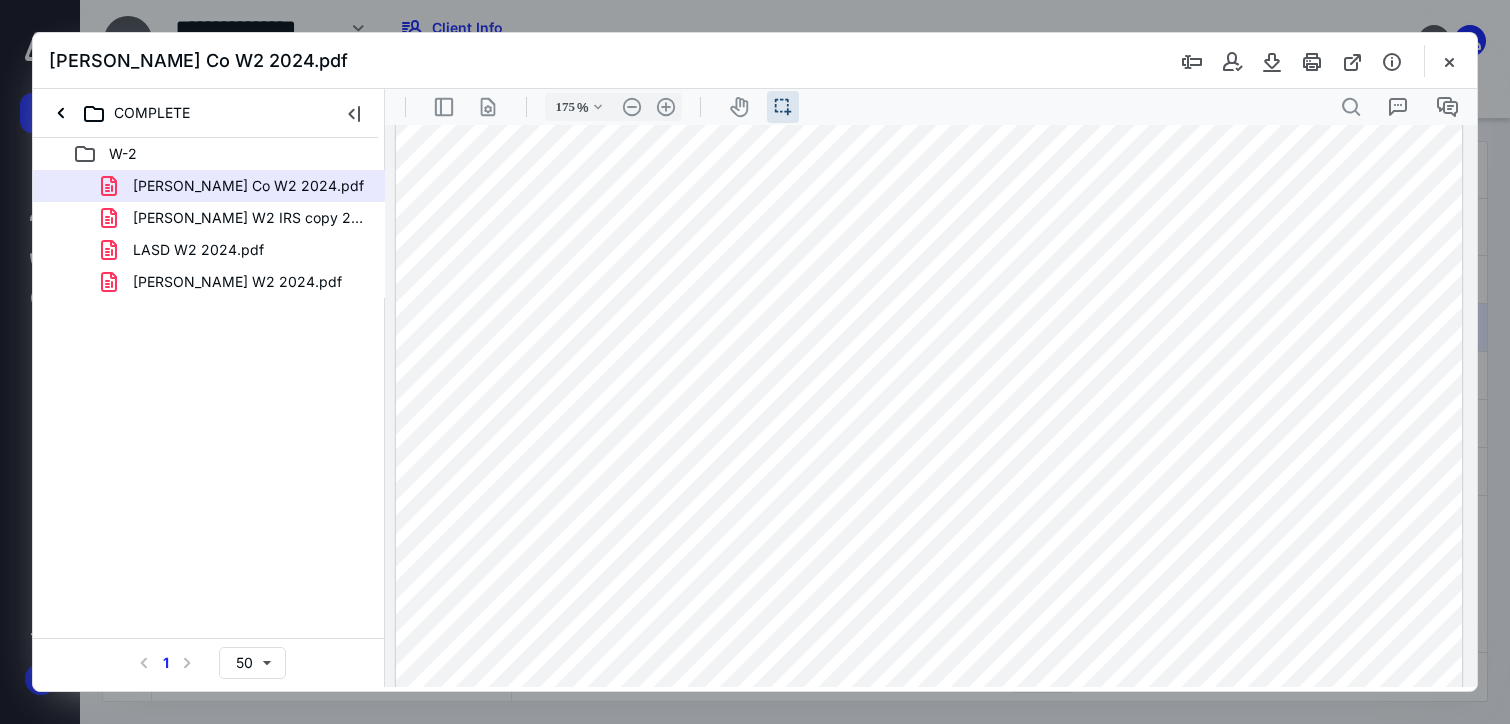 scroll, scrollTop: 300, scrollLeft: 0, axis: vertical 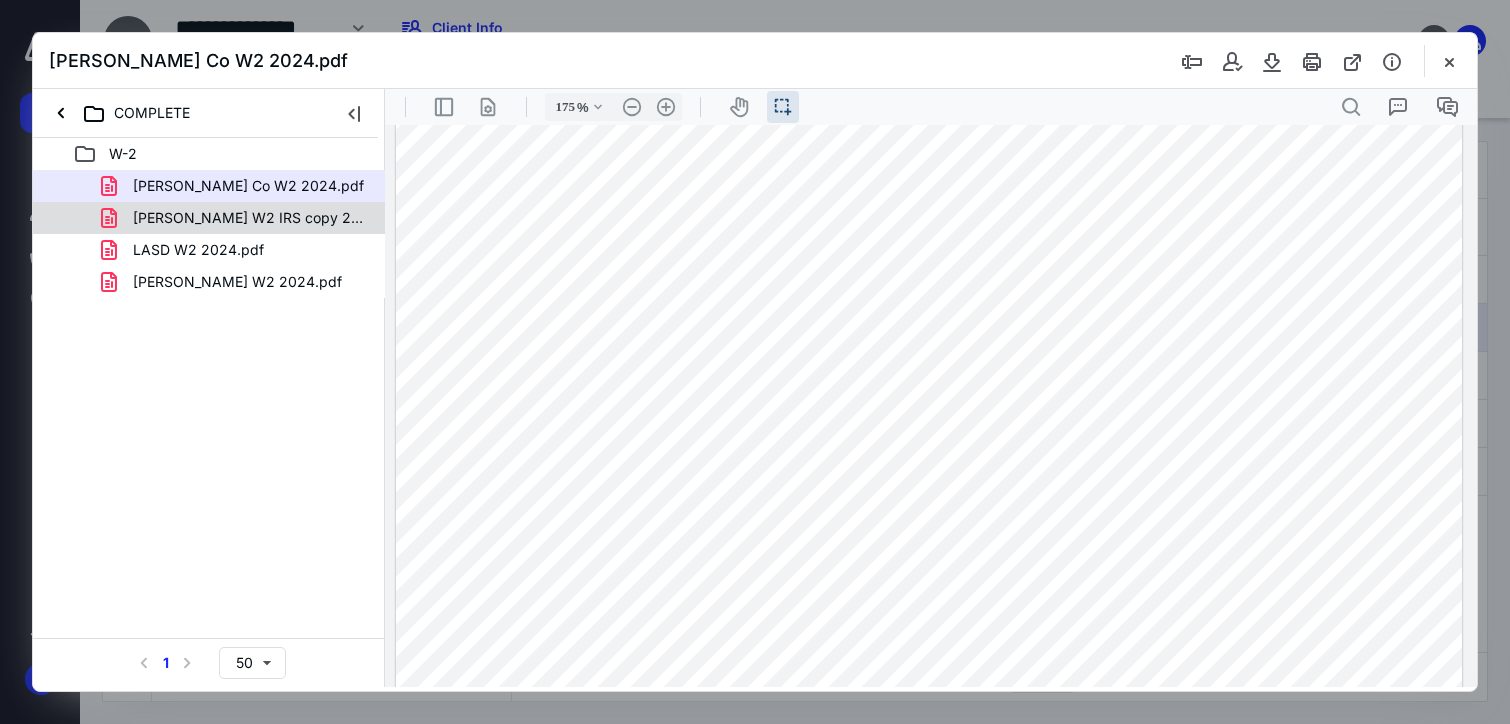 click on "[PERSON_NAME] W2 IRS copy 2024.pdf" at bounding box center [237, 218] 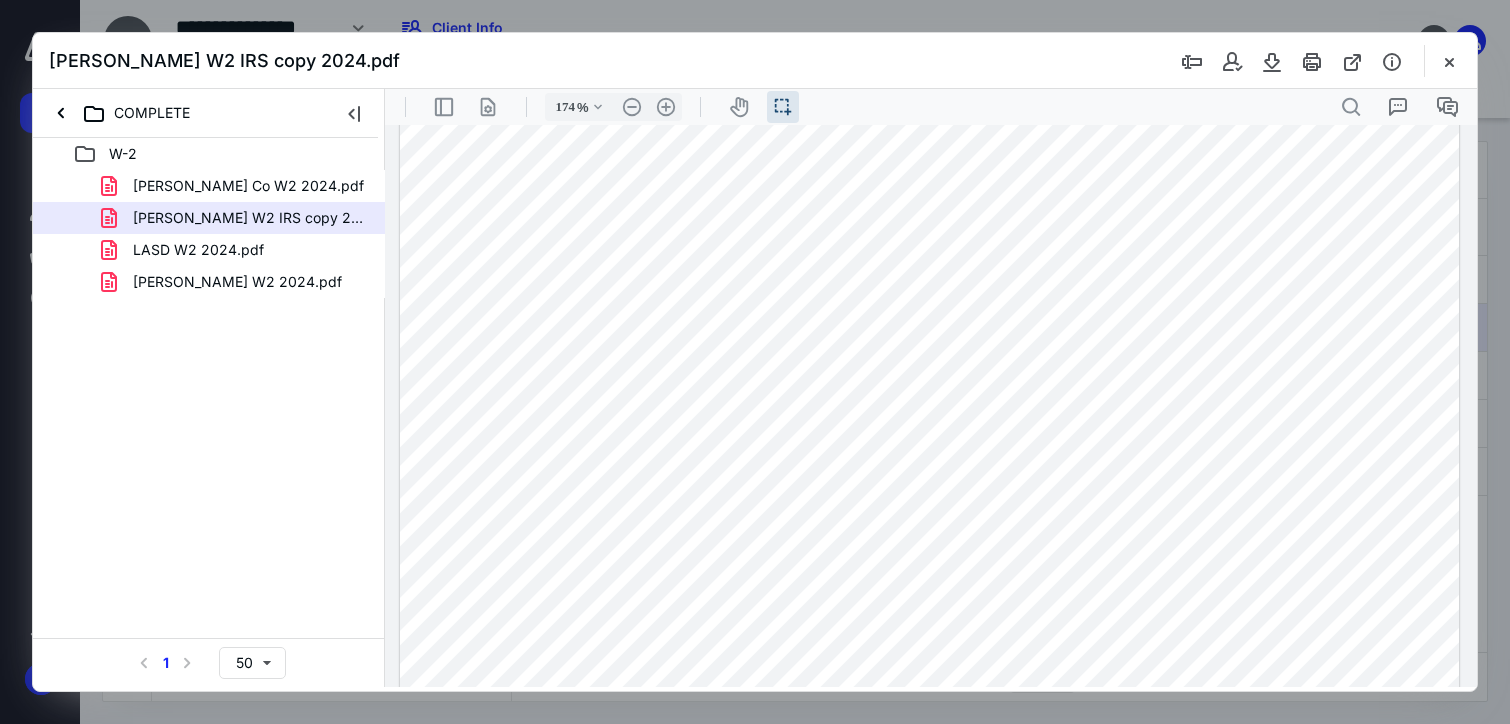 scroll, scrollTop: 200, scrollLeft: 0, axis: vertical 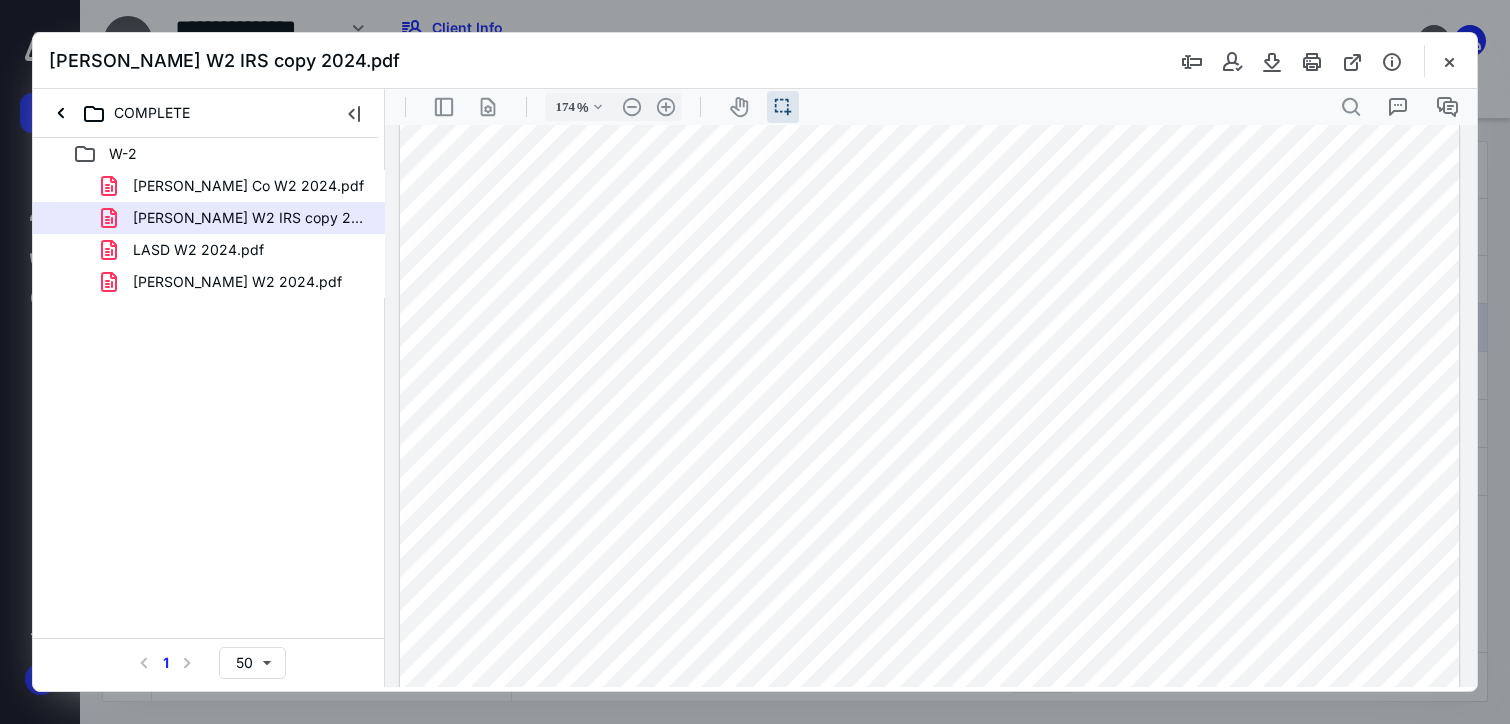 drag, startPoint x: 328, startPoint y: 258, endPoint x: 339, endPoint y: 257, distance: 11.045361 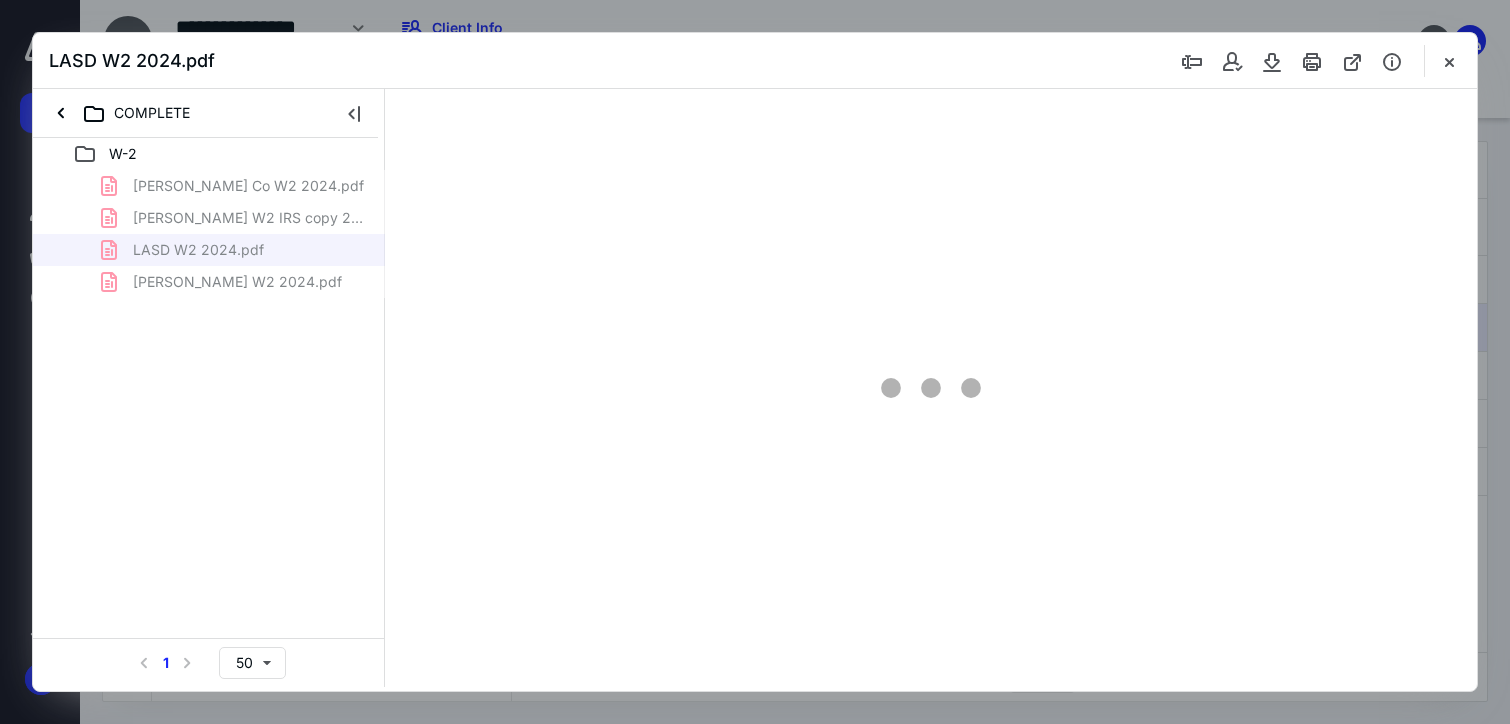 type on "174" 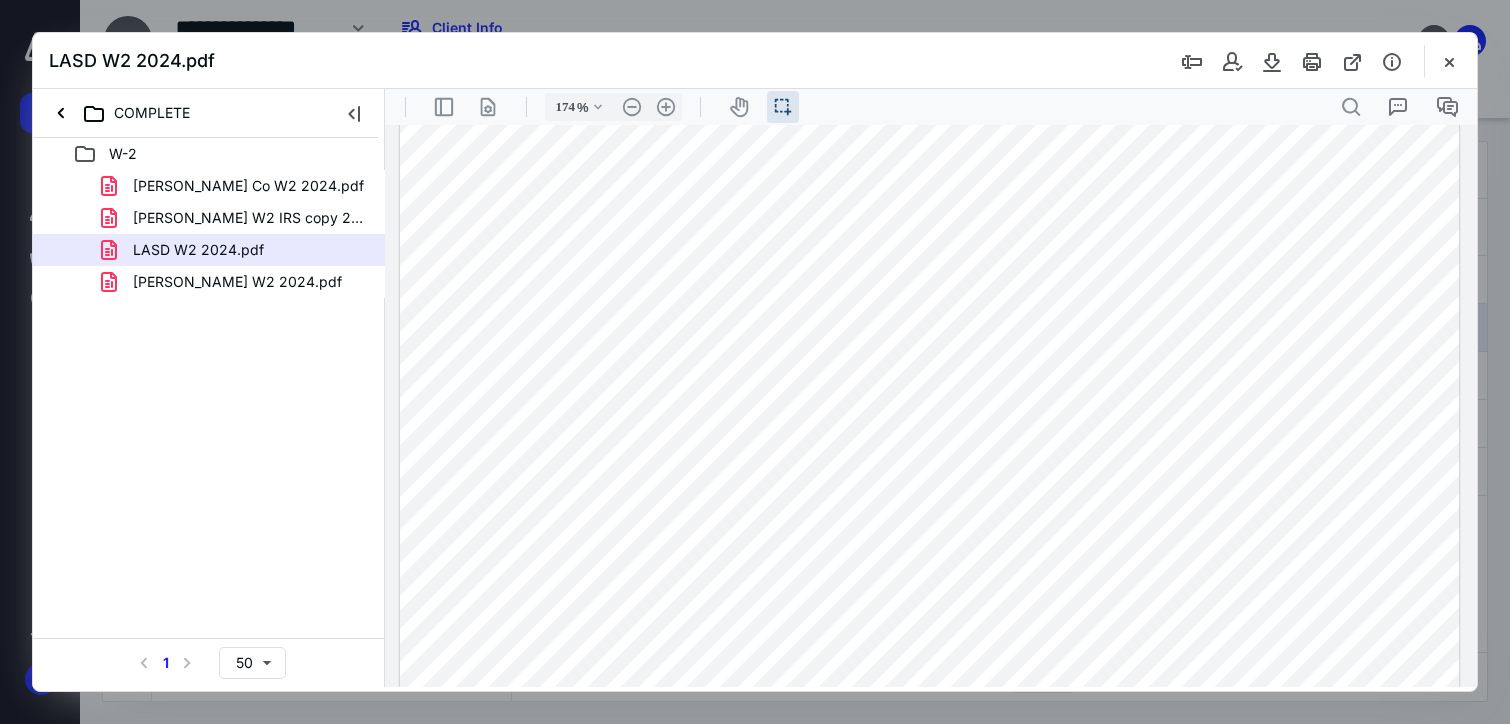 scroll, scrollTop: 0, scrollLeft: 0, axis: both 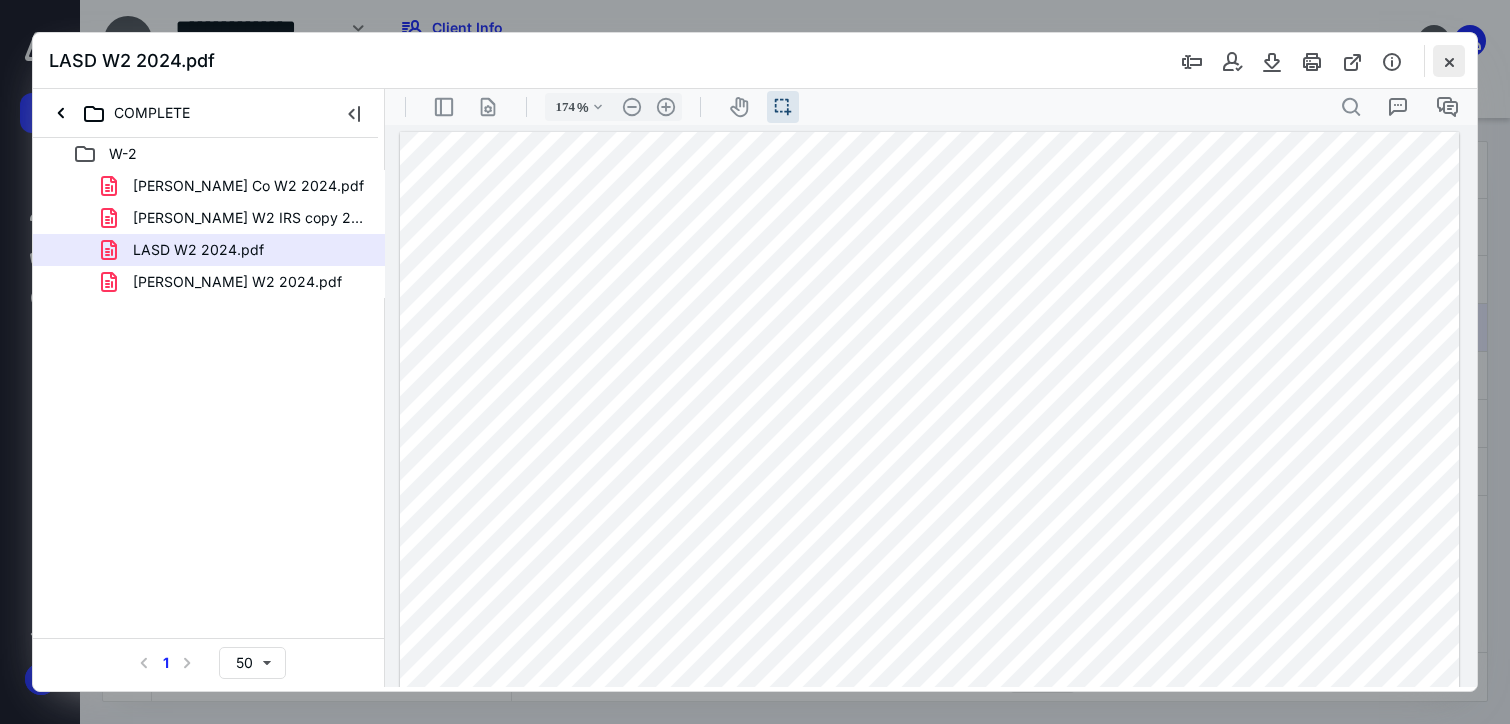 click at bounding box center [1449, 61] 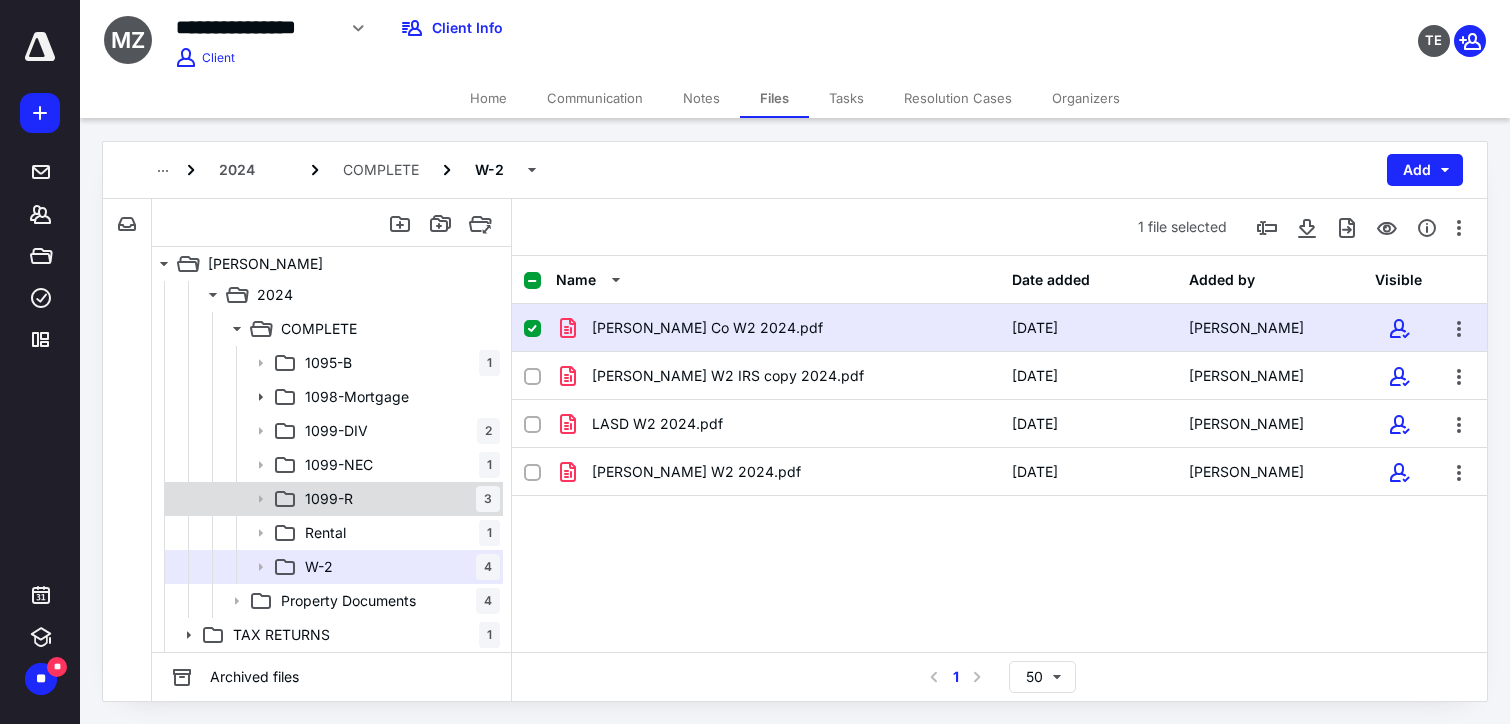 click on "1099-R 3" at bounding box center (398, 499) 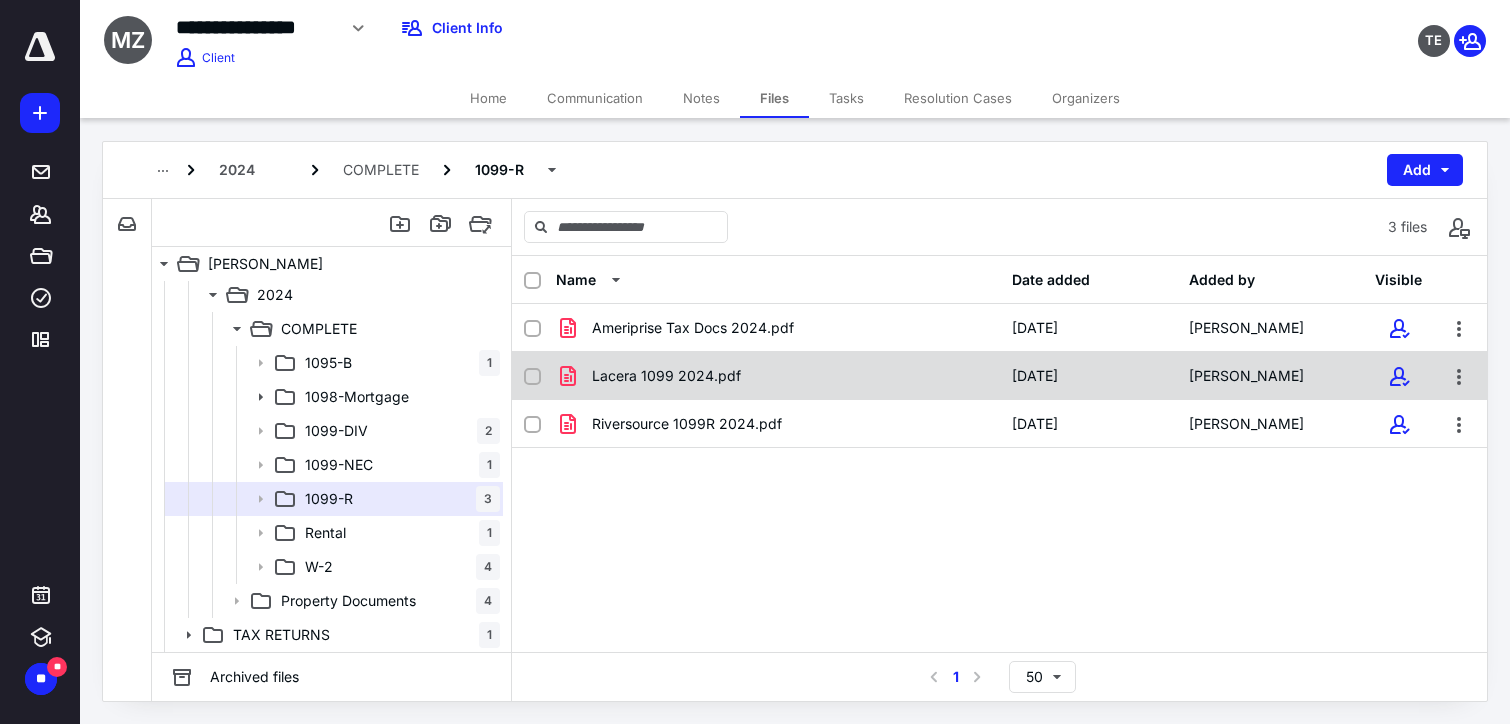 click on "Lacera 1099 2024.pdf" at bounding box center (778, 376) 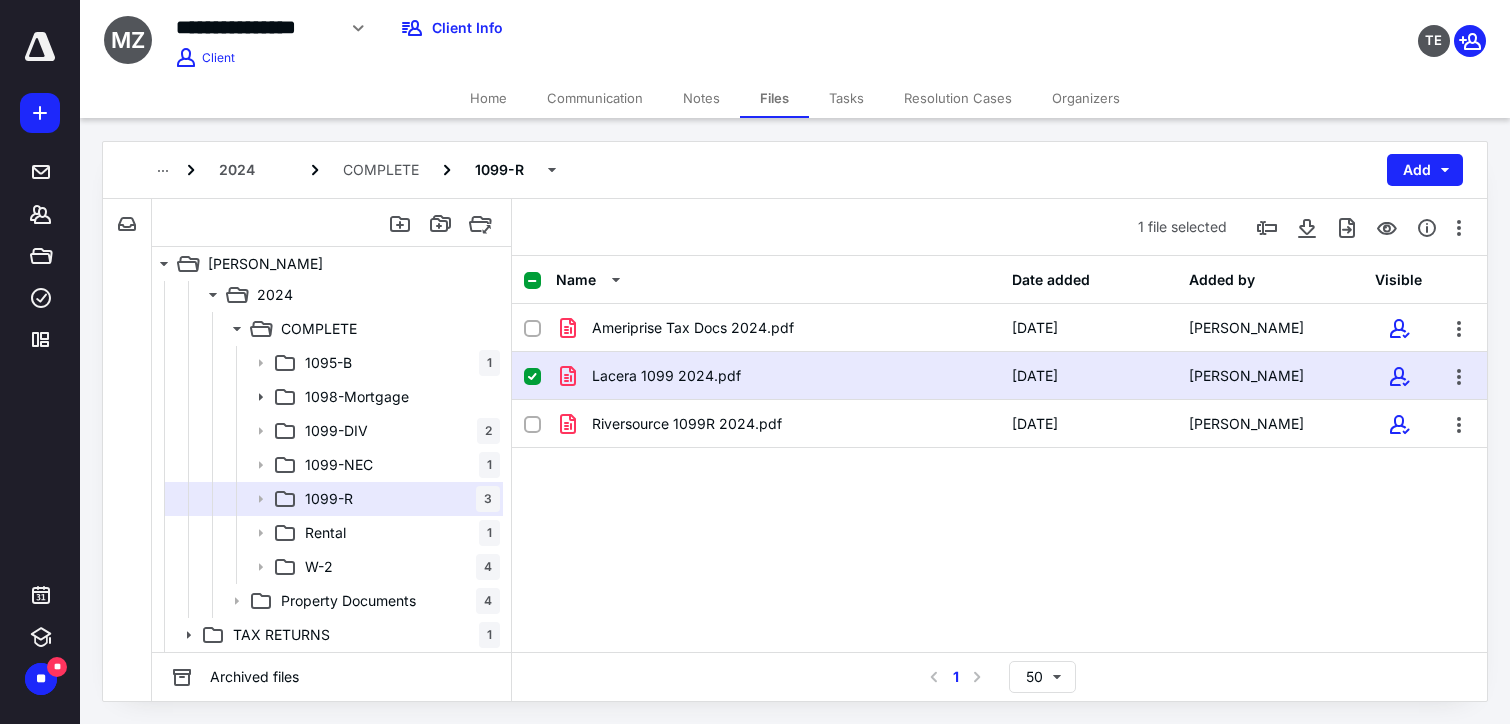 click on "Lacera 1099 2024.pdf" at bounding box center [778, 376] 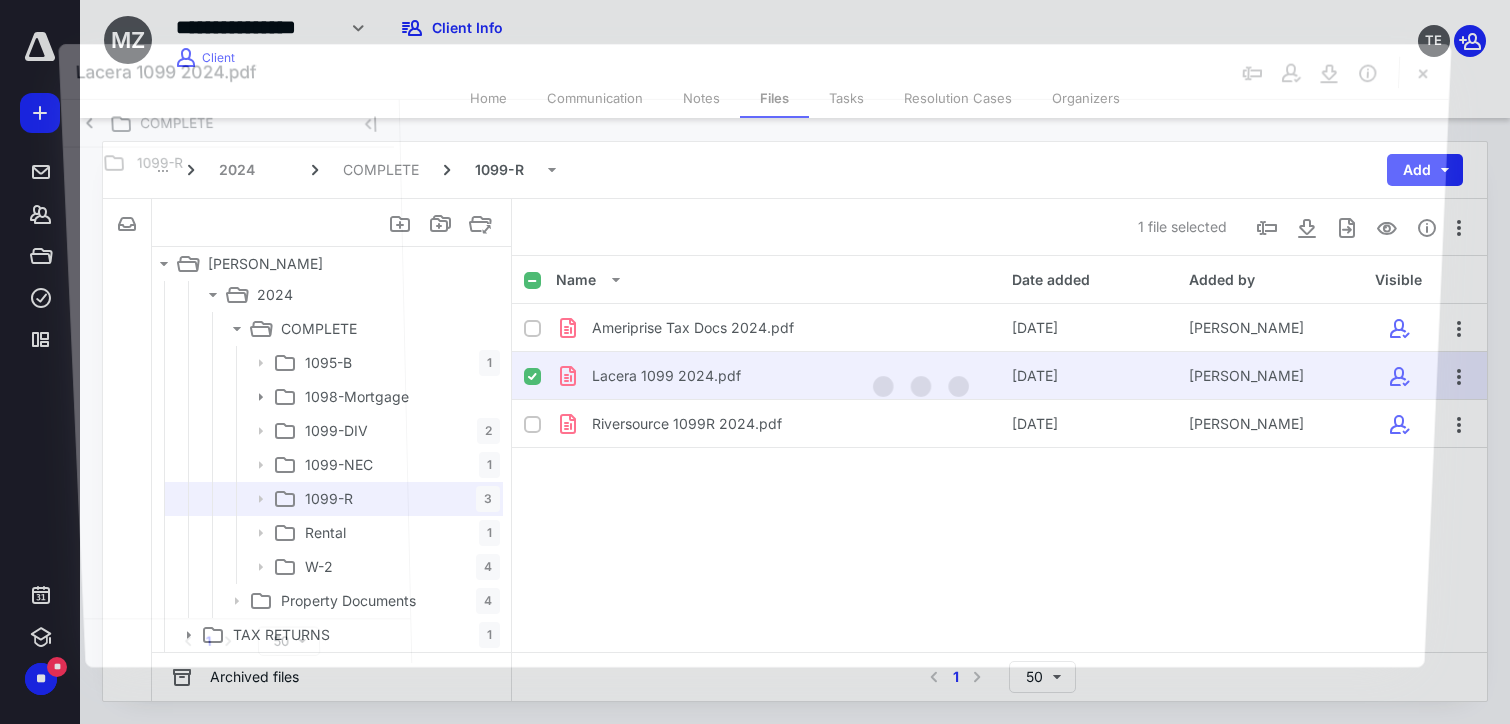 click at bounding box center [924, 381] 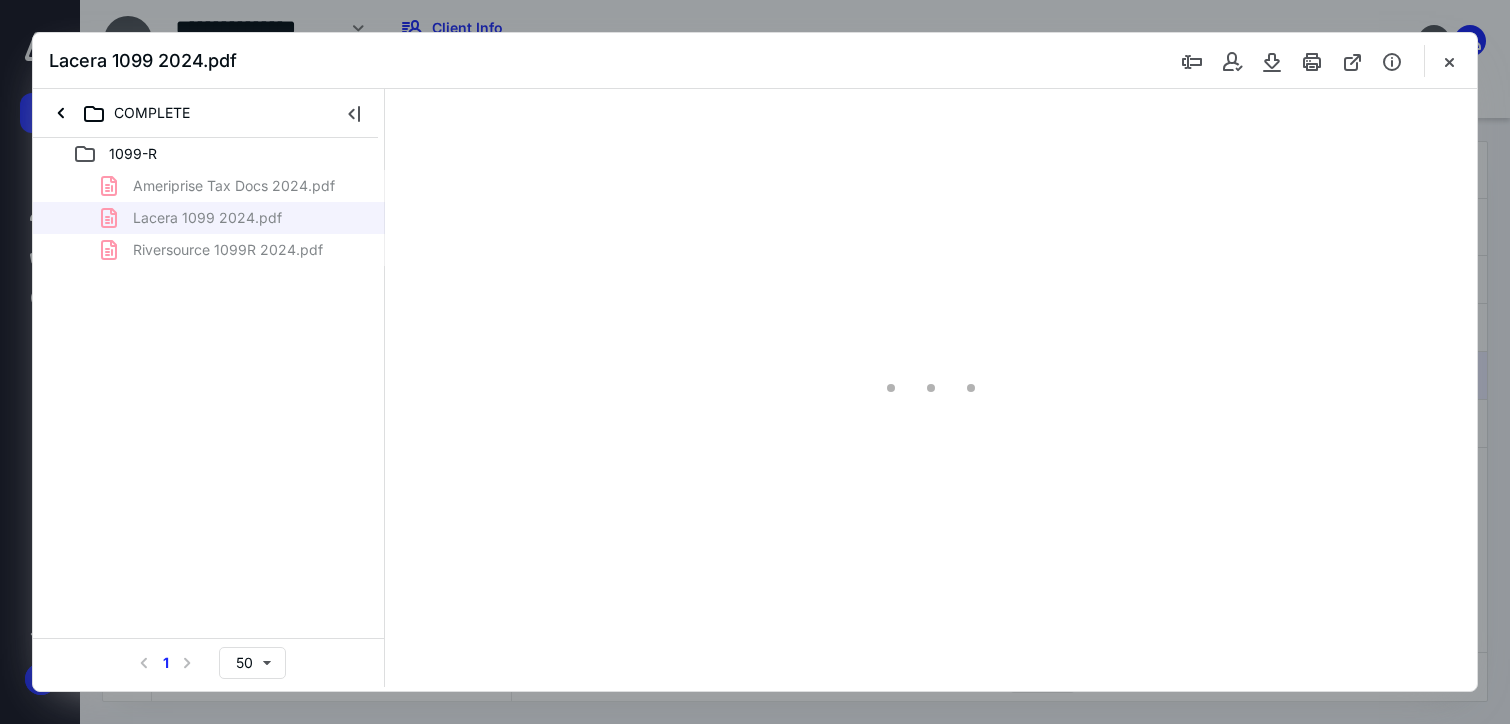 scroll, scrollTop: 0, scrollLeft: 0, axis: both 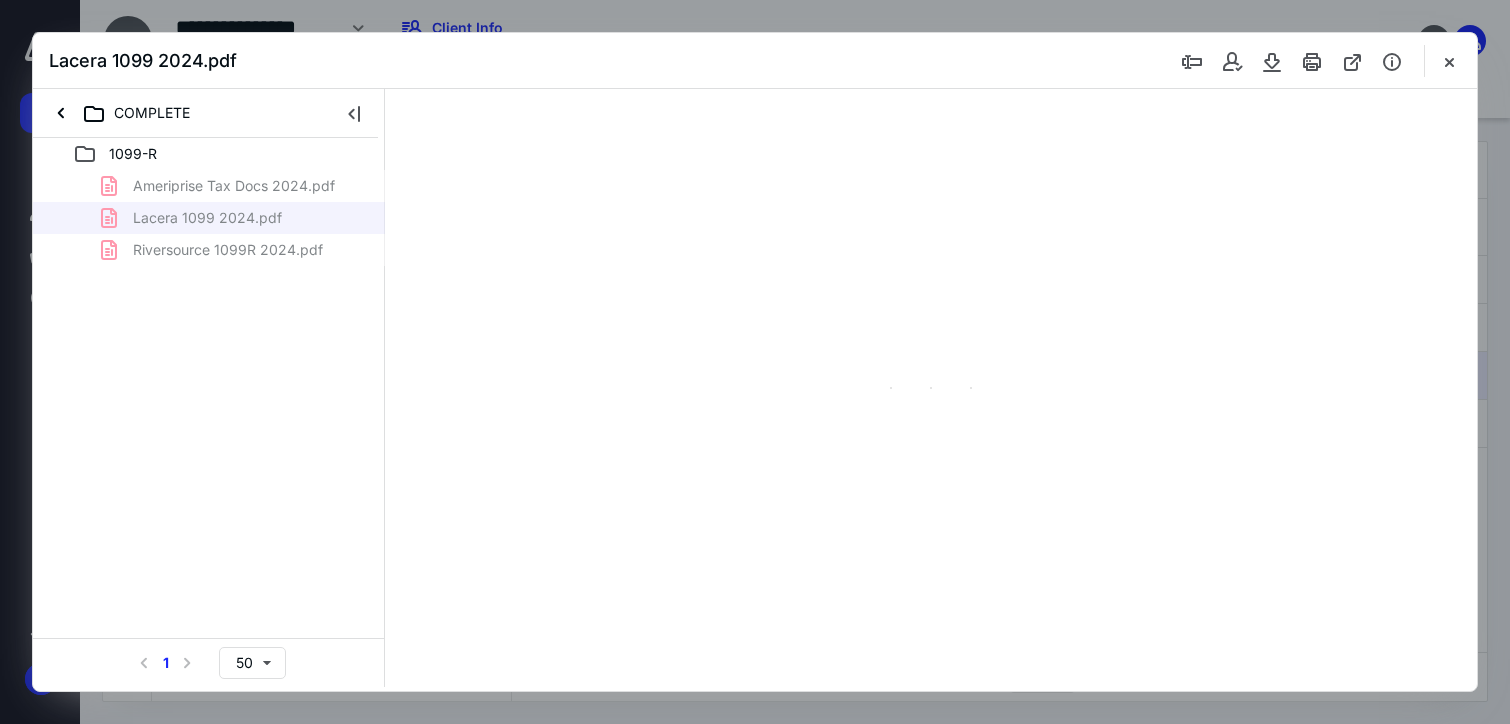 type on "175" 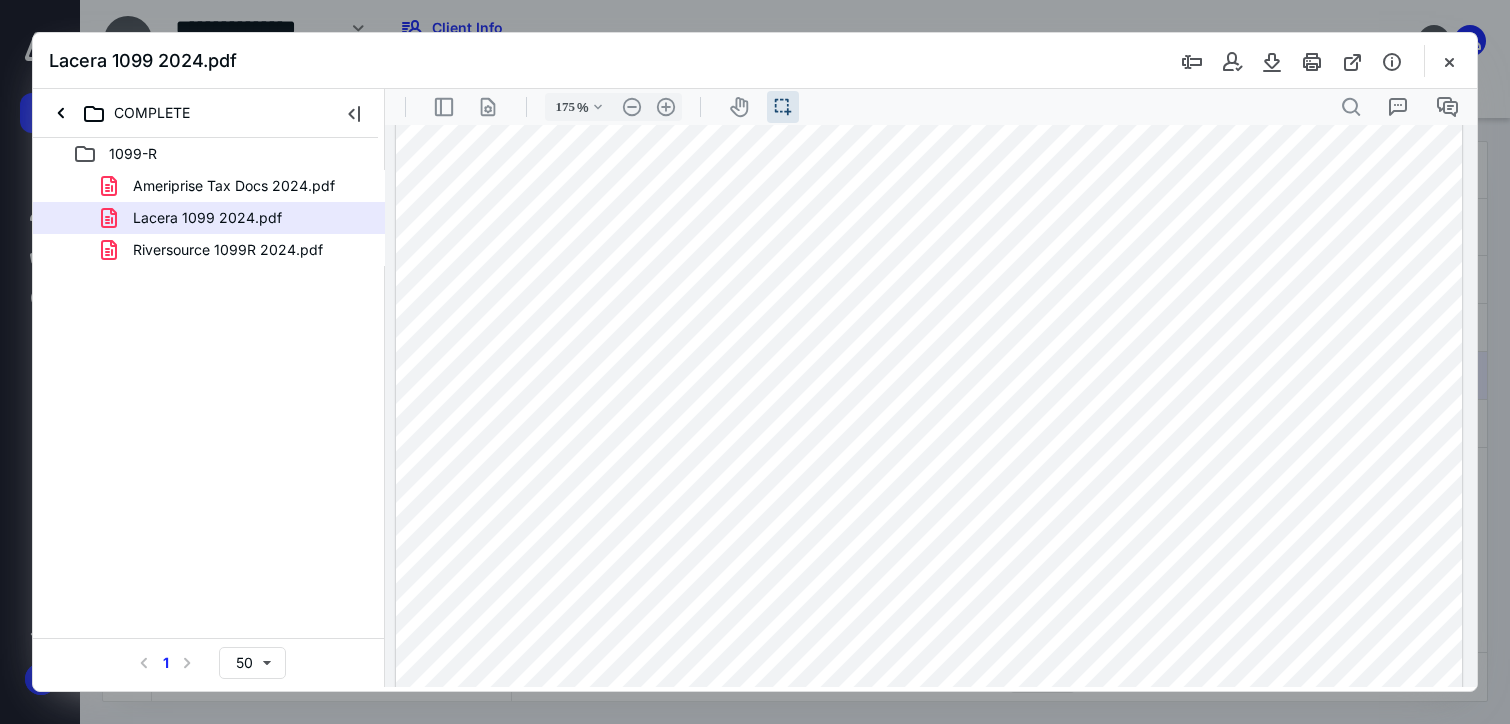 scroll, scrollTop: 0, scrollLeft: 0, axis: both 